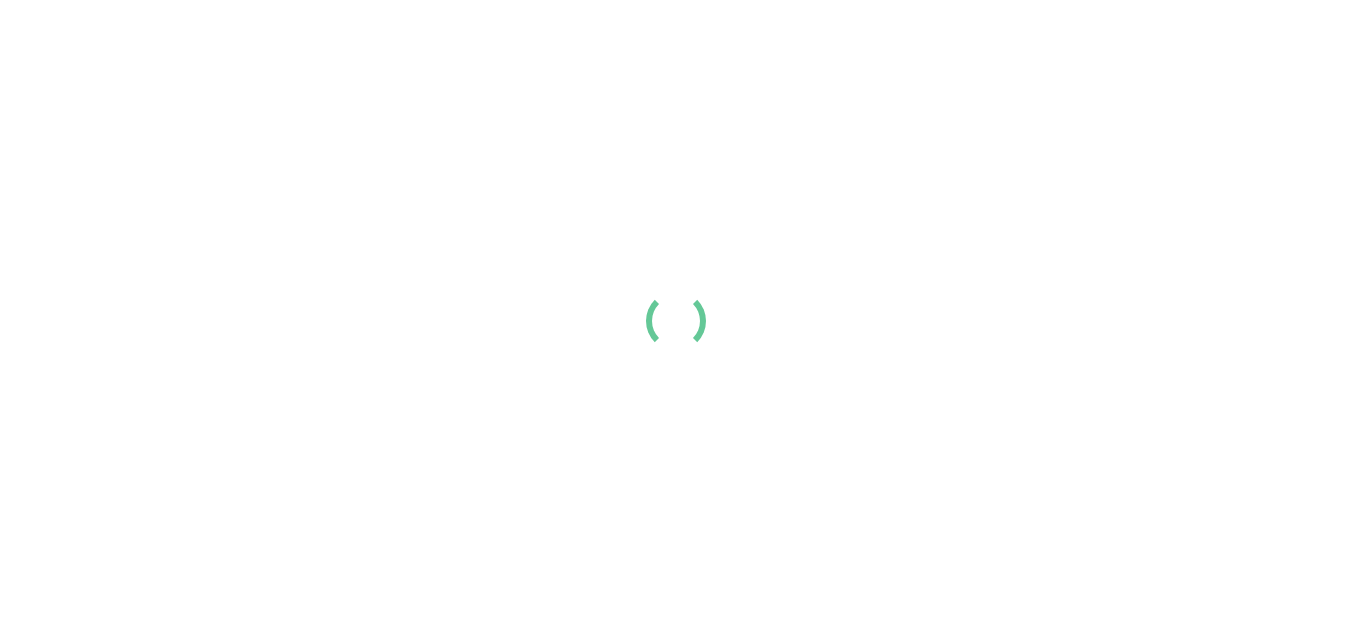 scroll, scrollTop: 0, scrollLeft: 0, axis: both 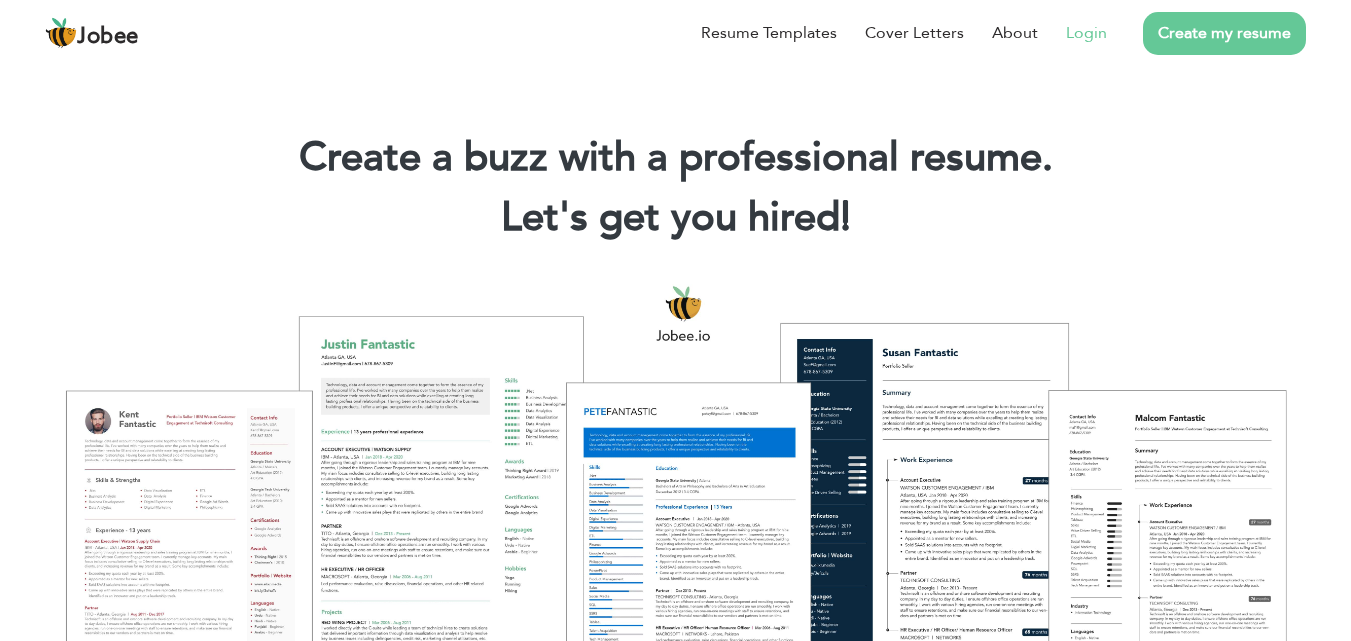 click on "Login" at bounding box center [1086, 33] 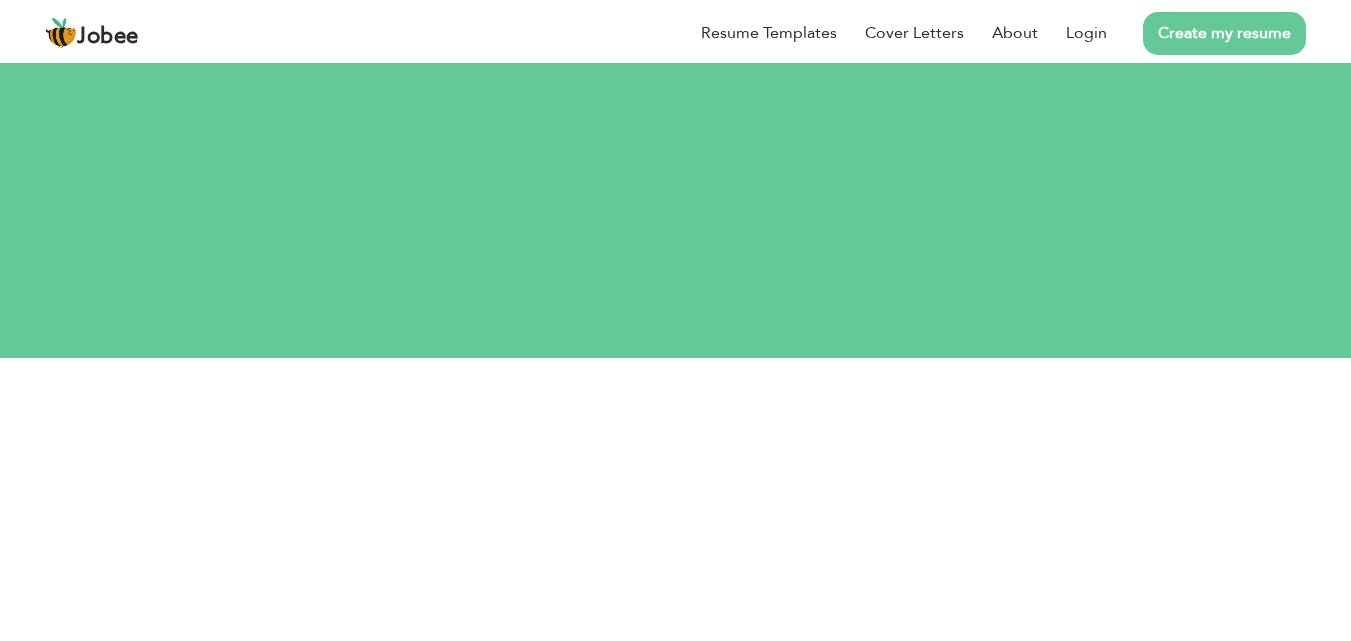 scroll, scrollTop: 0, scrollLeft: 0, axis: both 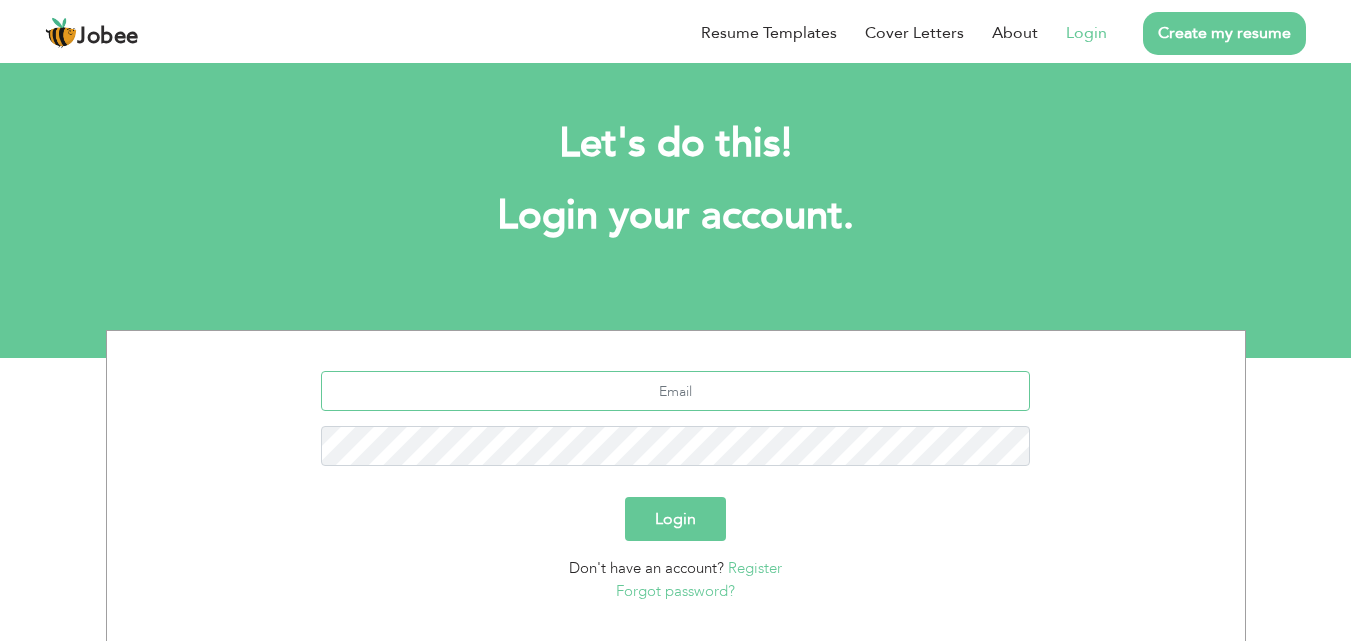 click at bounding box center (675, 391) 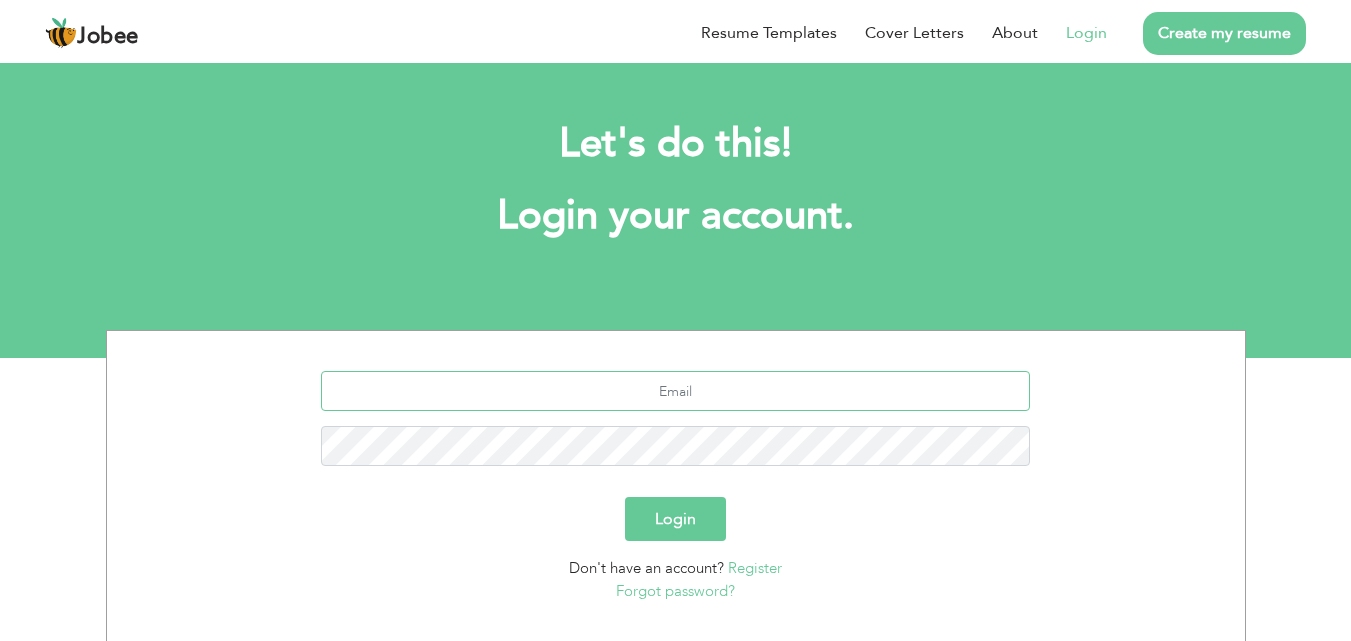 scroll, scrollTop: 100, scrollLeft: 0, axis: vertical 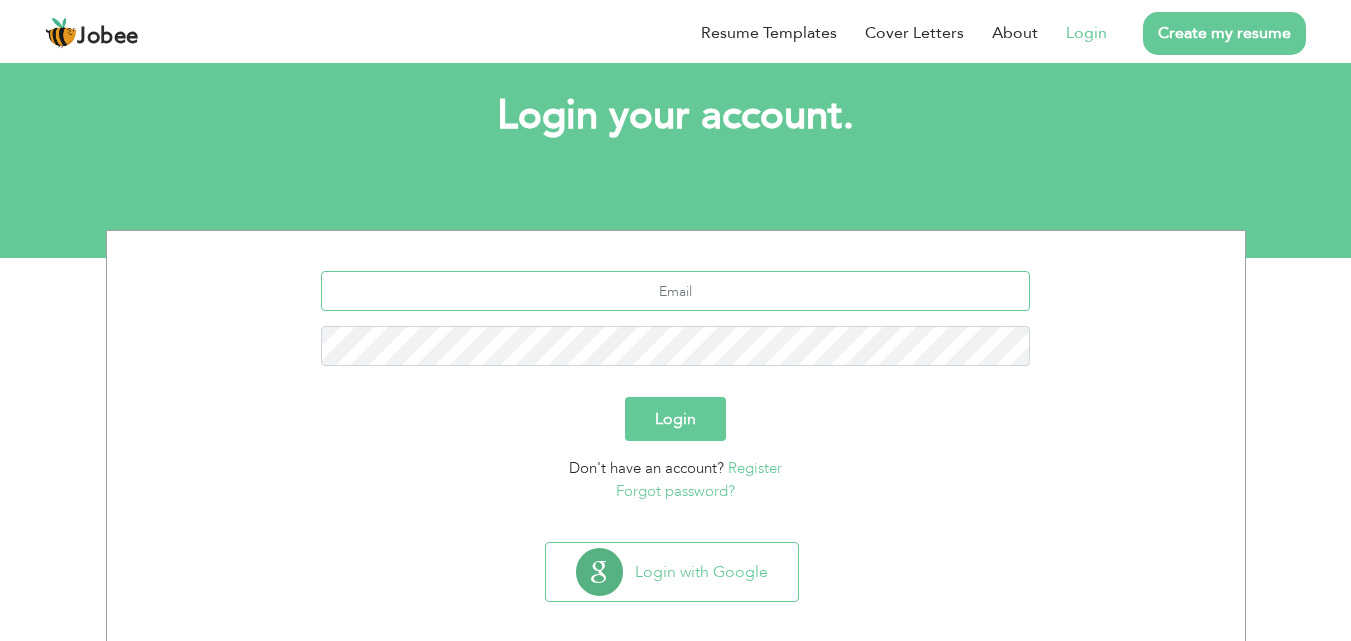 click at bounding box center (675, 291) 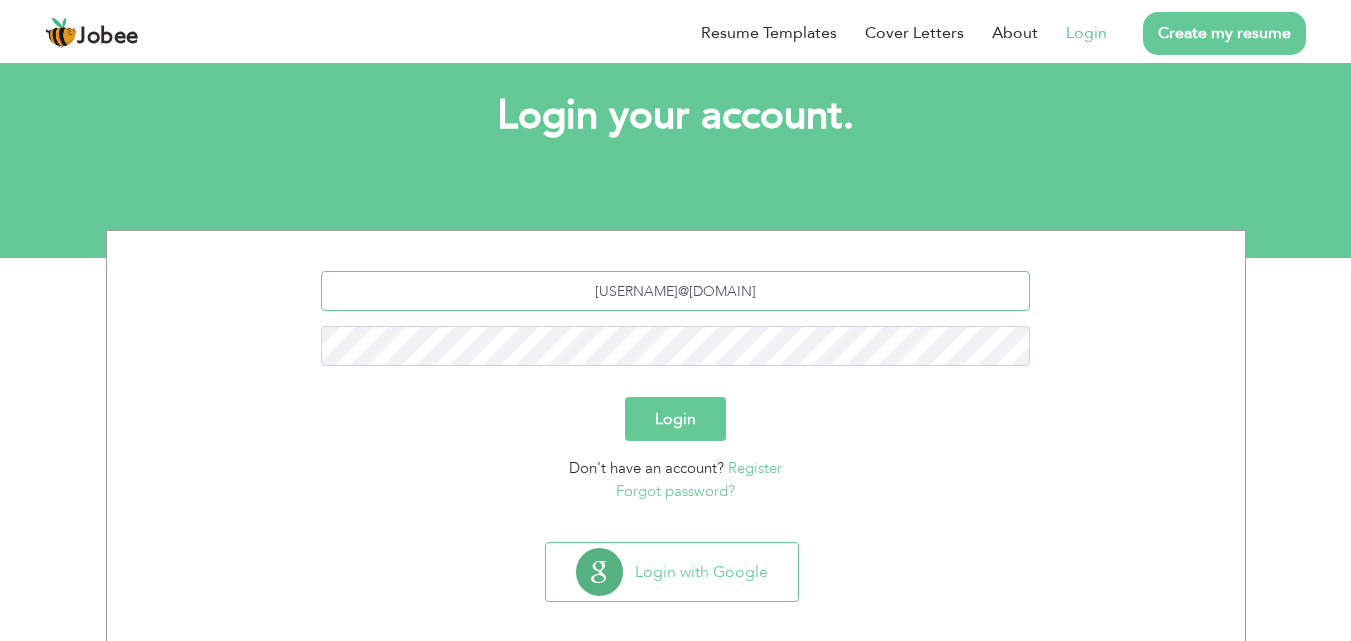 type on "shahzad.aliku92@gmail.com" 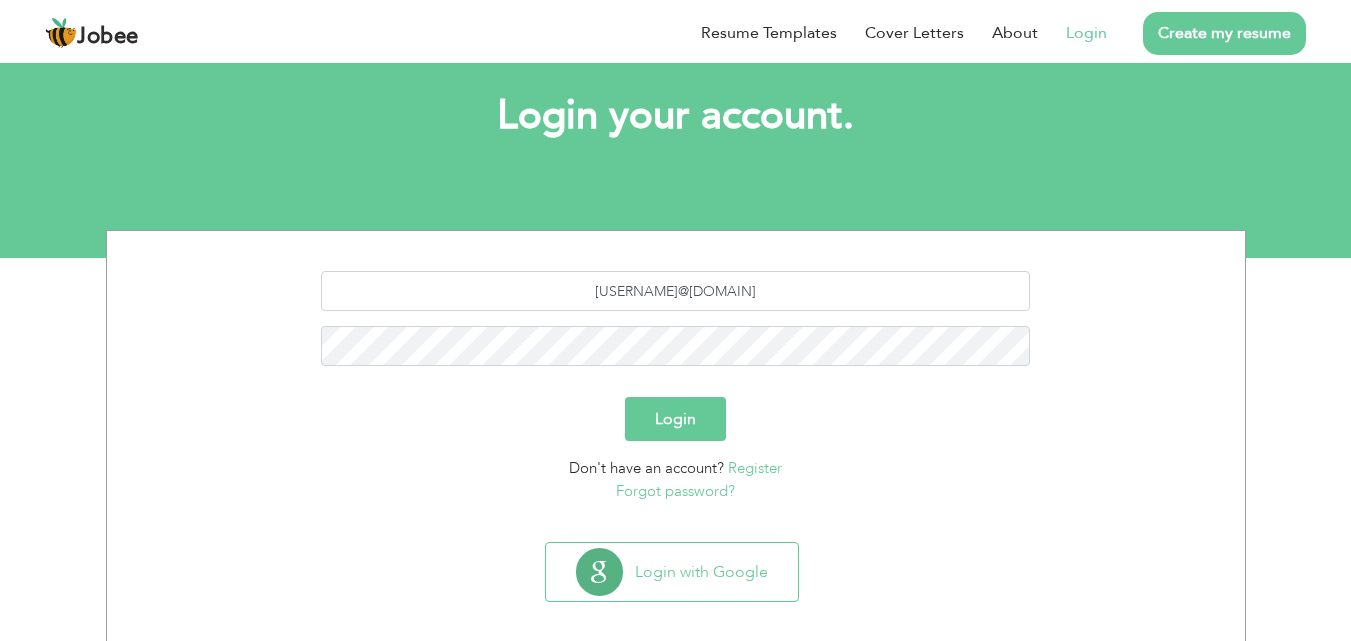 click on "Login" at bounding box center (675, 419) 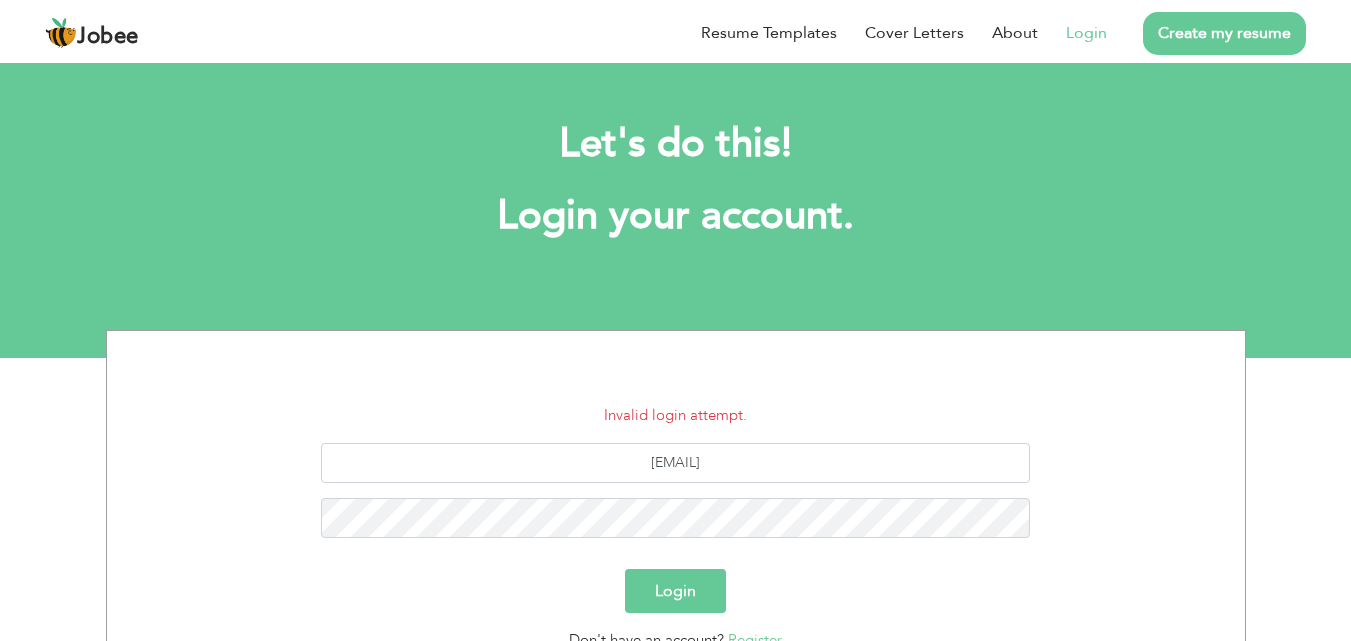 scroll, scrollTop: 0, scrollLeft: 0, axis: both 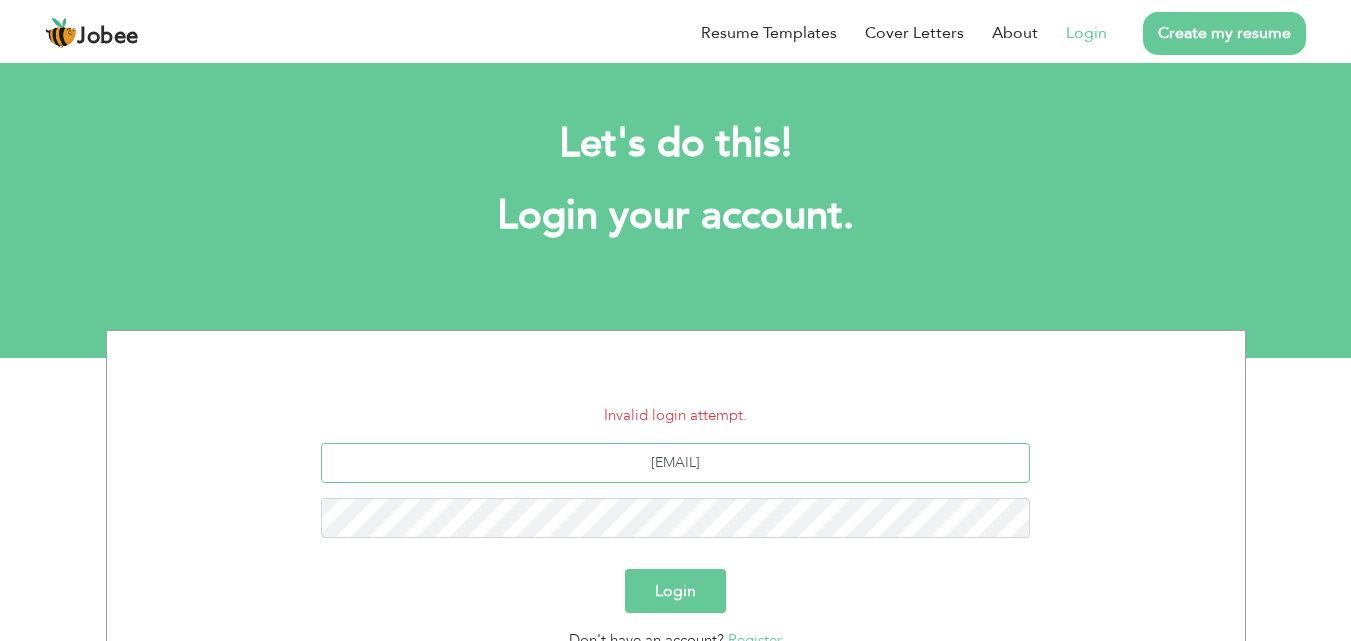 click on "shahzad.aliku92@gmail.com" at bounding box center [675, 463] 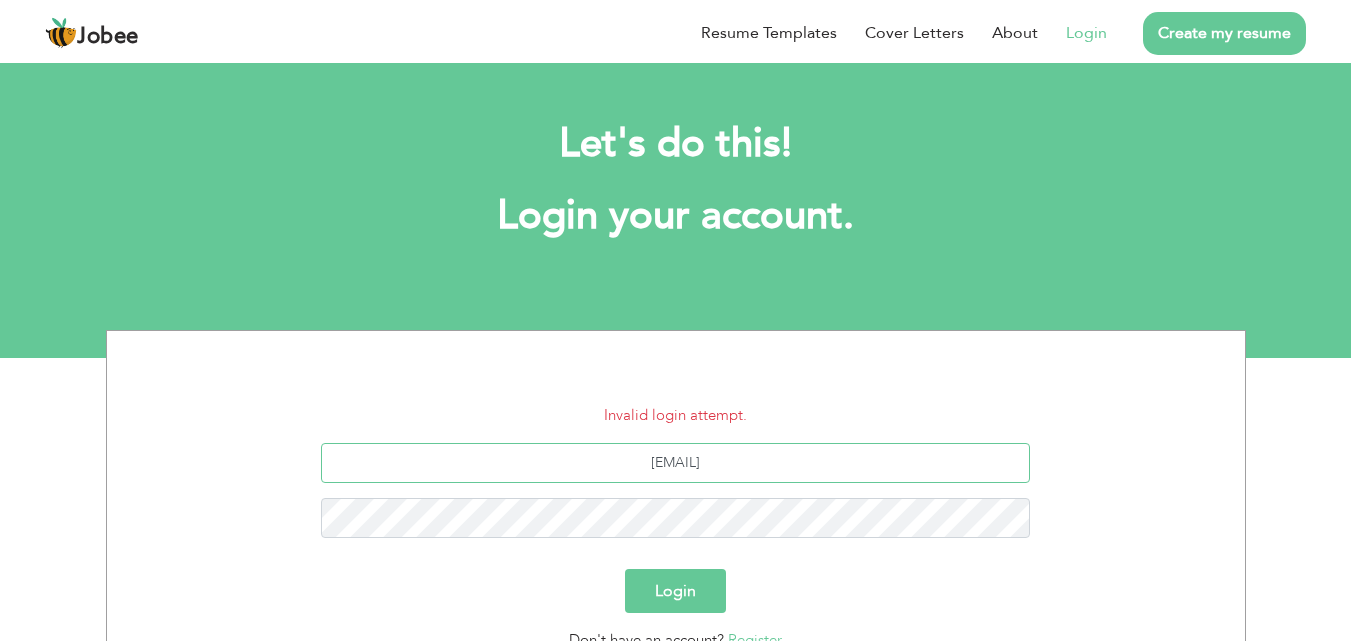 type on "shahzadku92@gmail.com" 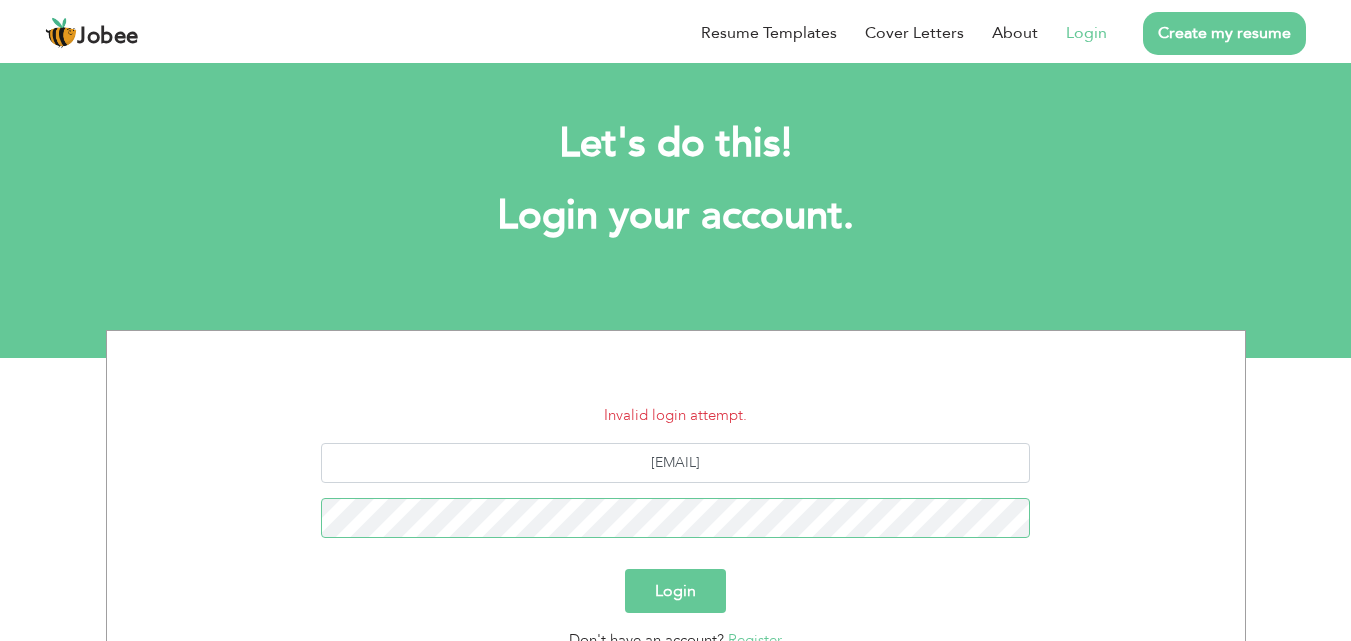 click on "Login" at bounding box center [675, 591] 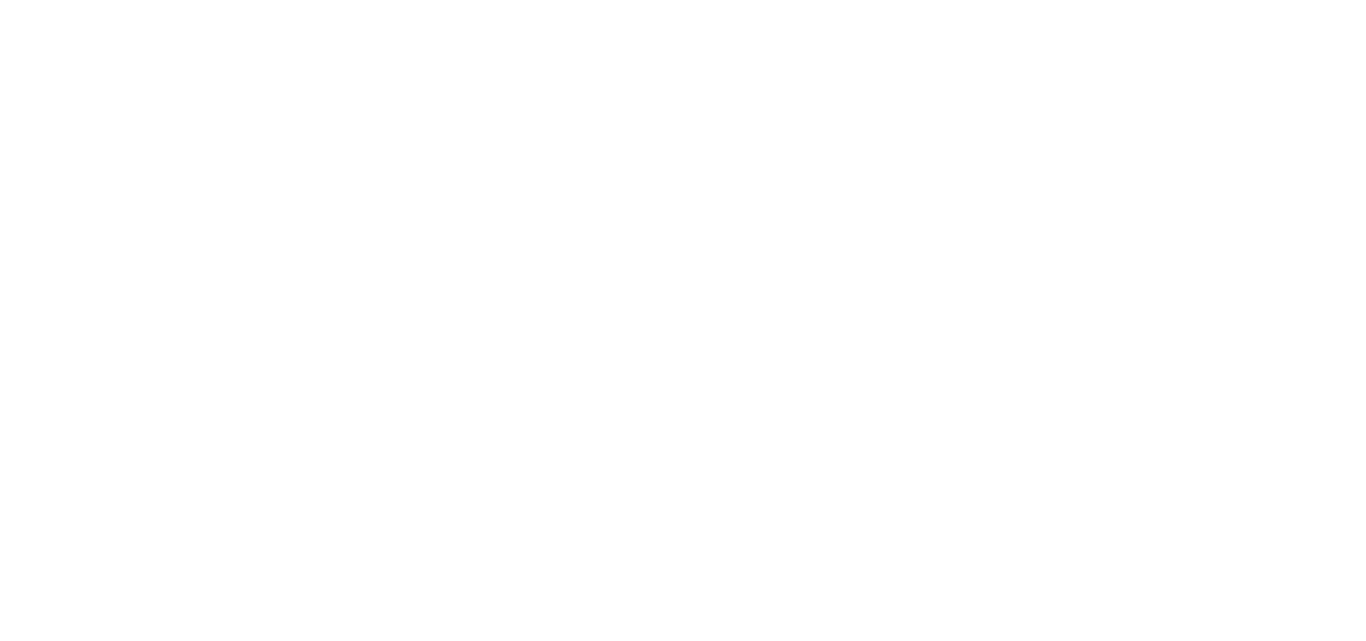 scroll, scrollTop: 0, scrollLeft: 0, axis: both 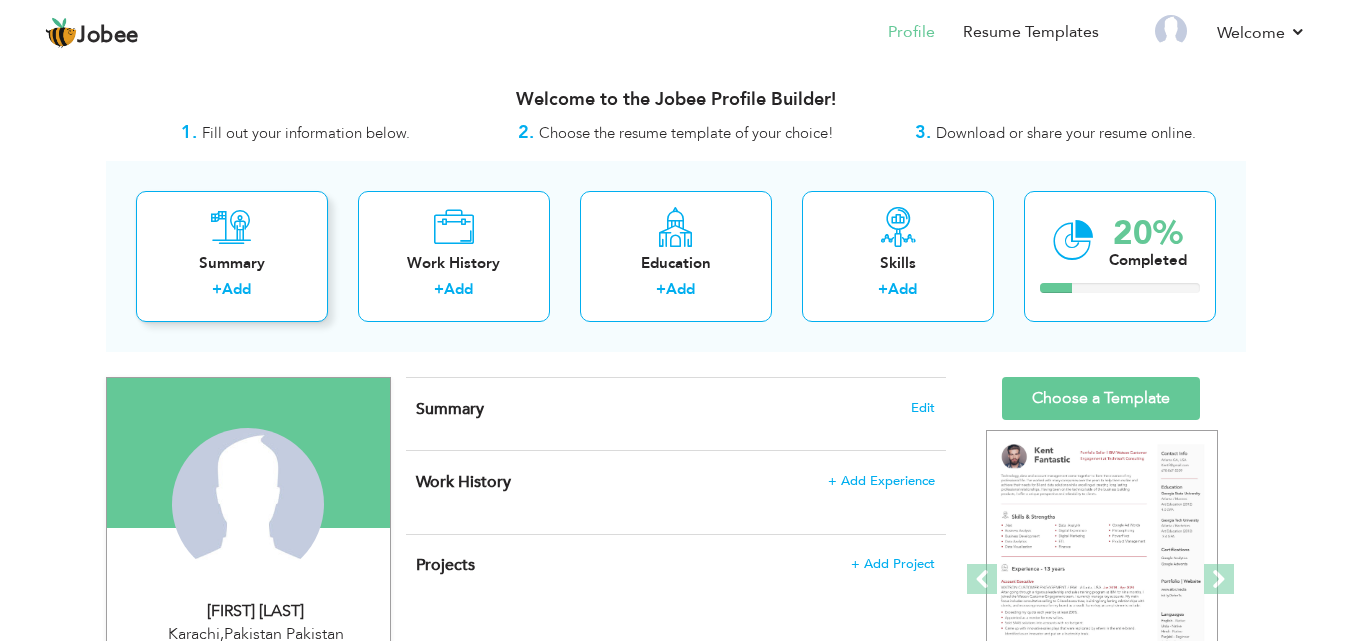 click on "Add" at bounding box center [236, 289] 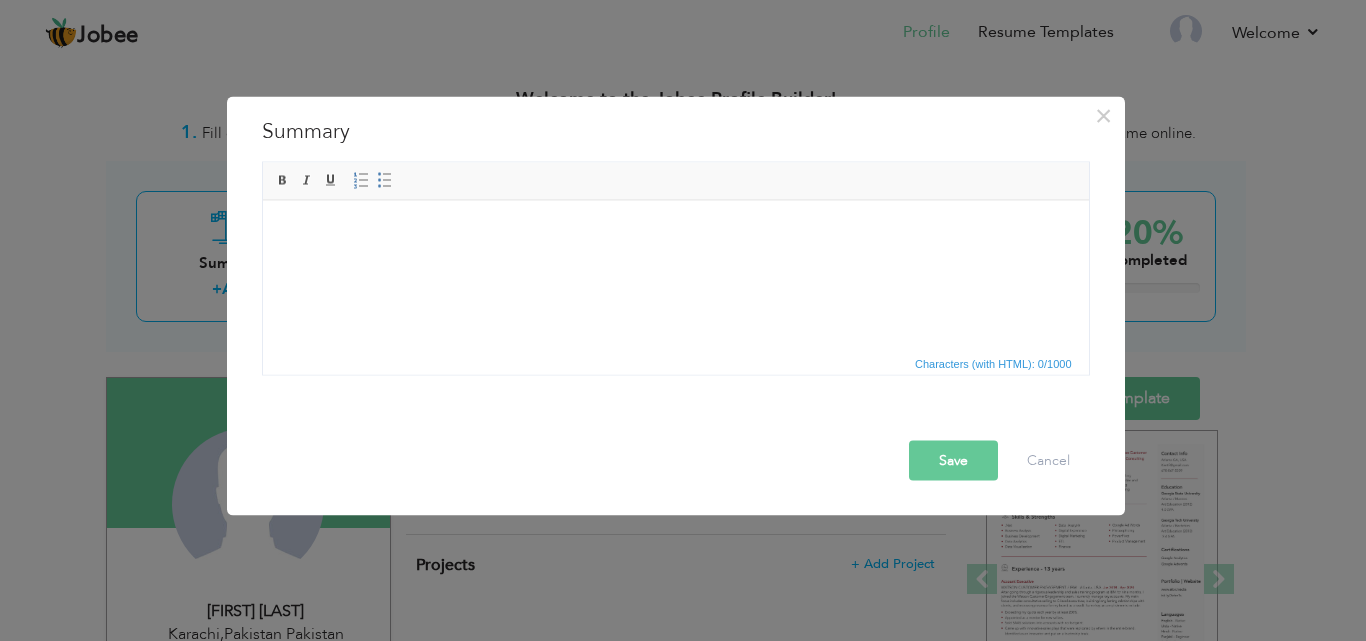 click at bounding box center (675, 200) 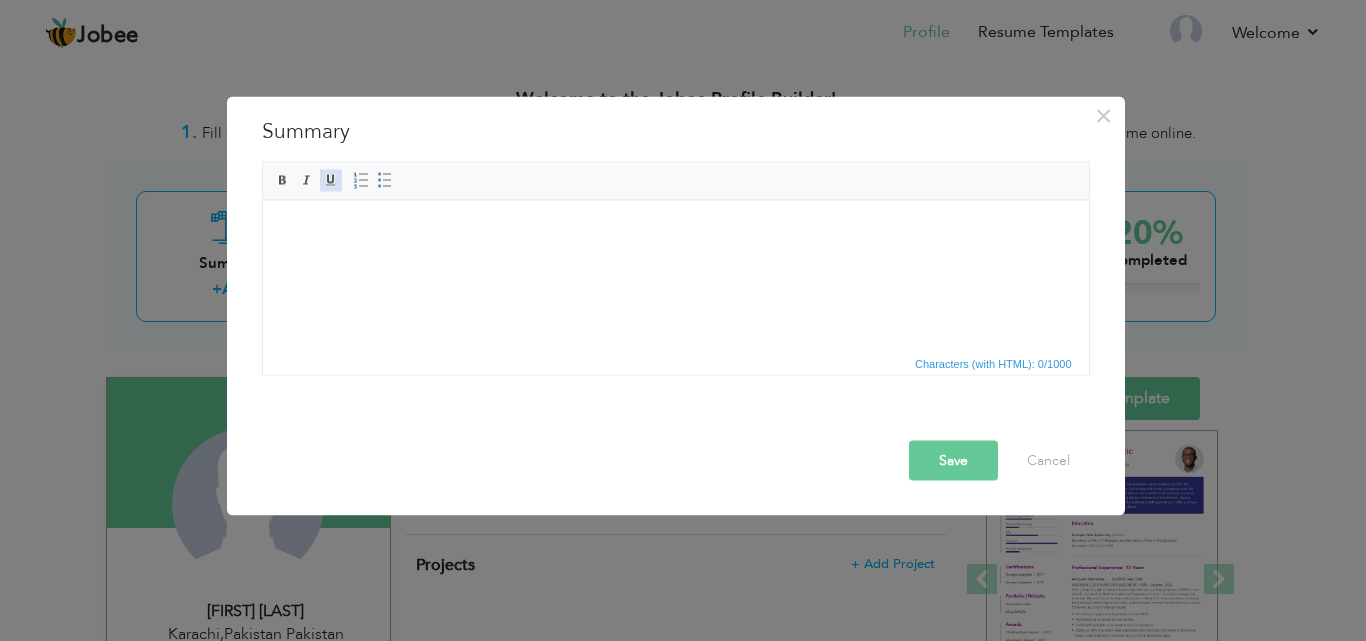 click on "Underline" at bounding box center [331, 180] 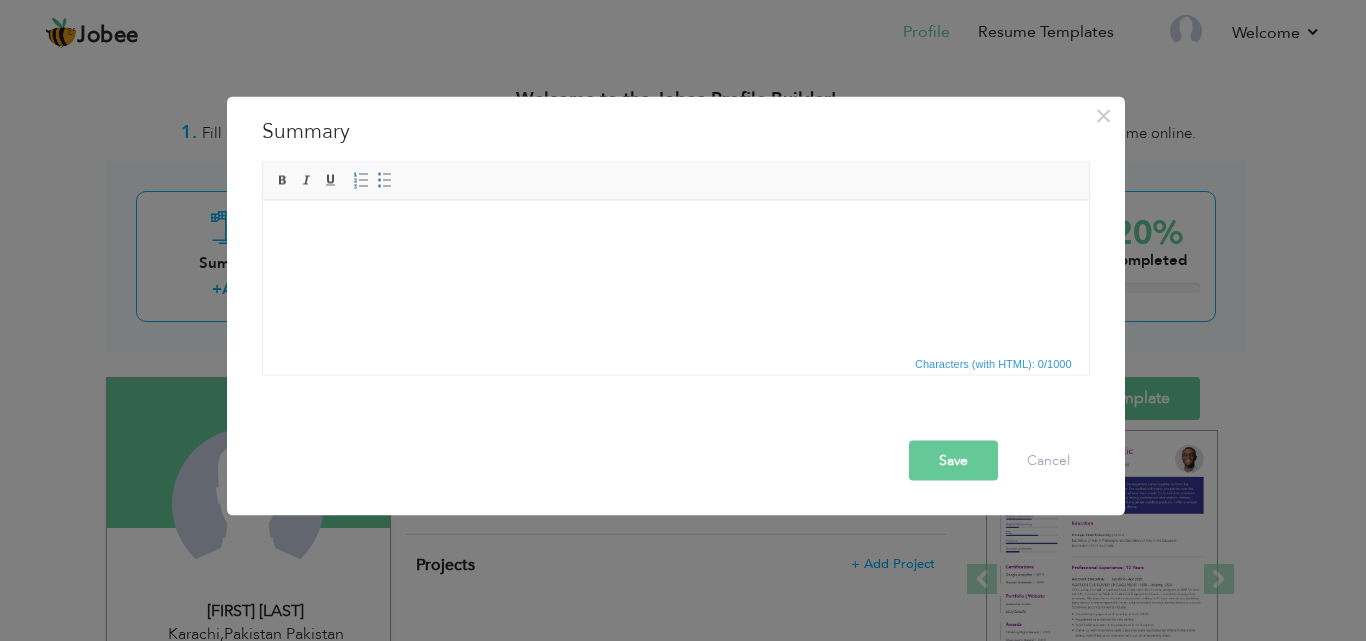 click at bounding box center (675, 200) 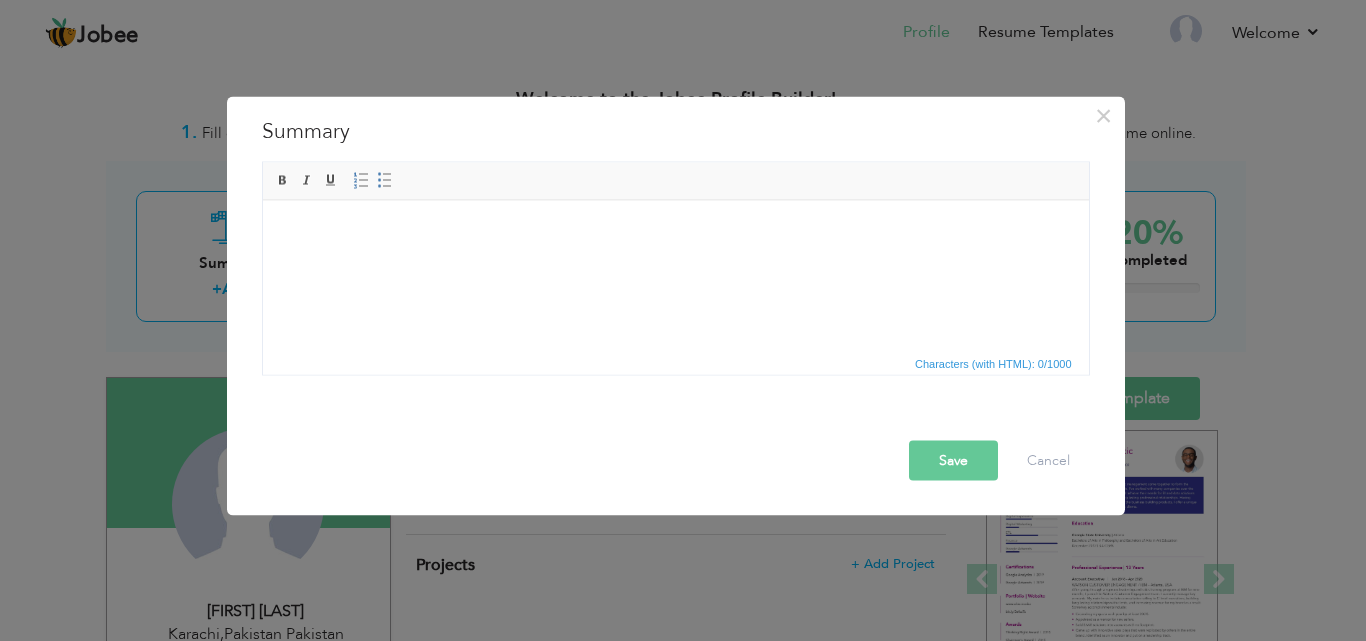click at bounding box center [675, 230] 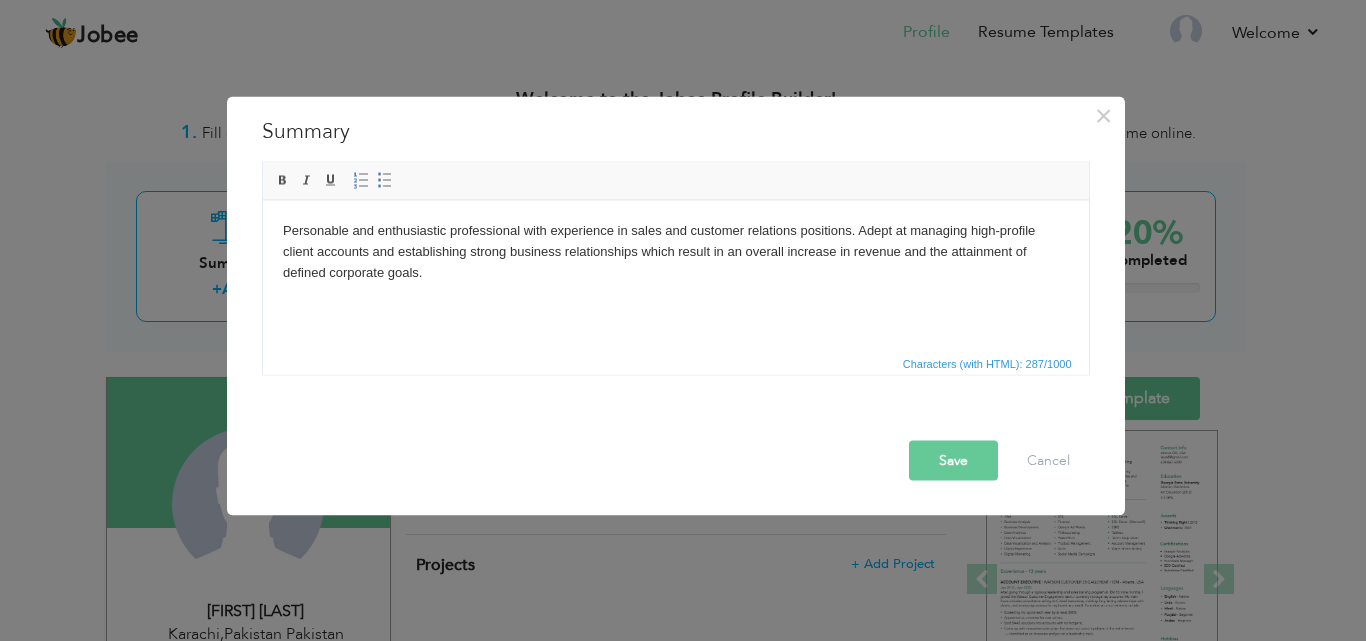 click on "Save" at bounding box center (953, 460) 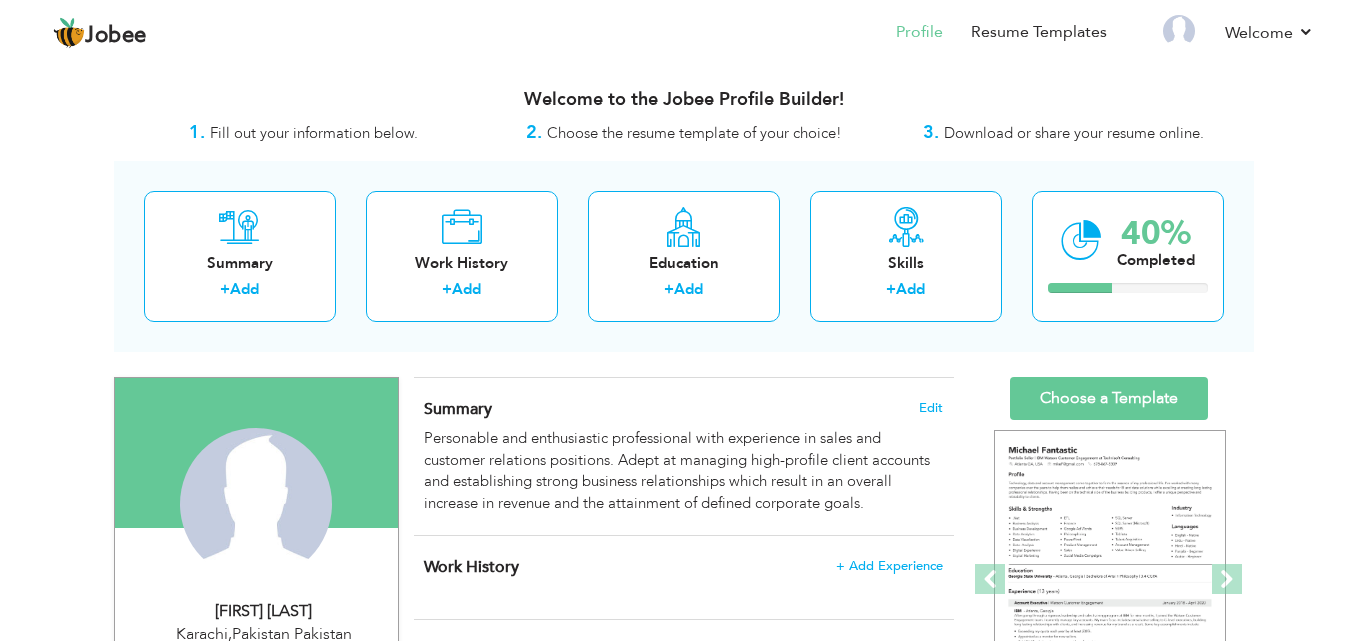 scroll, scrollTop: 200, scrollLeft: 0, axis: vertical 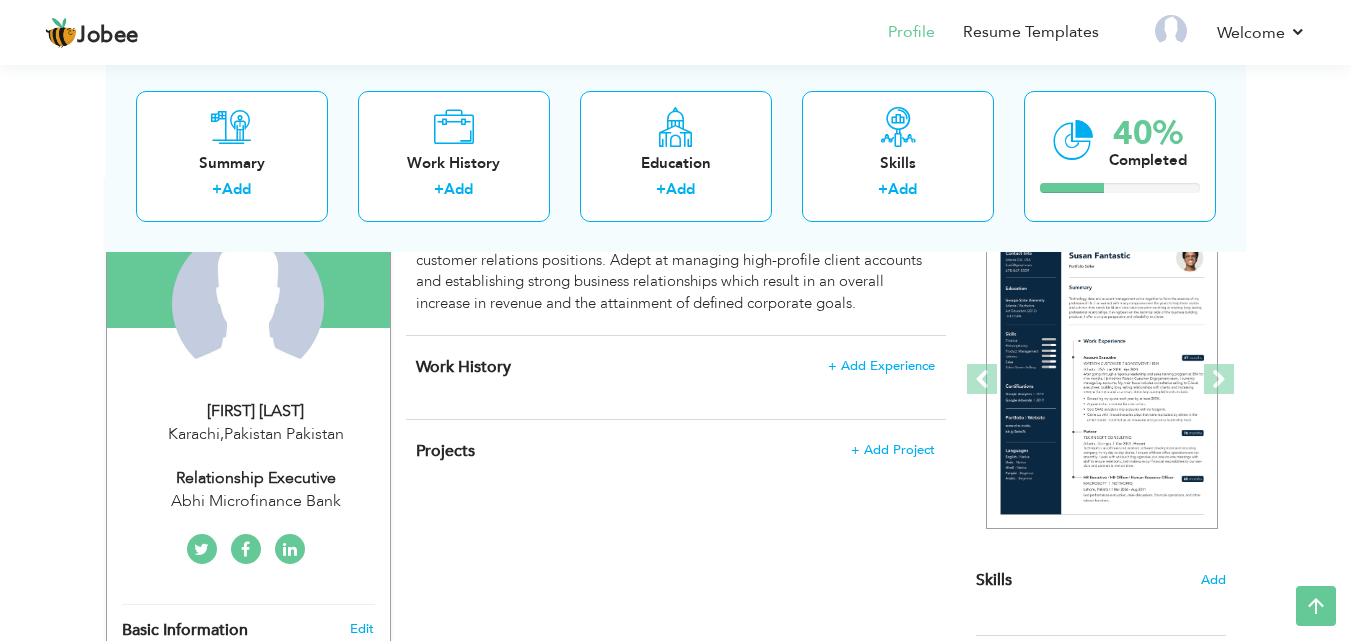 click on "Relationship Executive" at bounding box center (256, 478) 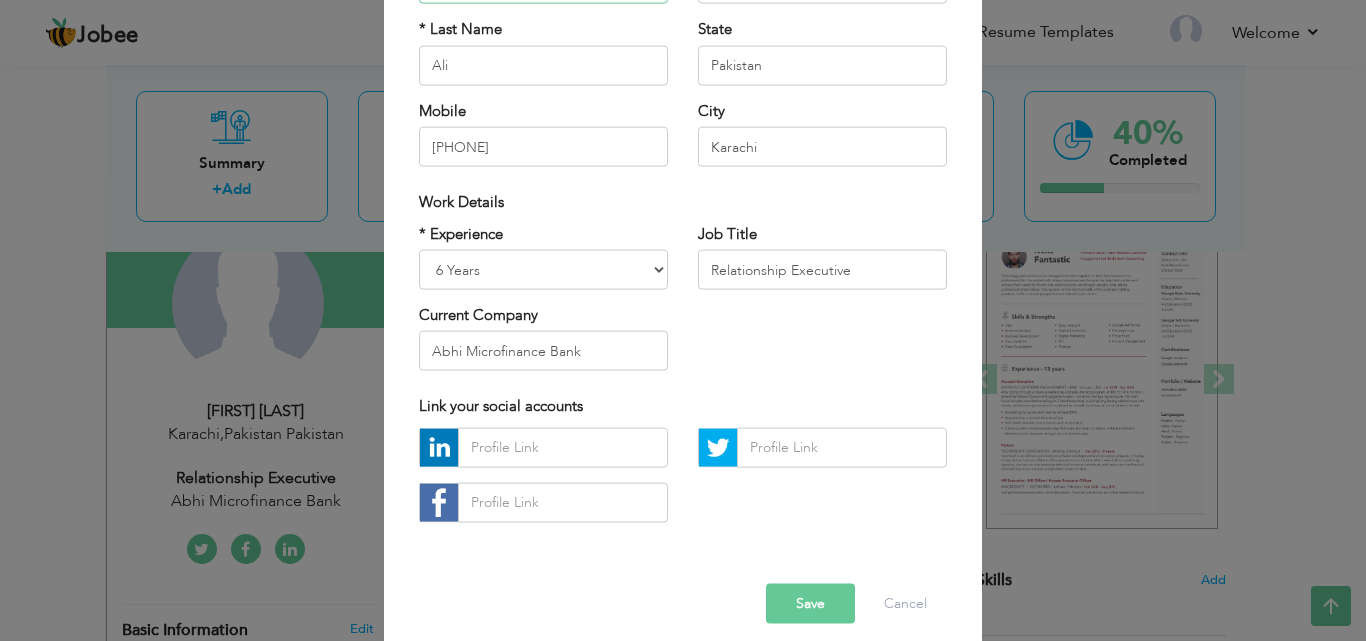 scroll, scrollTop: 261, scrollLeft: 0, axis: vertical 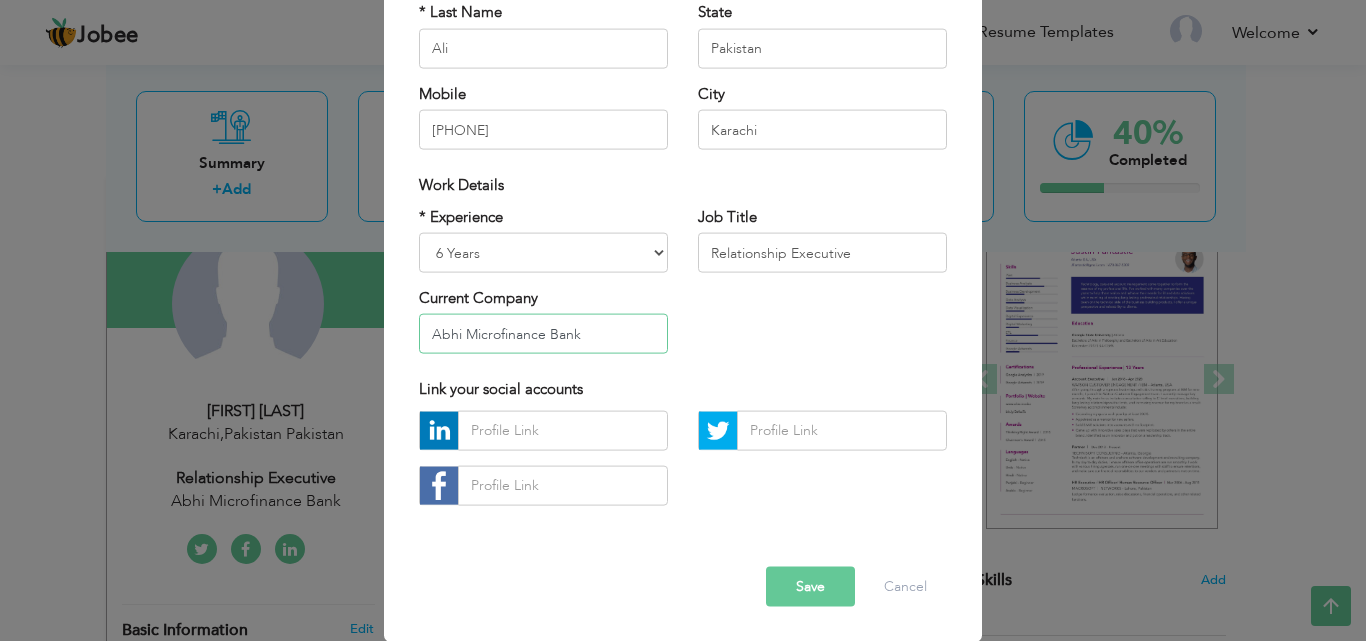 drag, startPoint x: 452, startPoint y: 333, endPoint x: 415, endPoint y: 327, distance: 37.48333 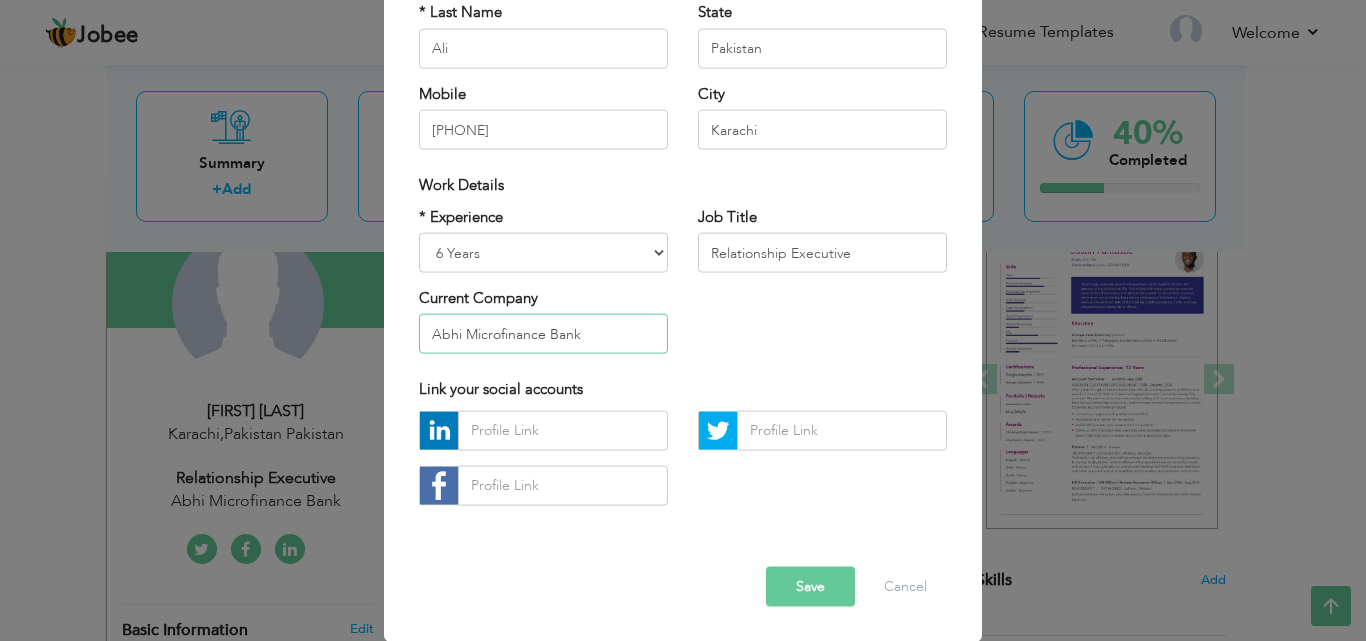 drag, startPoint x: 459, startPoint y: 335, endPoint x: 405, endPoint y: 330, distance: 54.230988 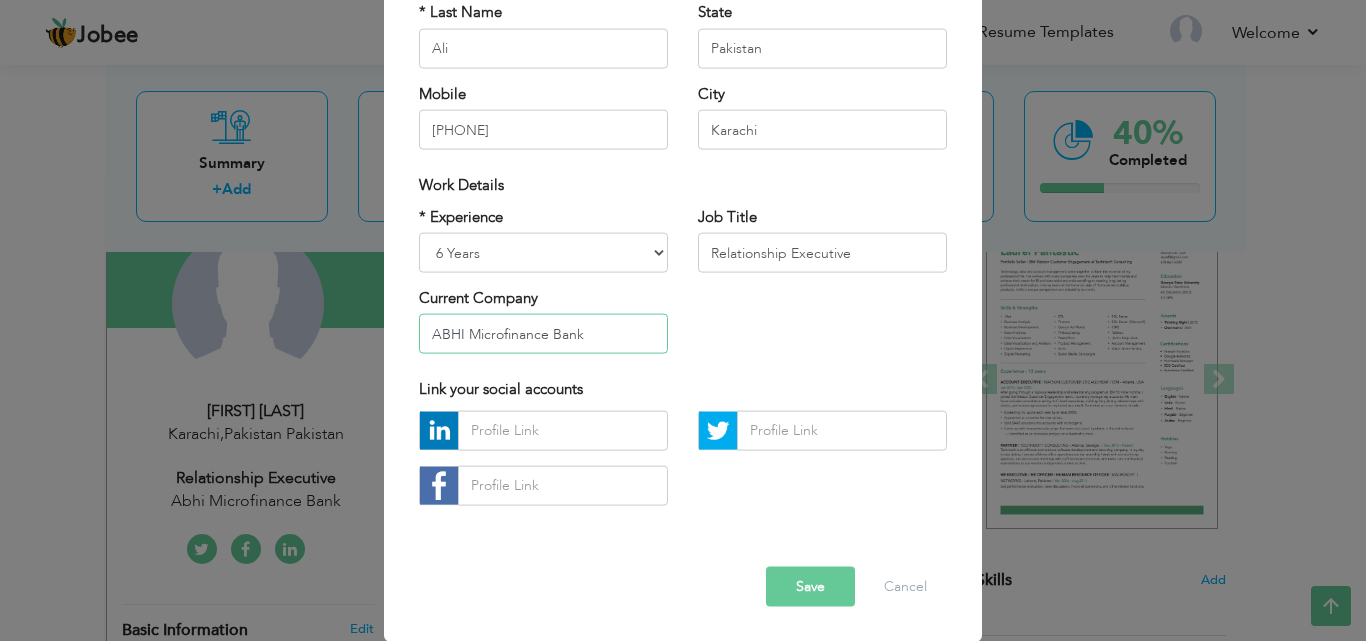 click on "ABHI Microfinance Bank" at bounding box center [543, 334] 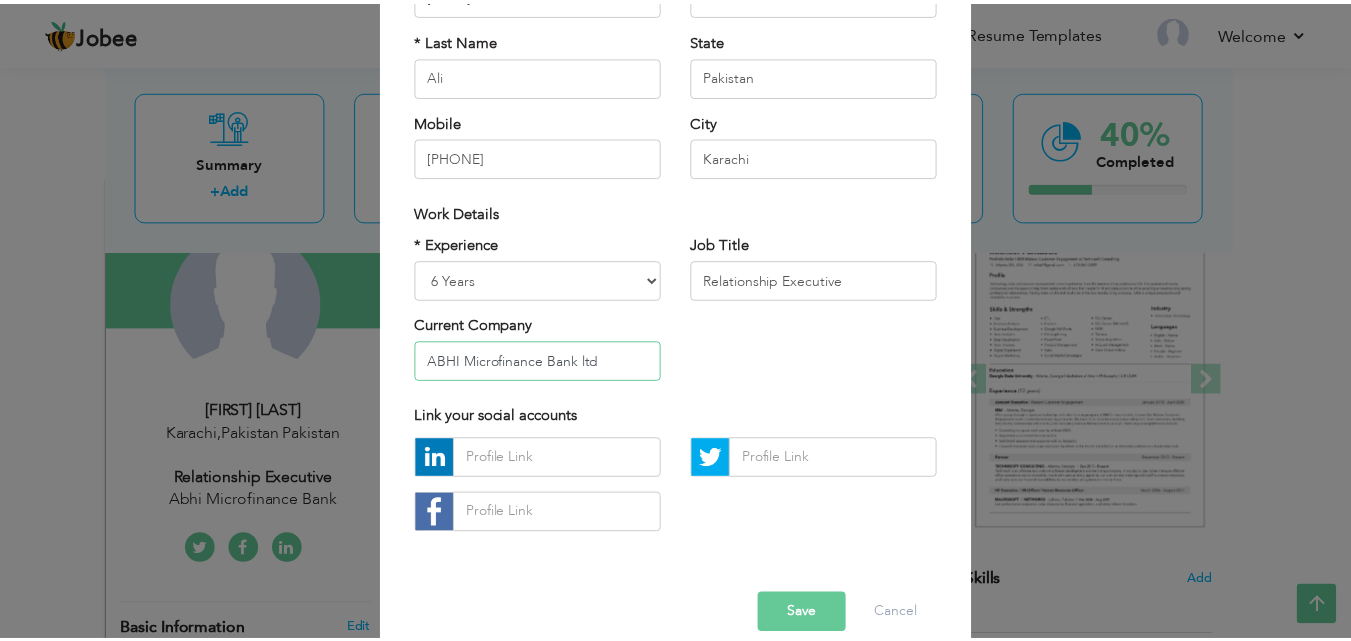 scroll, scrollTop: 261, scrollLeft: 0, axis: vertical 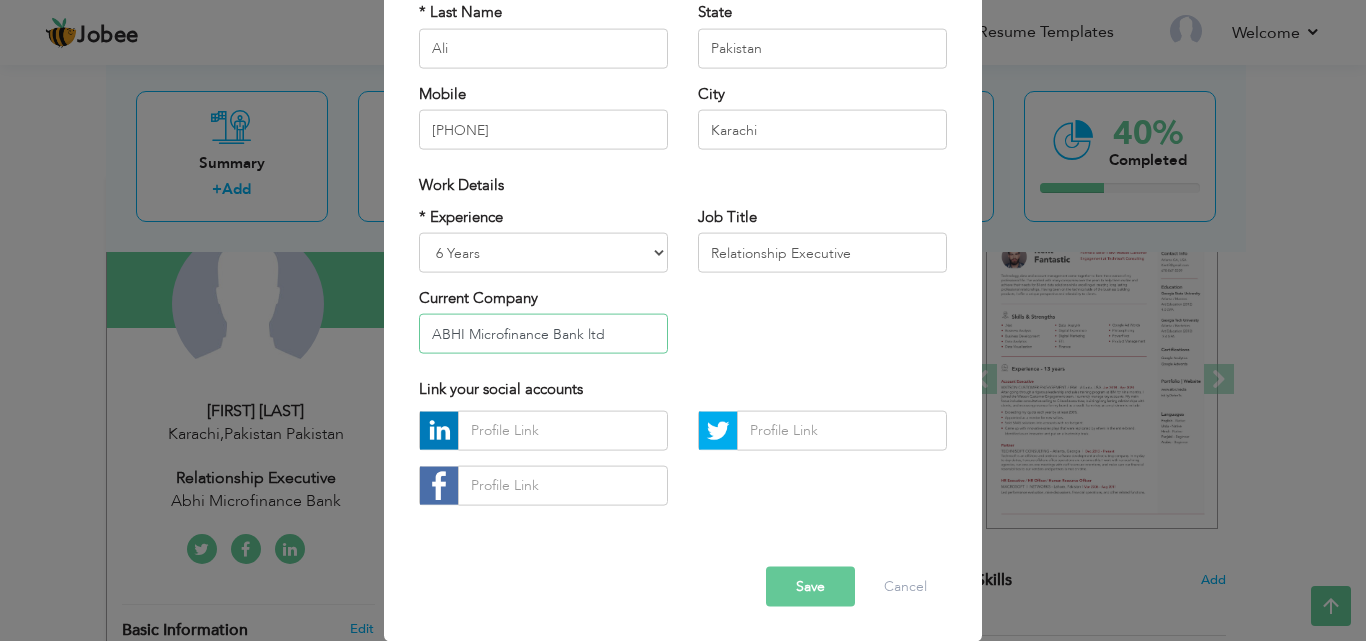 type on "ABHI Microfinance Bank ltd" 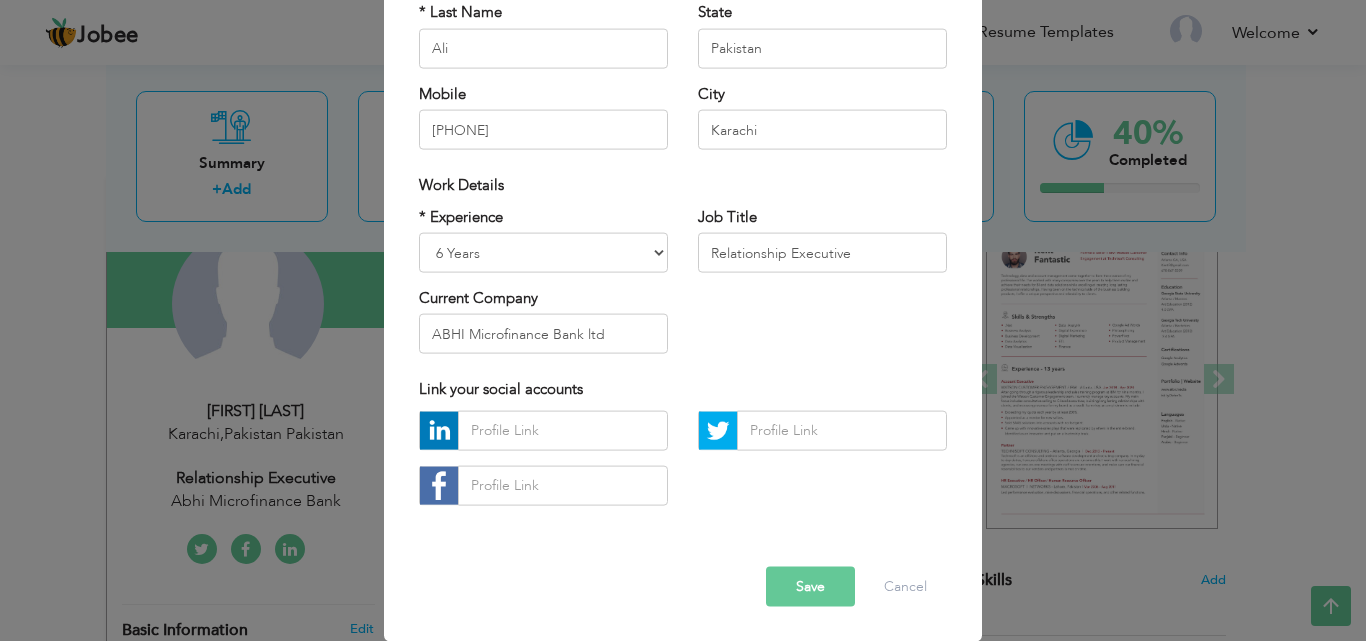 click on "Save" at bounding box center (810, 586) 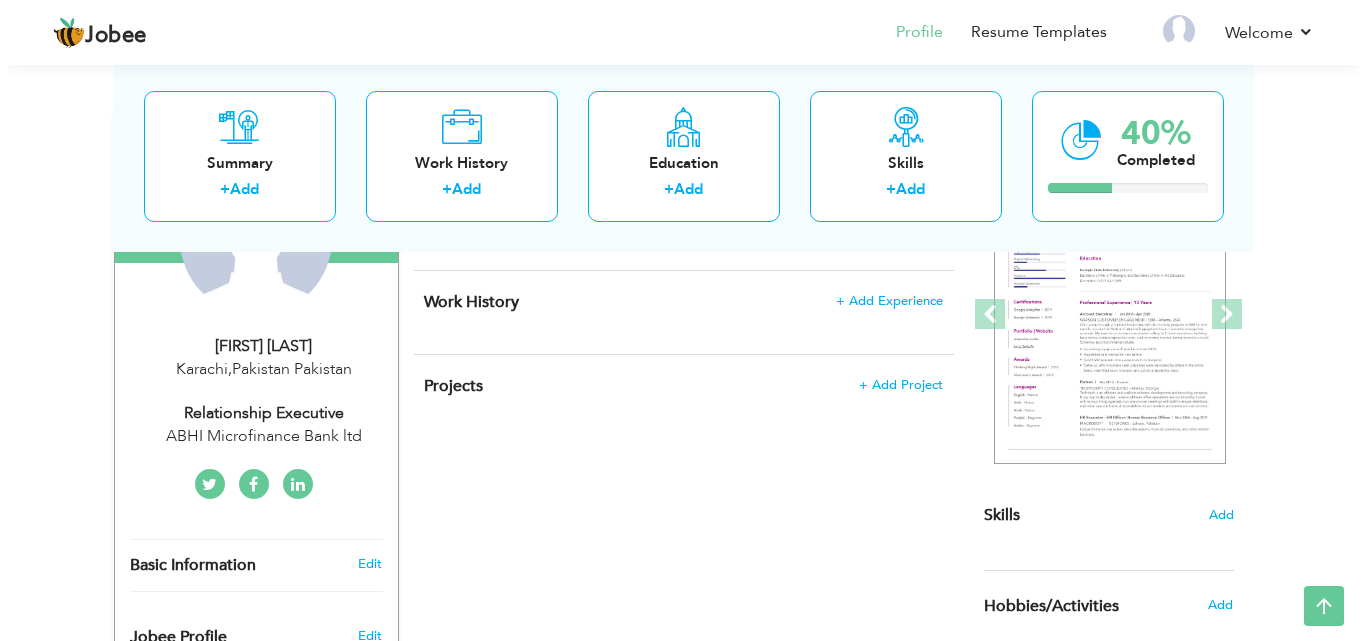 scroll, scrollTop: 300, scrollLeft: 0, axis: vertical 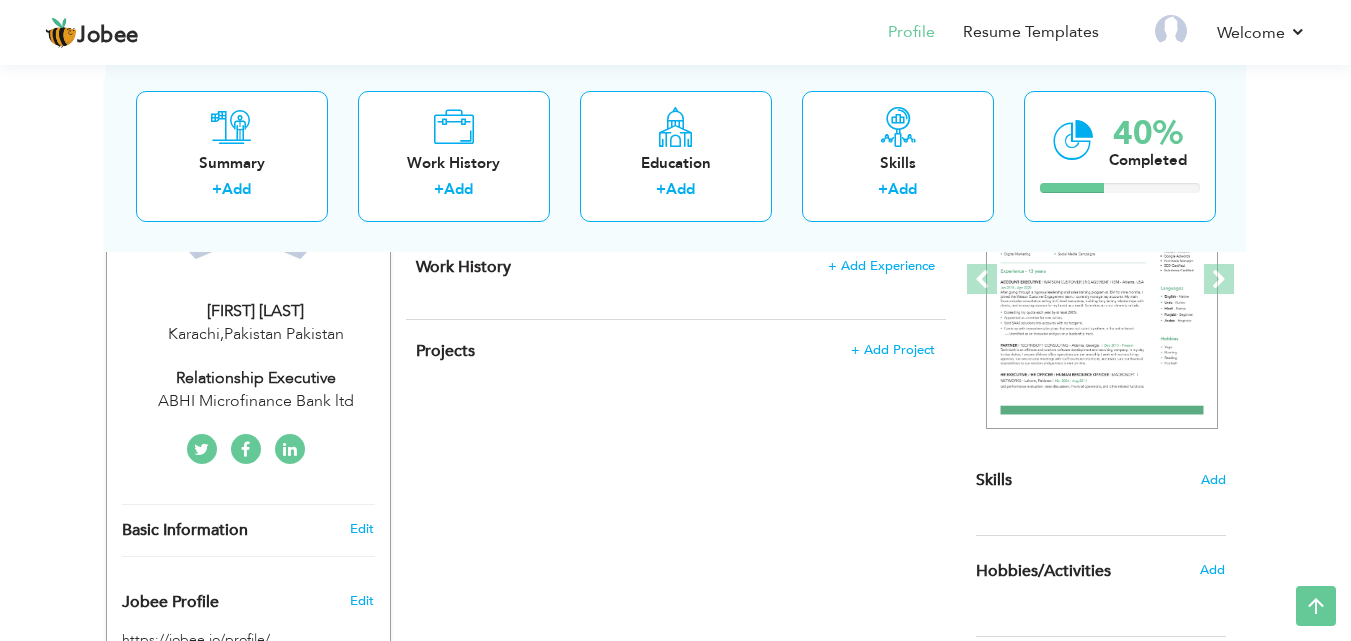 click on "Shahzad Ali" at bounding box center [256, 311] 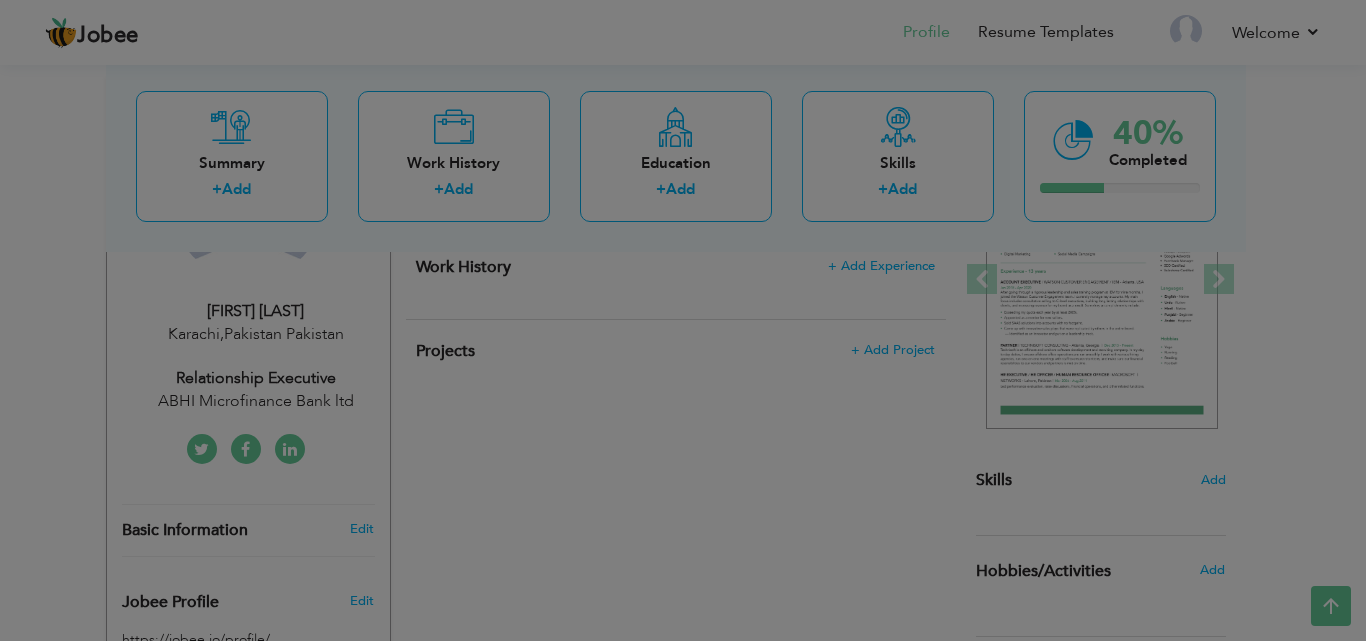 scroll, scrollTop: 0, scrollLeft: 0, axis: both 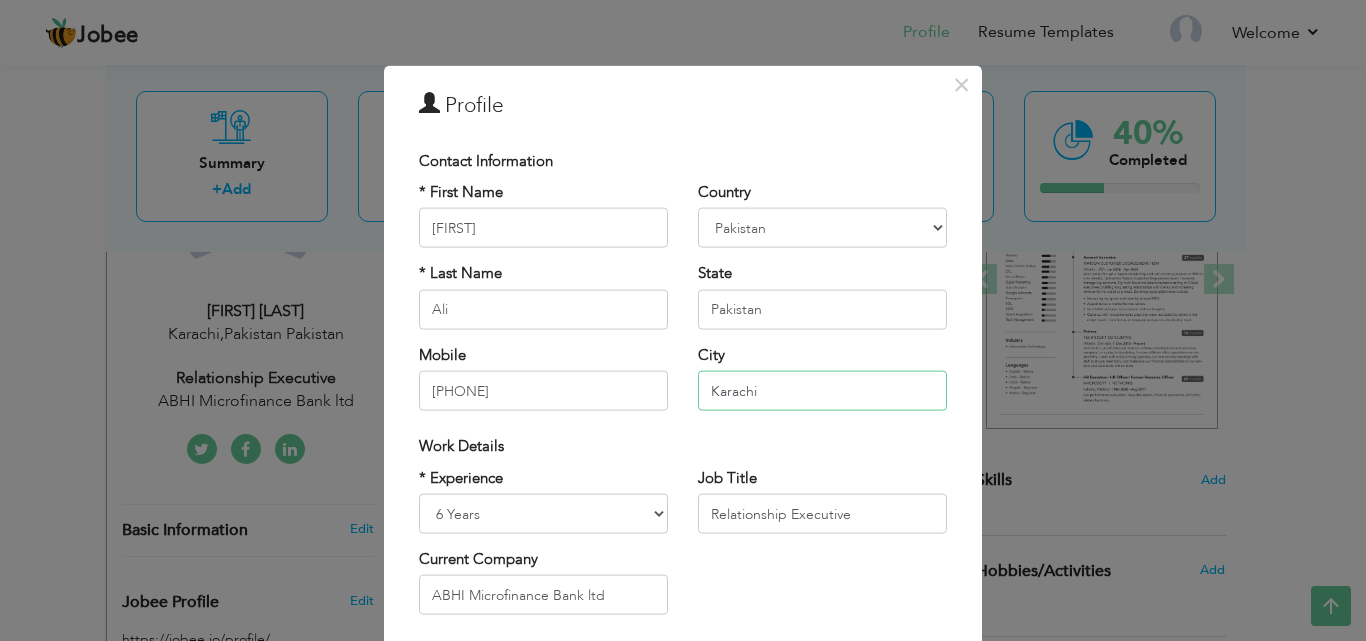 click on "Karachi" at bounding box center (822, 391) 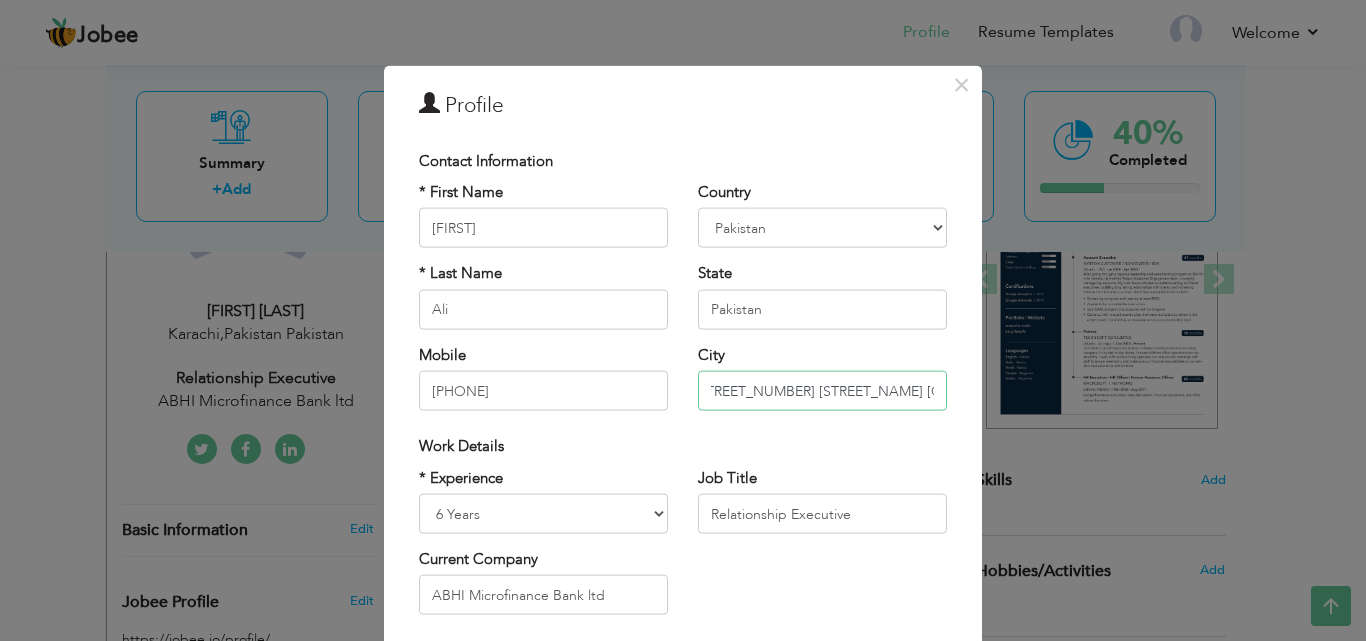 scroll, scrollTop: 0, scrollLeft: 20, axis: horizontal 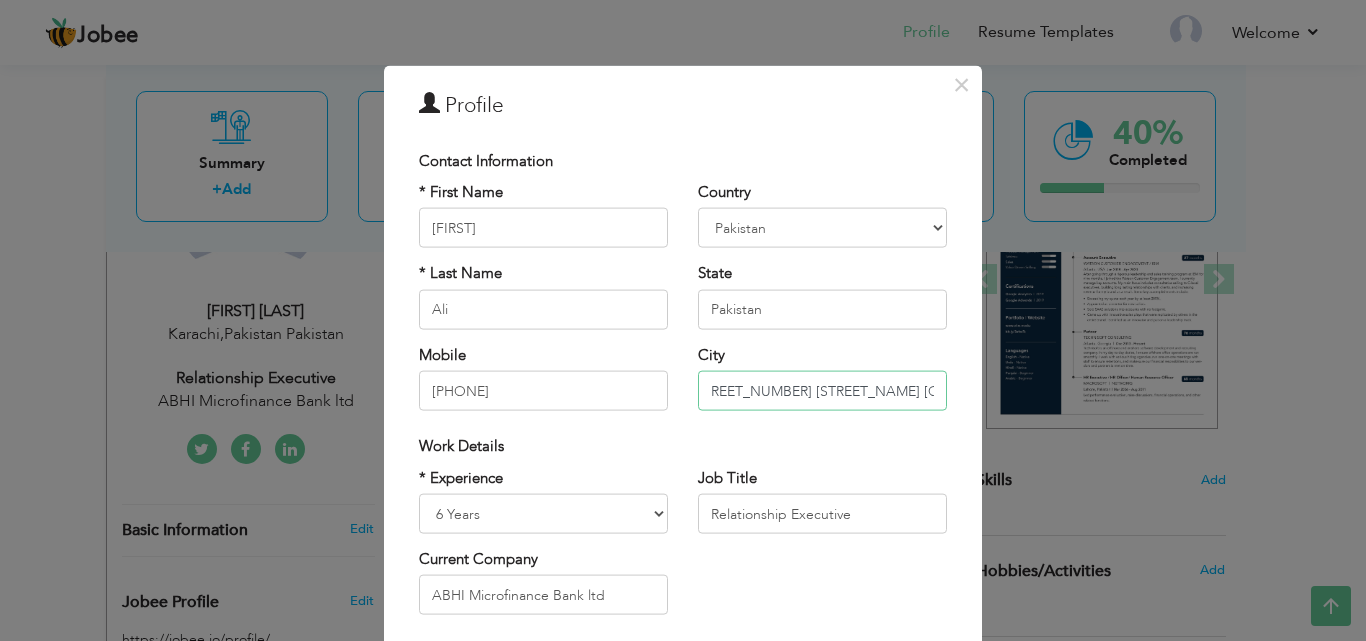 click on "H No N 430  Sector 11 J North Karachi,Karachi" at bounding box center (822, 391) 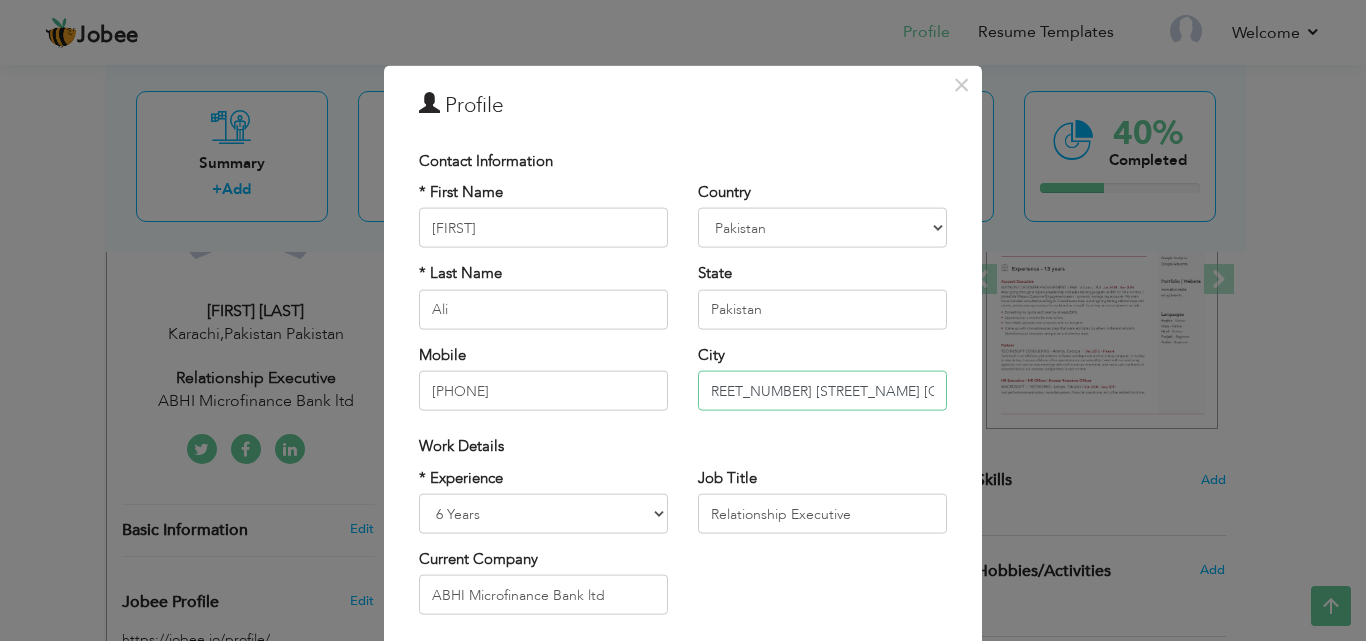 click on "H No N 430  Sector 11 J North Karachi,Karachi" at bounding box center [822, 391] 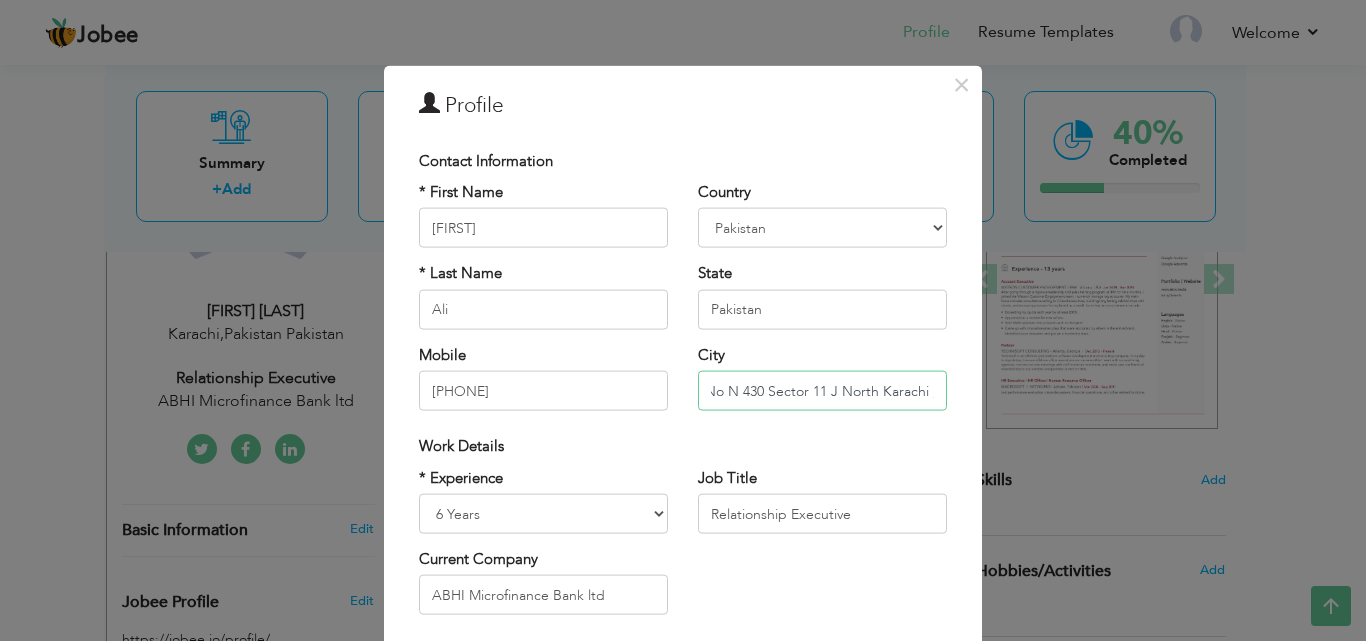 click on "H No N 430  Sector 11 J North Karachi ,Karachi" at bounding box center [822, 391] 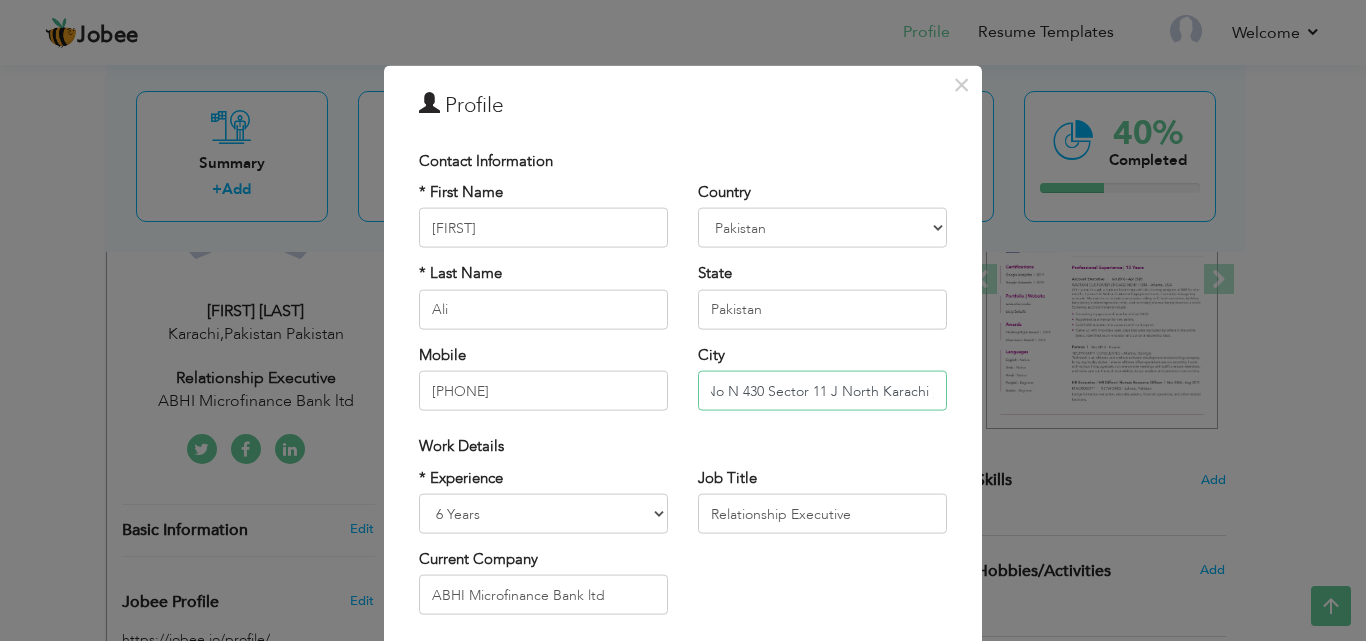 scroll, scrollTop: 261, scrollLeft: 0, axis: vertical 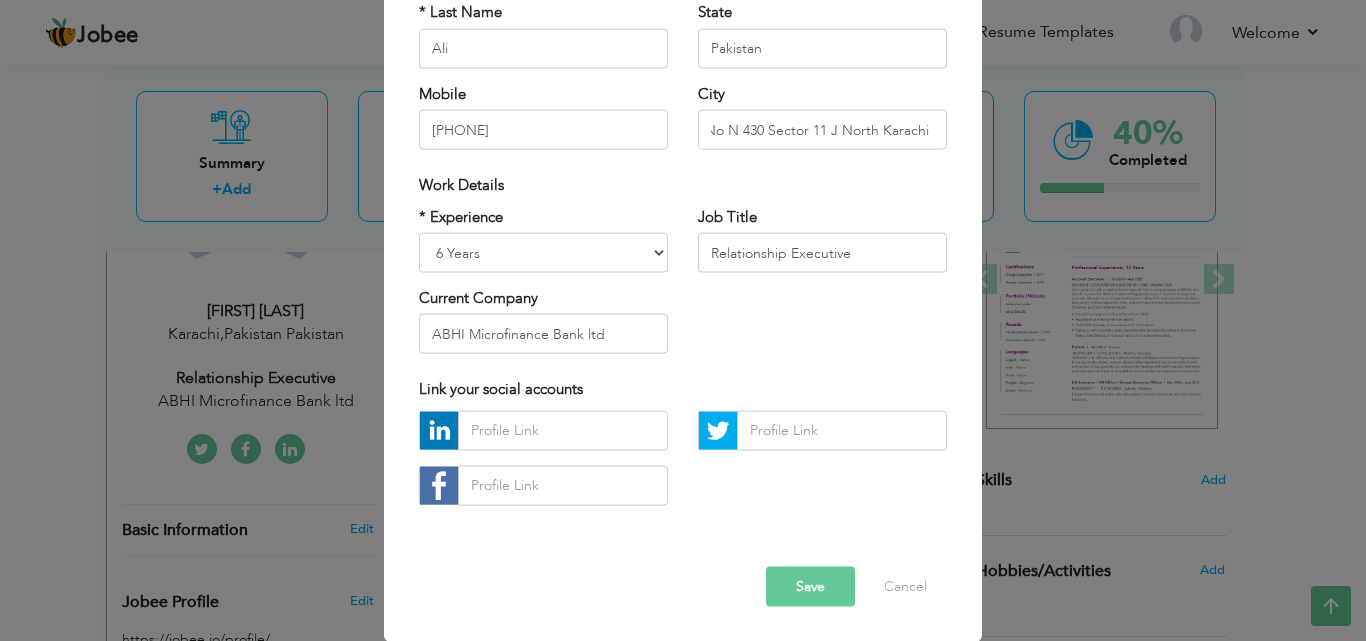 click on "Save" at bounding box center [810, 586] 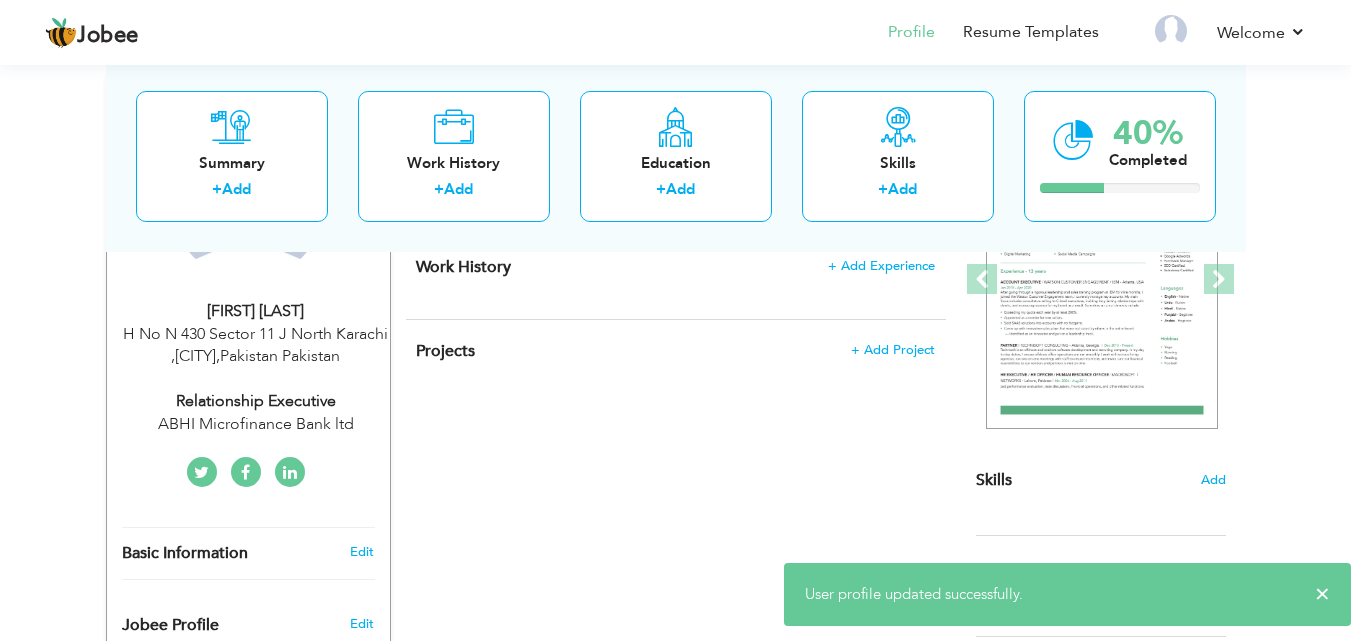 click on "H No N 430  Sector 11 J North Karachi ,Karachi ,  Pakistan Pakistan" at bounding box center (256, 346) 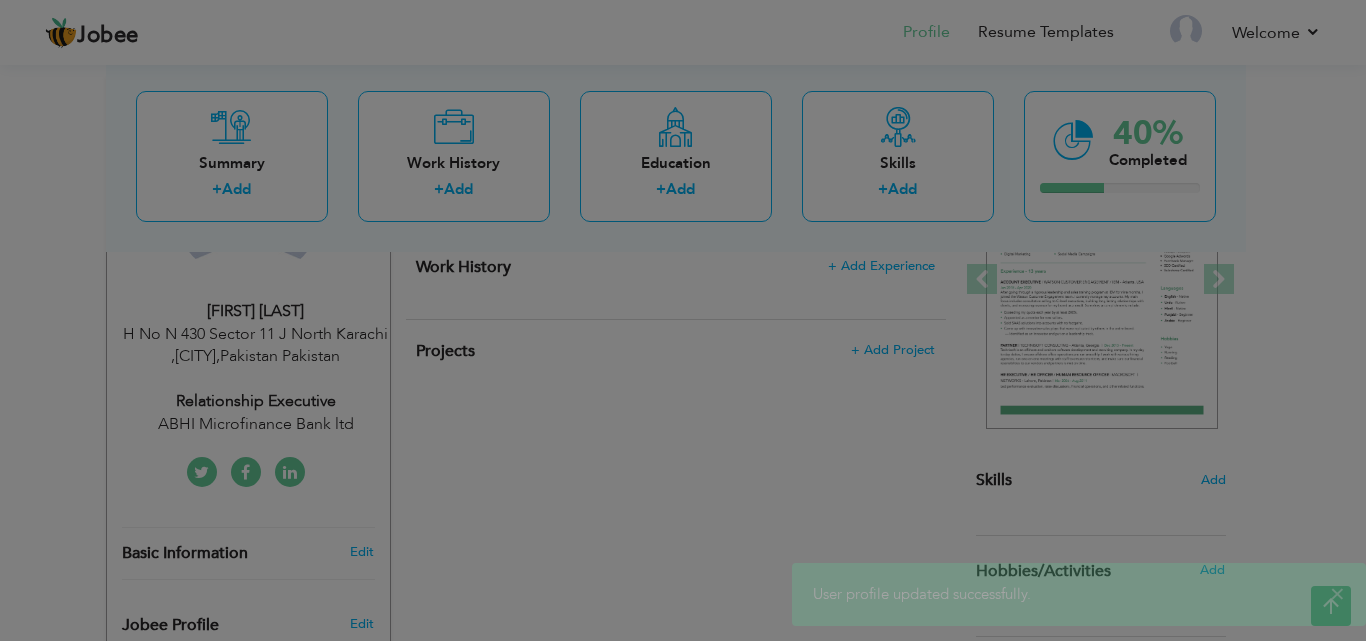scroll, scrollTop: 0, scrollLeft: 0, axis: both 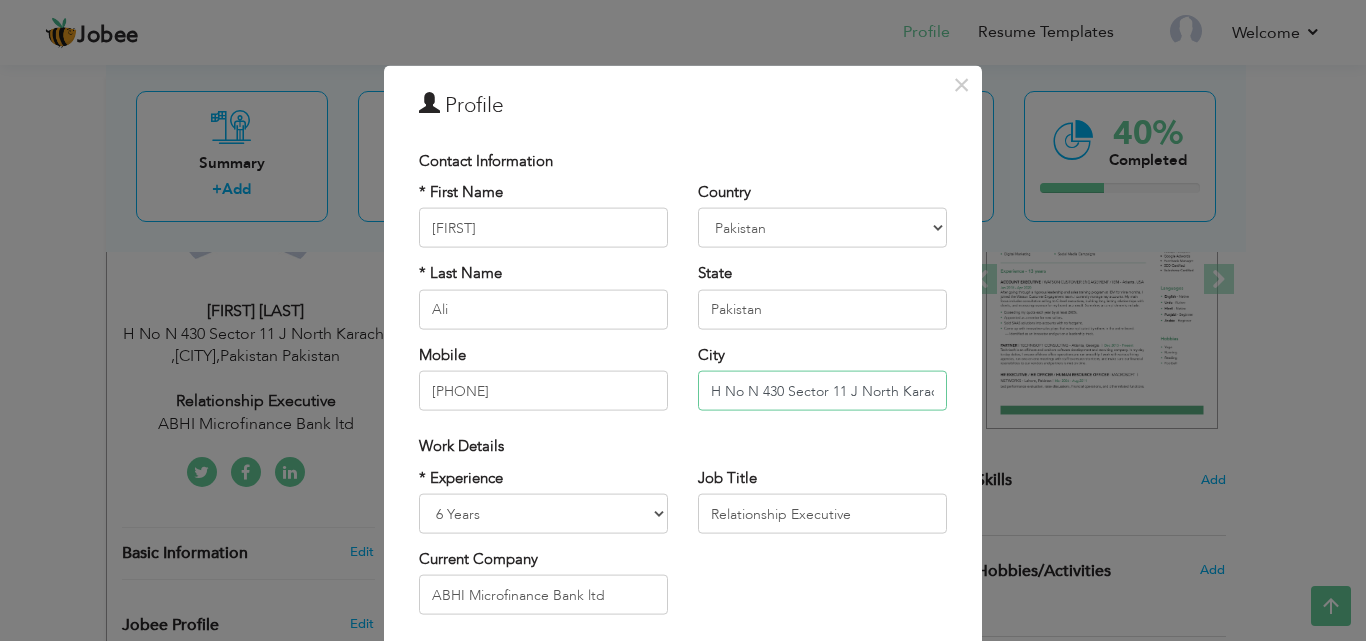 click on "H No N 430  Sector 11 J North Karachi ,Karachi" at bounding box center [822, 391] 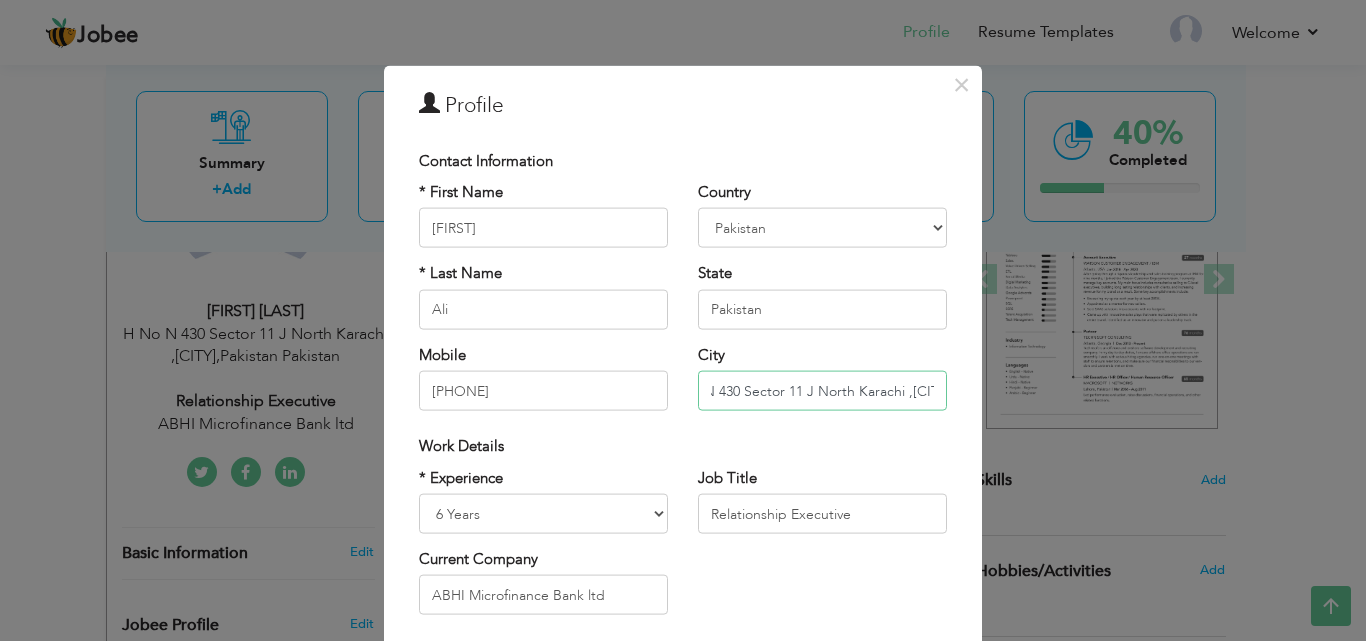 scroll, scrollTop: 0, scrollLeft: 66, axis: horizontal 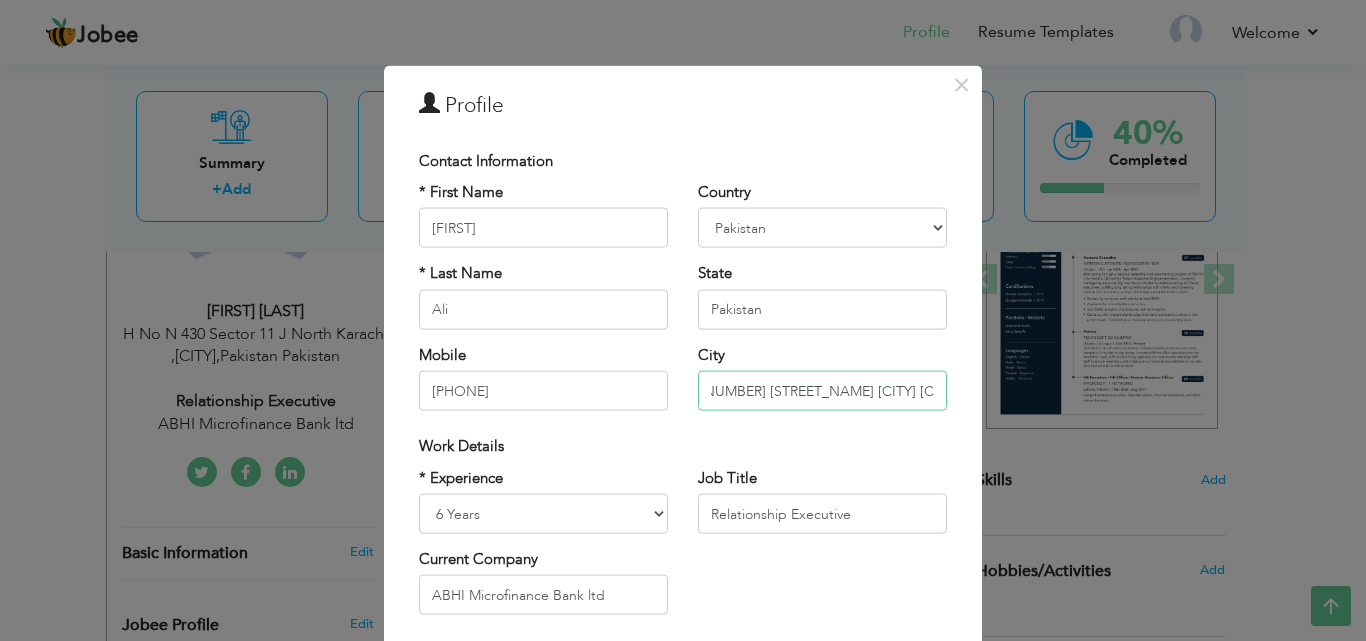 click on "H No N 430  Sector 11 J North Karachi , Karachi" at bounding box center [822, 391] 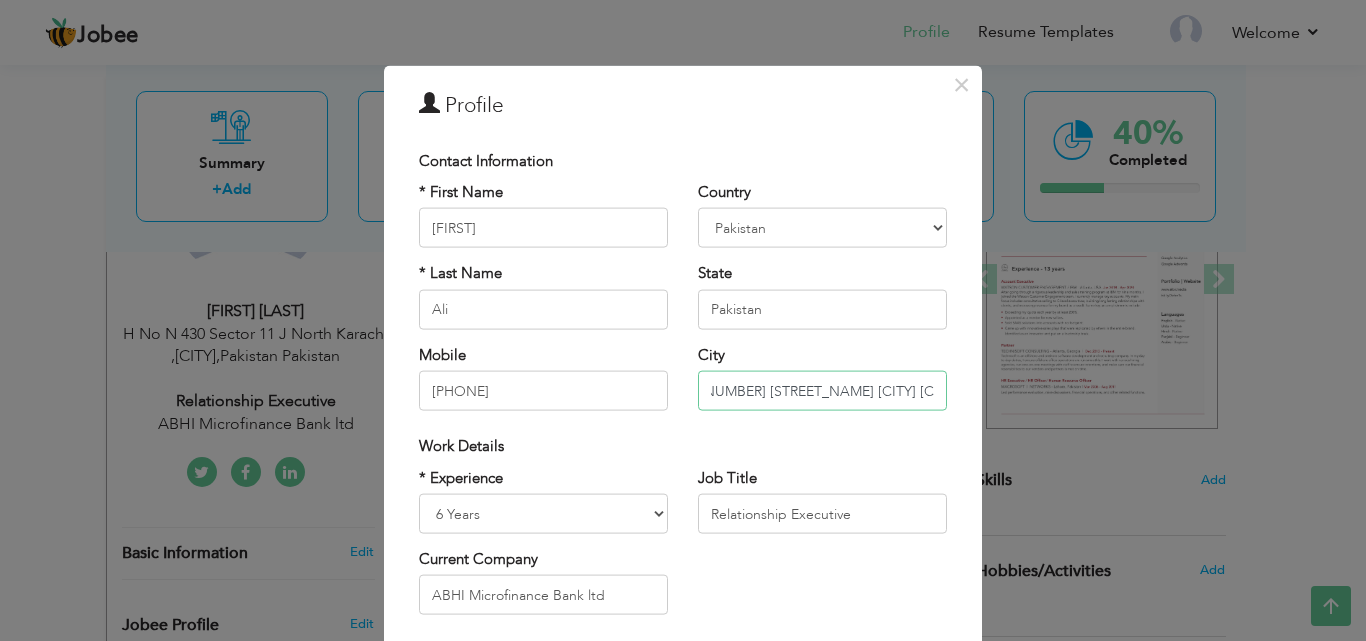 click on "H No N 430  Sector 11 J North Karachi , Karachi" at bounding box center (822, 391) 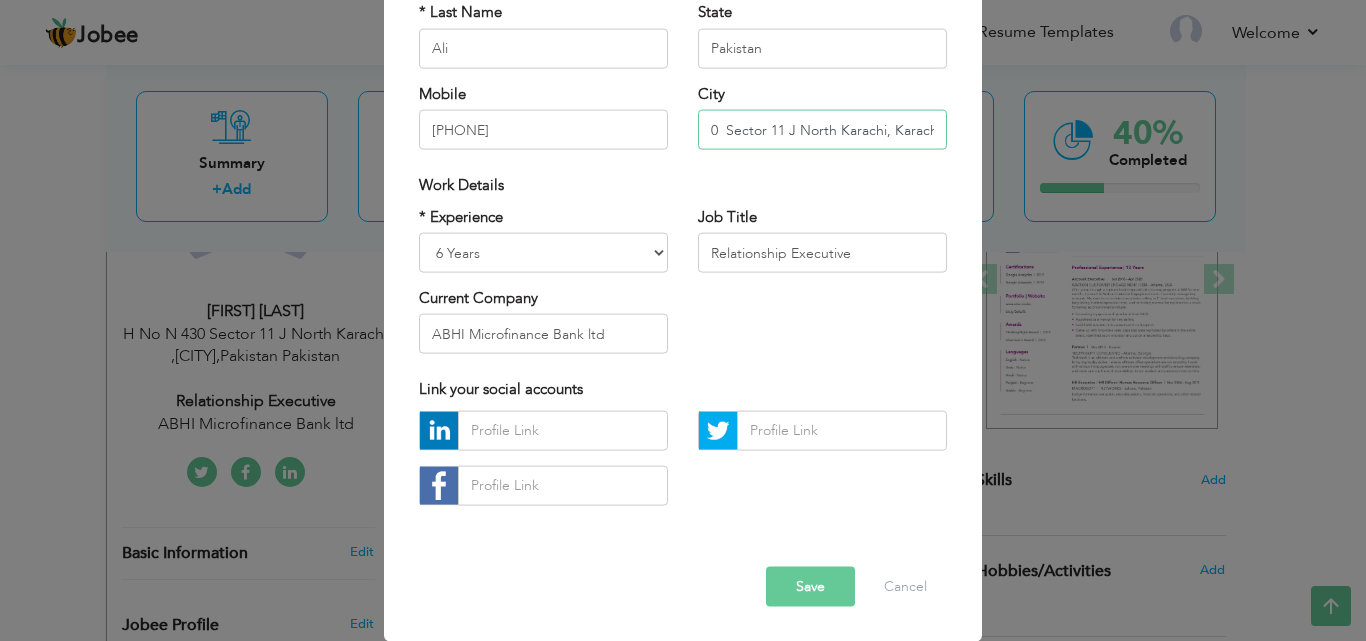 scroll, scrollTop: 261, scrollLeft: 0, axis: vertical 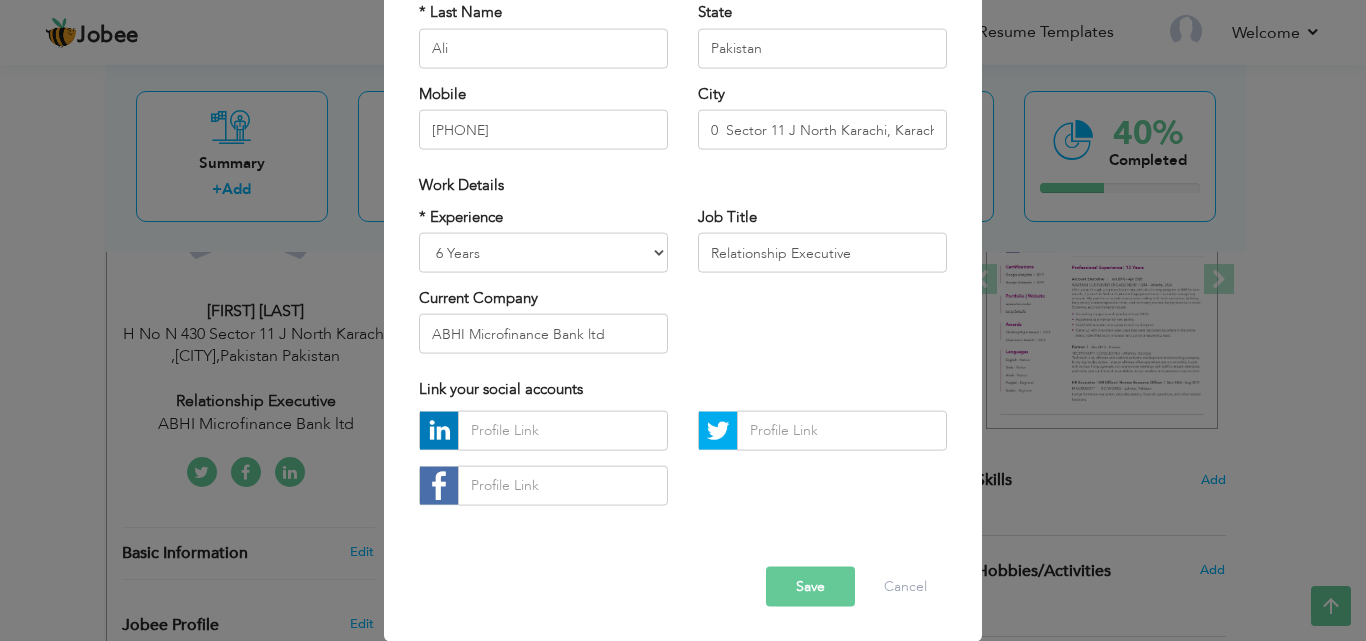 click on "Save" at bounding box center (810, 586) 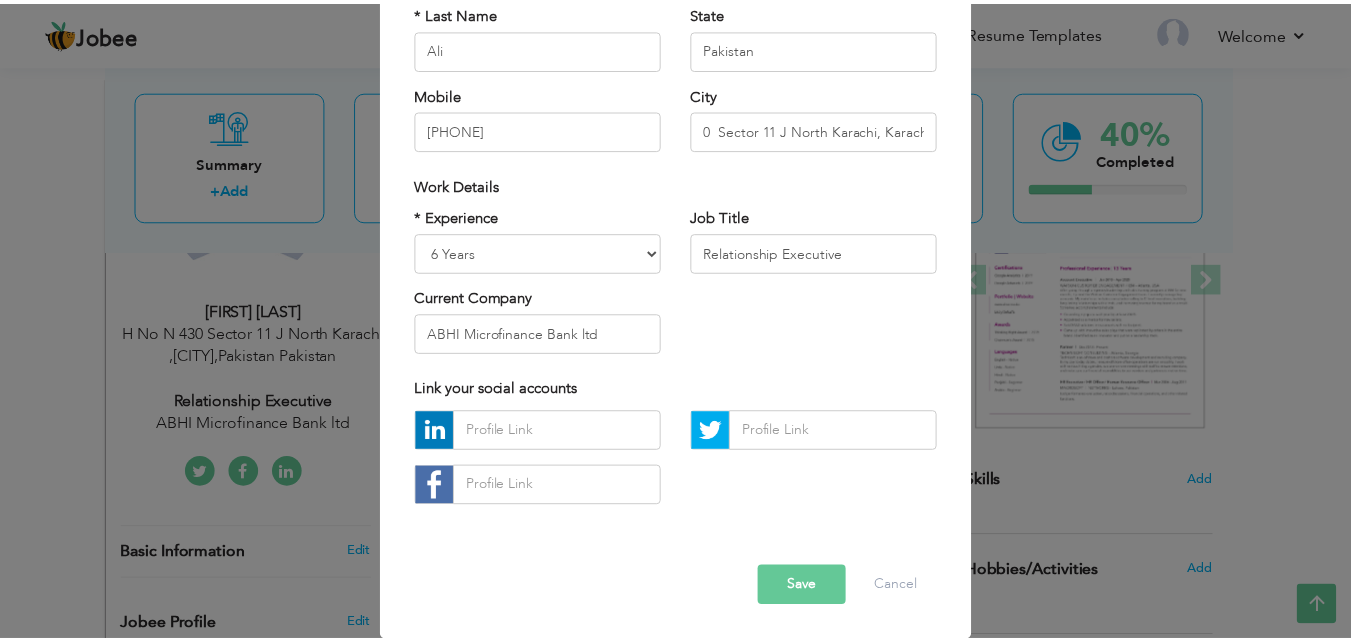 scroll, scrollTop: 0, scrollLeft: 0, axis: both 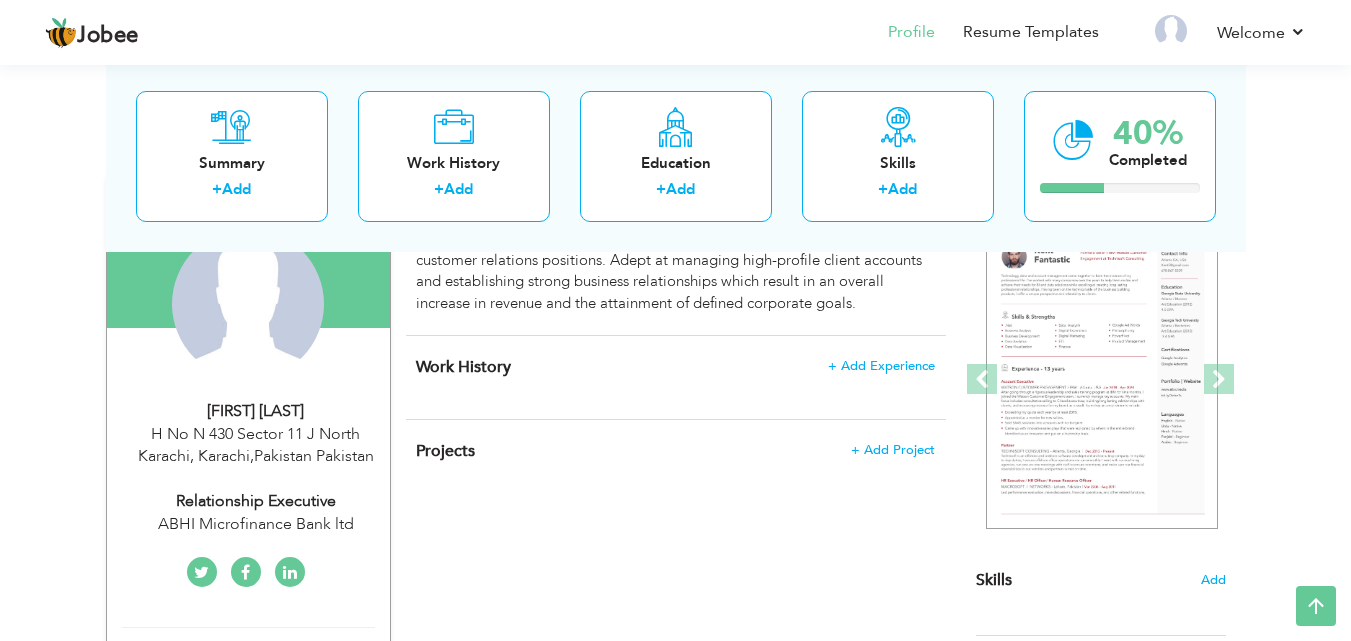 click on "H No N 430  Sector 11 J North Karachi, Karachi ,  Pakistan Pakistan" at bounding box center (256, 446) 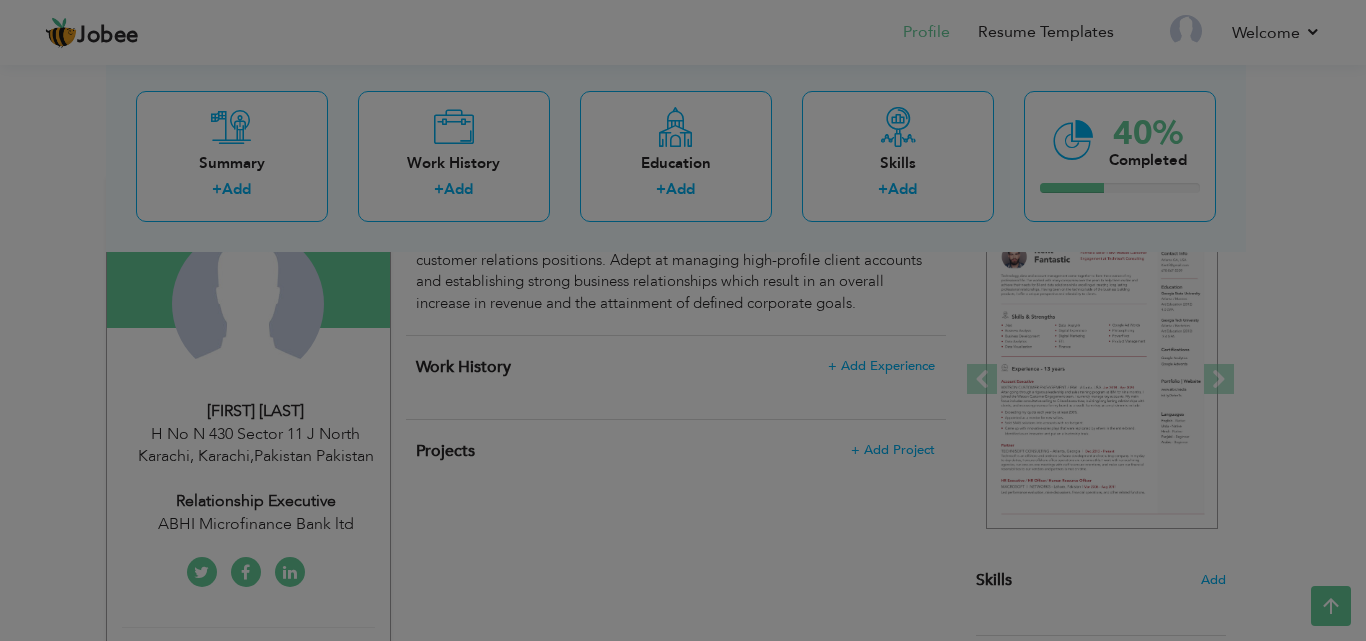 scroll, scrollTop: 0, scrollLeft: 0, axis: both 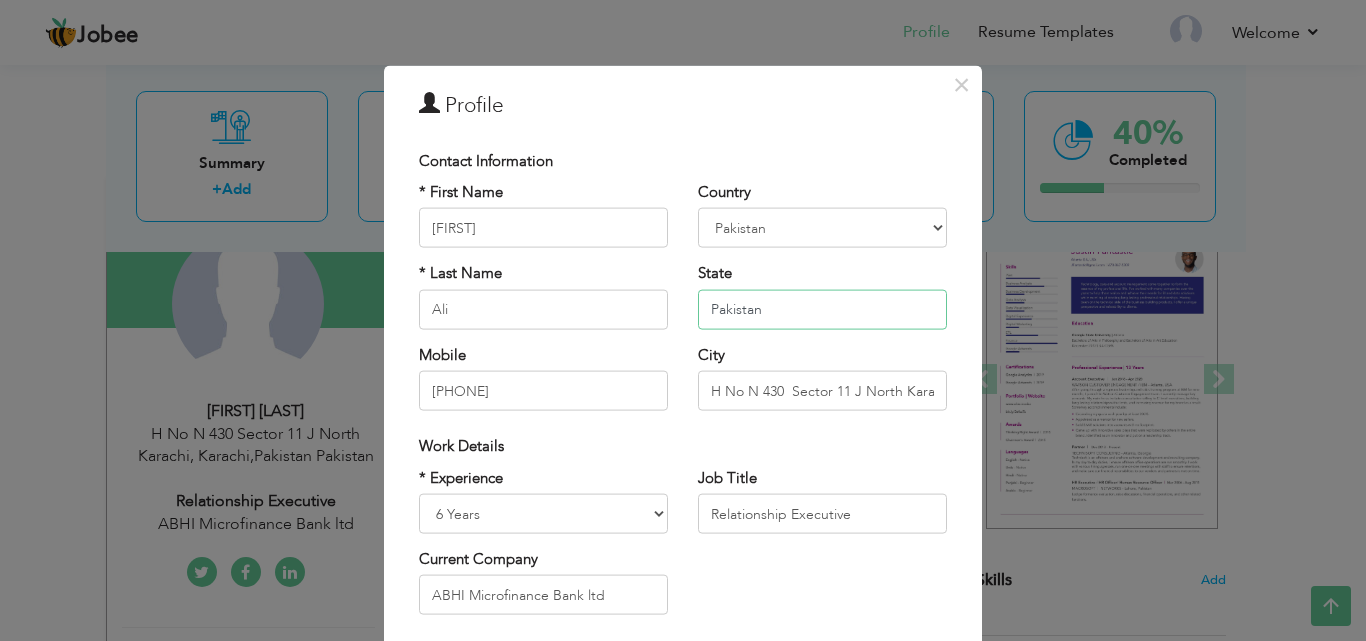 drag, startPoint x: 770, startPoint y: 321, endPoint x: 687, endPoint y: 301, distance: 85.37564 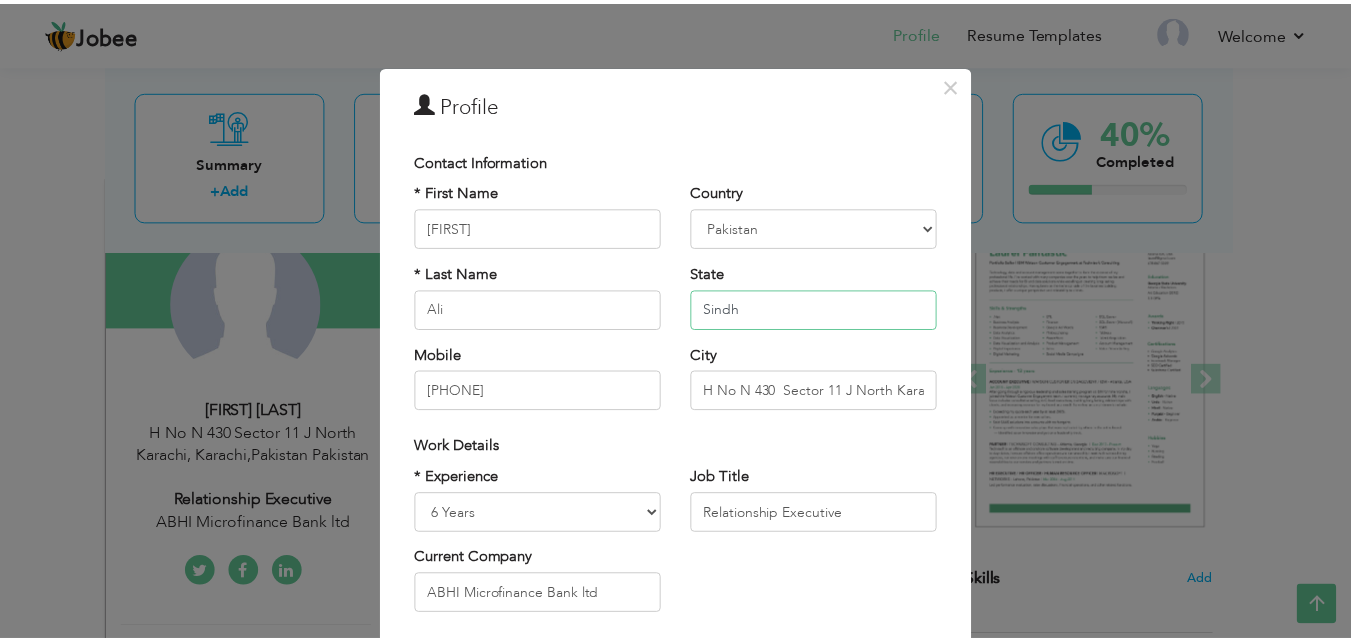 scroll, scrollTop: 261, scrollLeft: 0, axis: vertical 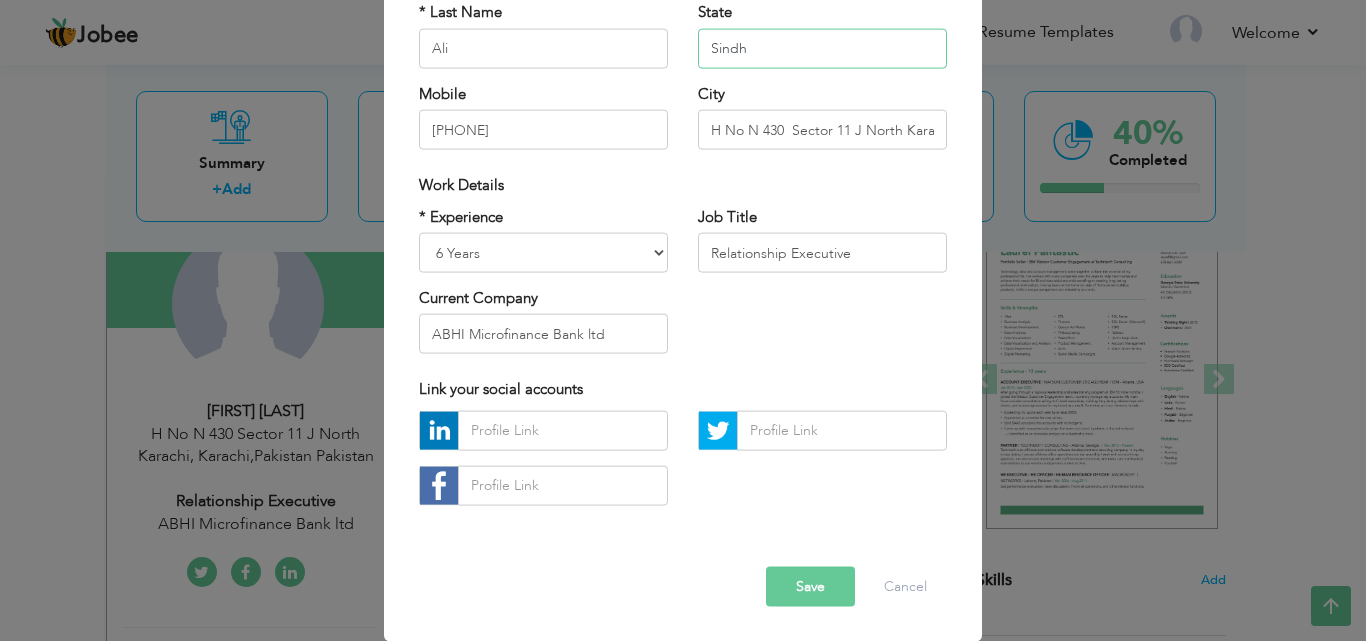 type on "Sindh" 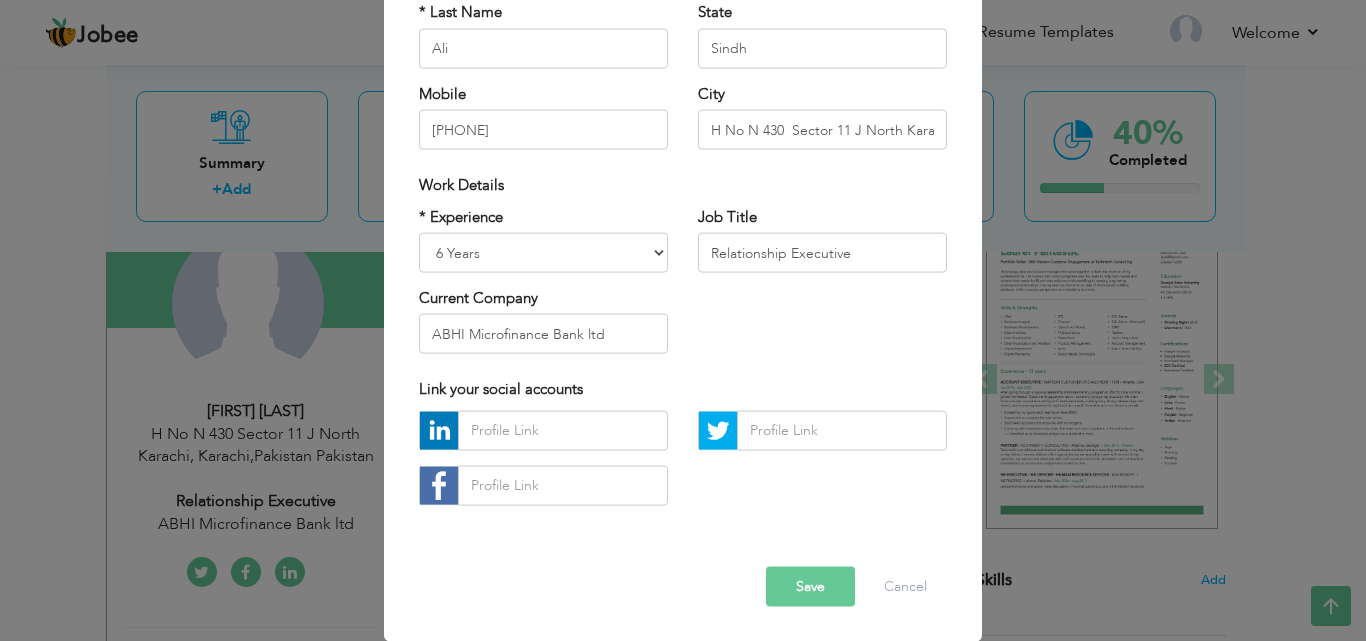click on "Save" at bounding box center (810, 586) 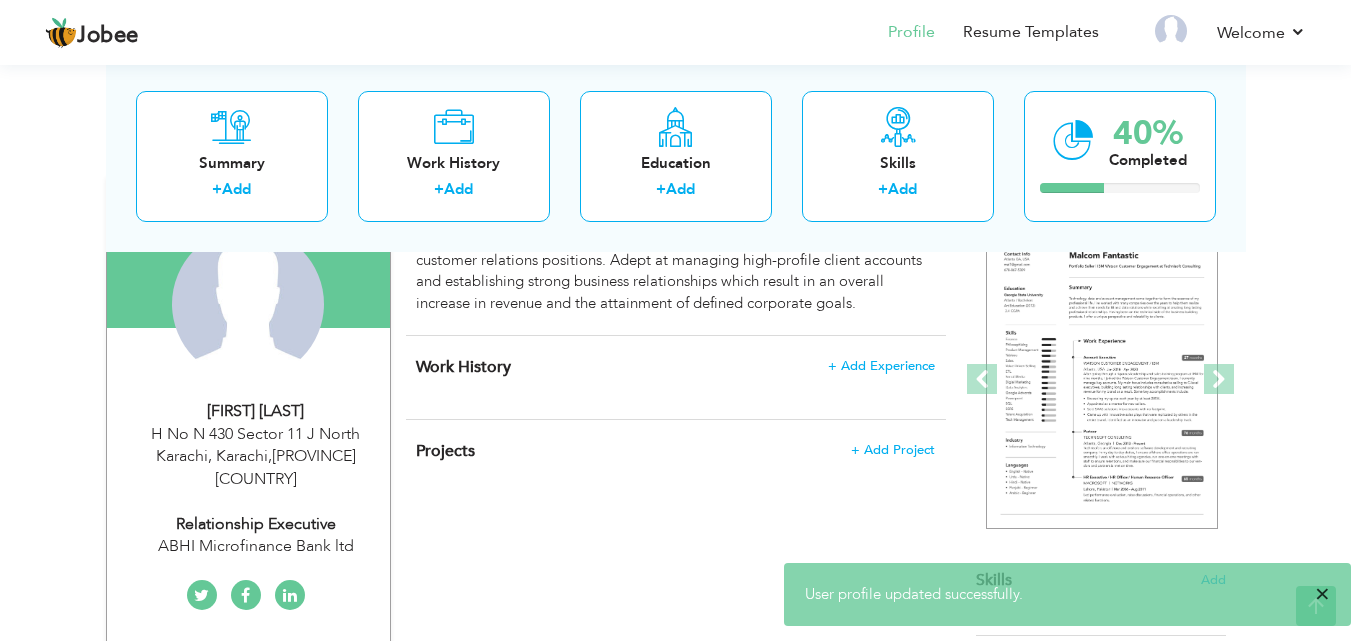 click on "×" at bounding box center (1322, 594) 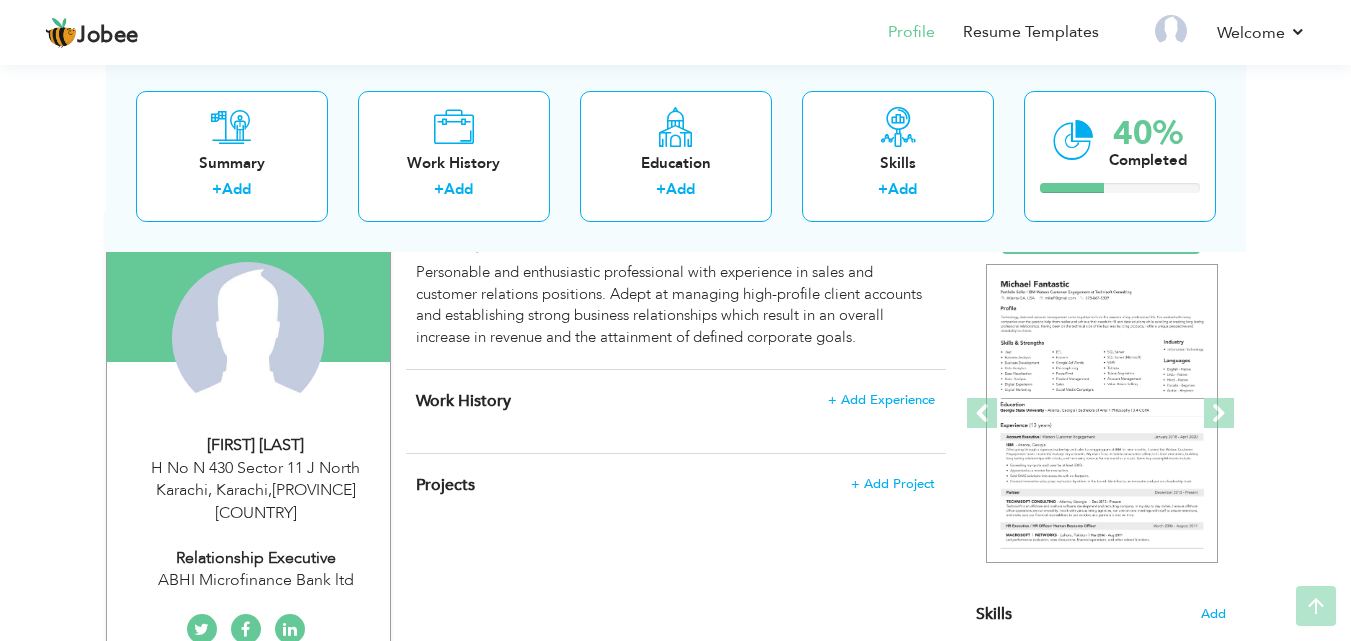 scroll, scrollTop: 200, scrollLeft: 0, axis: vertical 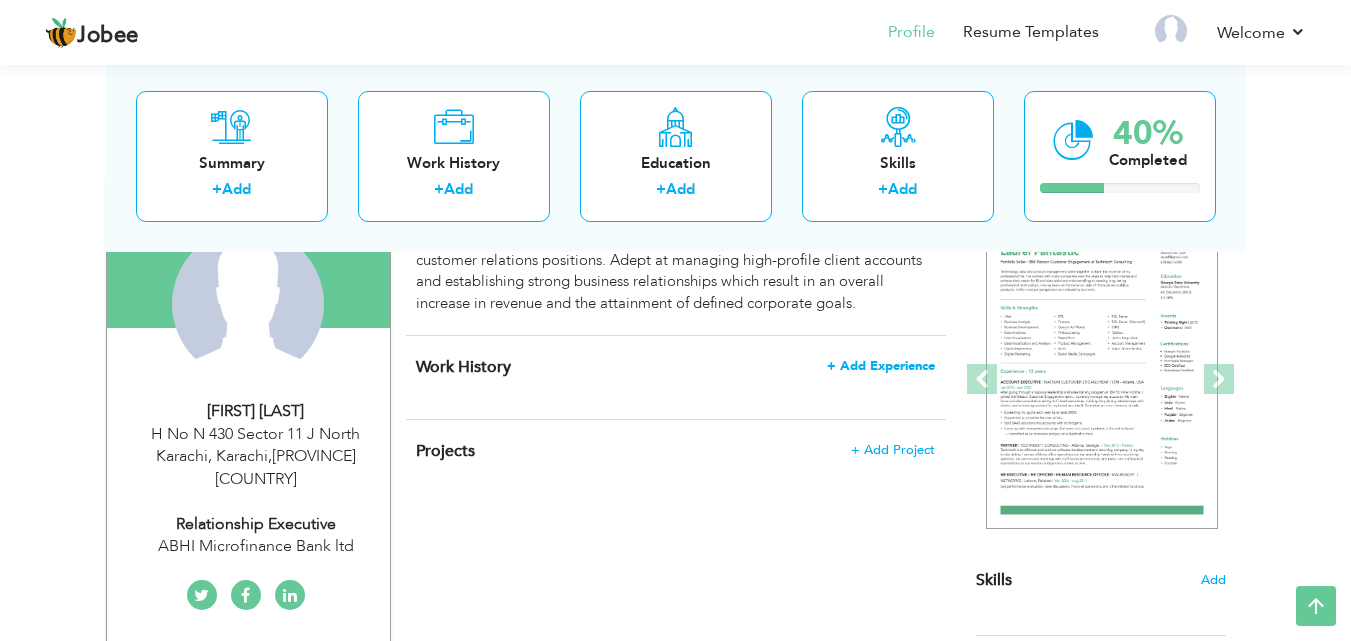 click on "+ Add Experience" at bounding box center [881, 366] 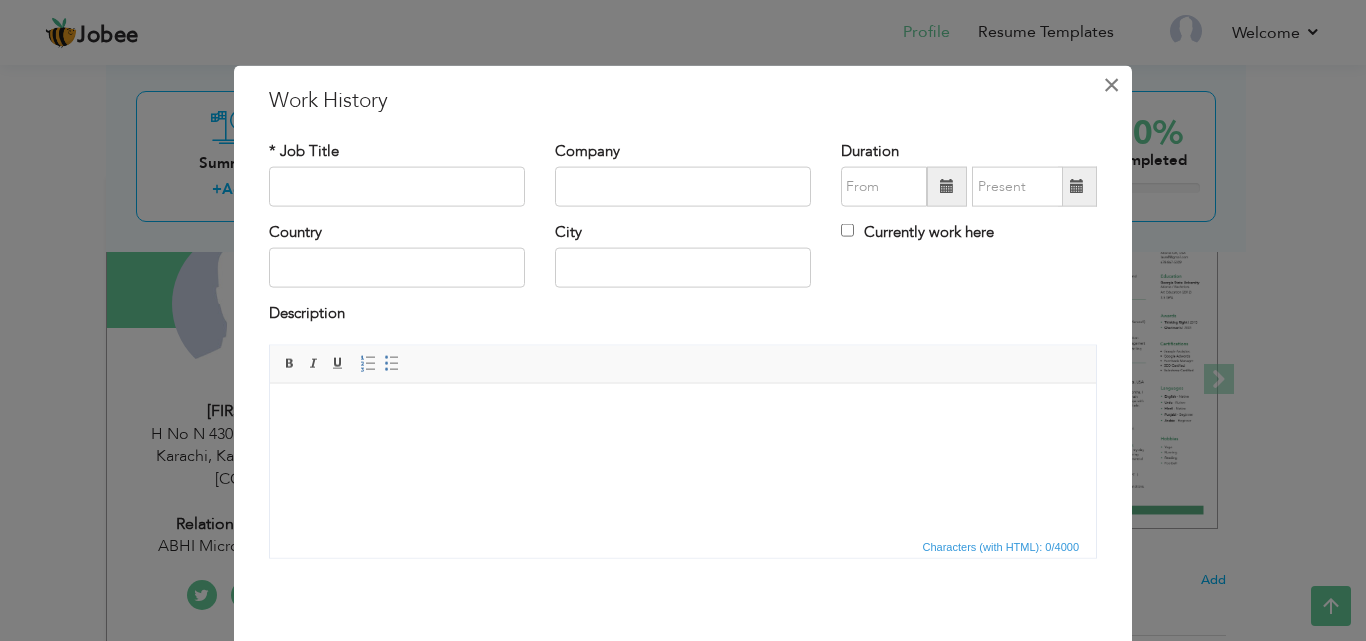 click on "×" at bounding box center (1111, 84) 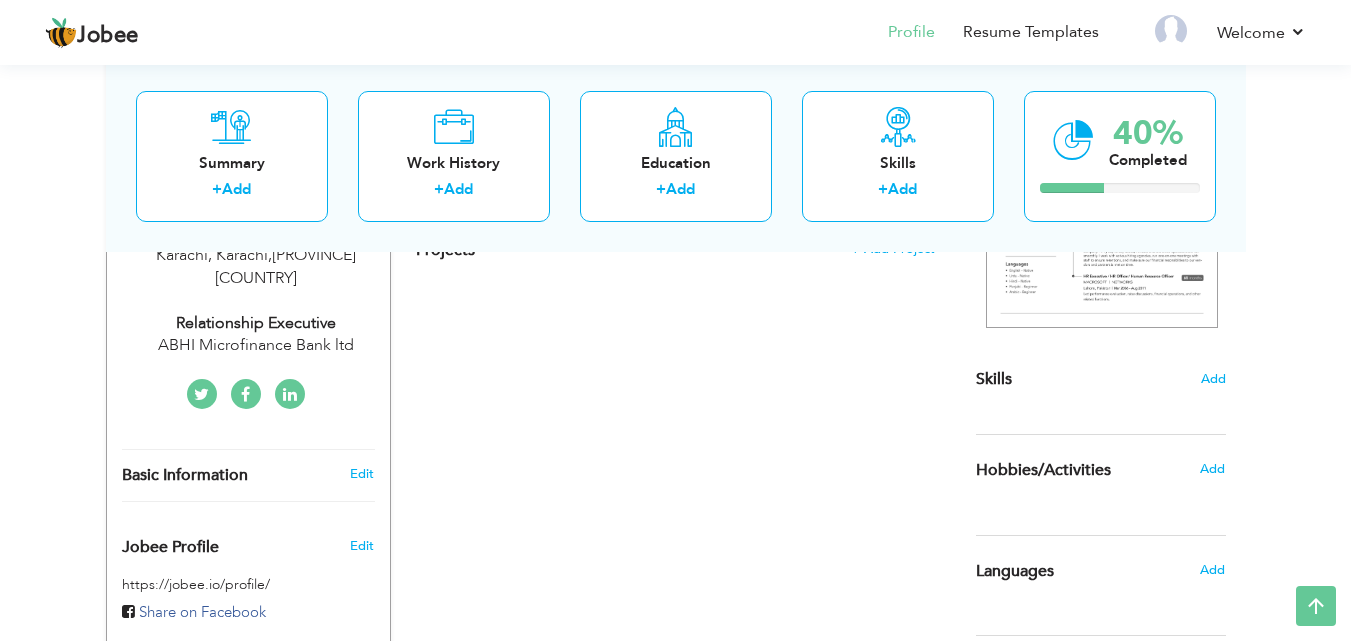 scroll, scrollTop: 400, scrollLeft: 0, axis: vertical 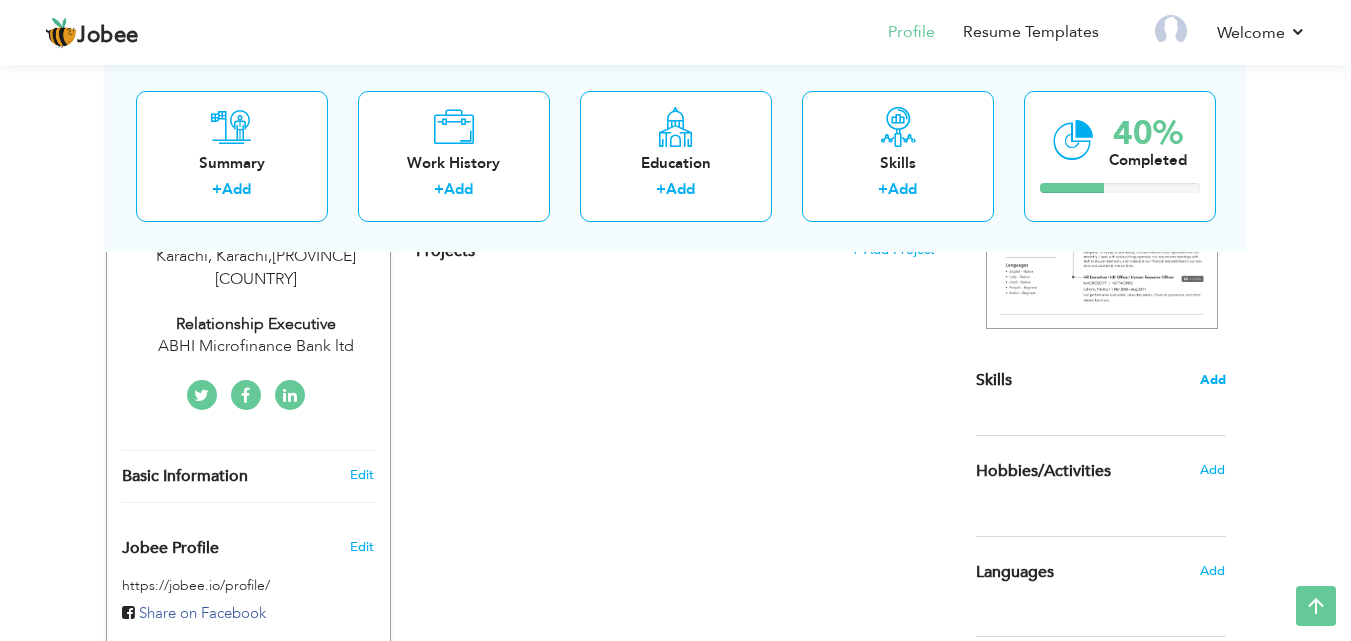 click on "Add" at bounding box center (1213, 380) 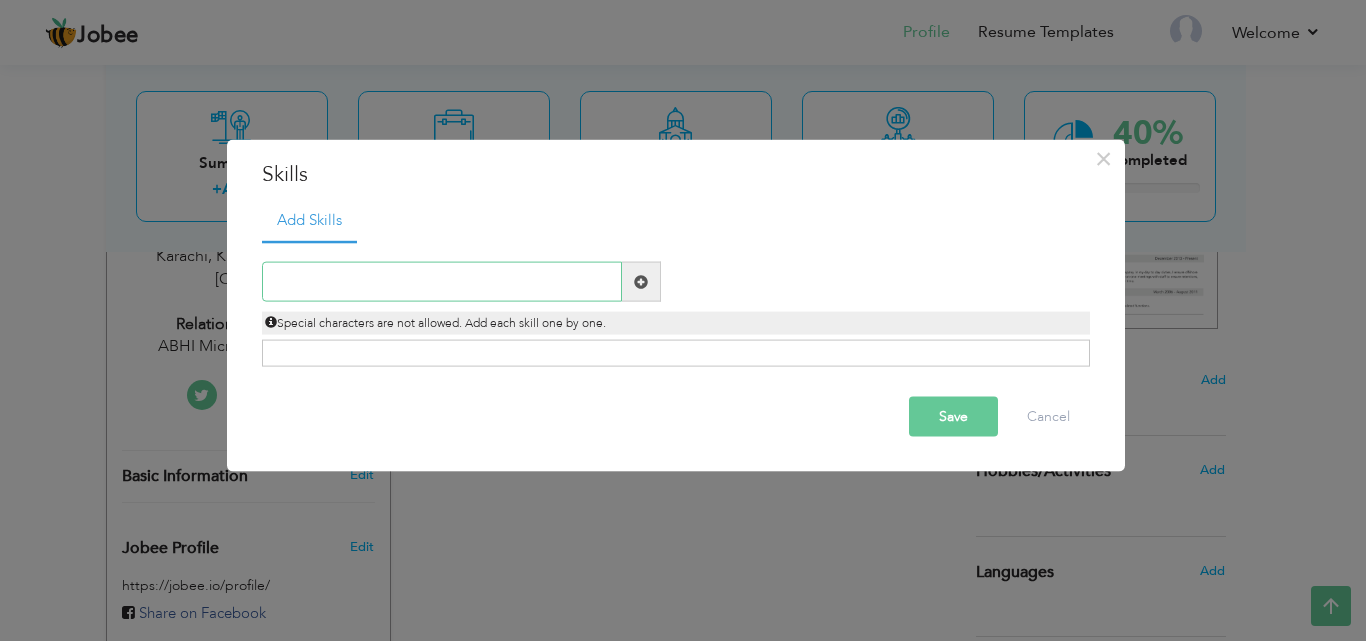 click at bounding box center (442, 282) 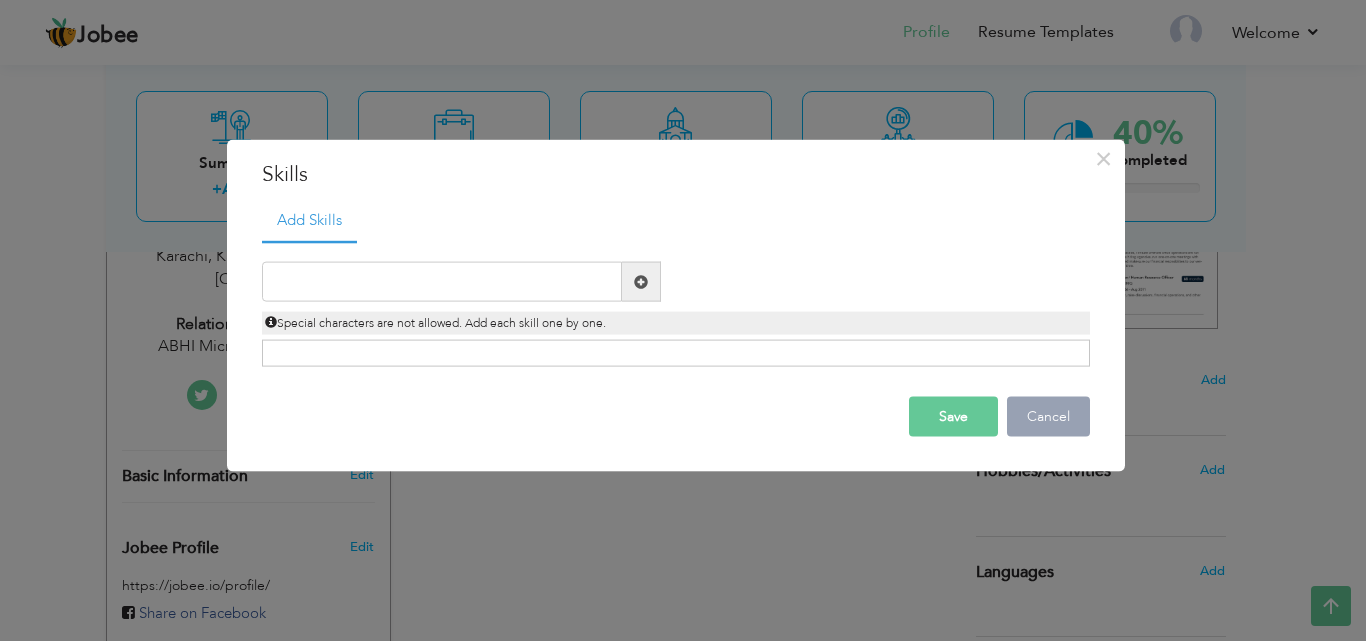 click on "Cancel" at bounding box center (1048, 417) 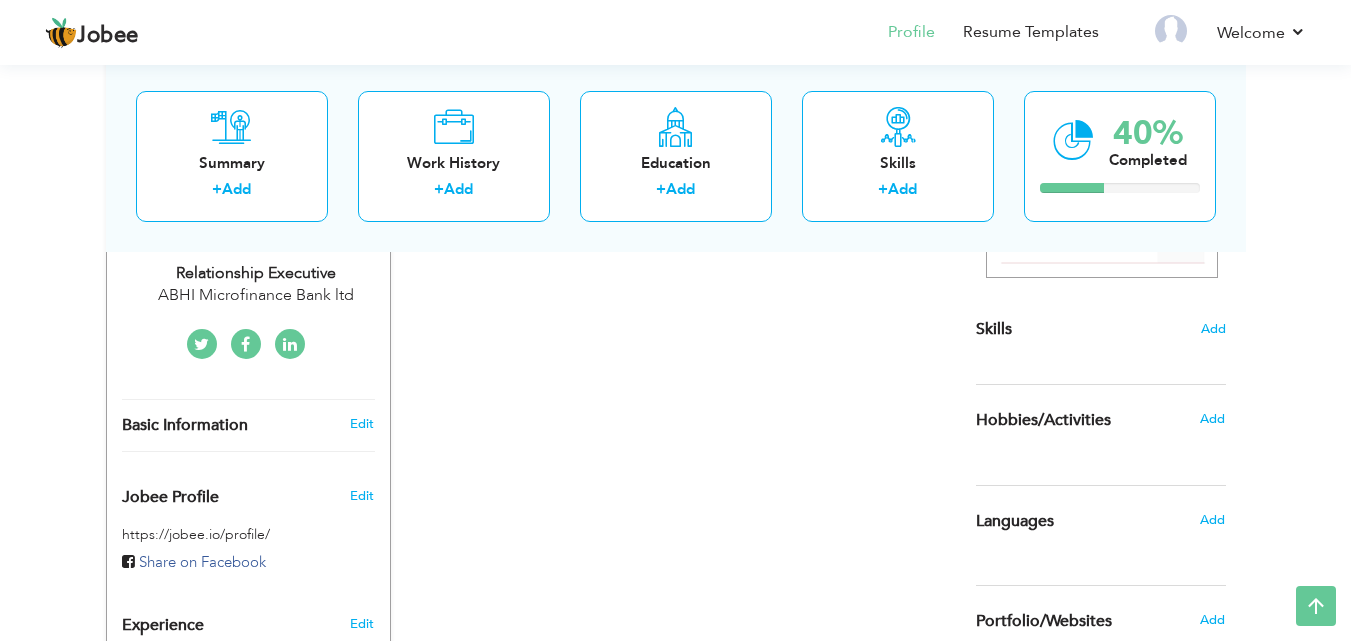 scroll, scrollTop: 500, scrollLeft: 0, axis: vertical 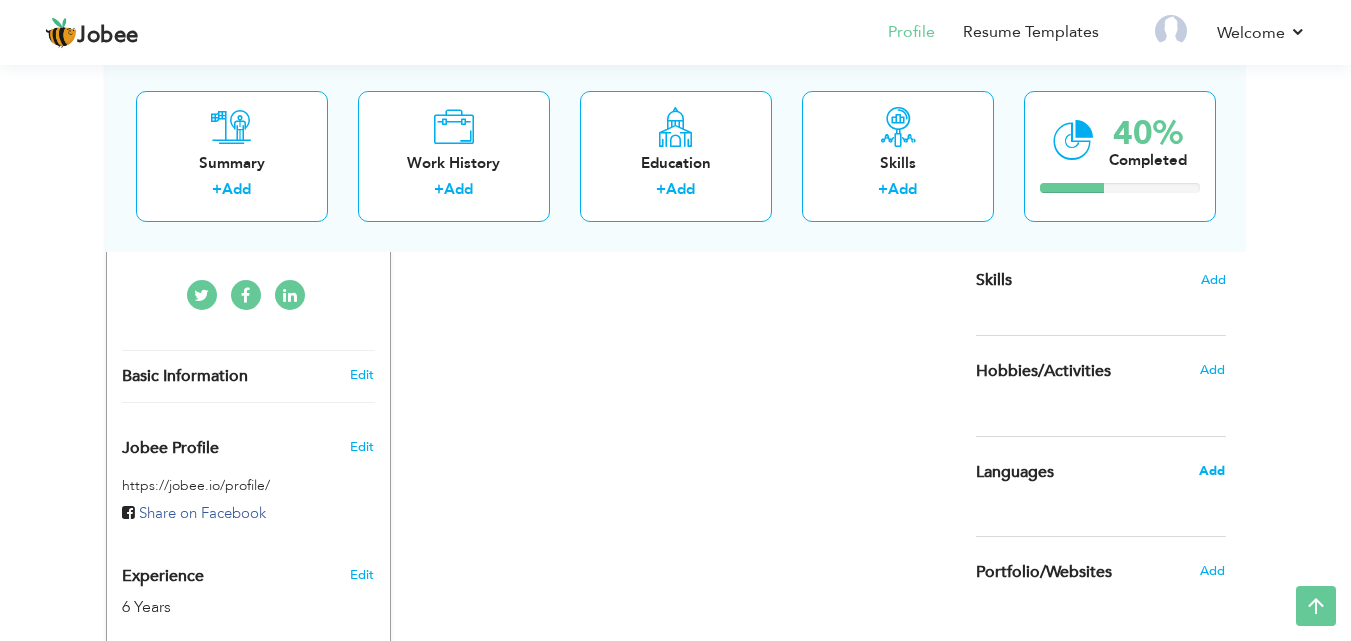 click on "Add" at bounding box center (1212, 471) 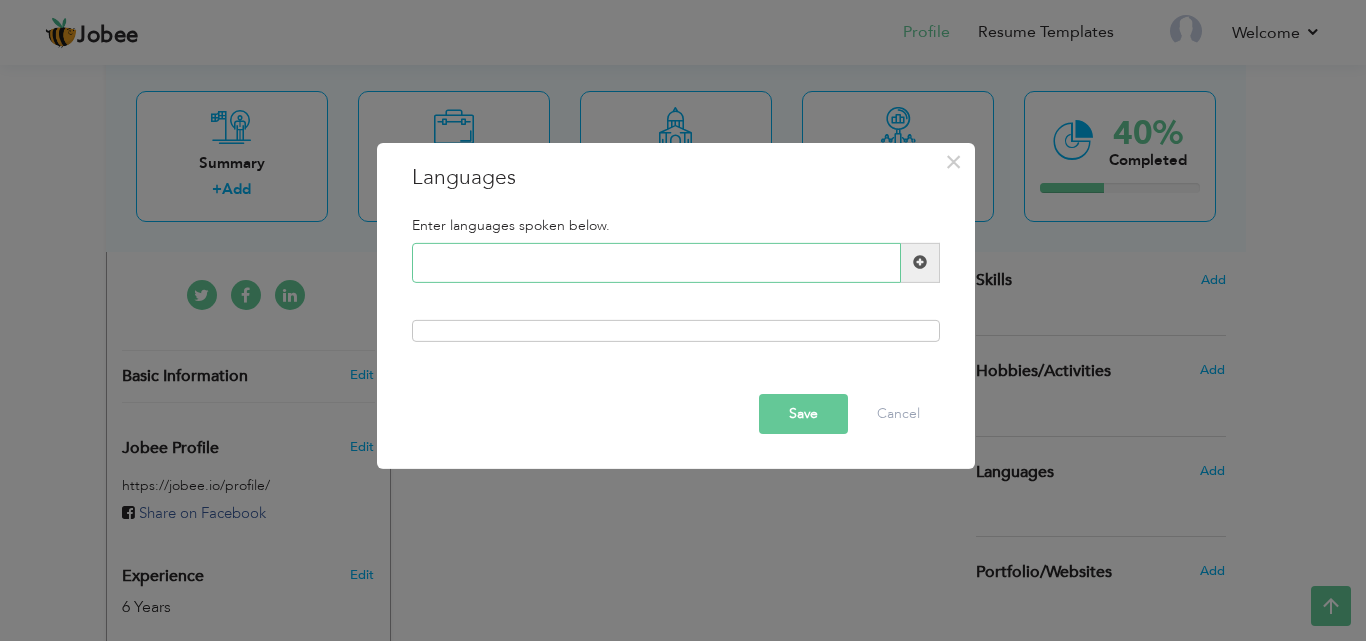 click at bounding box center (656, 263) 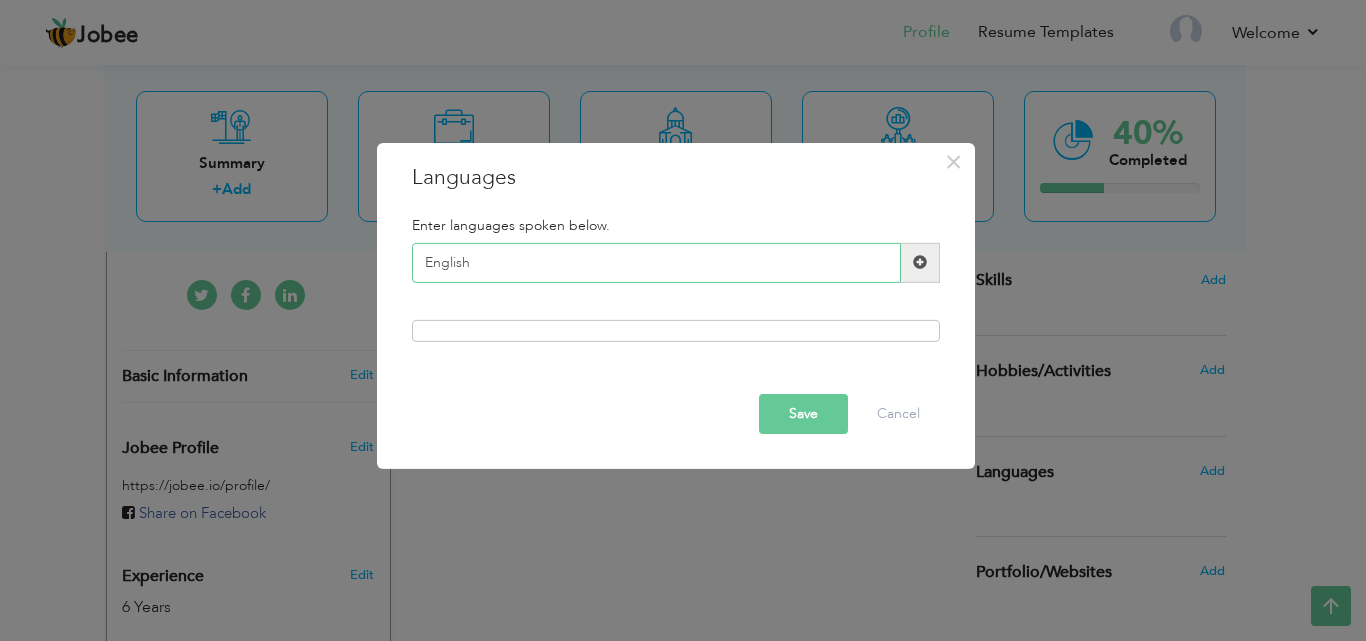 type on "English" 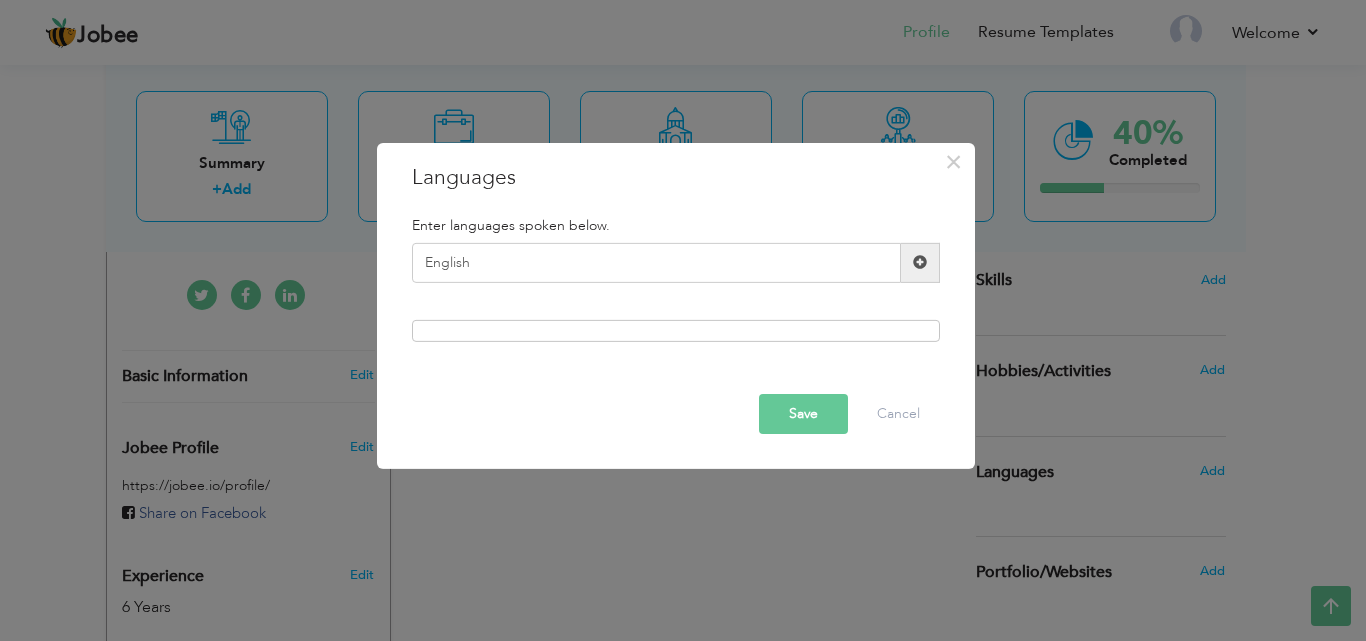 click at bounding box center (920, 263) 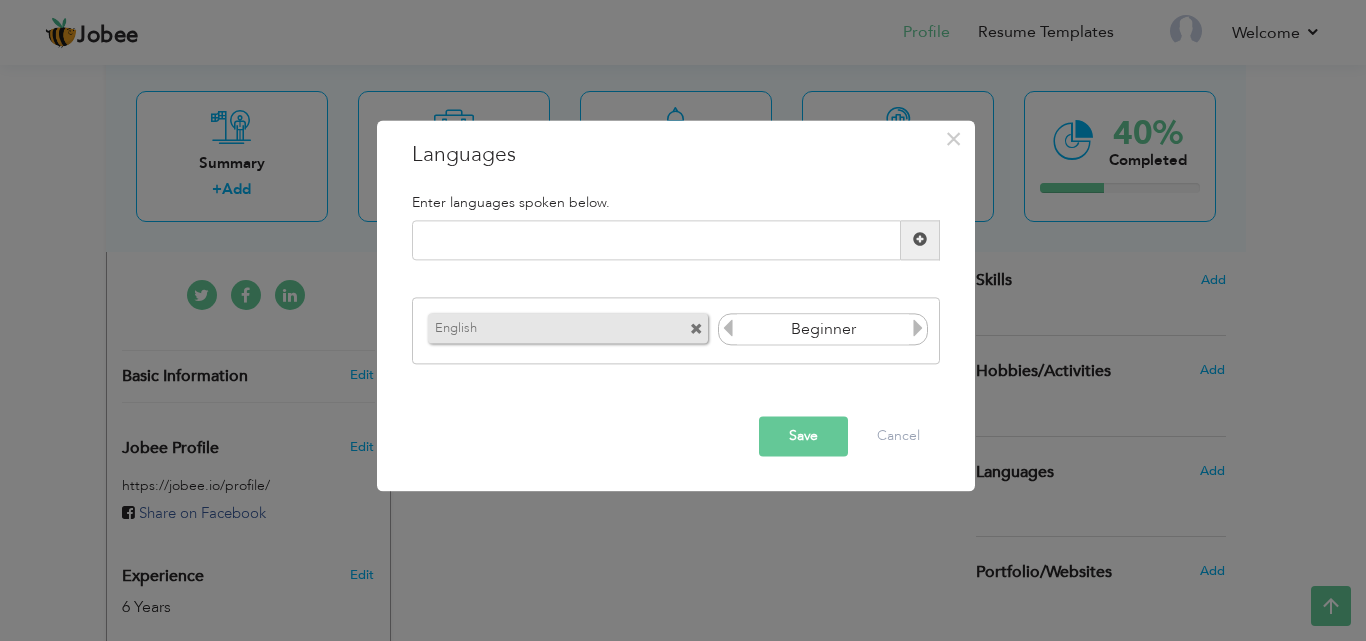 click on "Beginner" at bounding box center [823, 330] 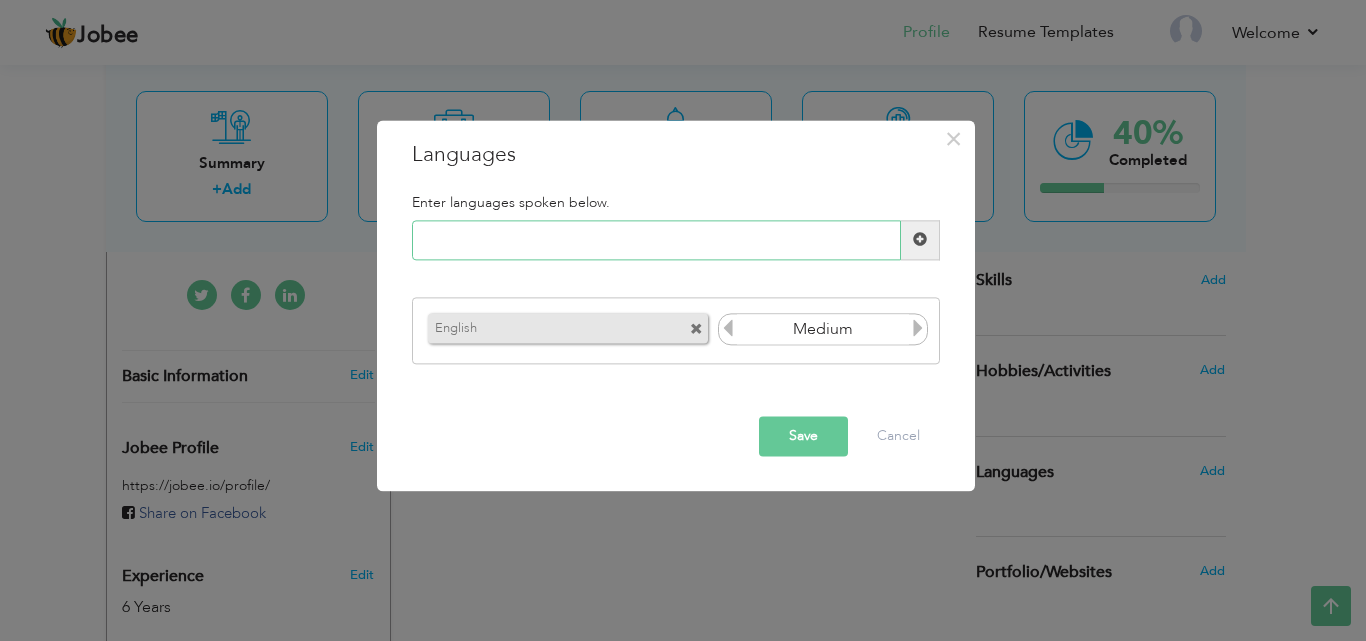 click at bounding box center [656, 240] 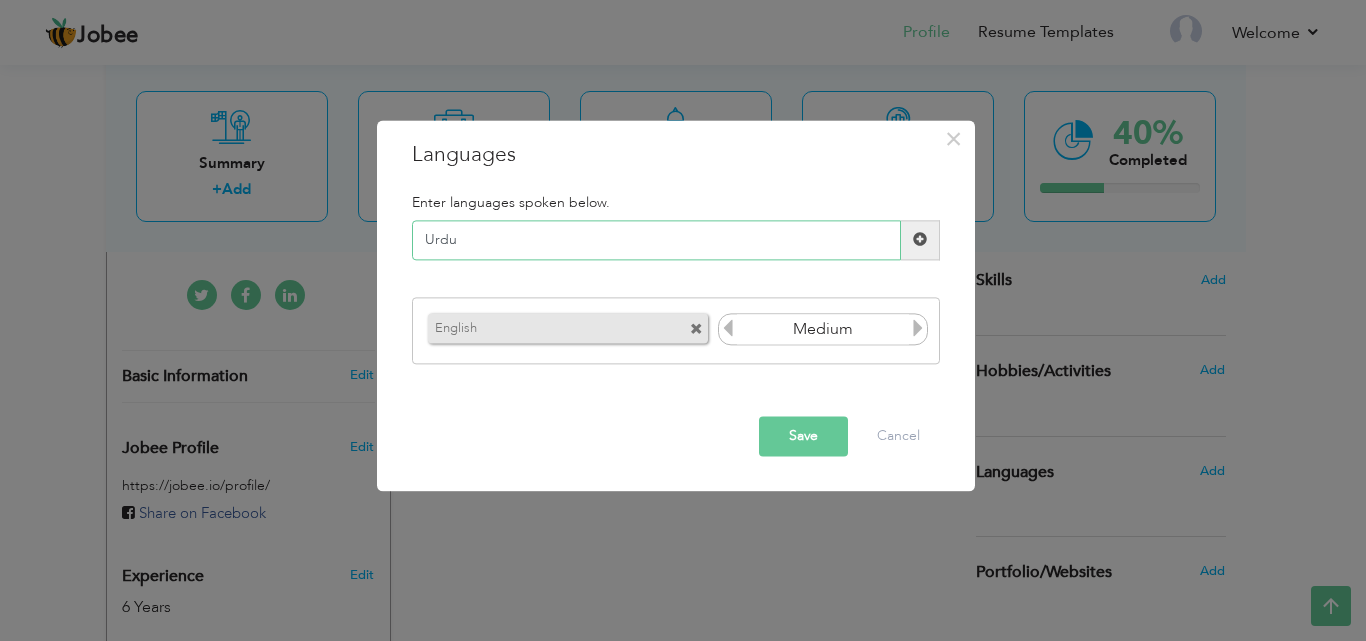 type on "Urdu" 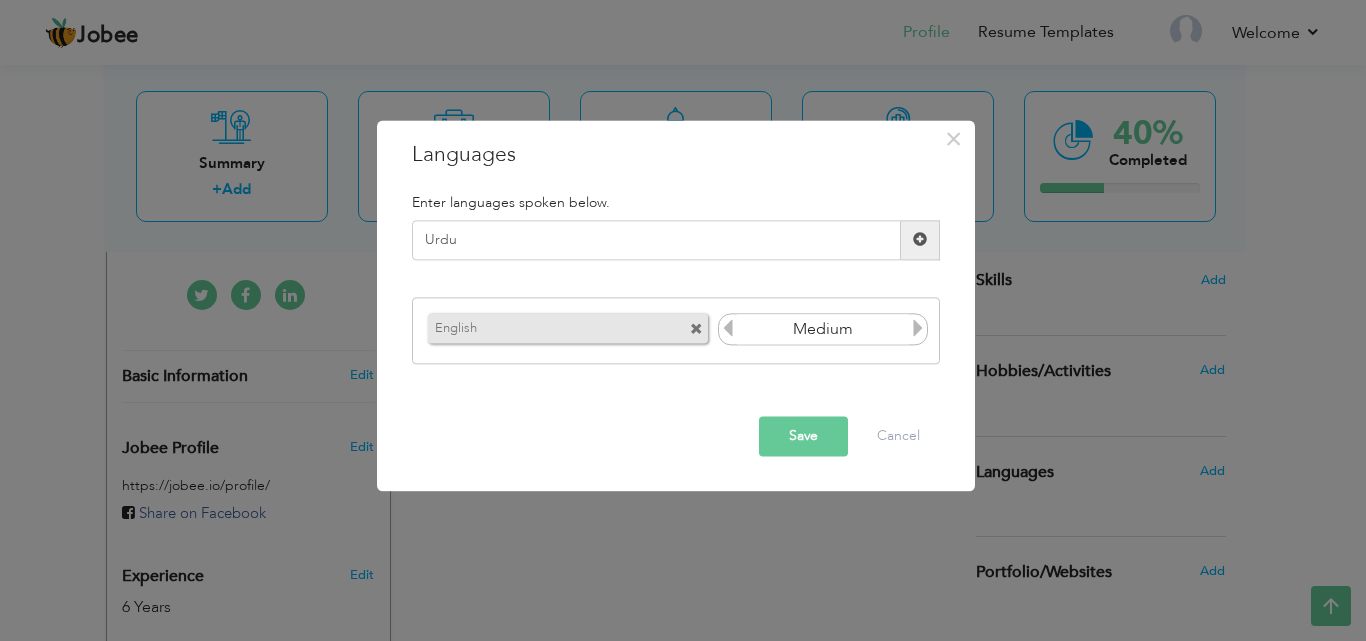 click at bounding box center (920, 240) 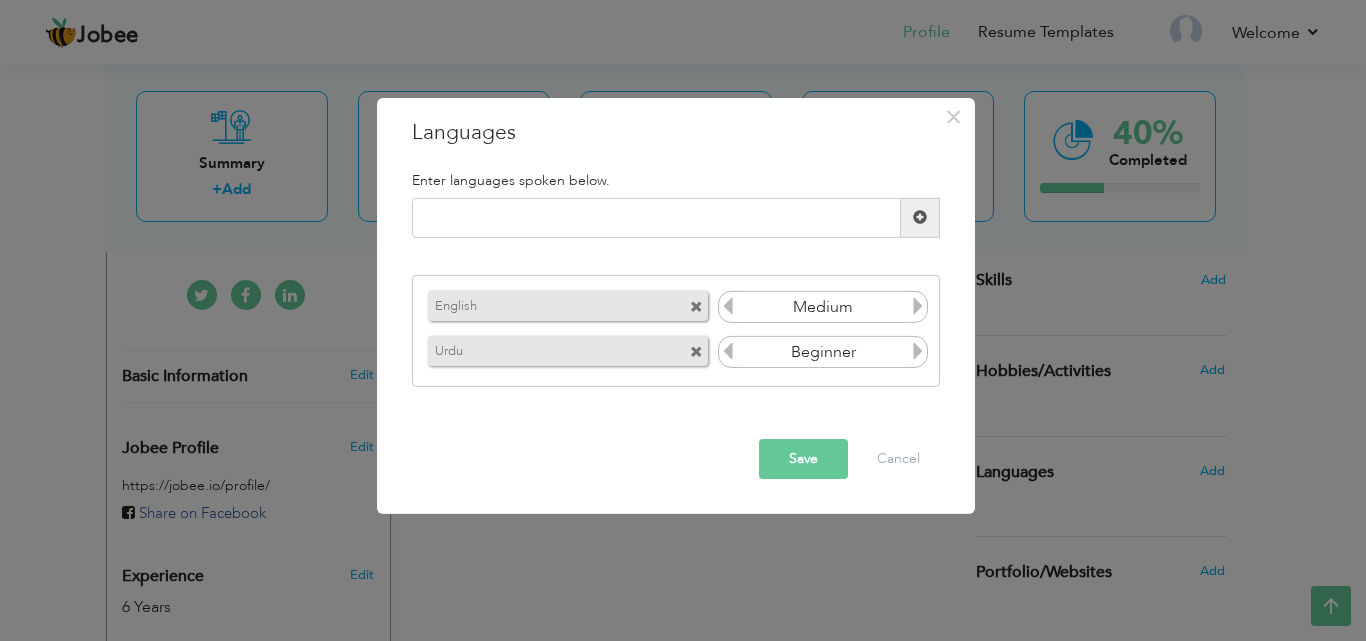 click at bounding box center [918, 306] 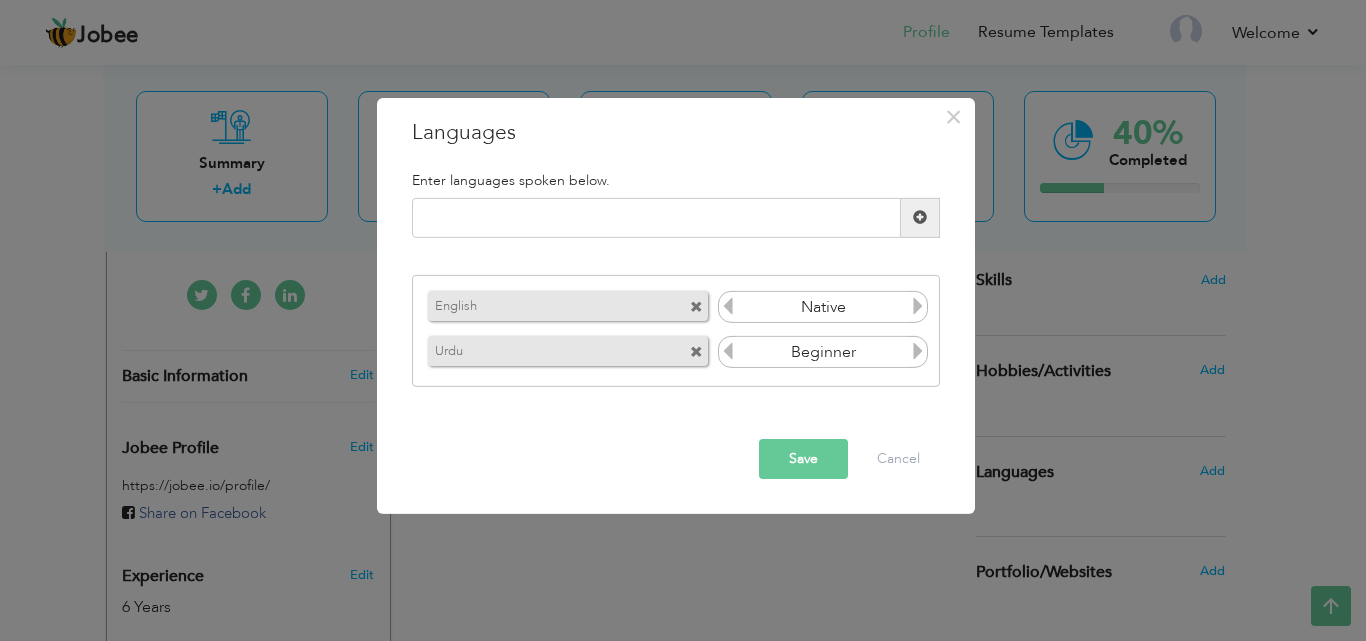 click at bounding box center [918, 306] 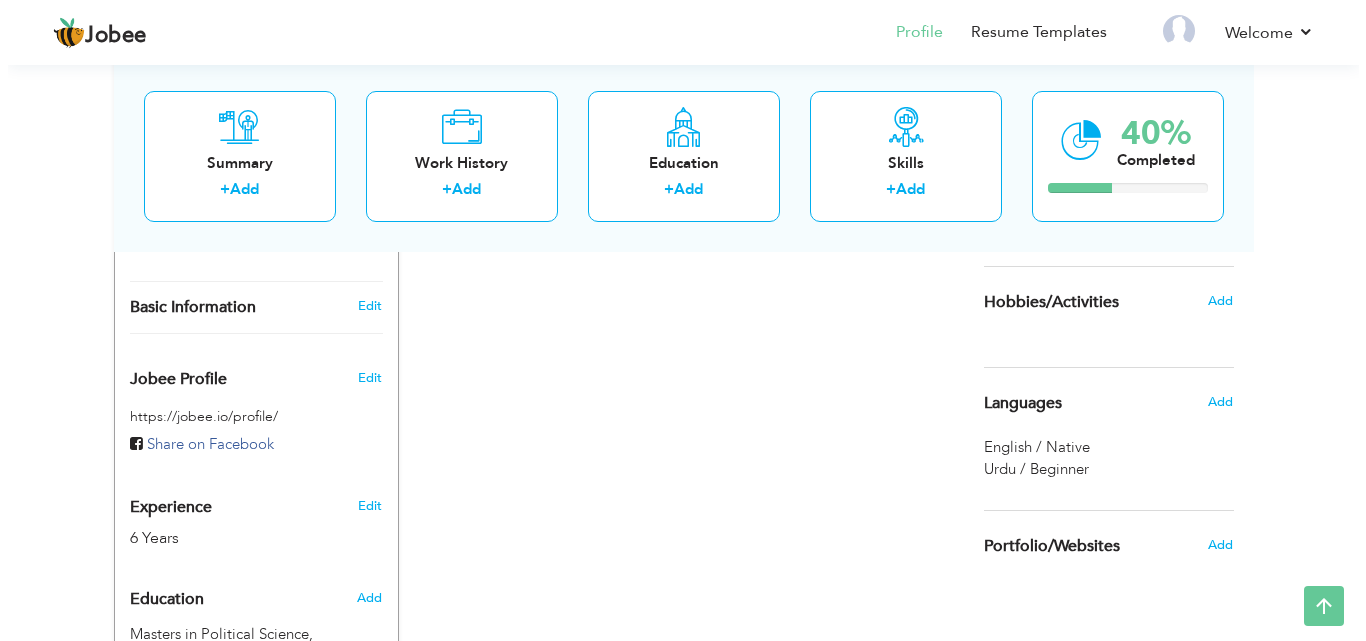 scroll, scrollTop: 764, scrollLeft: 0, axis: vertical 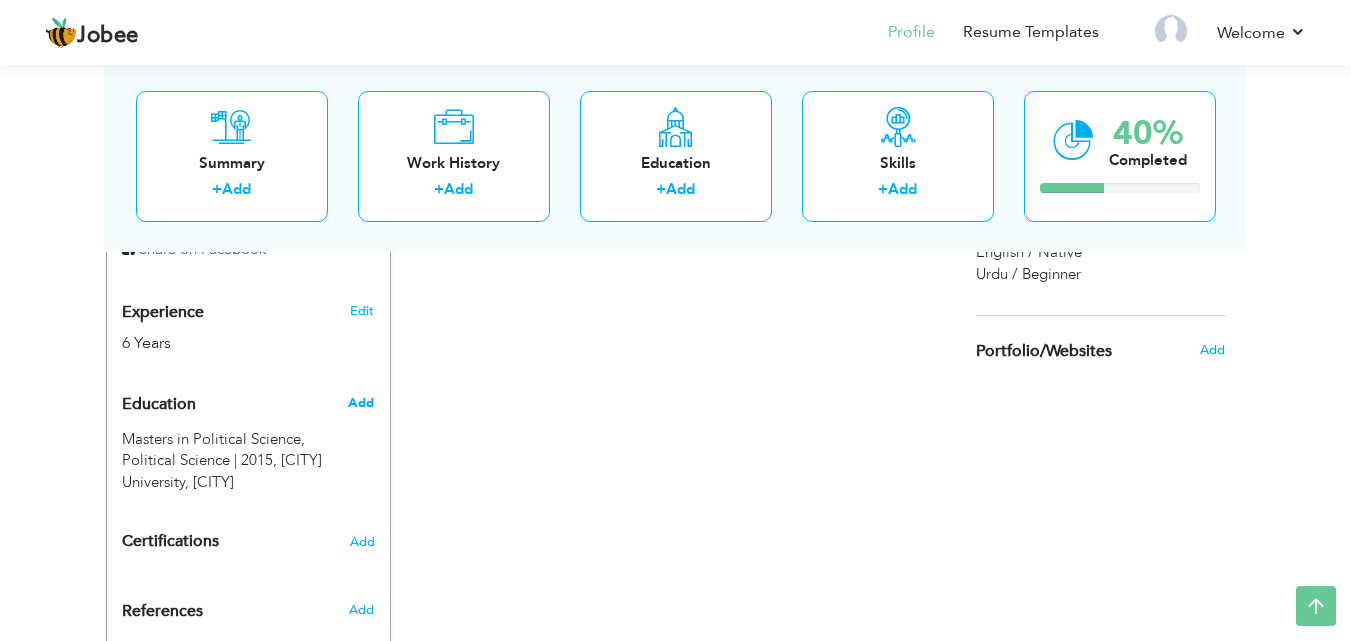 click on "Add" at bounding box center (361, 403) 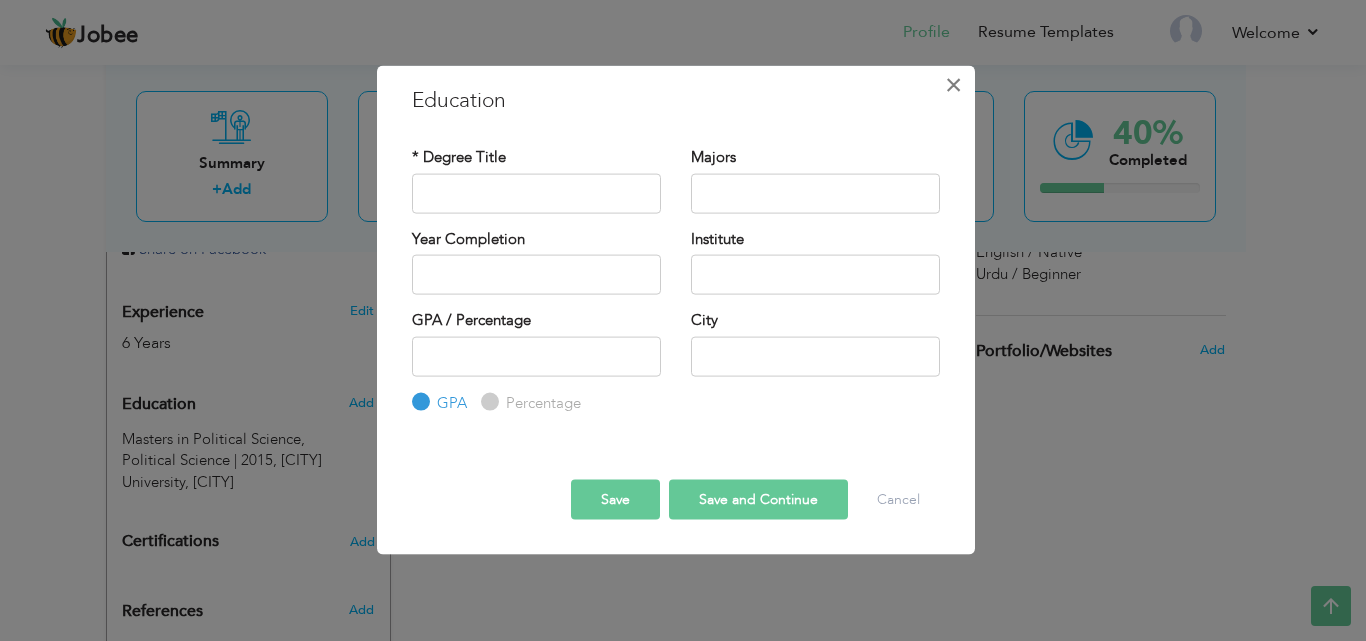 click on "×" at bounding box center (953, 84) 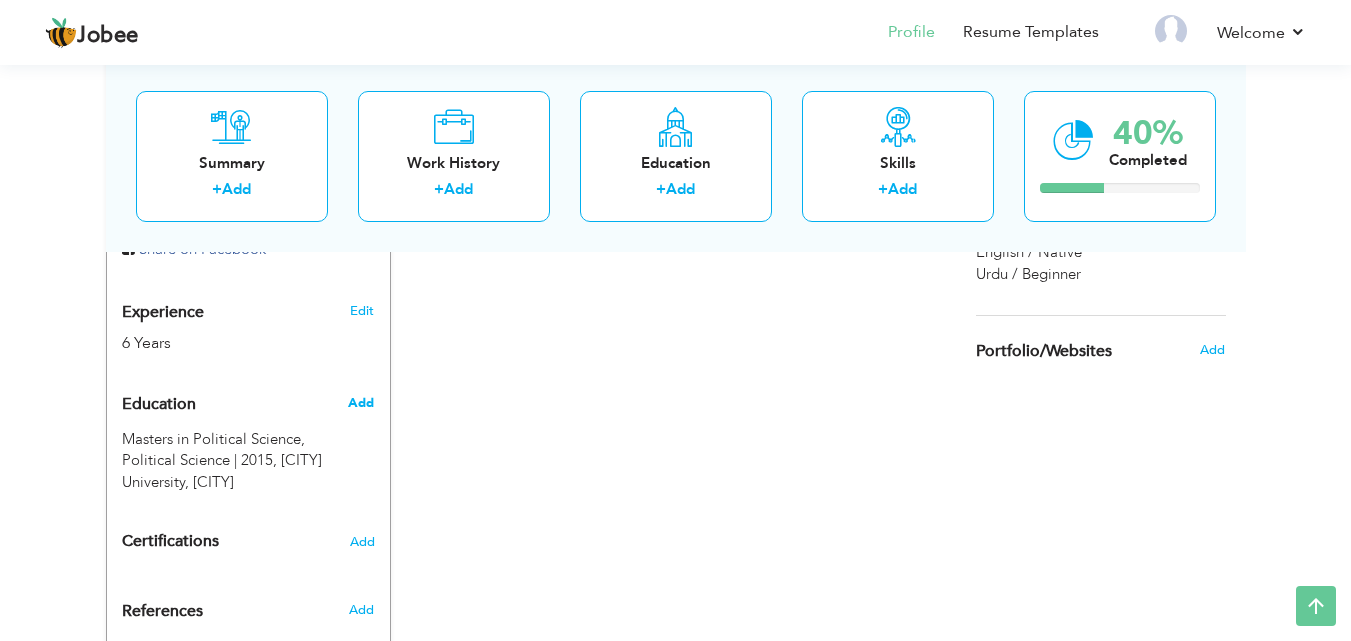 click on "Add" at bounding box center (361, 403) 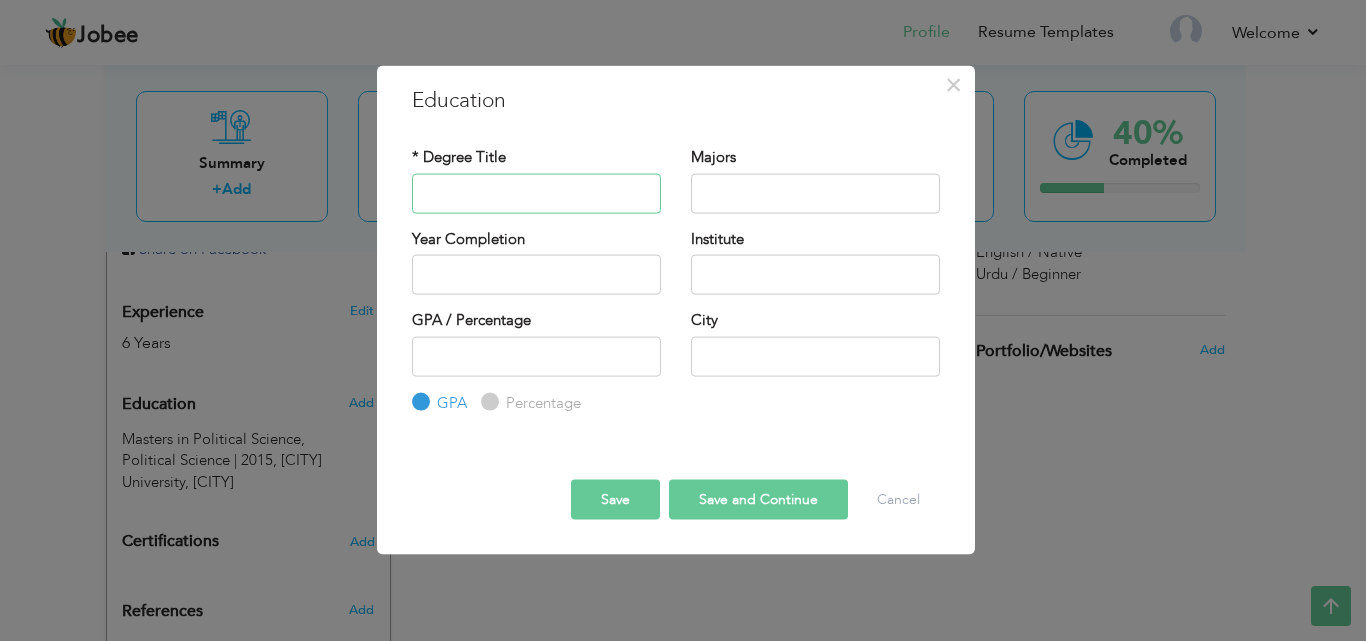 click at bounding box center [536, 193] 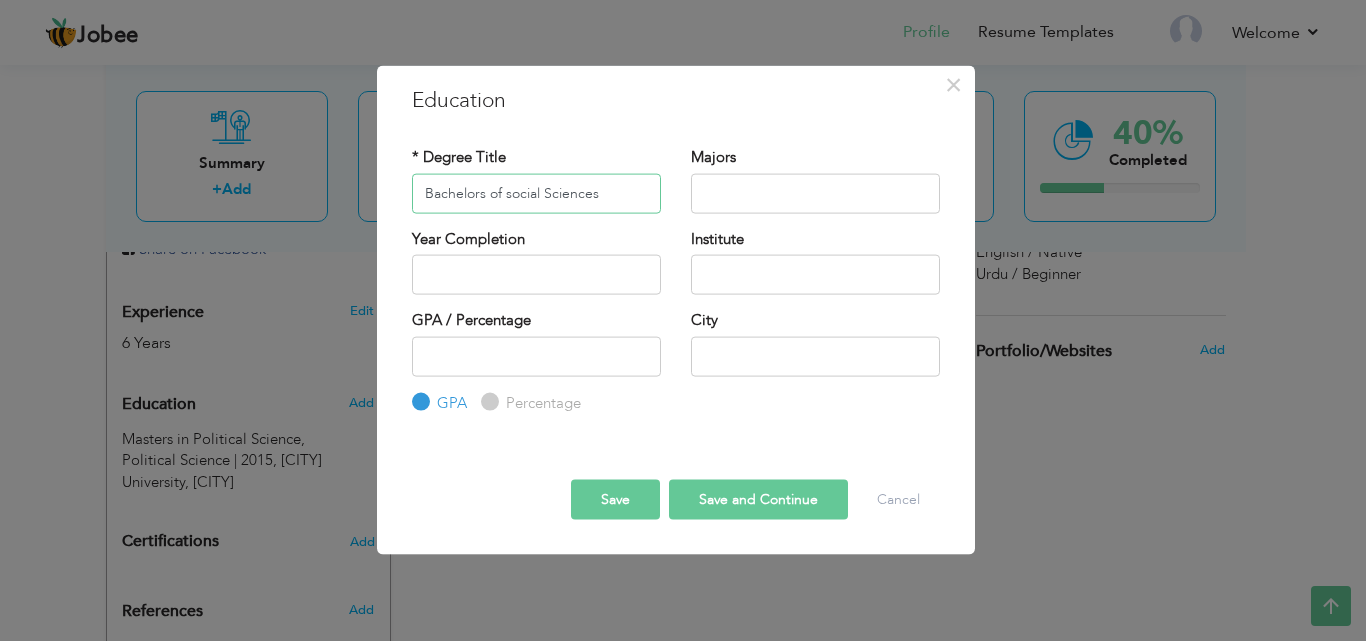 click on "Bachelors of social Sciences" at bounding box center (536, 193) 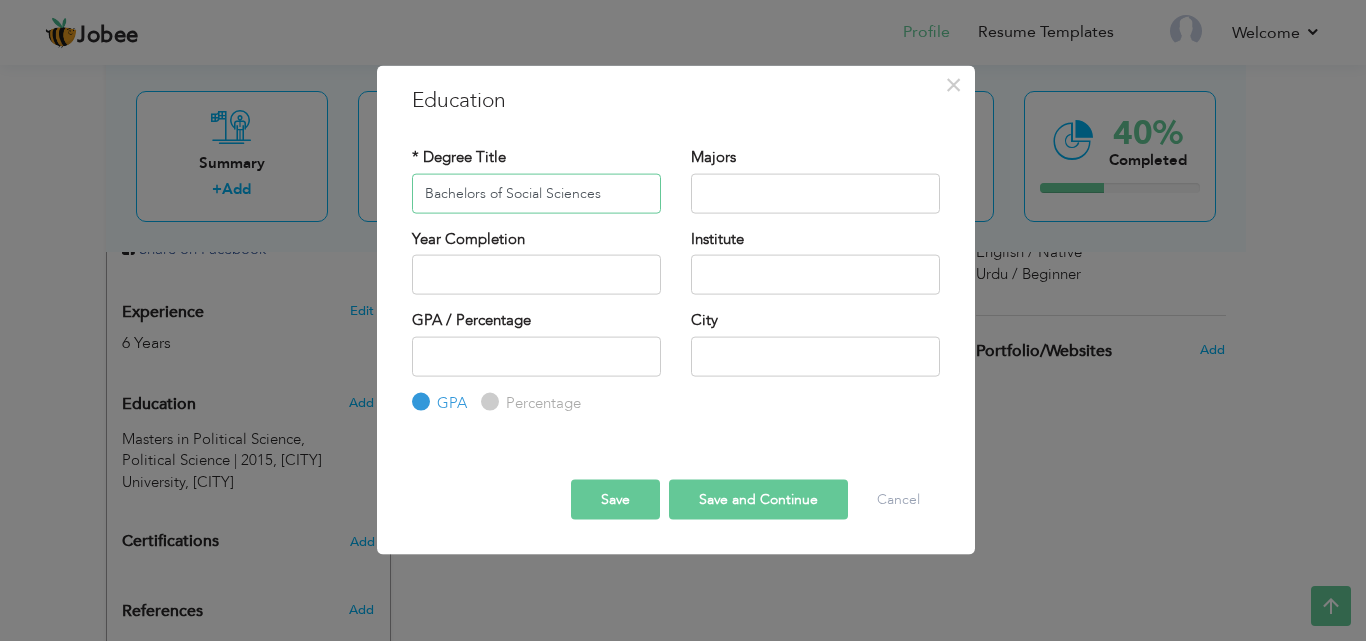 click on "Bachelors of Social Sciences" at bounding box center [536, 193] 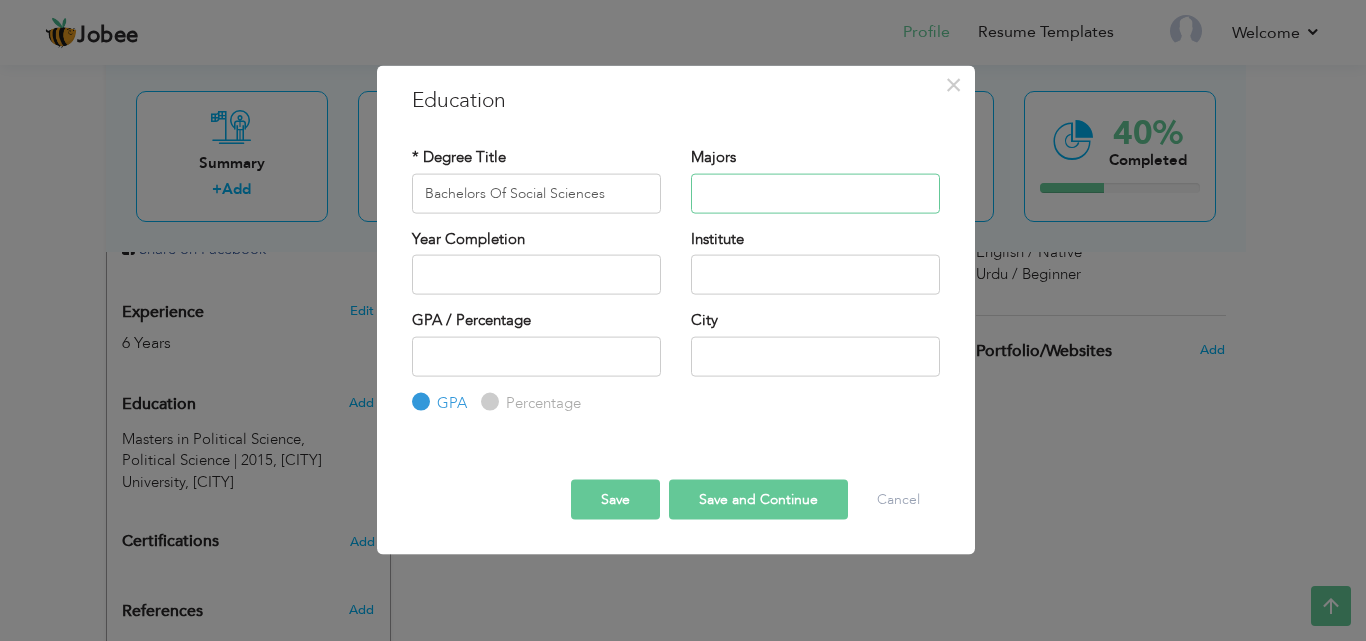 click at bounding box center [815, 193] 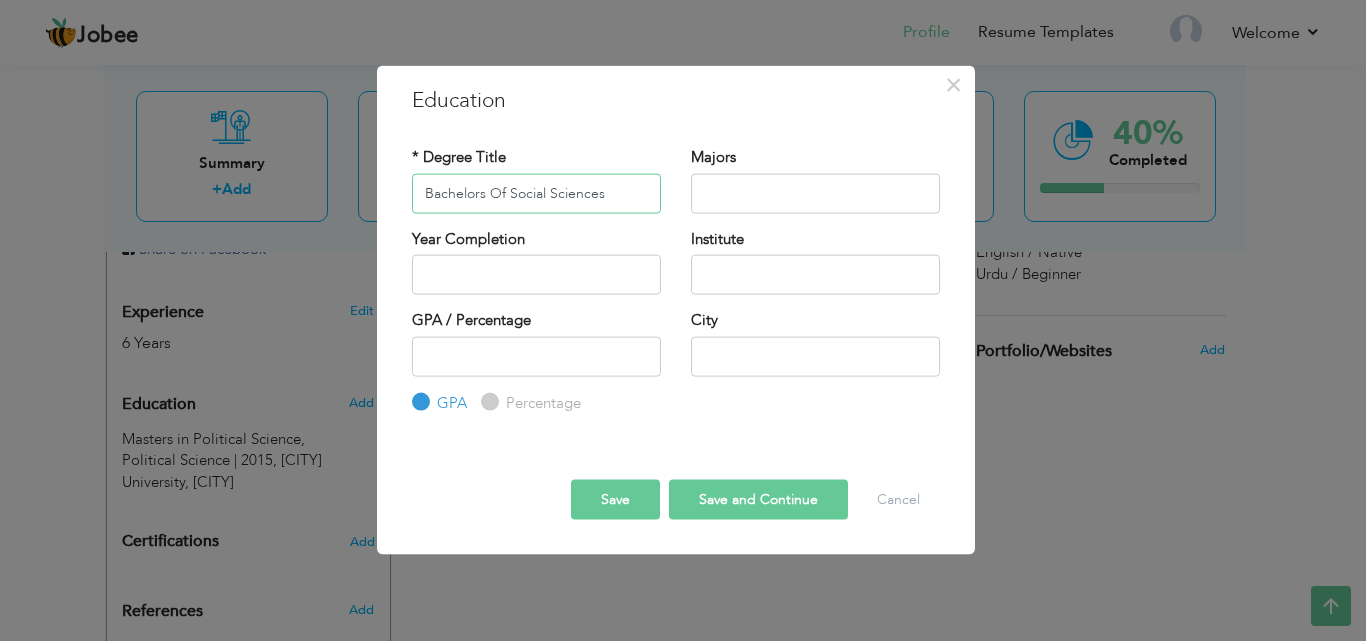 click on "Bachelors Of Social Sciences" at bounding box center [536, 193] 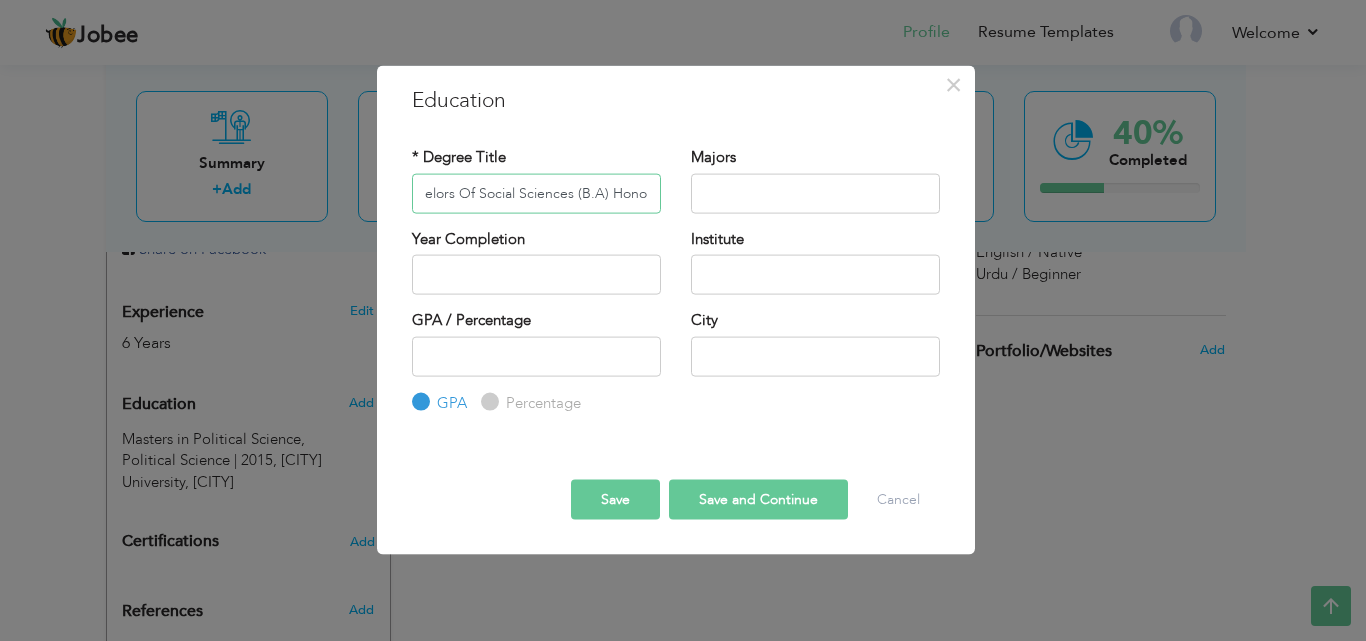 scroll, scrollTop: 0, scrollLeft: 37, axis: horizontal 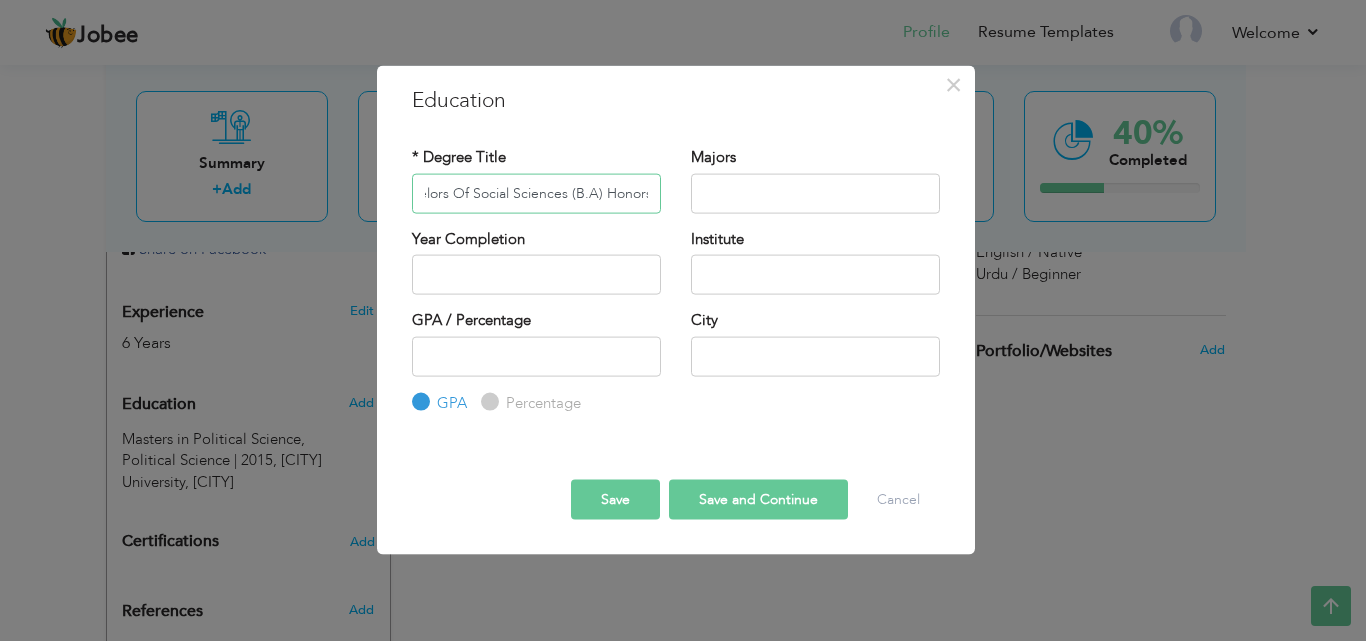 type on "Bachelors Of Social Sciences (B.A) Honors" 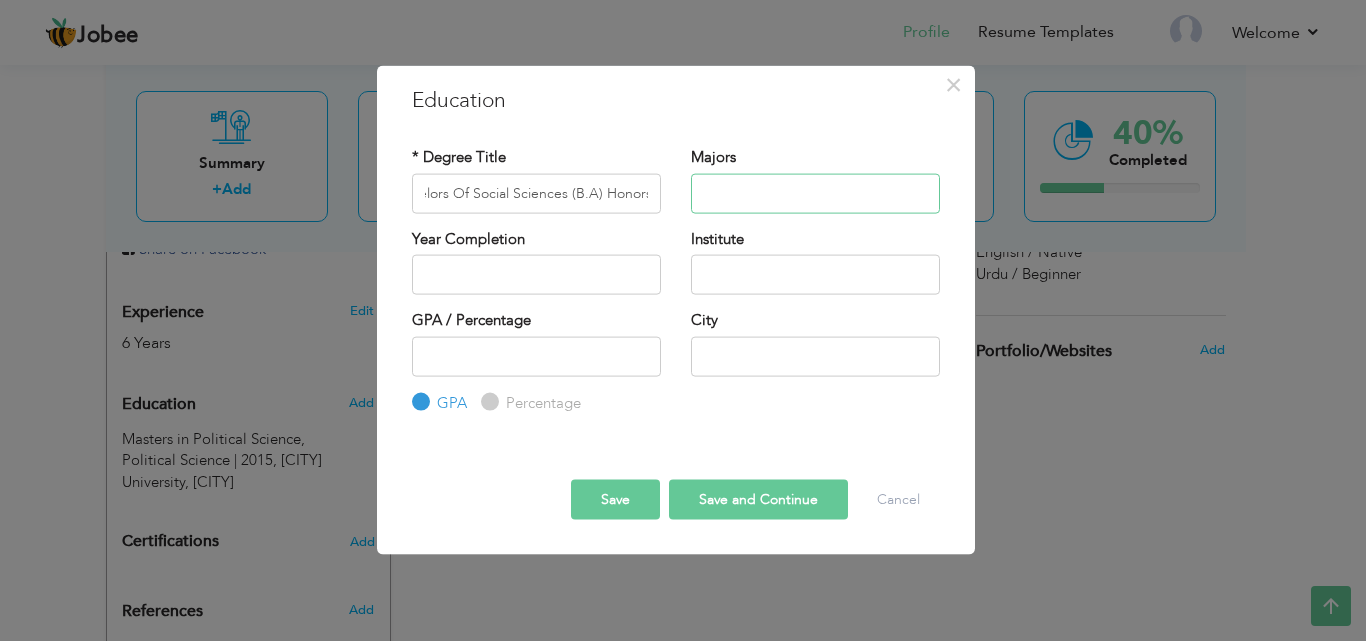 click at bounding box center [815, 193] 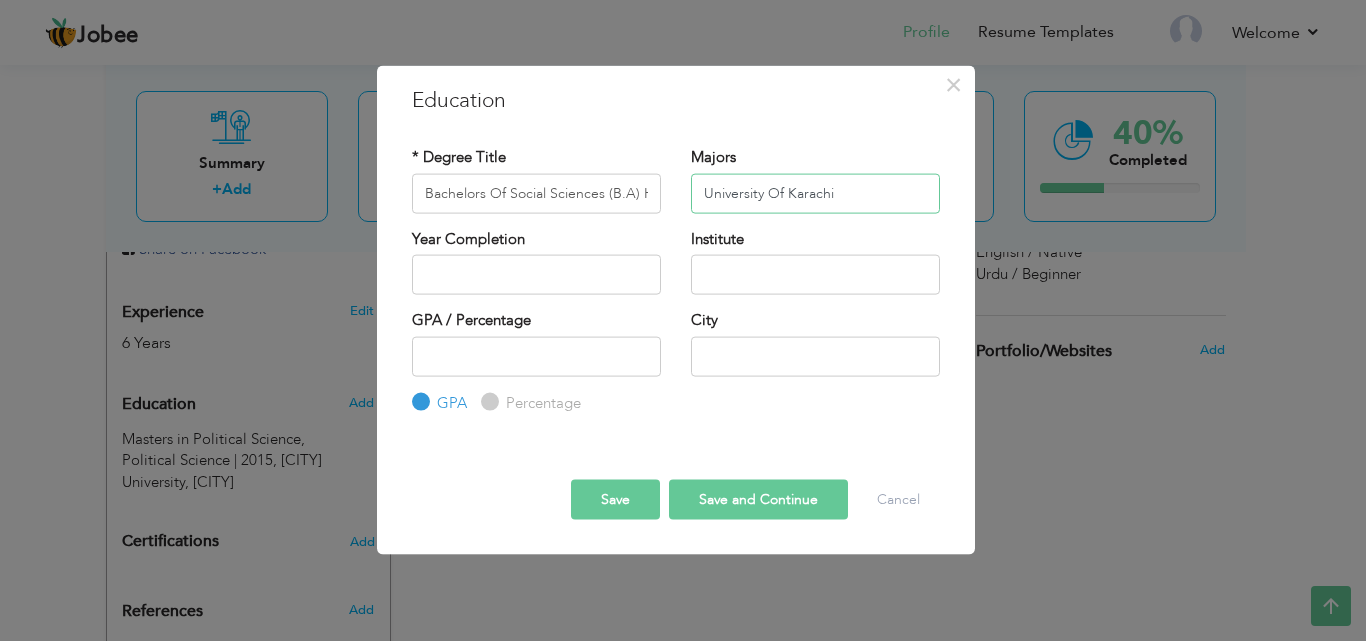 type on "University Of Karachi" 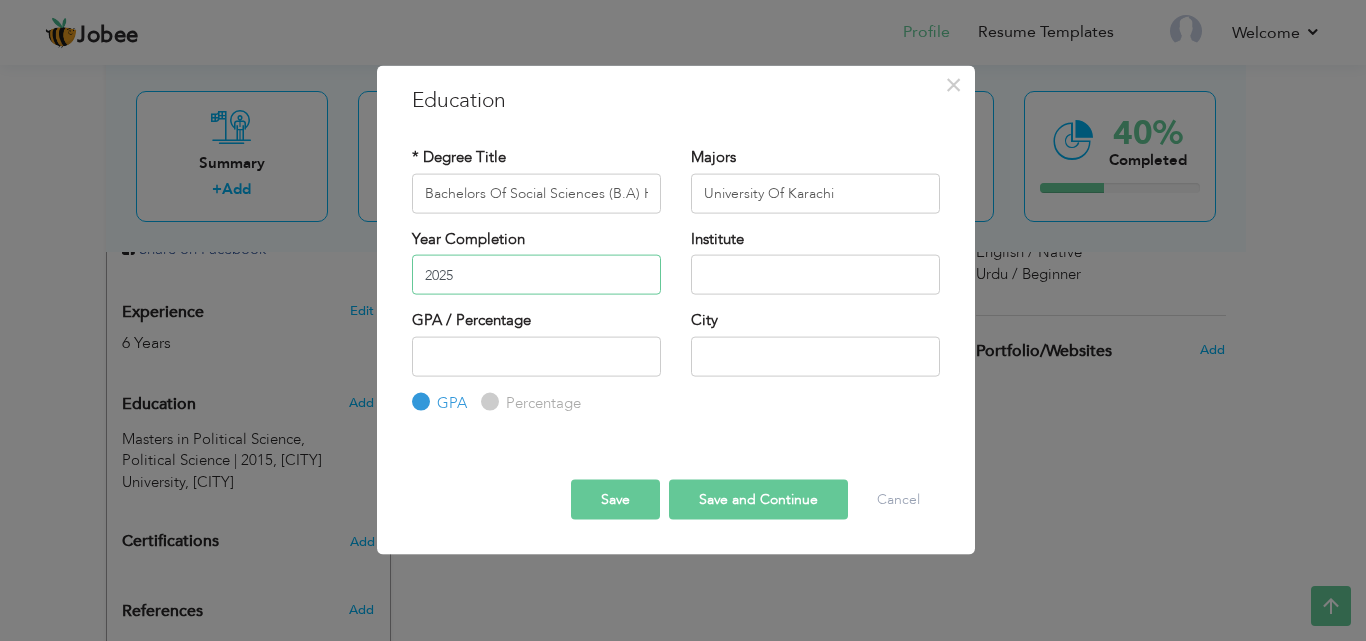click on "2025" at bounding box center (536, 275) 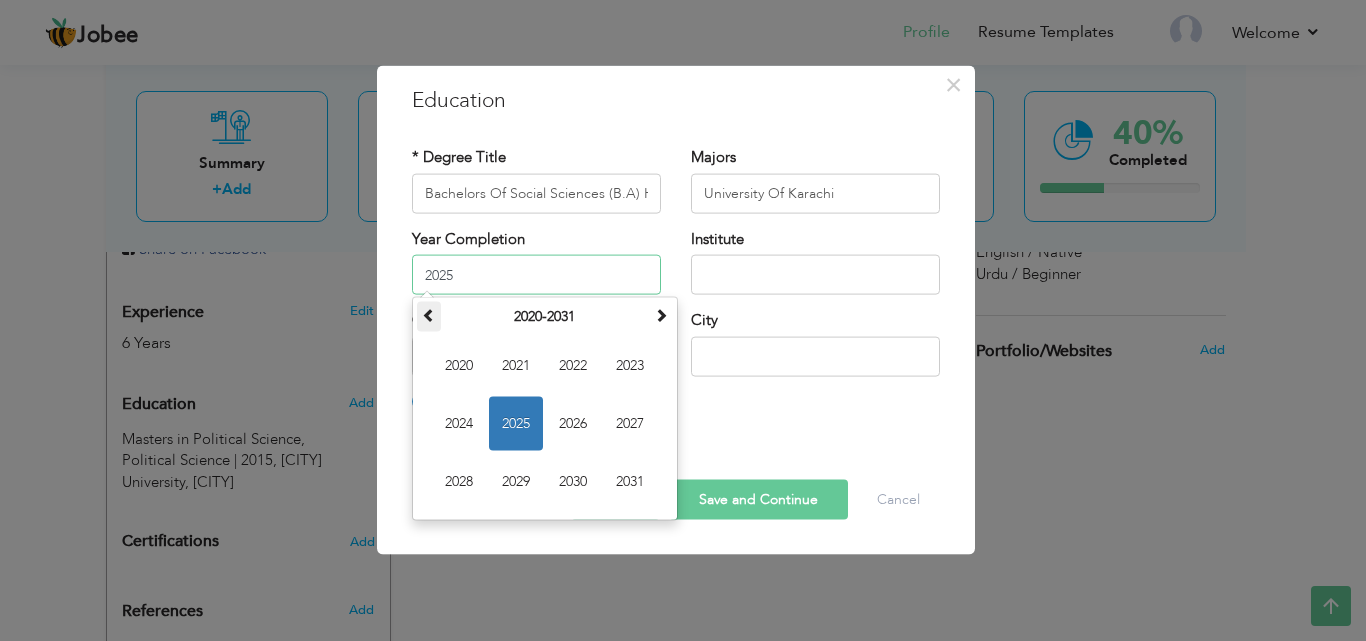 click at bounding box center (429, 315) 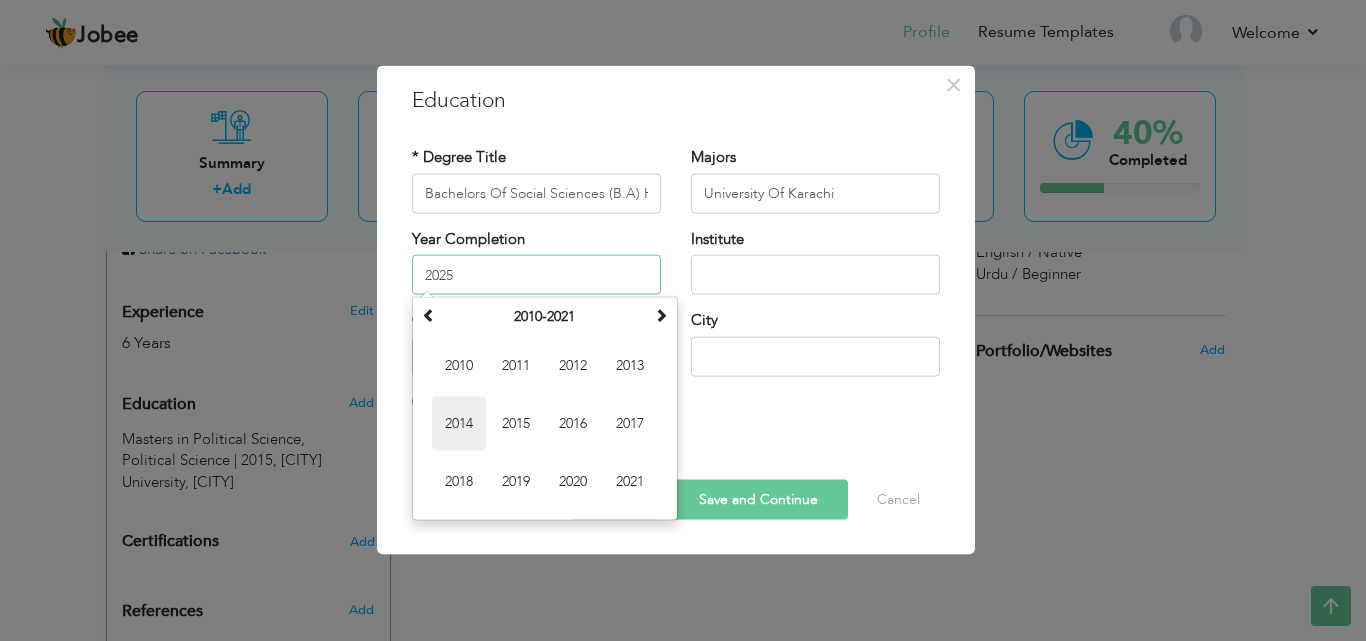 click on "2014" at bounding box center (459, 424) 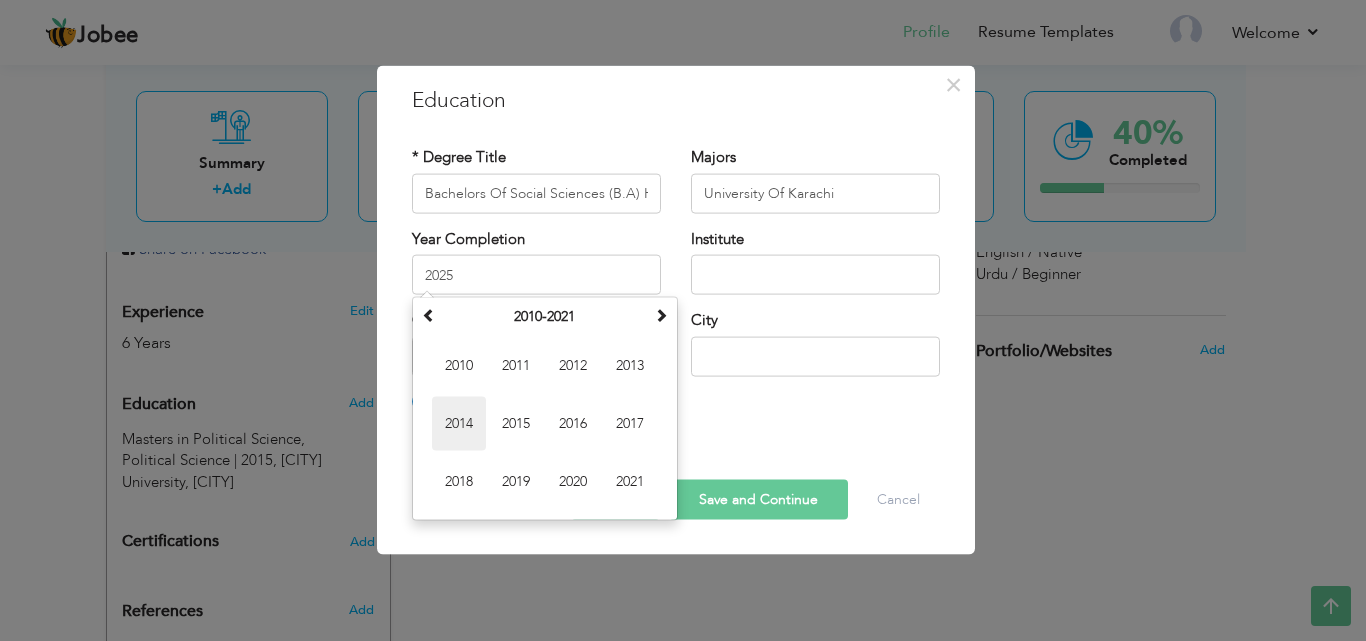 type on "2014" 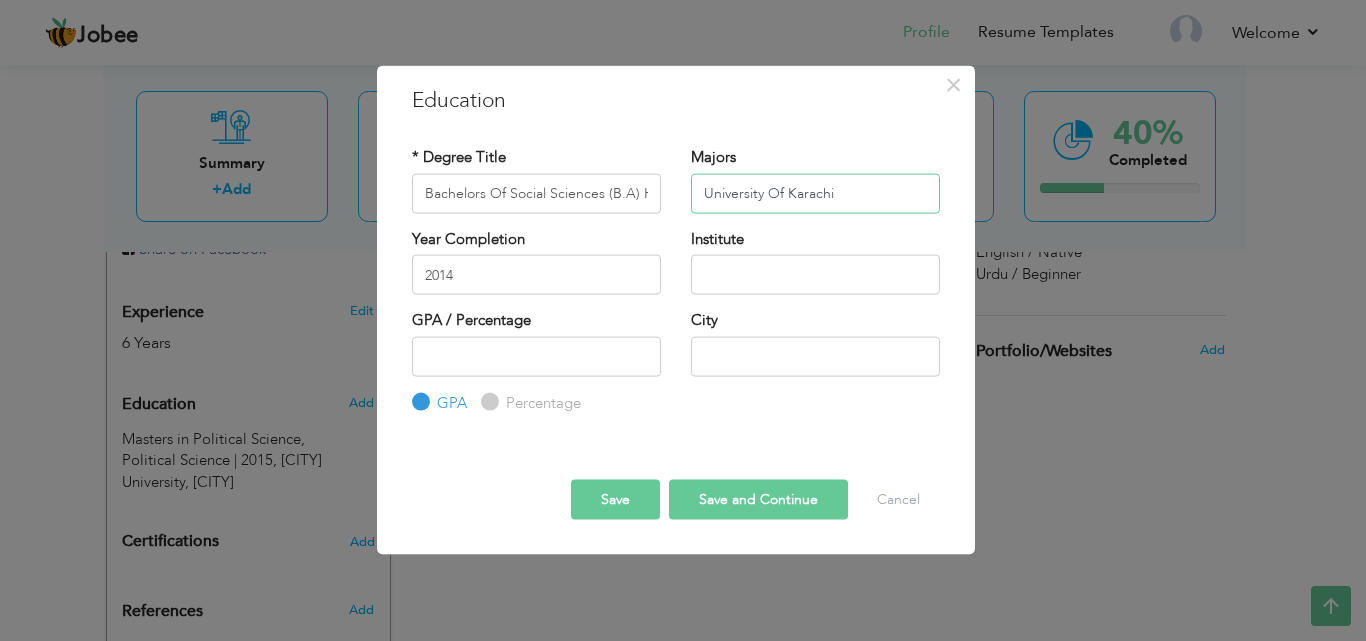 drag, startPoint x: 846, startPoint y: 197, endPoint x: 686, endPoint y: 86, distance: 194.73315 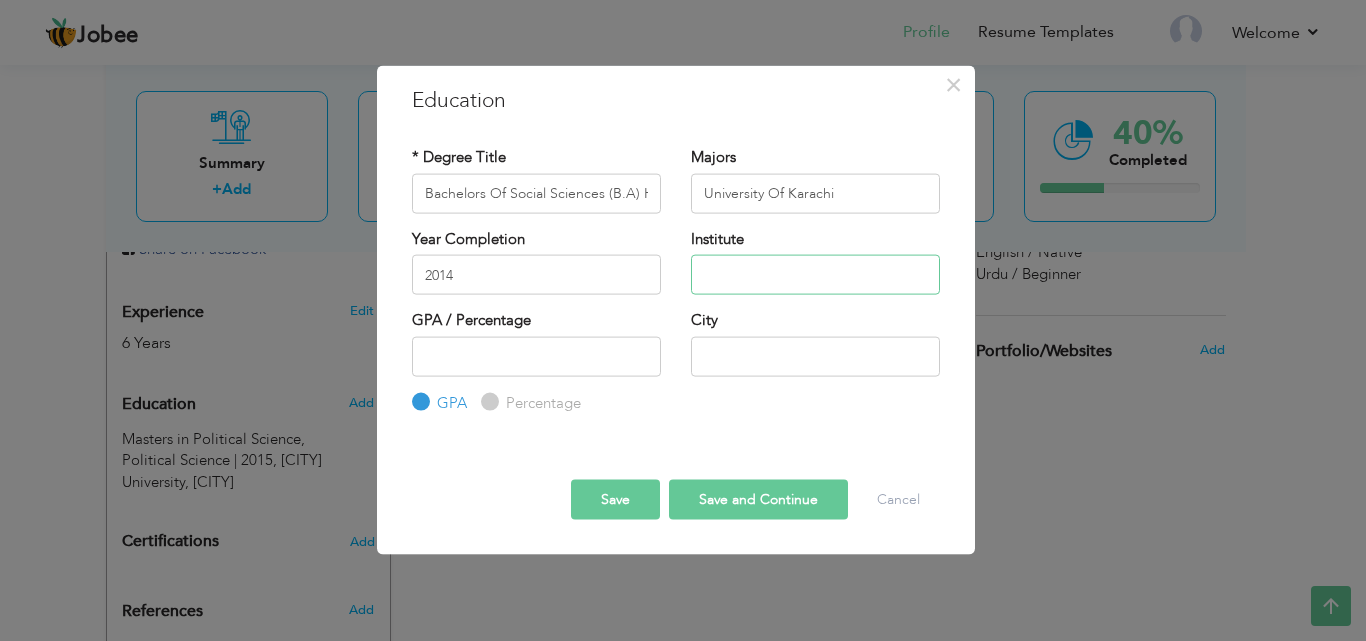 click at bounding box center (815, 275) 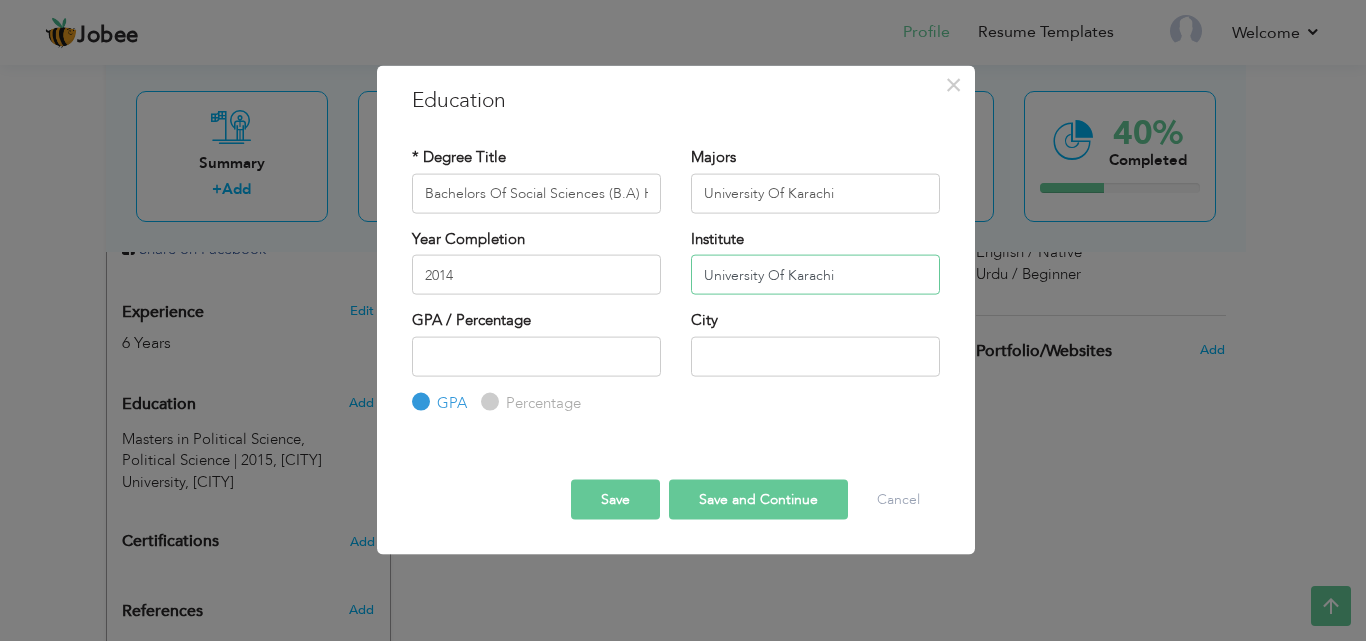 type on "University Of Karachi" 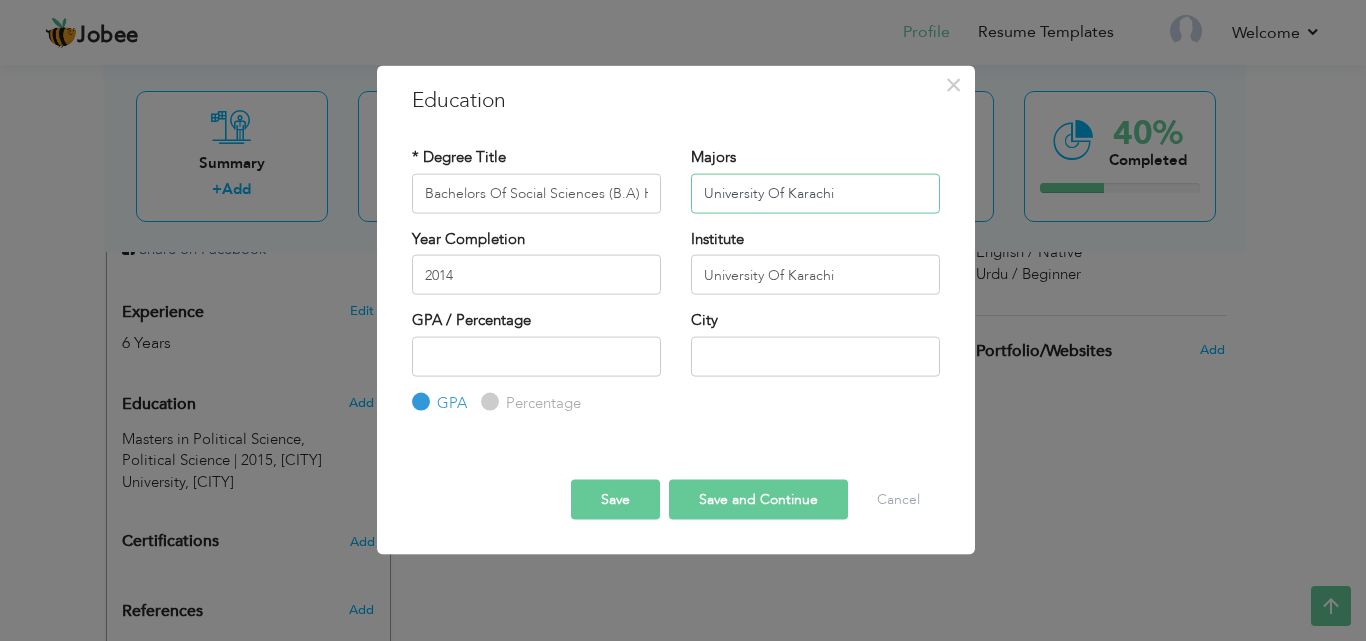 drag, startPoint x: 852, startPoint y: 188, endPoint x: 637, endPoint y: 186, distance: 215.00931 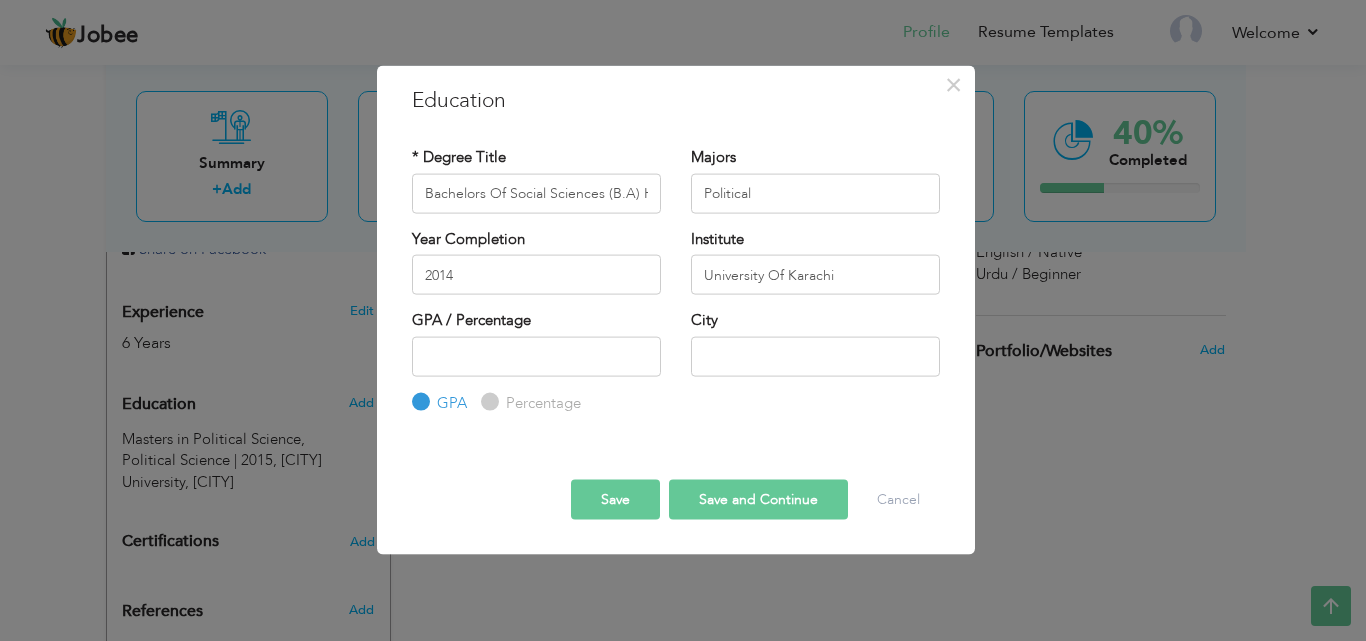 click on "* Degree Title
Bachelors Of Social Sciences (B.A) Honors
Majors
Political" at bounding box center (676, 187) 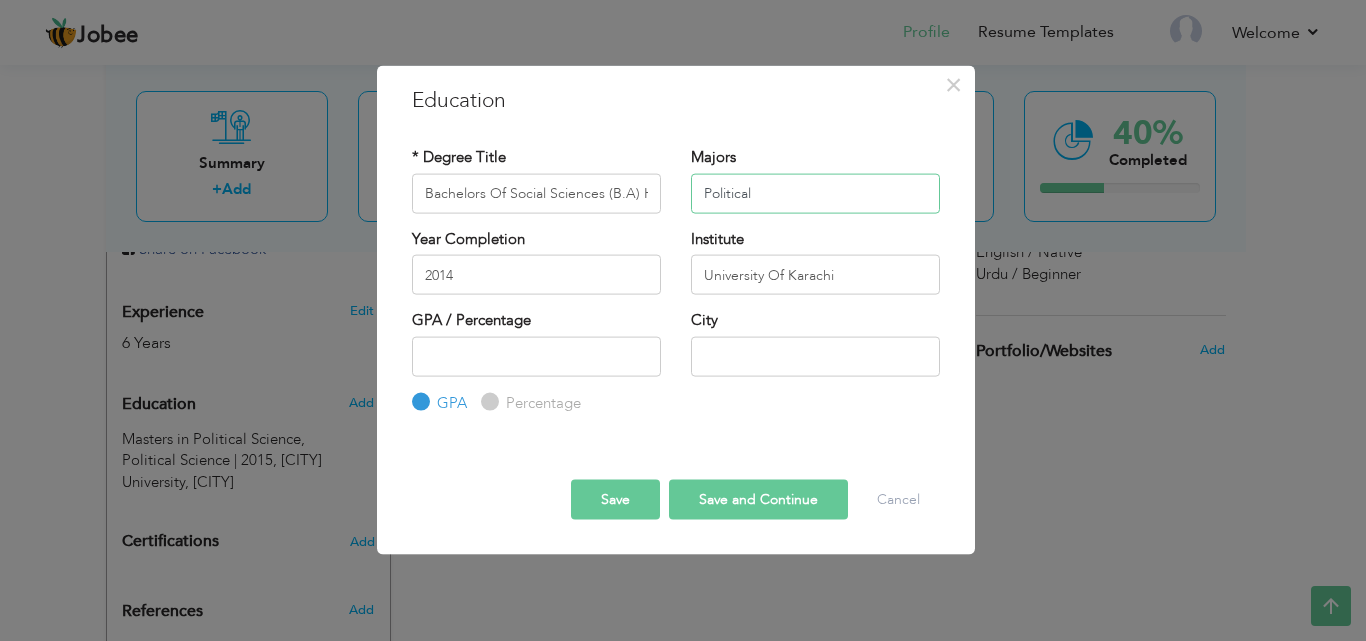 click on "Political" at bounding box center (815, 193) 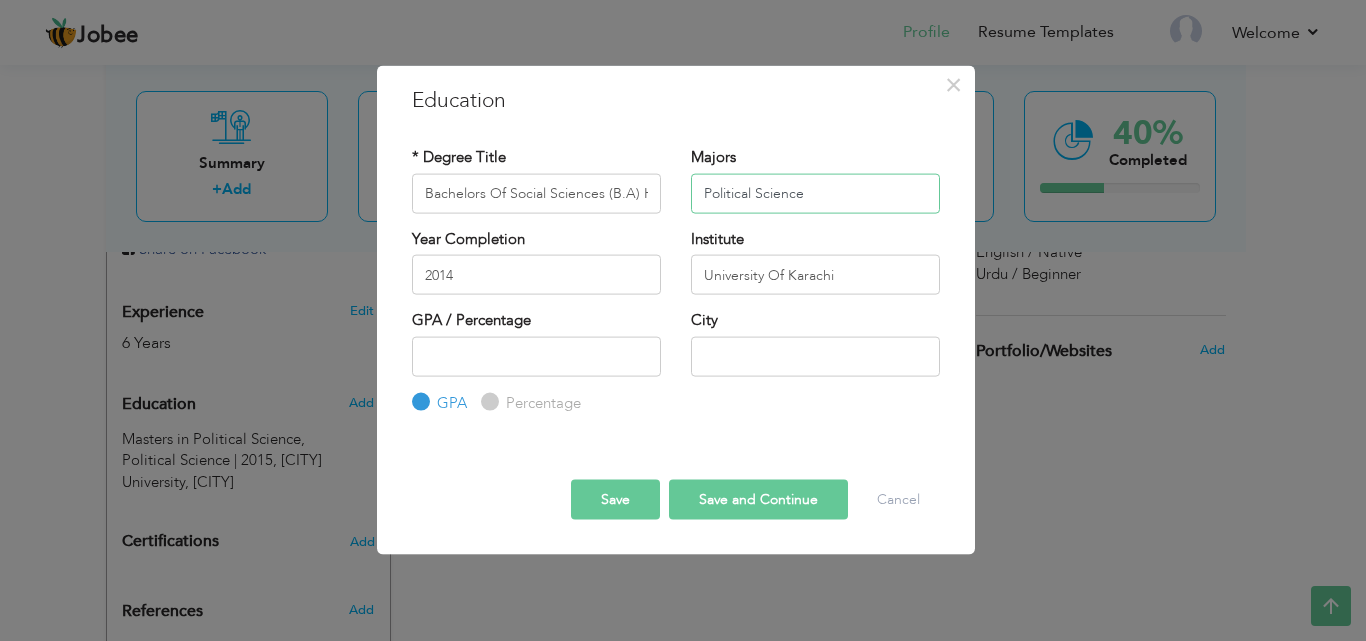 type on "Political Science" 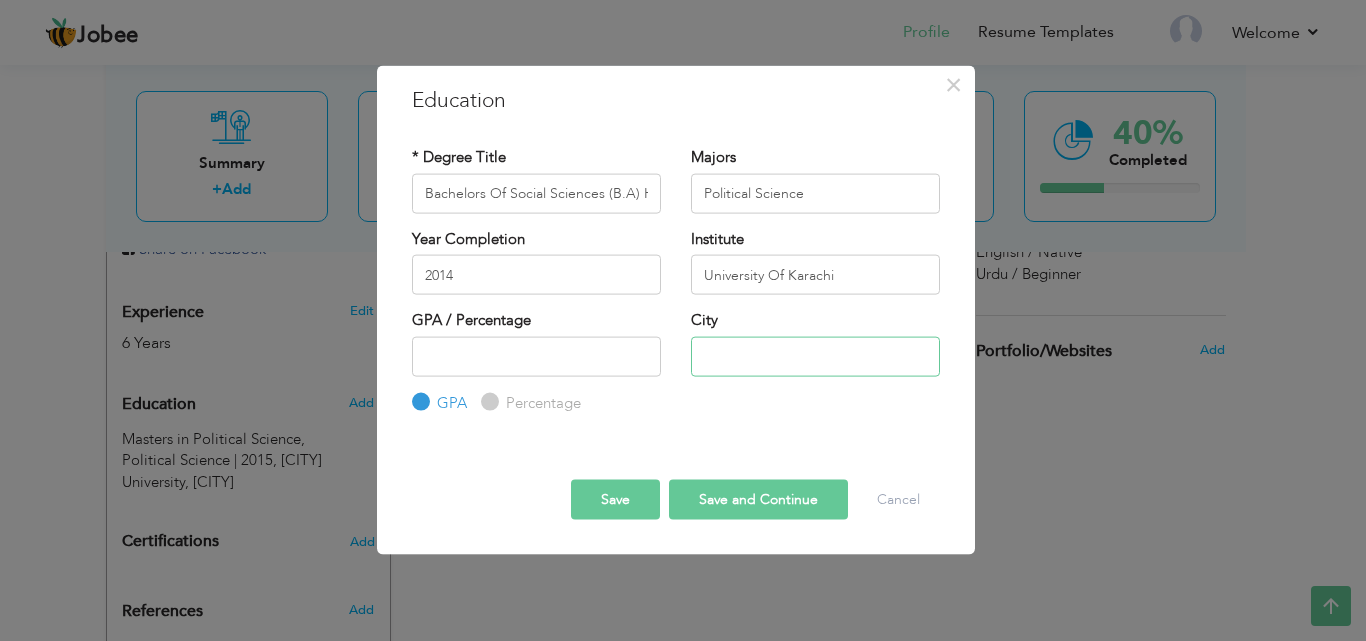 click at bounding box center (815, 356) 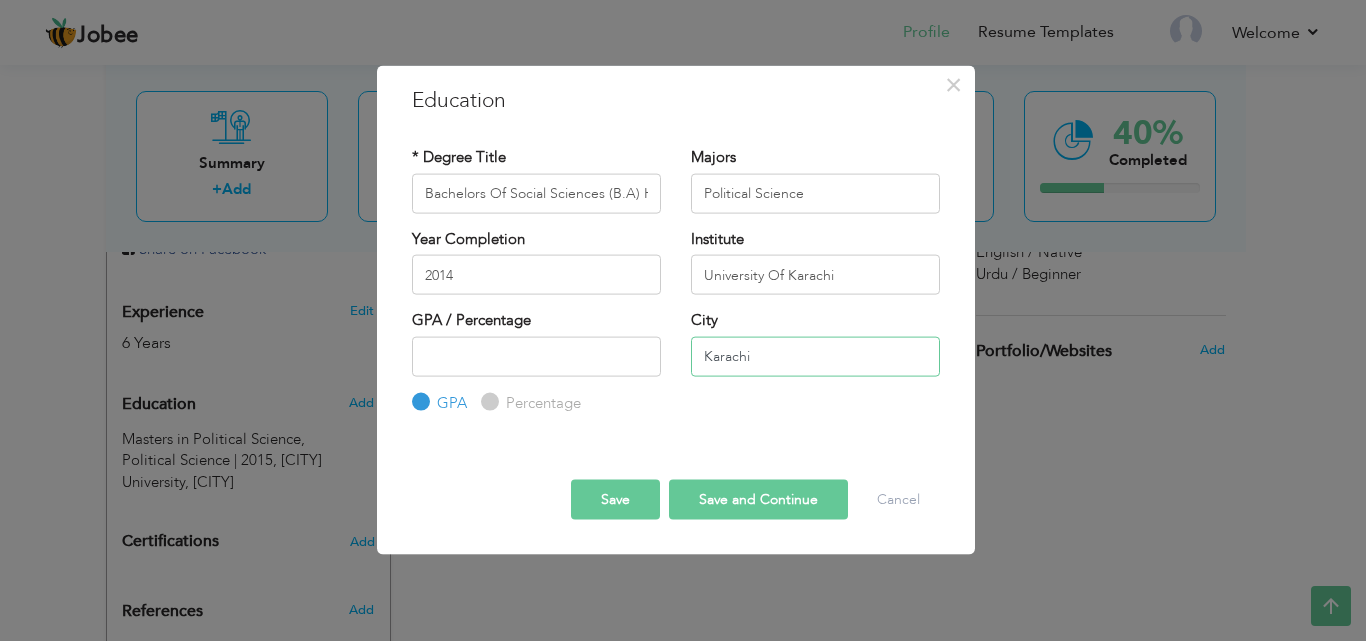type on "Karachi" 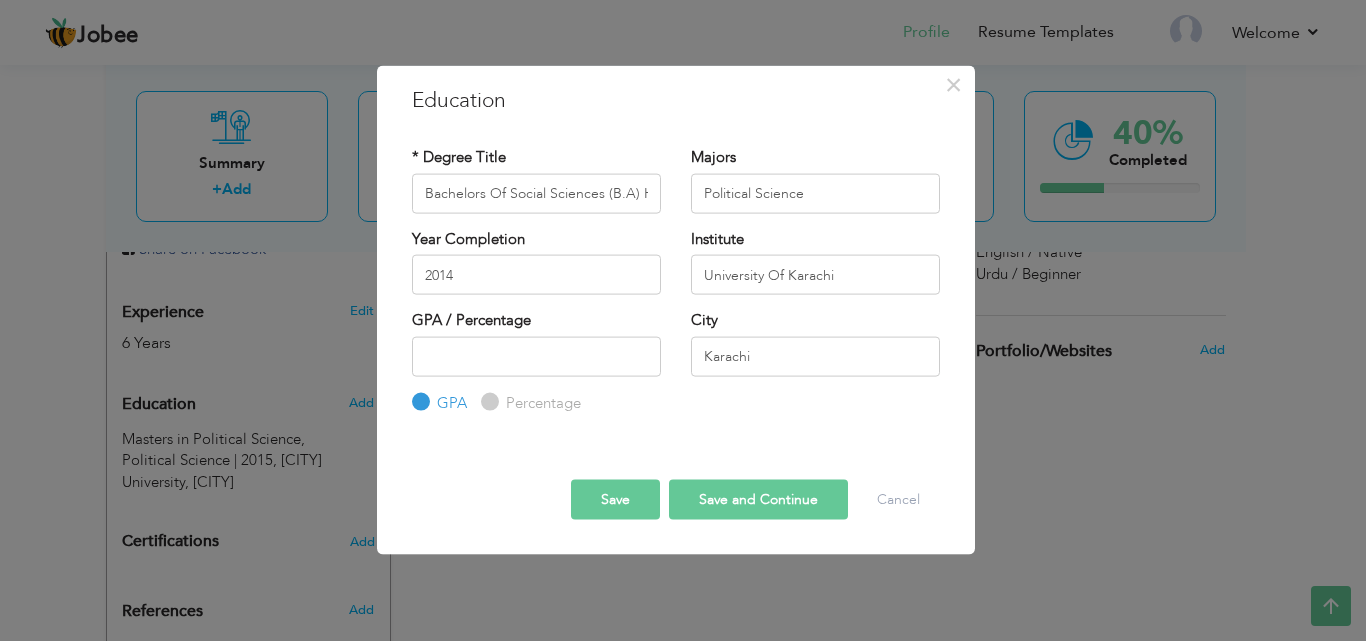 click on "Save and Continue" at bounding box center (758, 500) 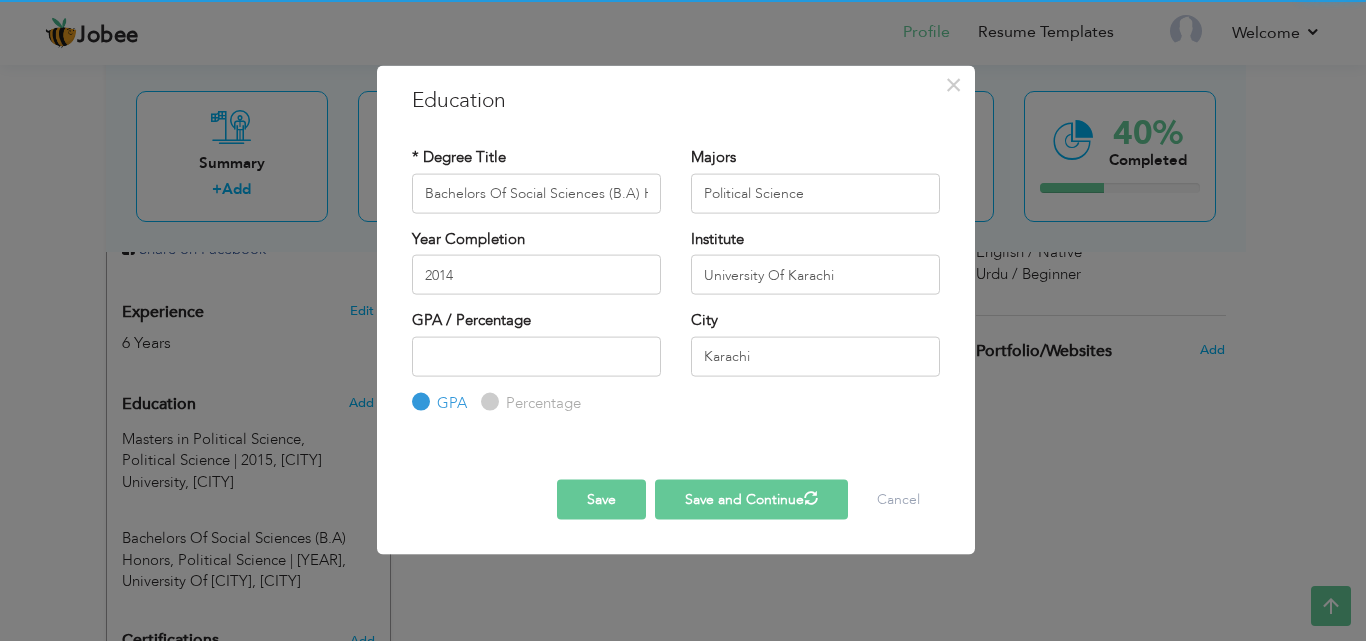 type 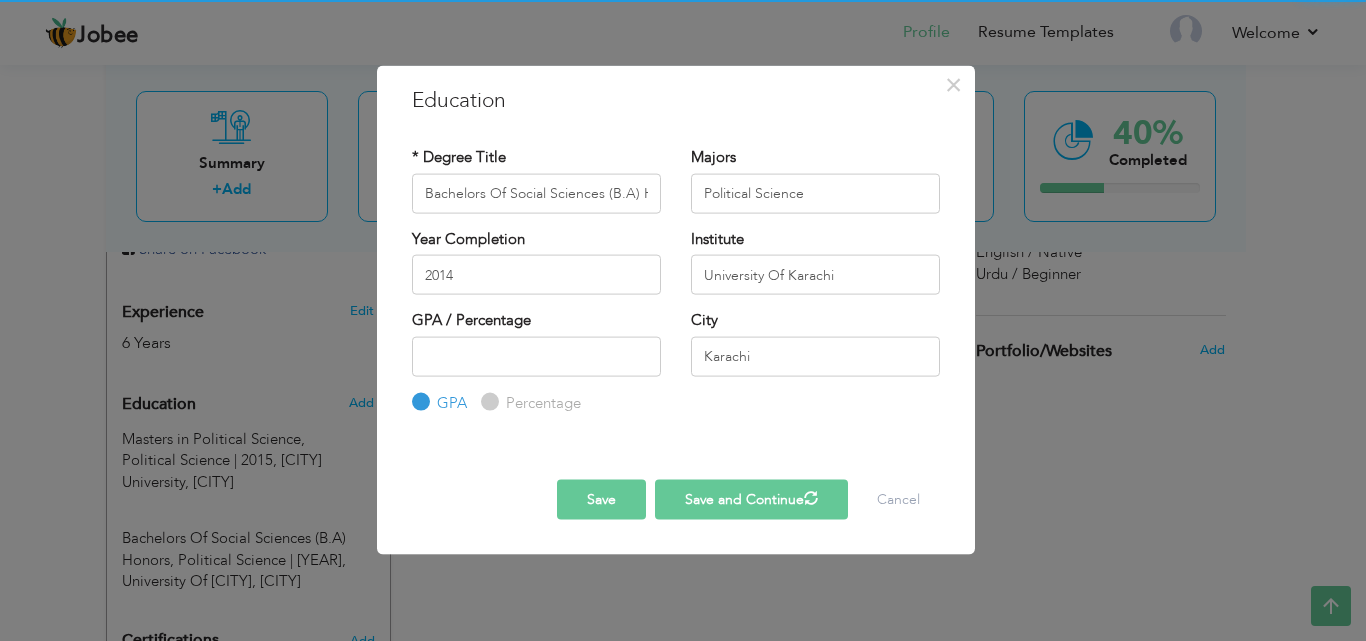 type 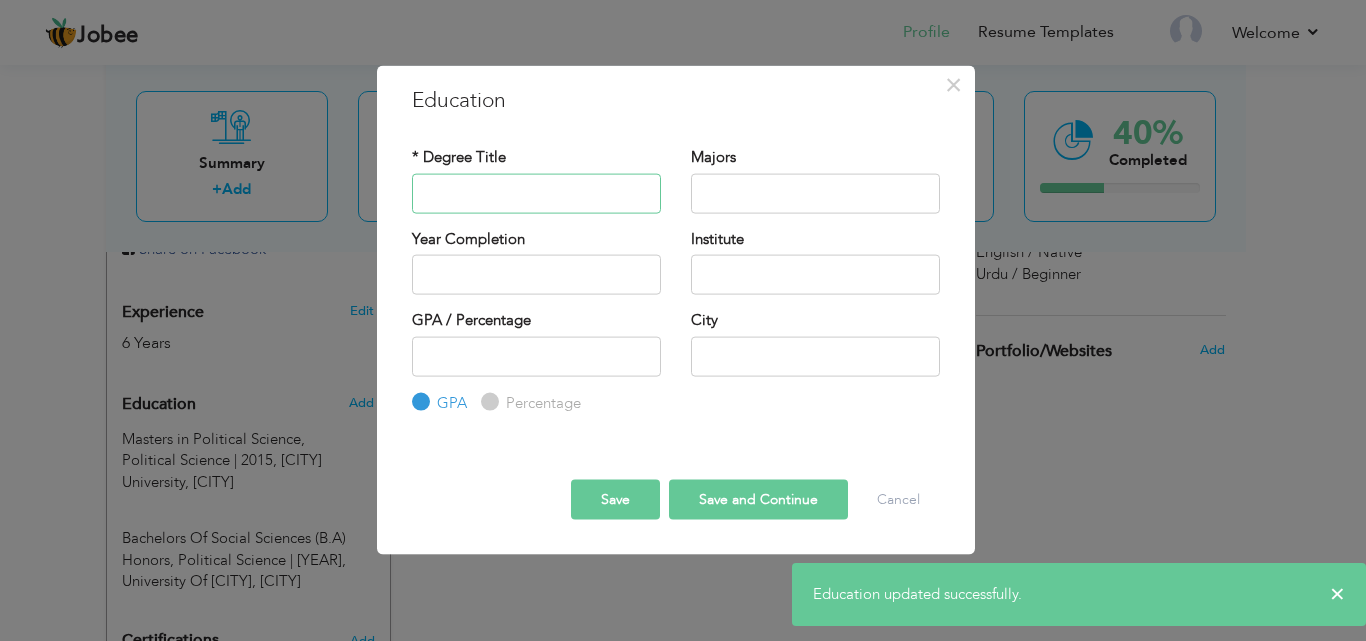 click at bounding box center (536, 193) 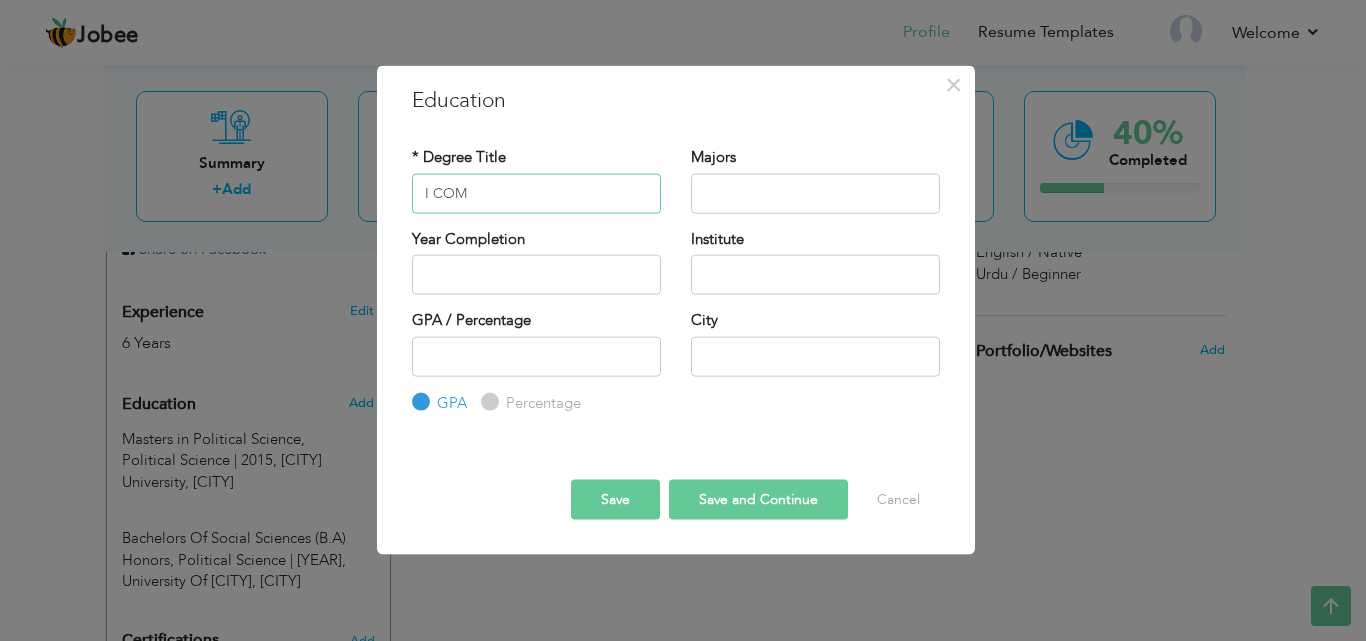 drag, startPoint x: 485, startPoint y: 189, endPoint x: 382, endPoint y: 180, distance: 103.392456 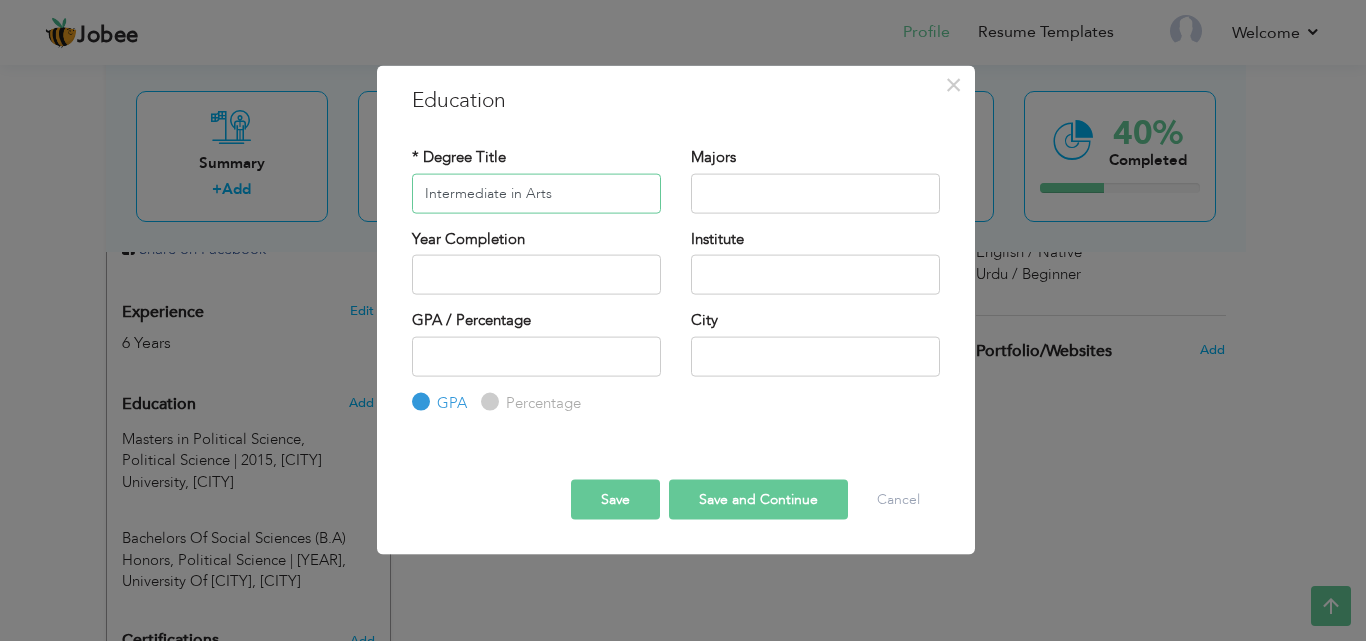 type on "Intermediate in Arts" 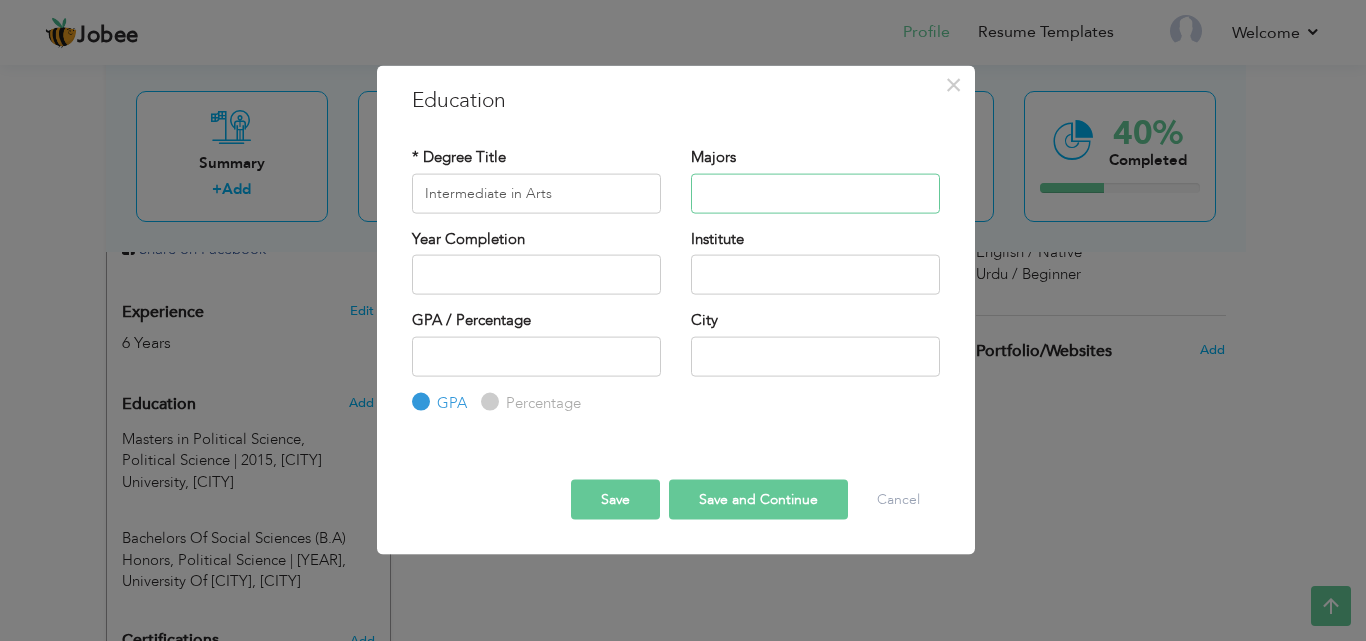 click at bounding box center [815, 193] 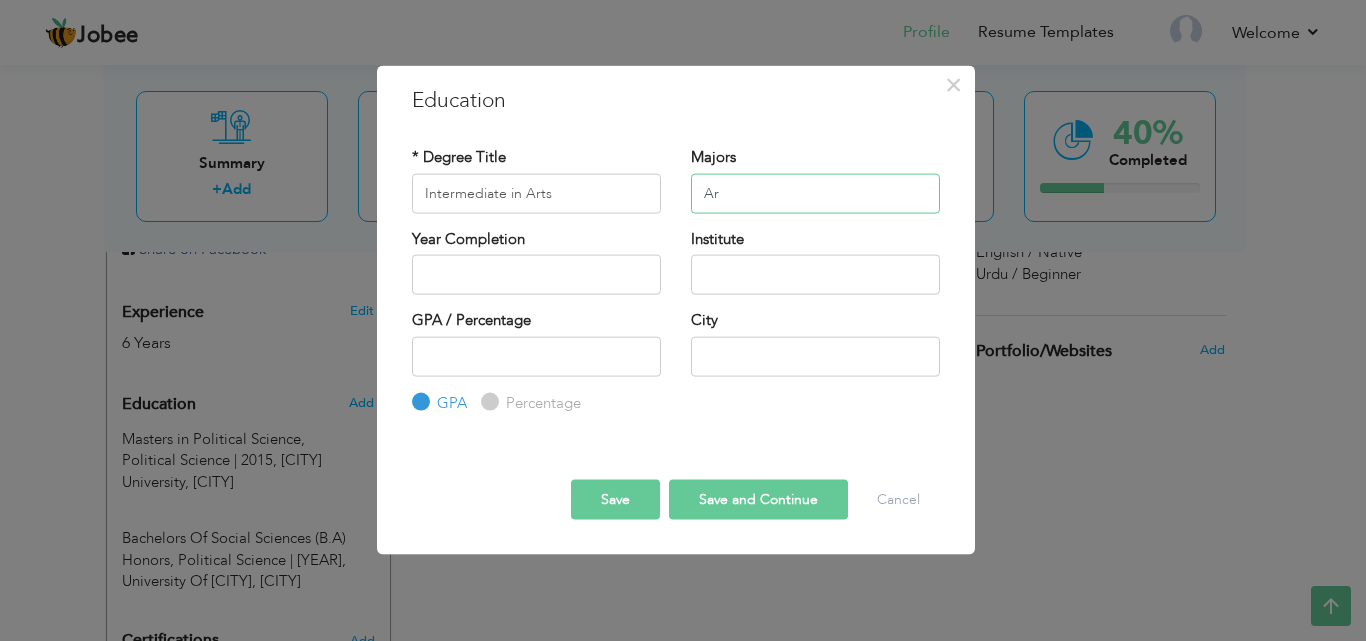 type on "A" 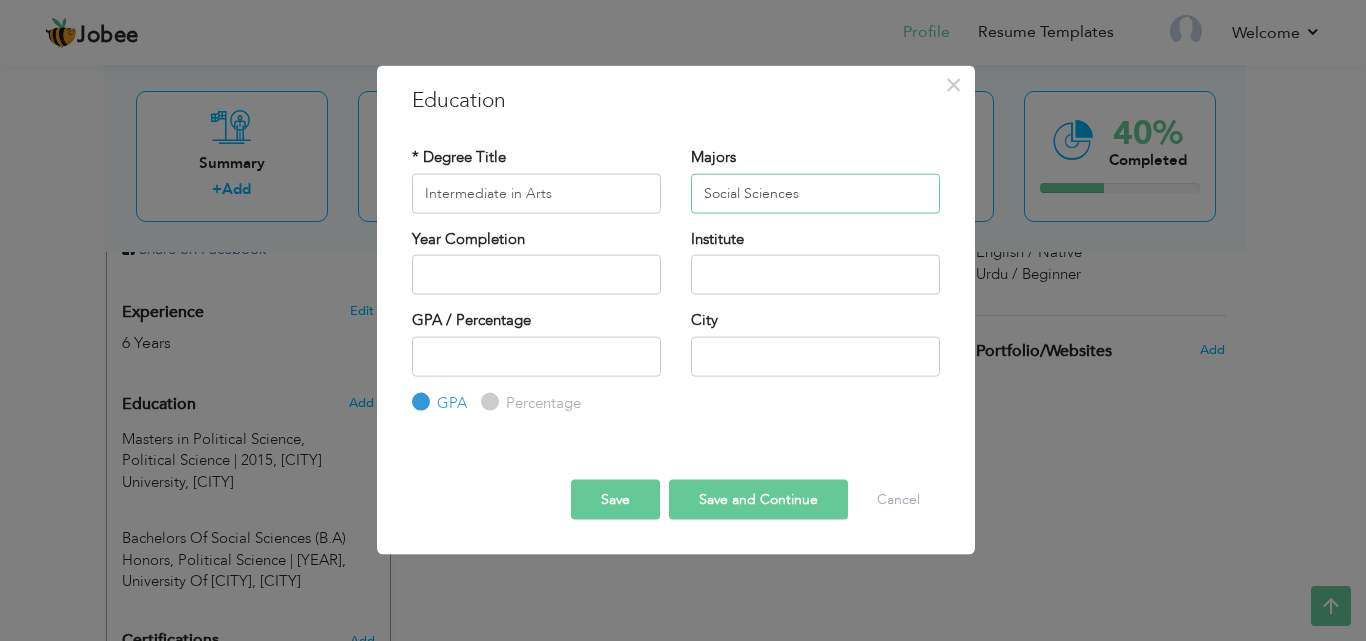 type on "Social Sciences" 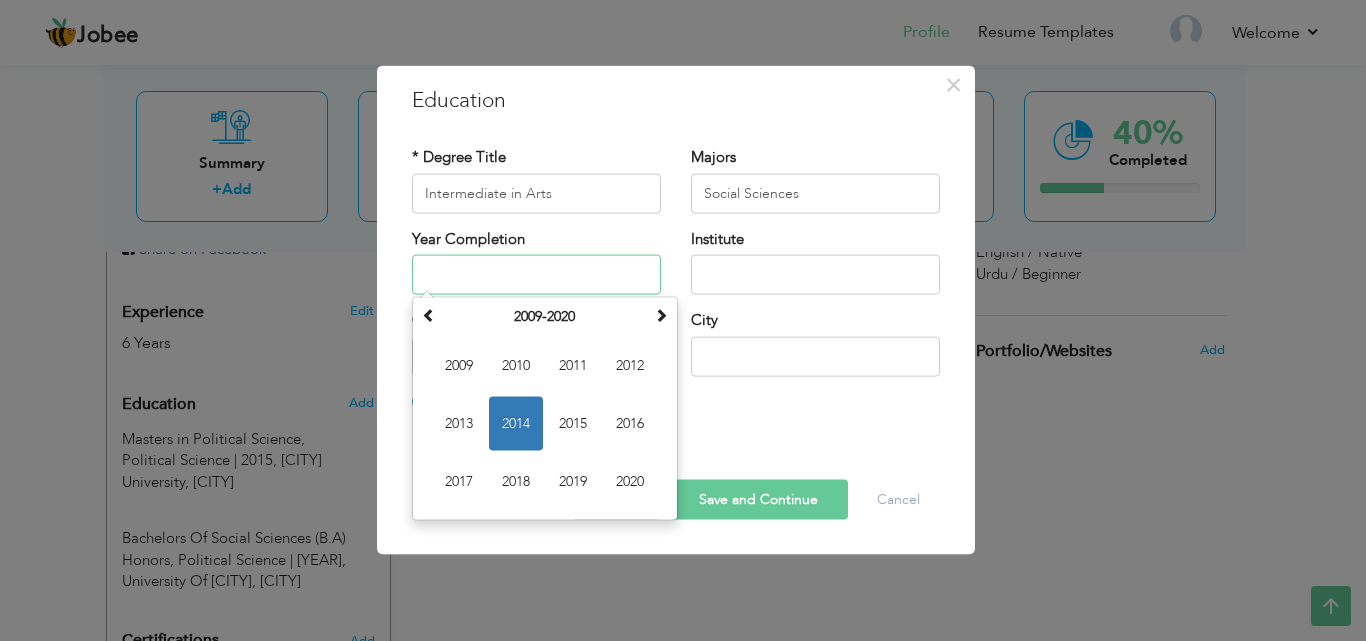click at bounding box center (536, 275) 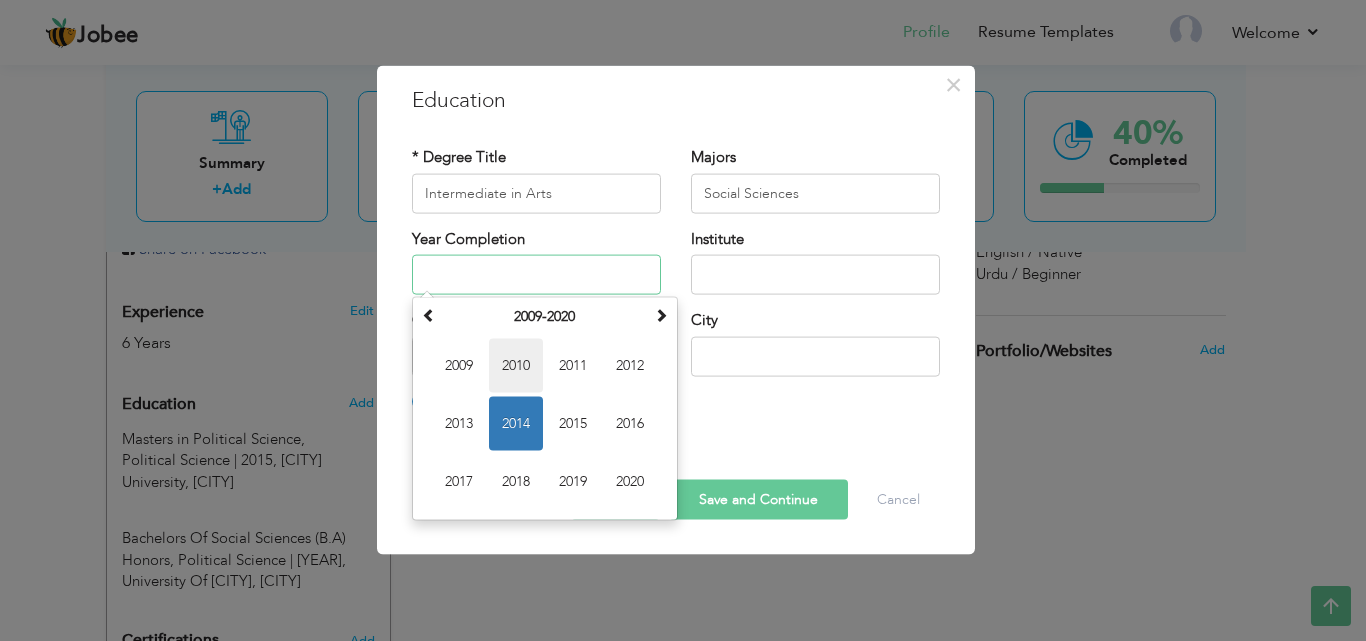 click on "2010" at bounding box center [516, 366] 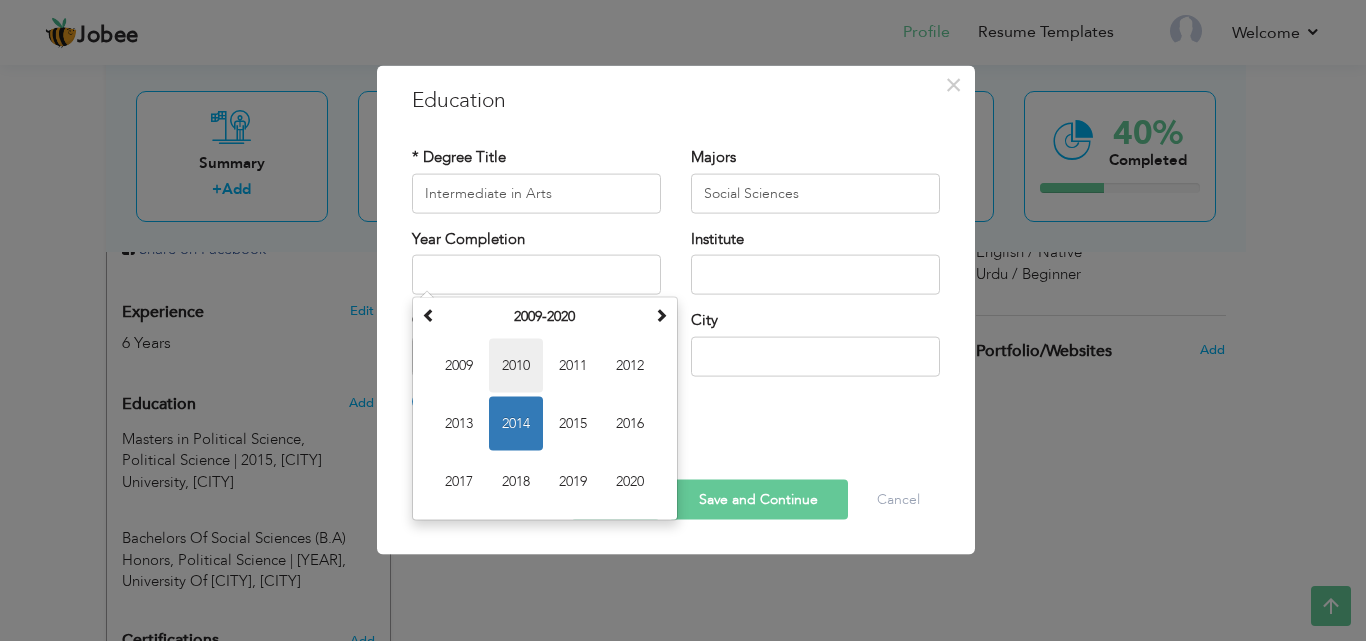 type on "2010" 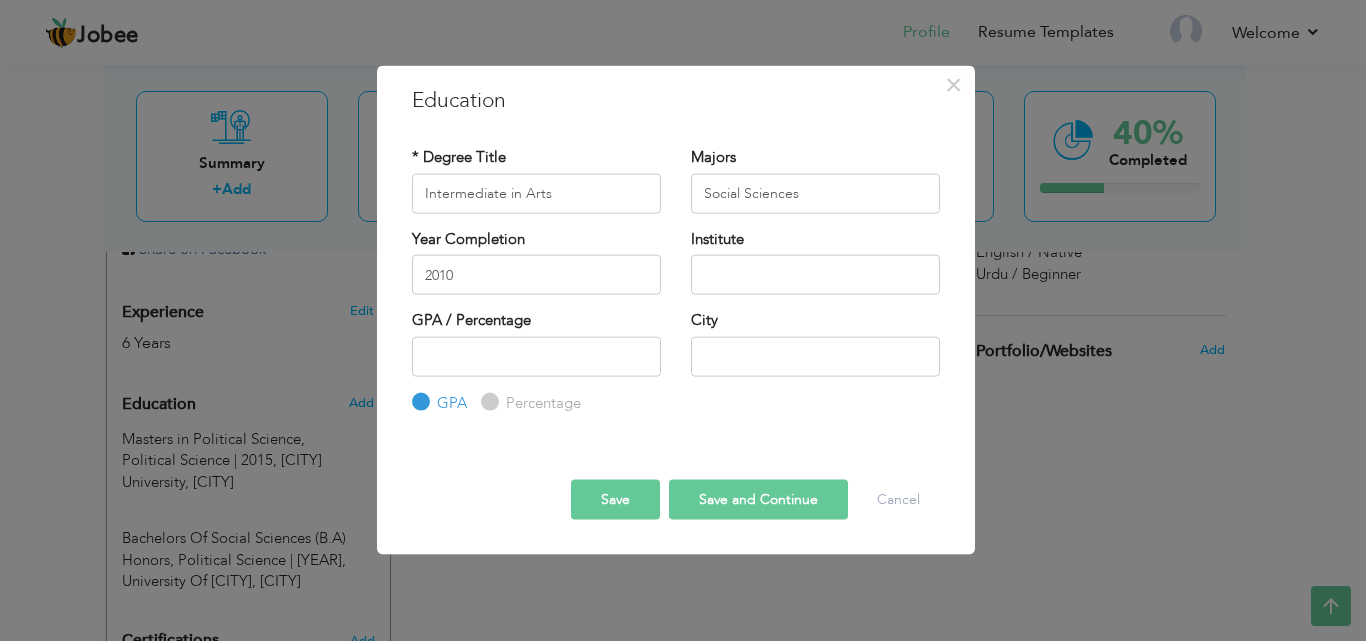click on "Institute" at bounding box center (815, 268) 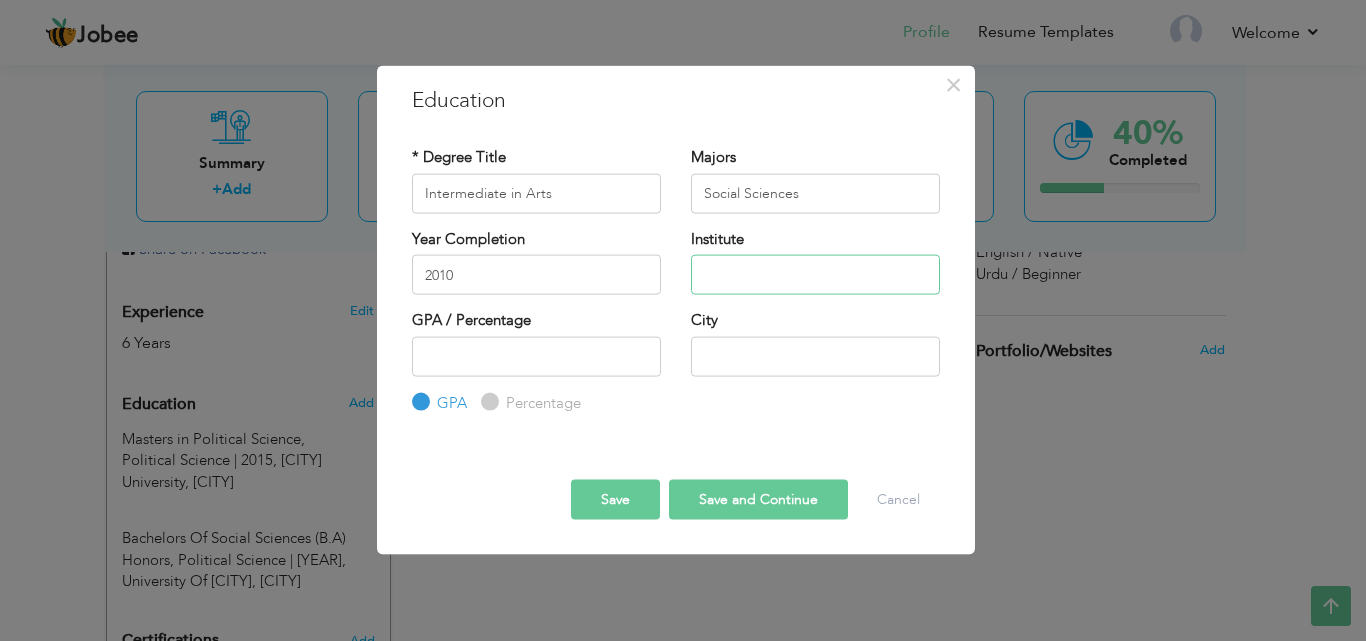 click at bounding box center [815, 275] 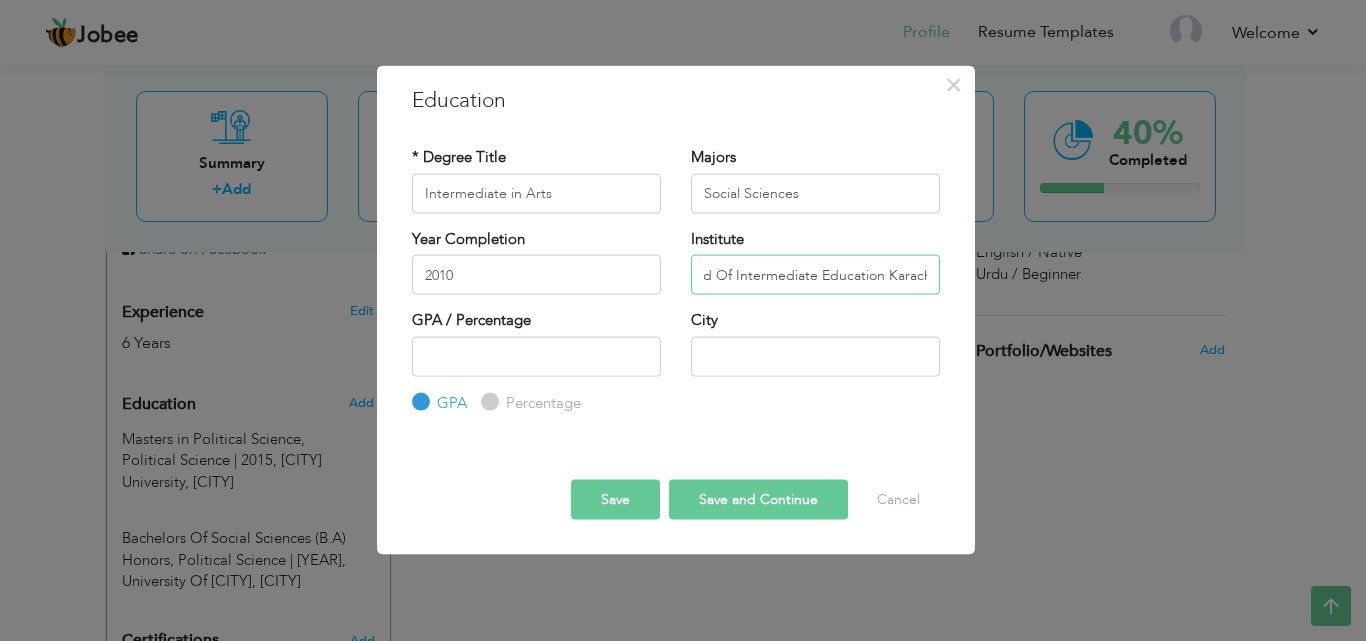 scroll, scrollTop: 0, scrollLeft: 33, axis: horizontal 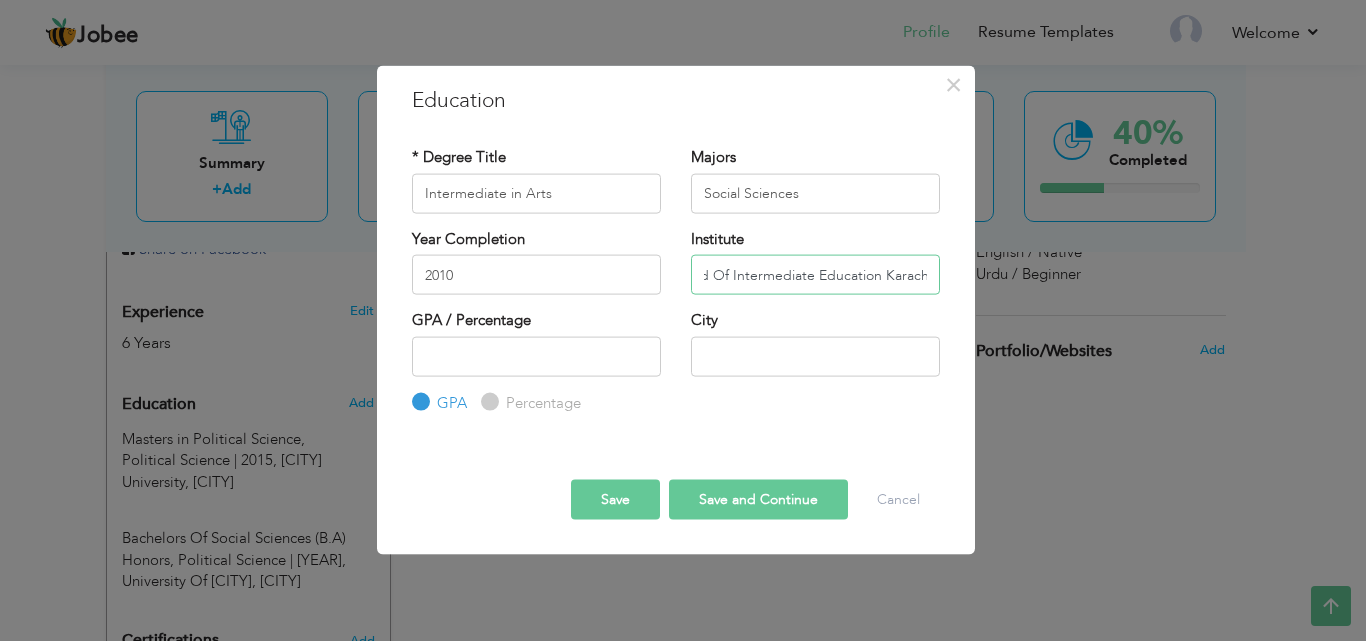 type on "Board Of Intermediate Education Karachi" 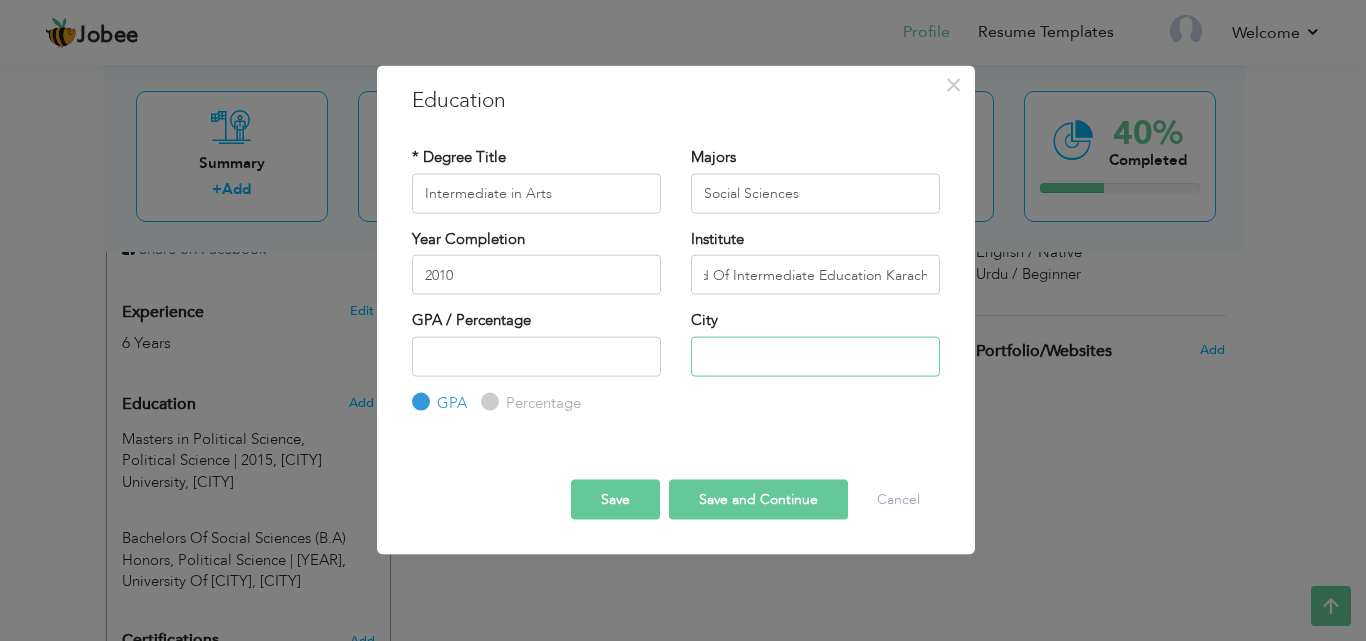 click at bounding box center (815, 356) 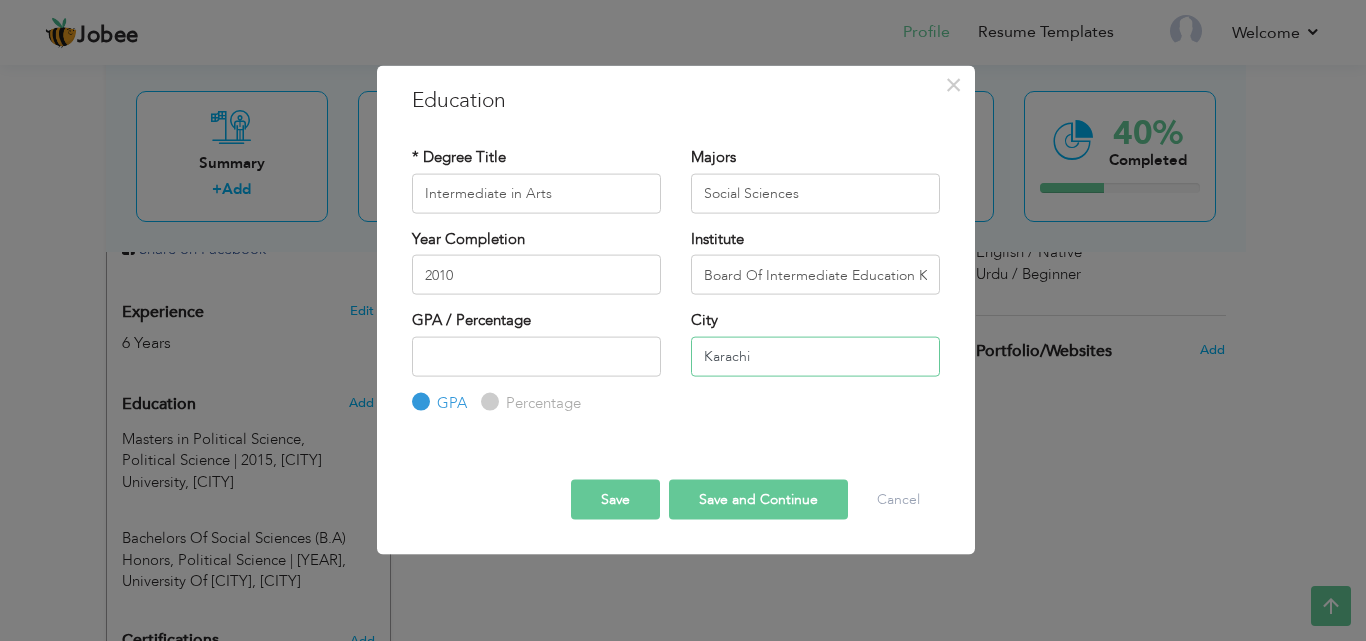 type on "Karachi" 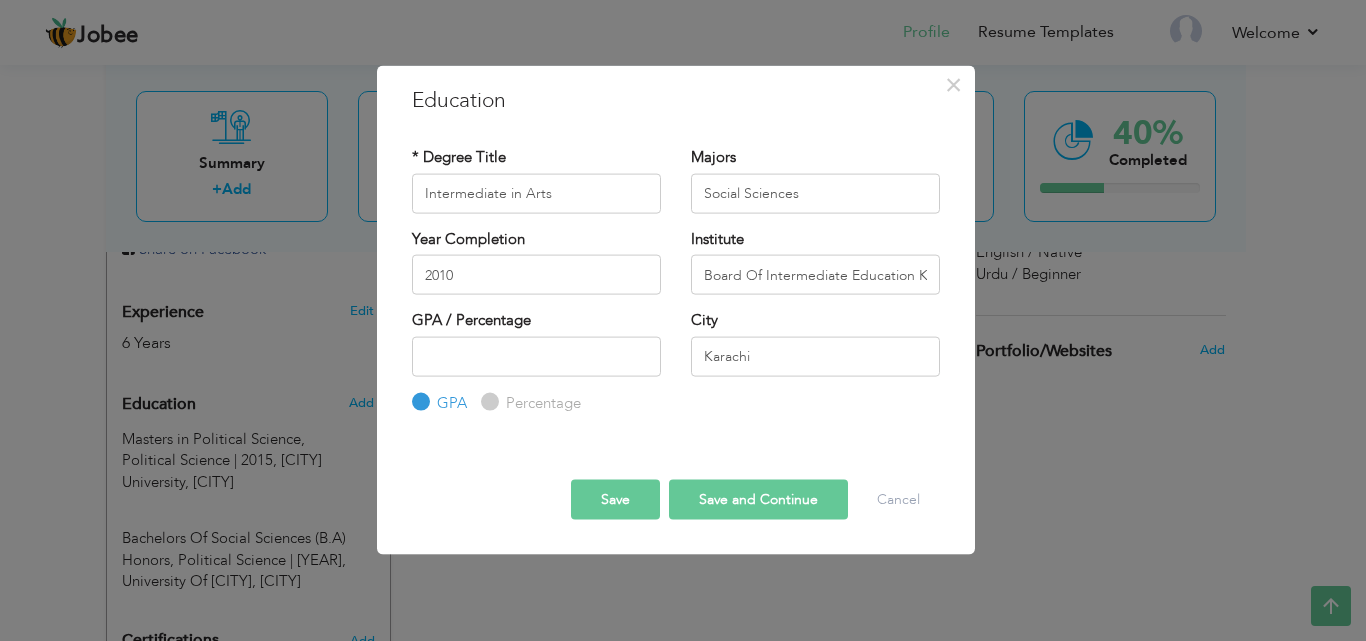 click on "Save and Continue" at bounding box center [758, 500] 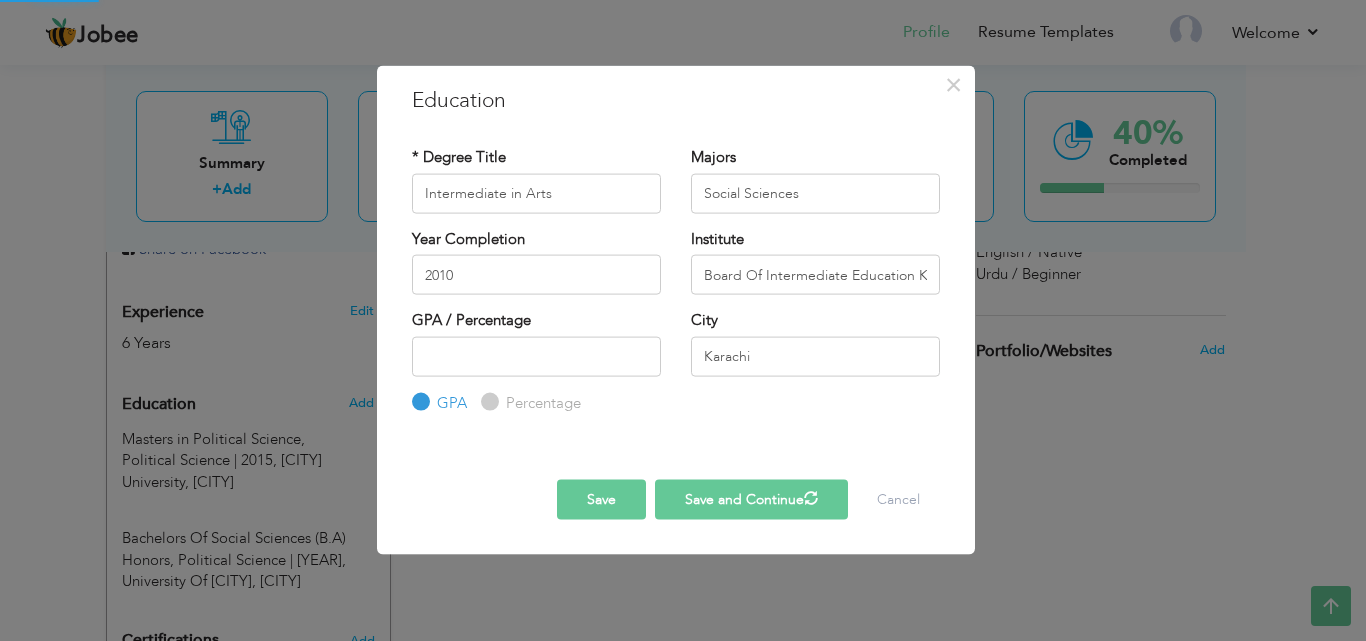 type 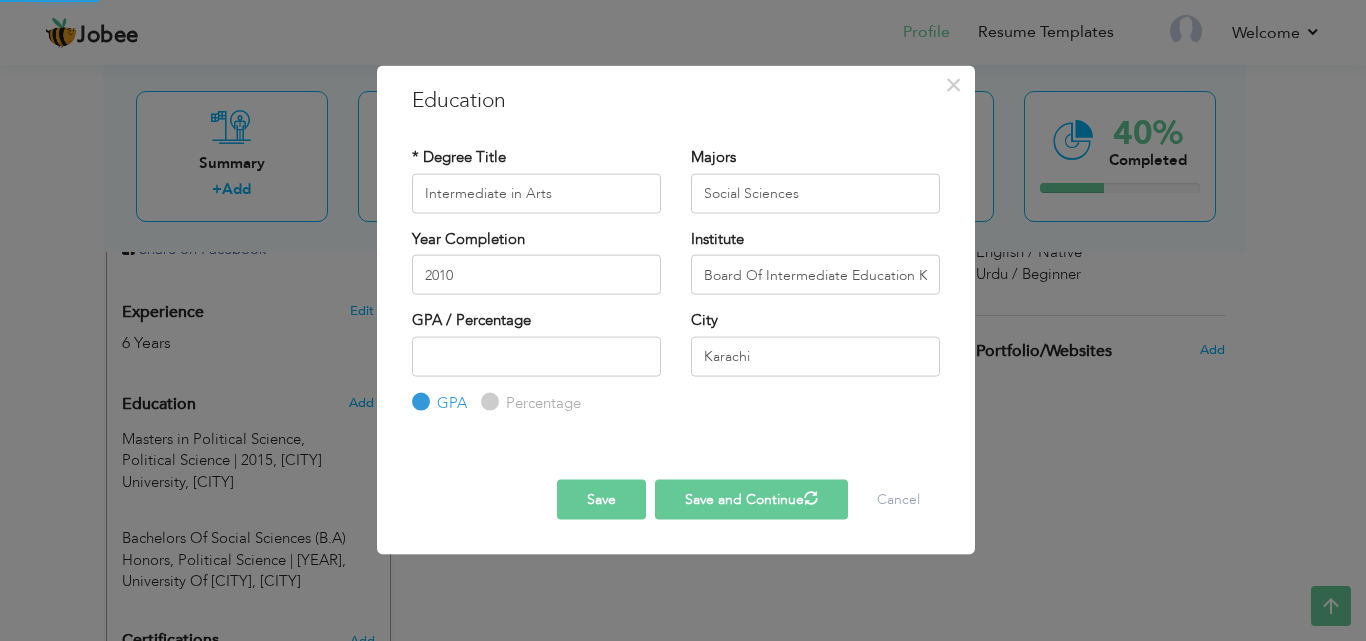 type 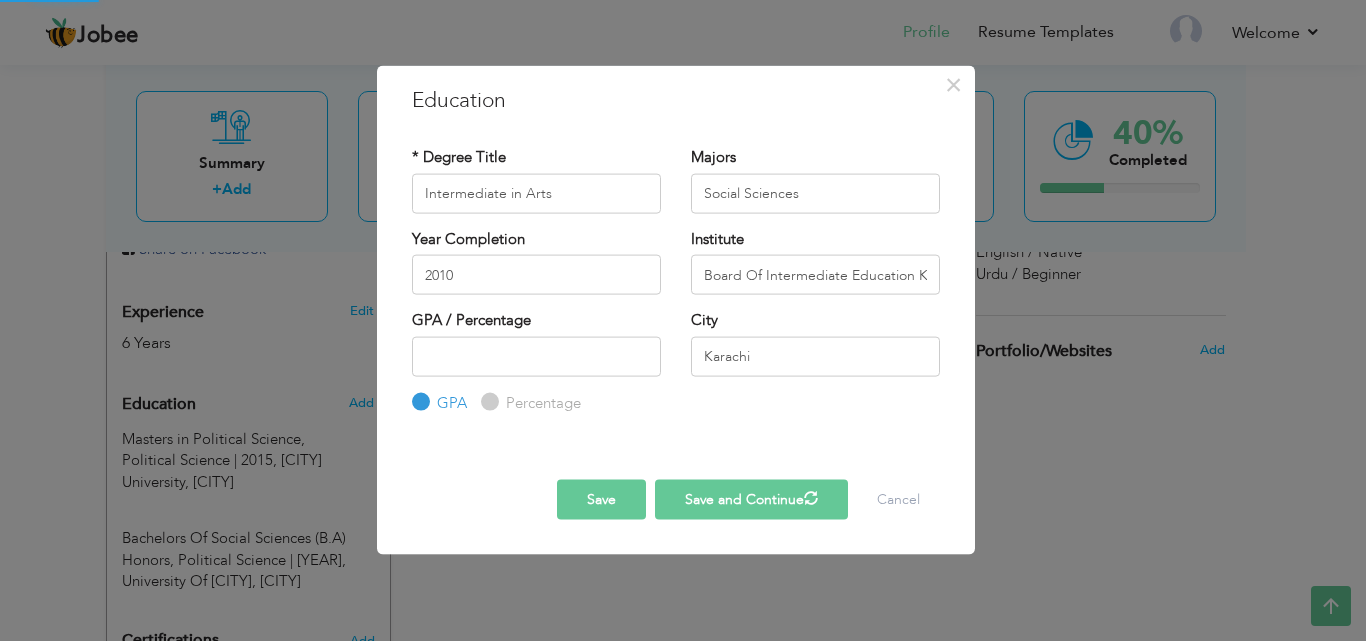 type 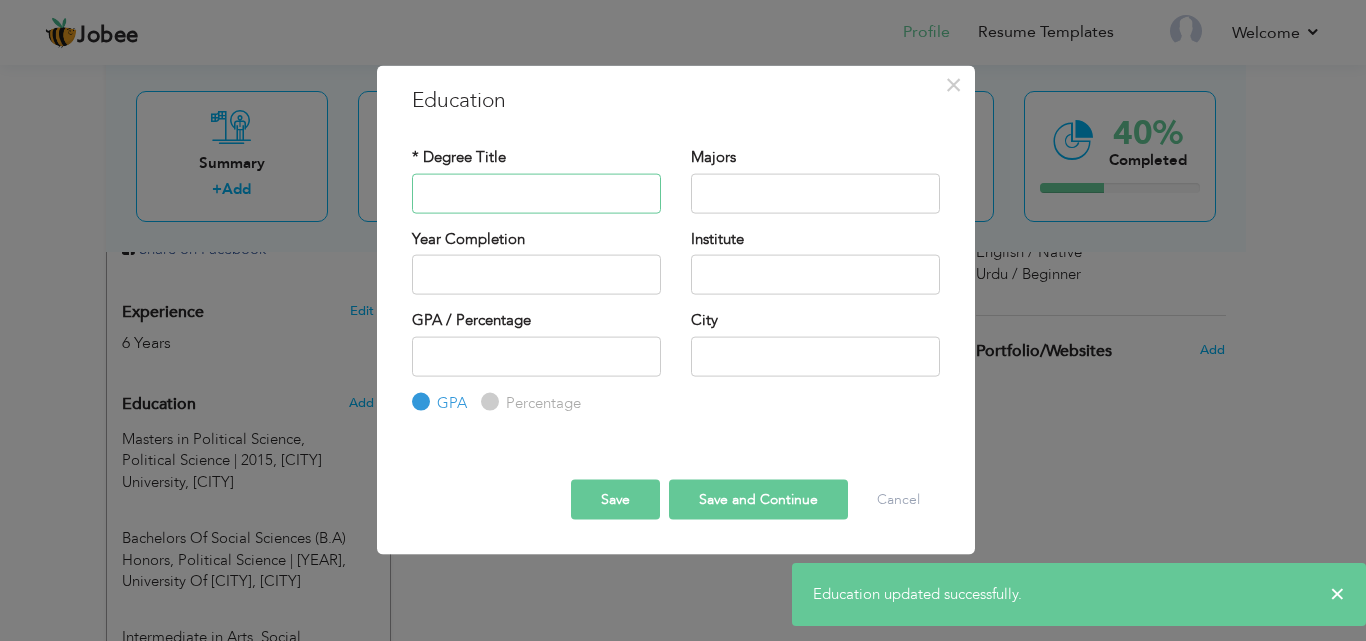 click at bounding box center (536, 193) 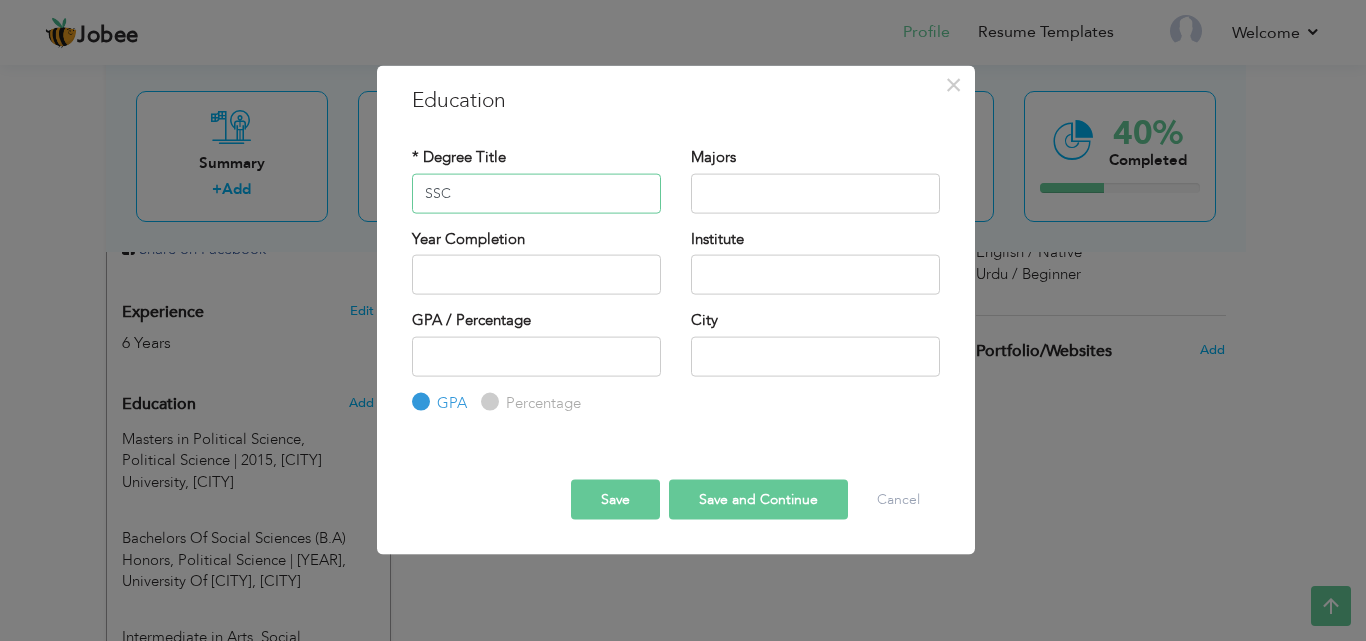 type on "SSC" 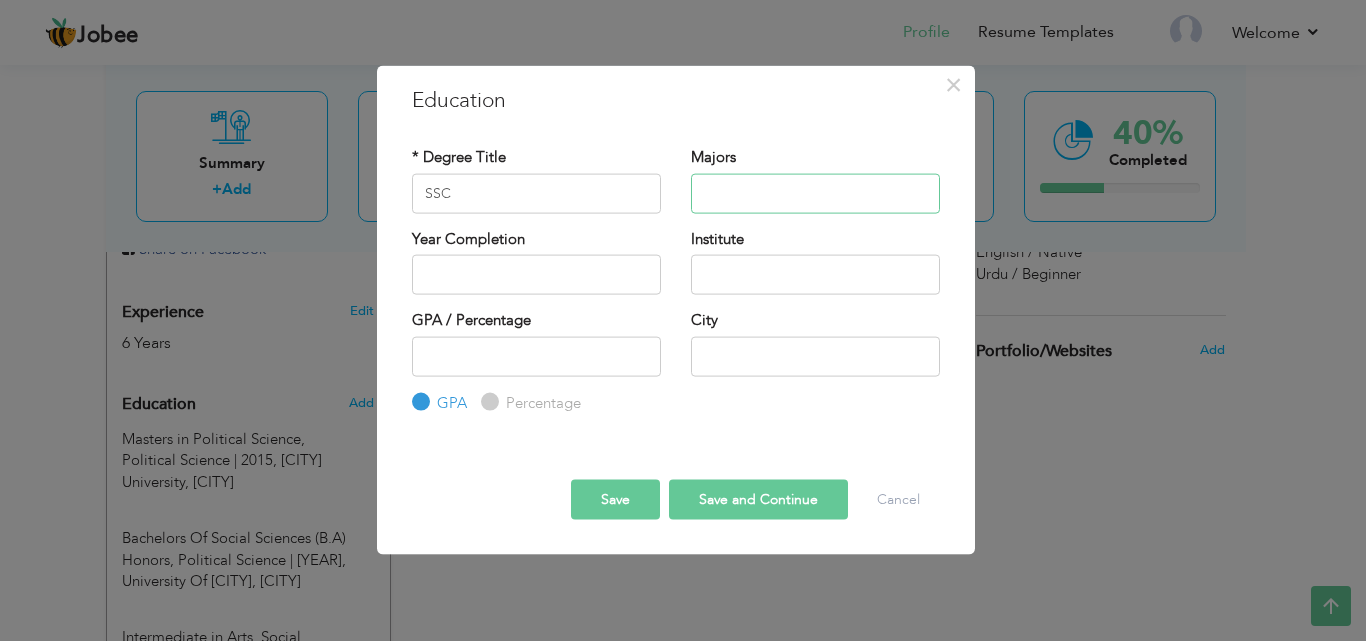 click at bounding box center [815, 193] 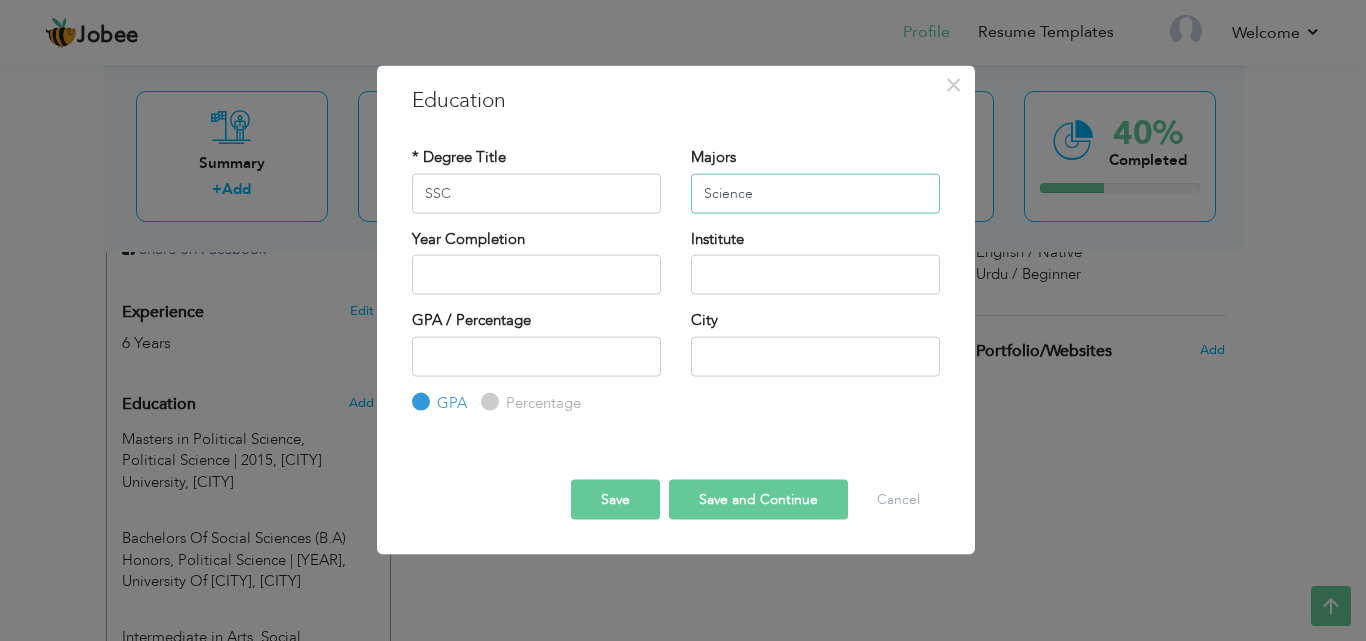 type on "Science" 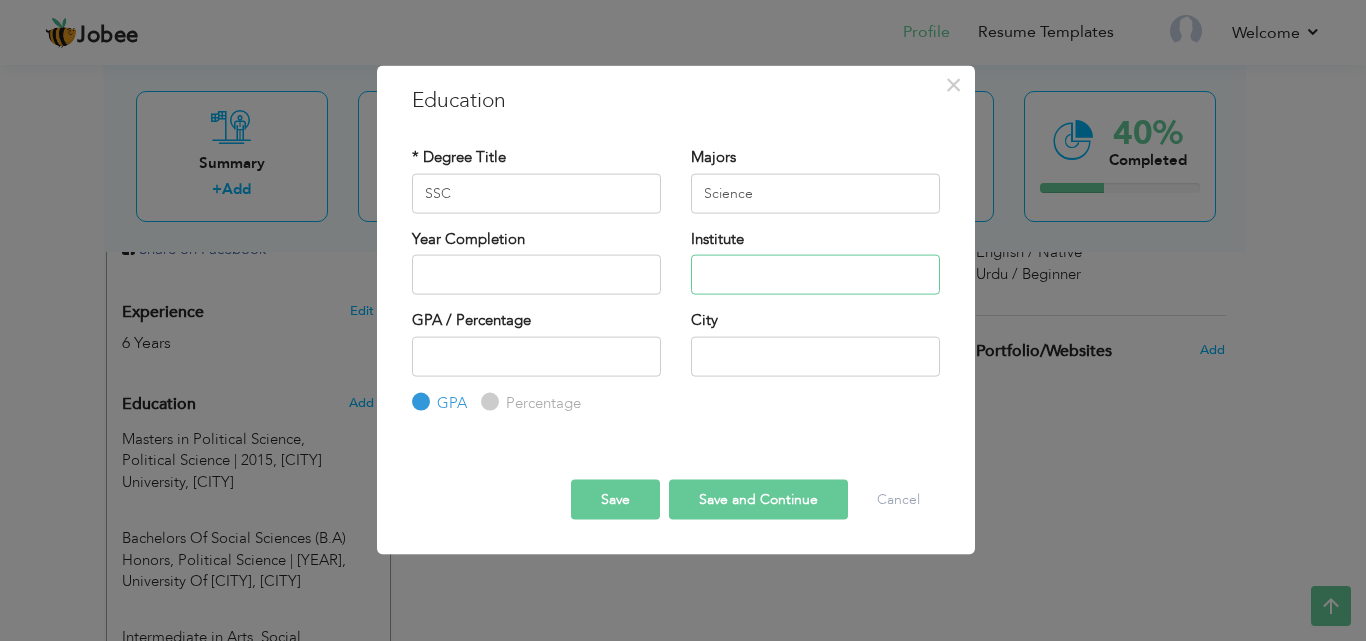 click at bounding box center [815, 275] 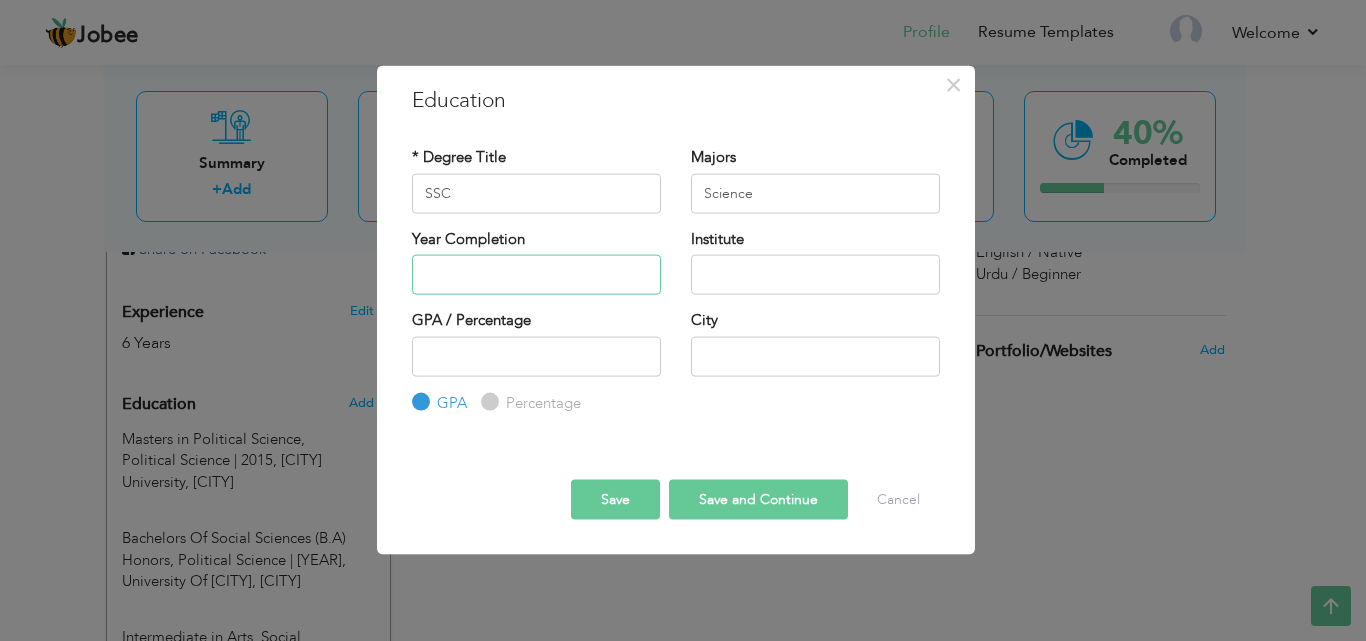 click at bounding box center [536, 275] 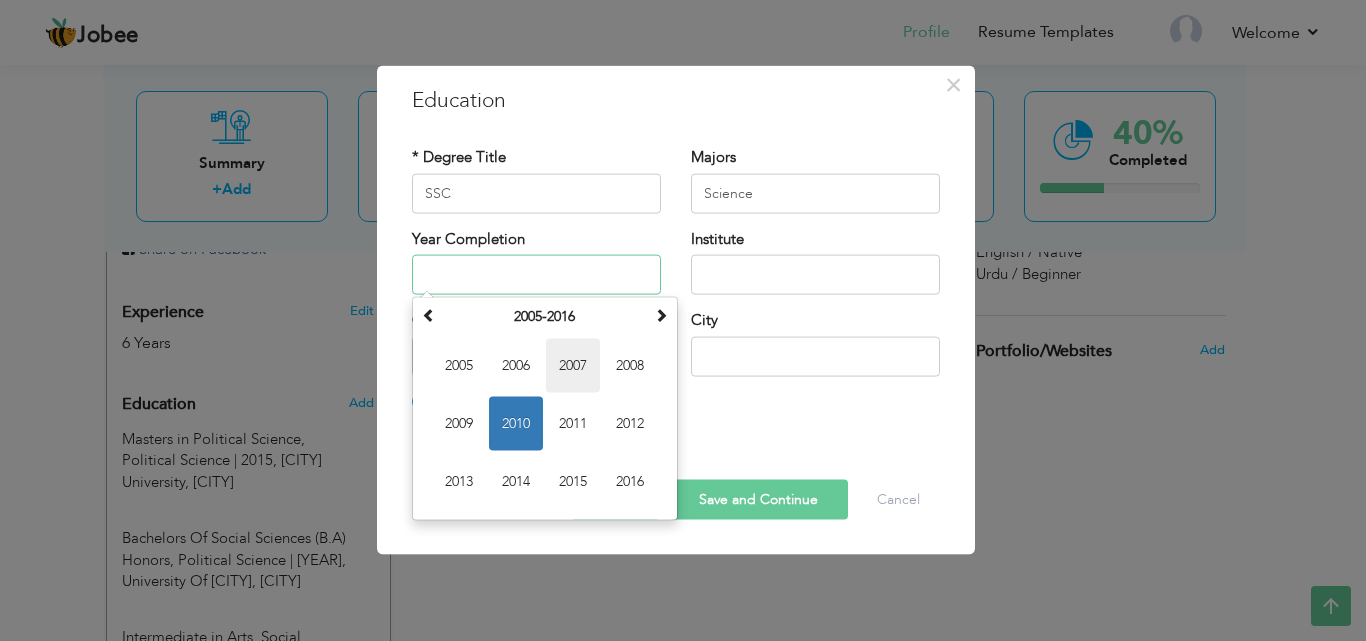 click on "2007" at bounding box center [573, 366] 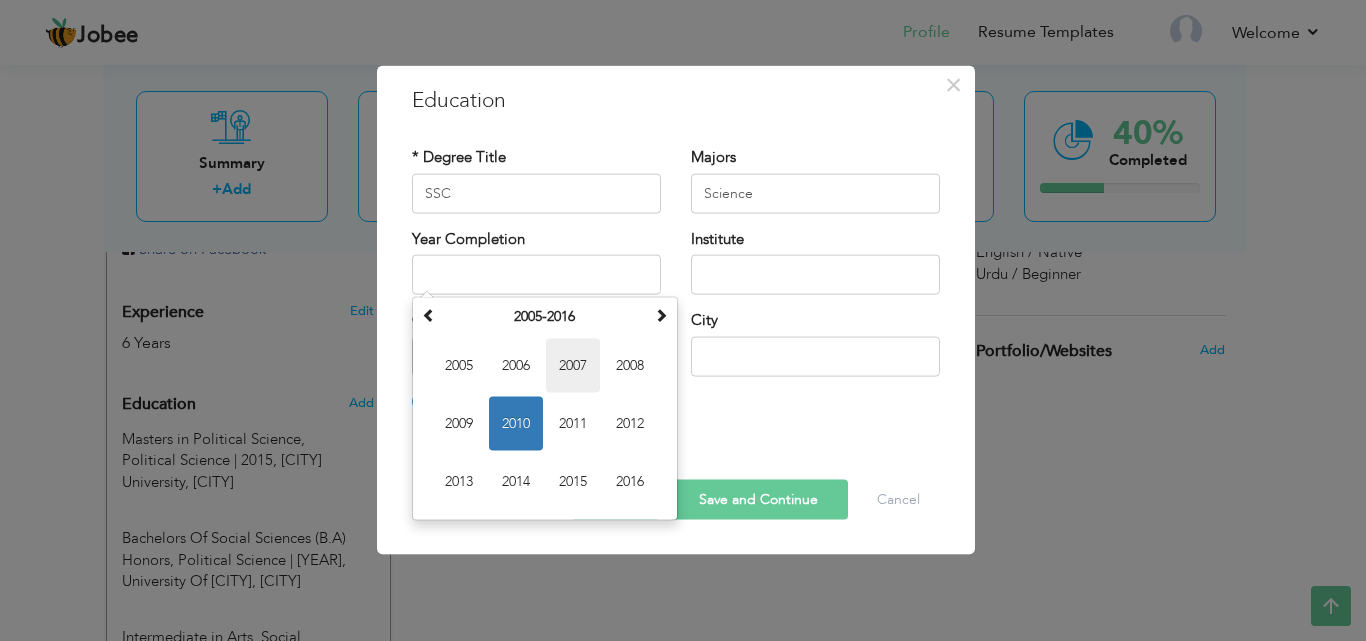 type on "2007" 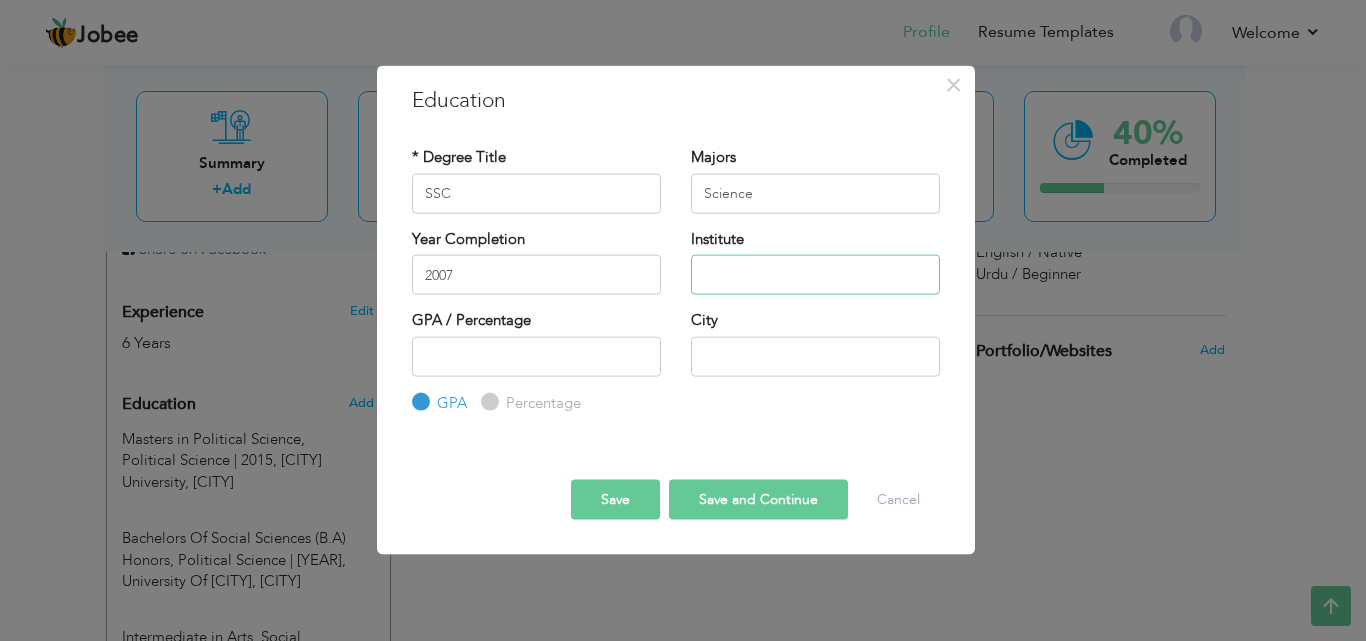 click at bounding box center (815, 275) 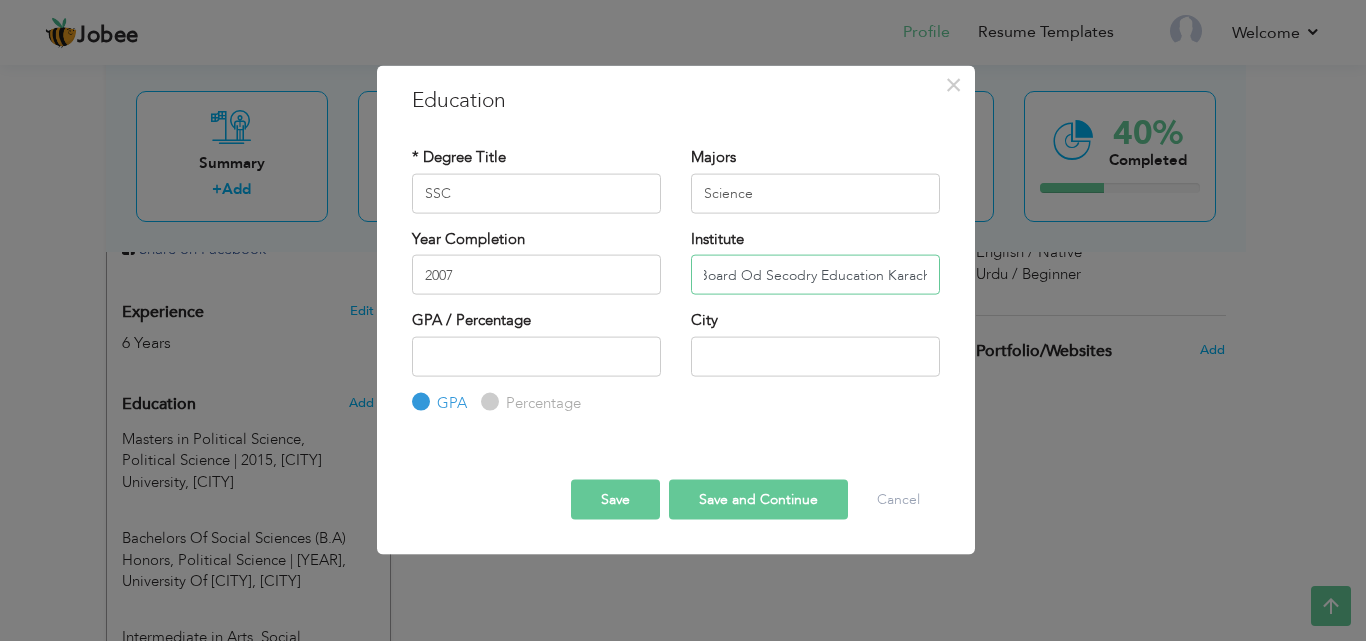 scroll, scrollTop: 0, scrollLeft: 8, axis: horizontal 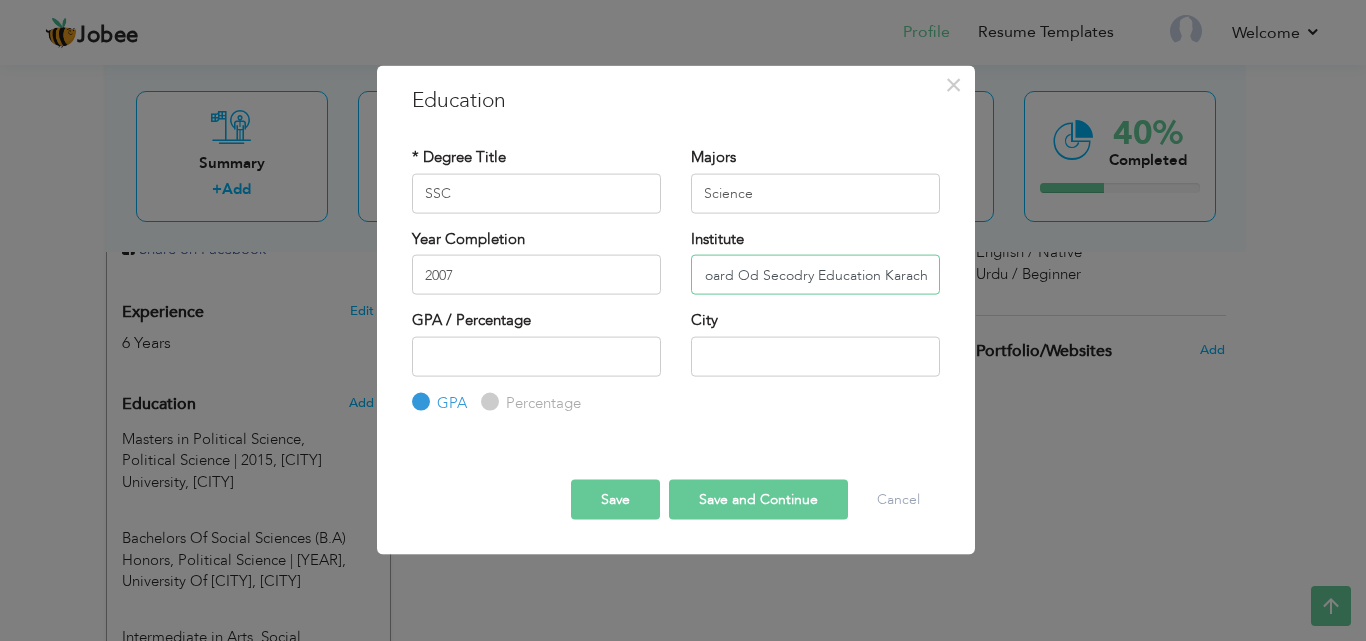click on "Board Od Secodry Education Karachi" at bounding box center (815, 275) 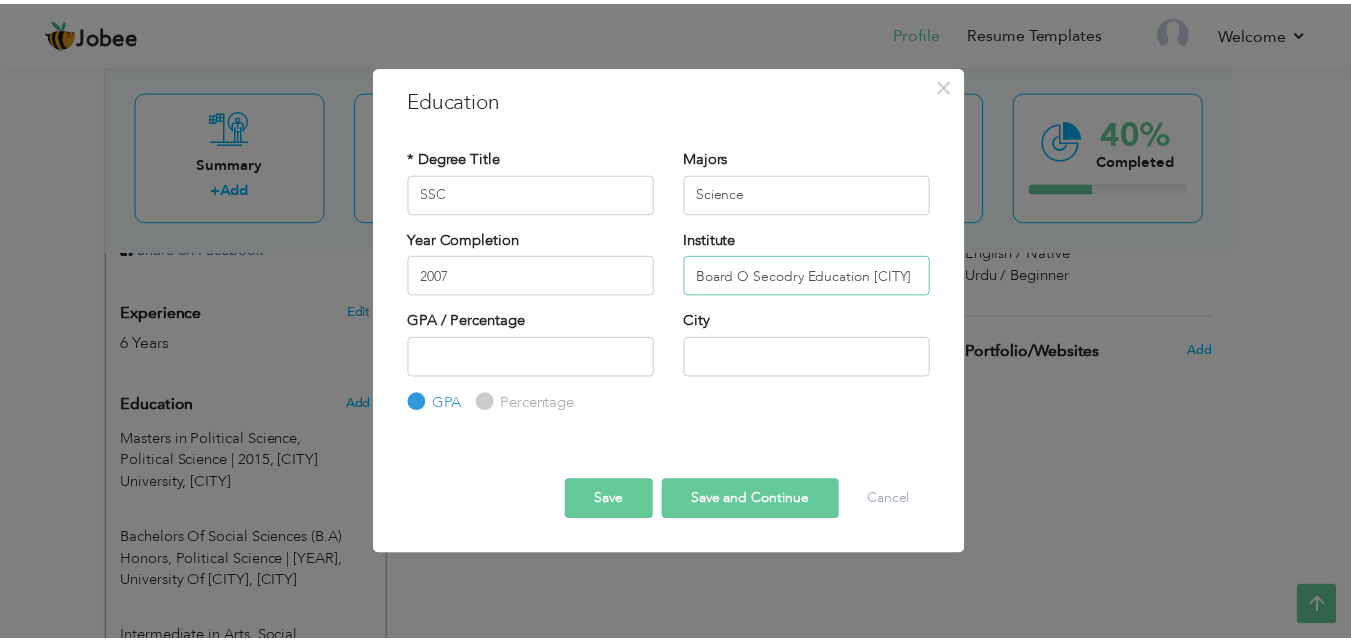 scroll, scrollTop: 0, scrollLeft: 0, axis: both 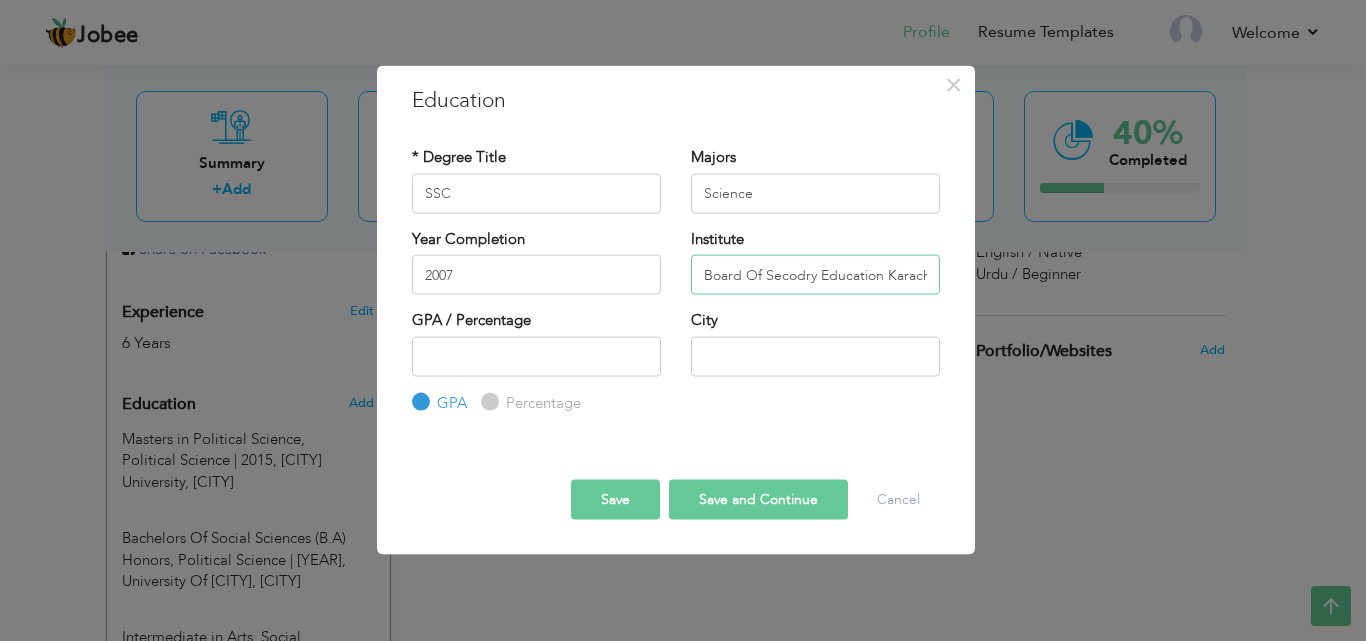click on "Board Of Secodry Education Karachi" at bounding box center [815, 275] 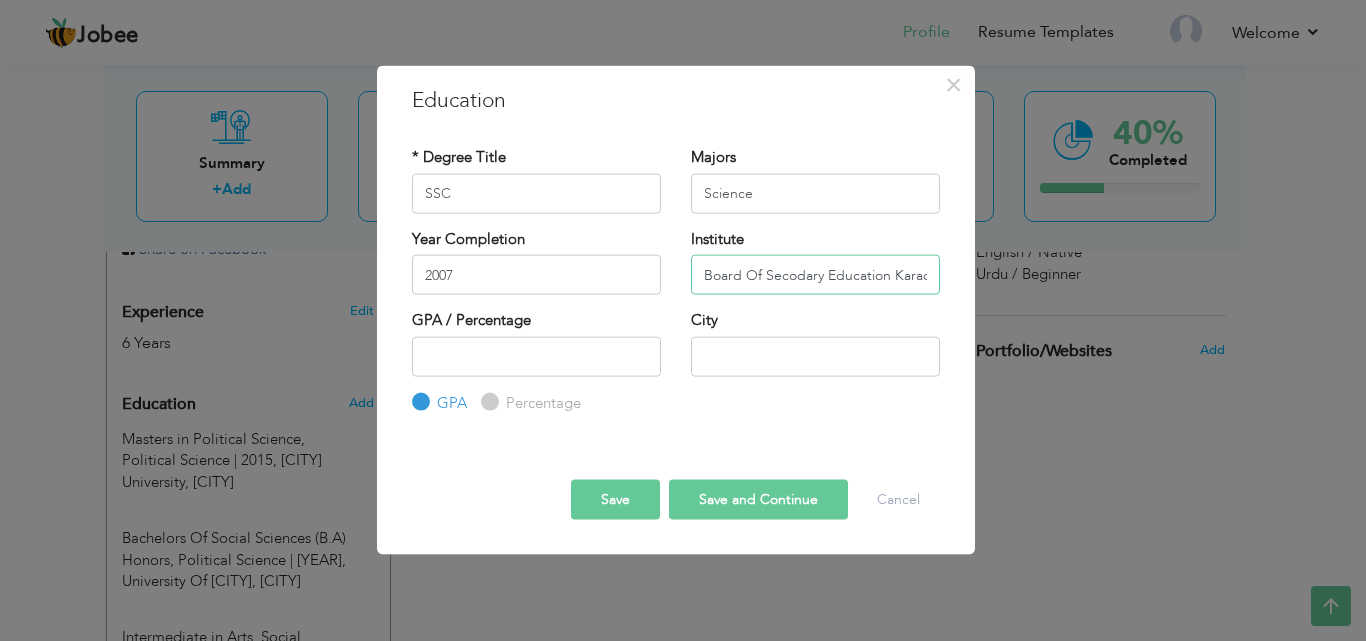 type on "Board Of Secodary Education Karachi" 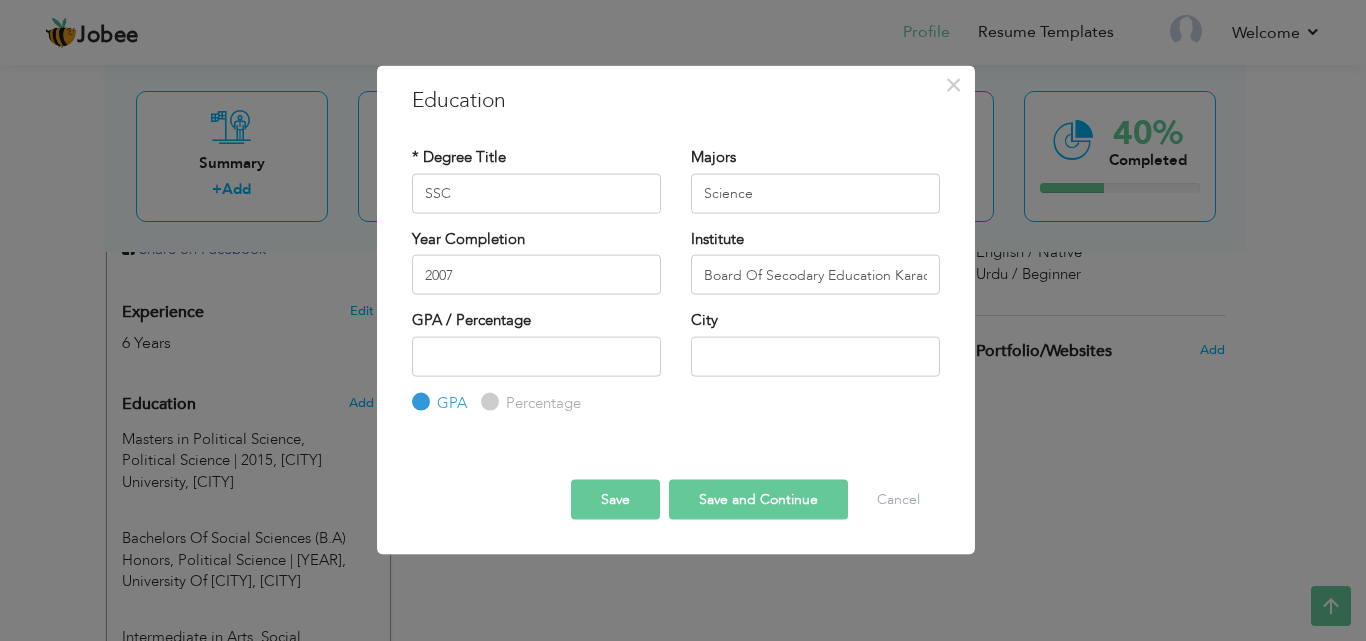 click on "City" at bounding box center [815, 343] 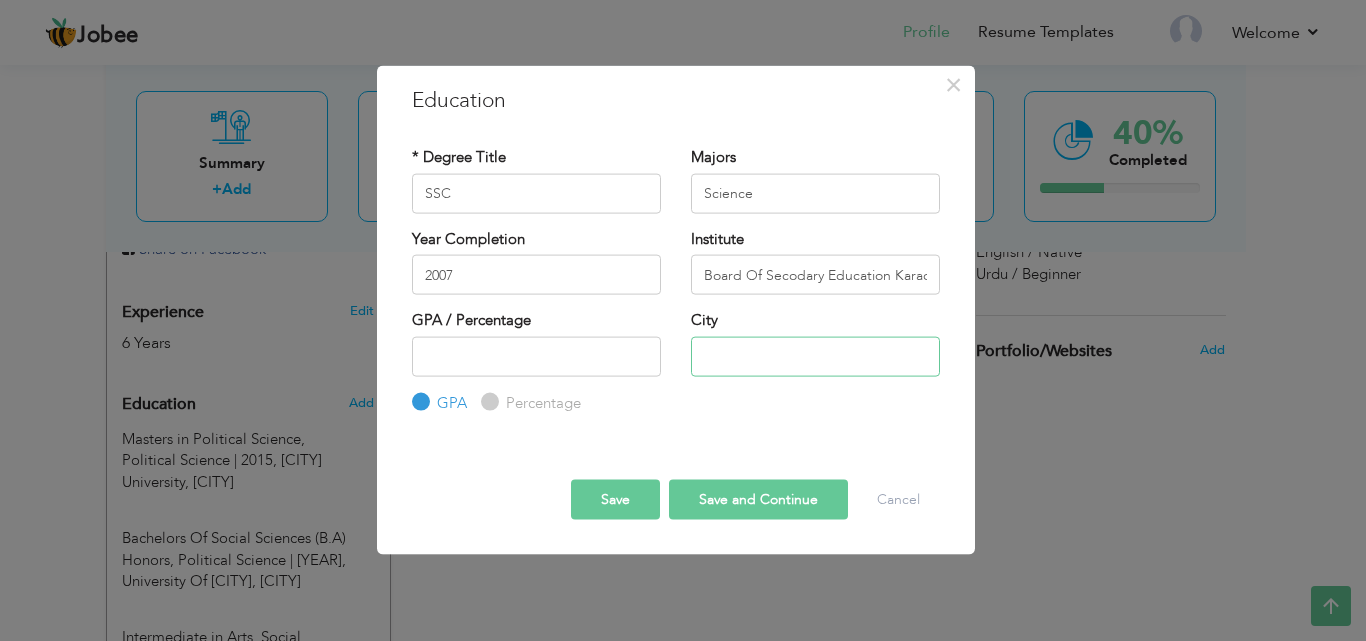 click at bounding box center [815, 356] 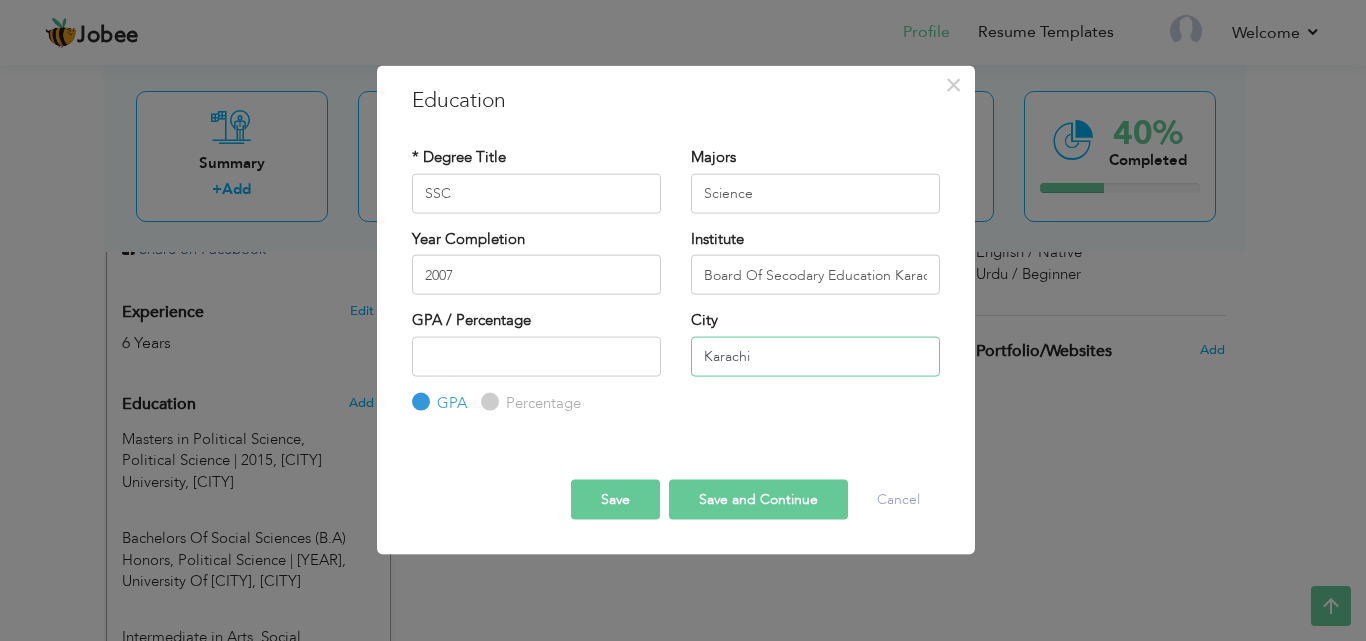 type on "Karachi" 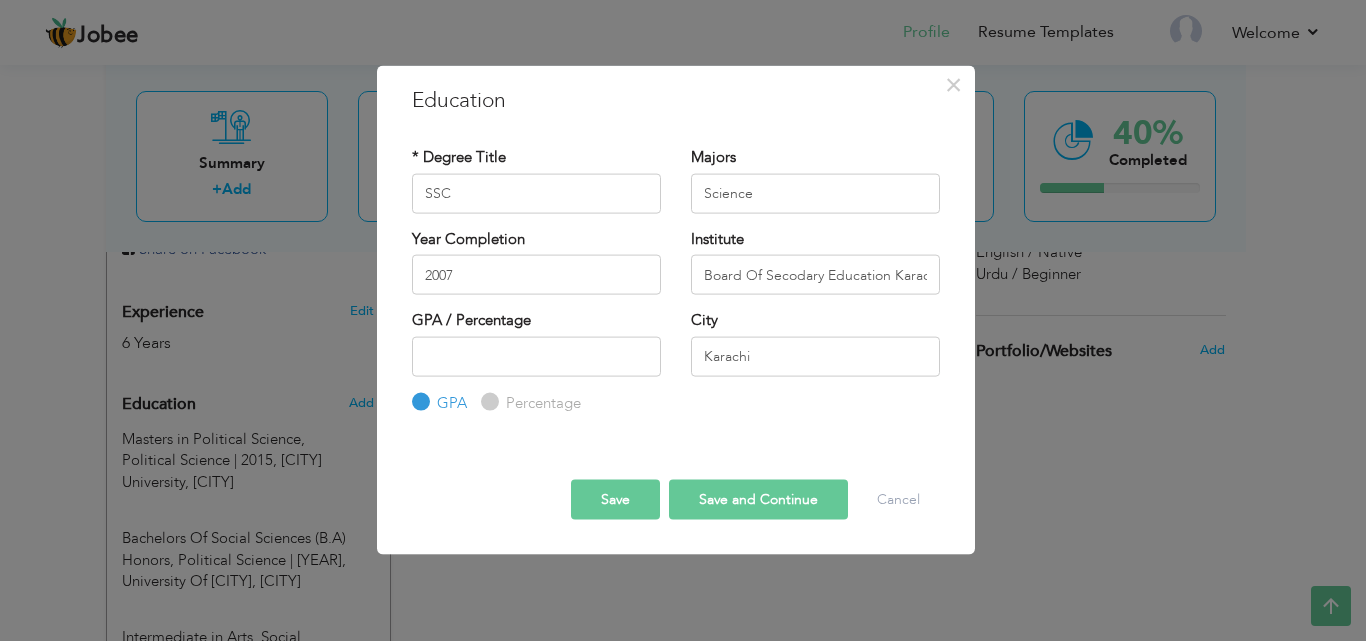 click on "Save" at bounding box center [615, 500] 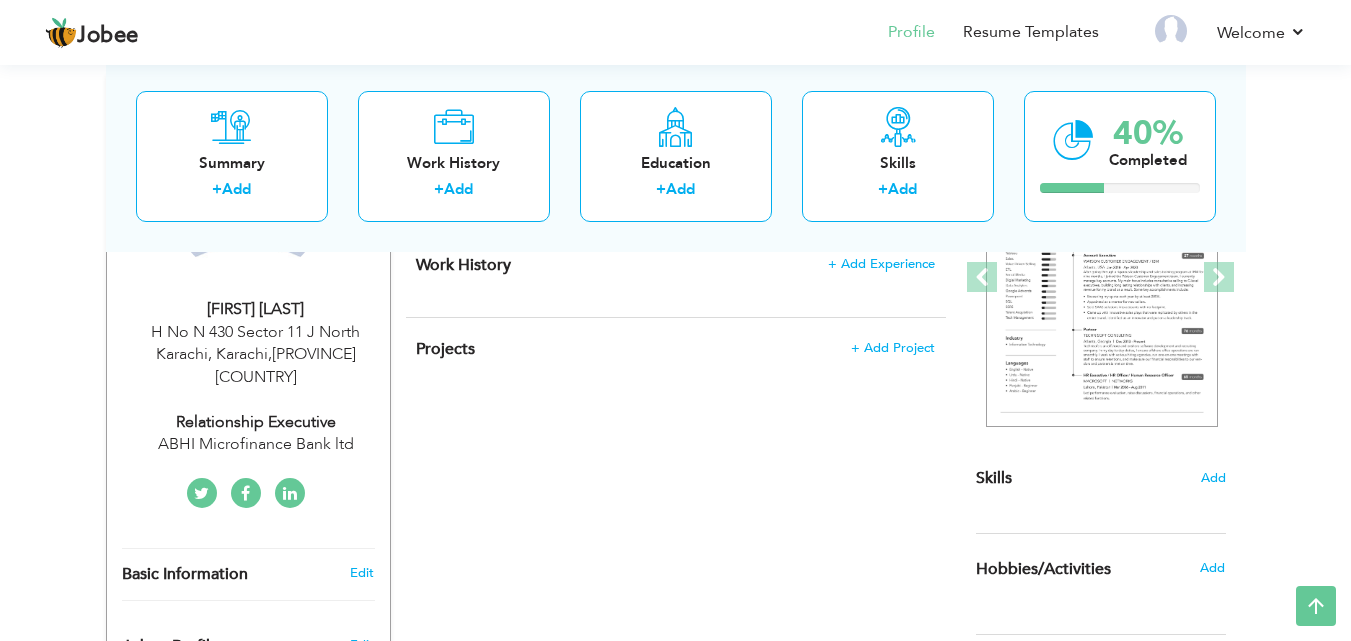scroll, scrollTop: 300, scrollLeft: 0, axis: vertical 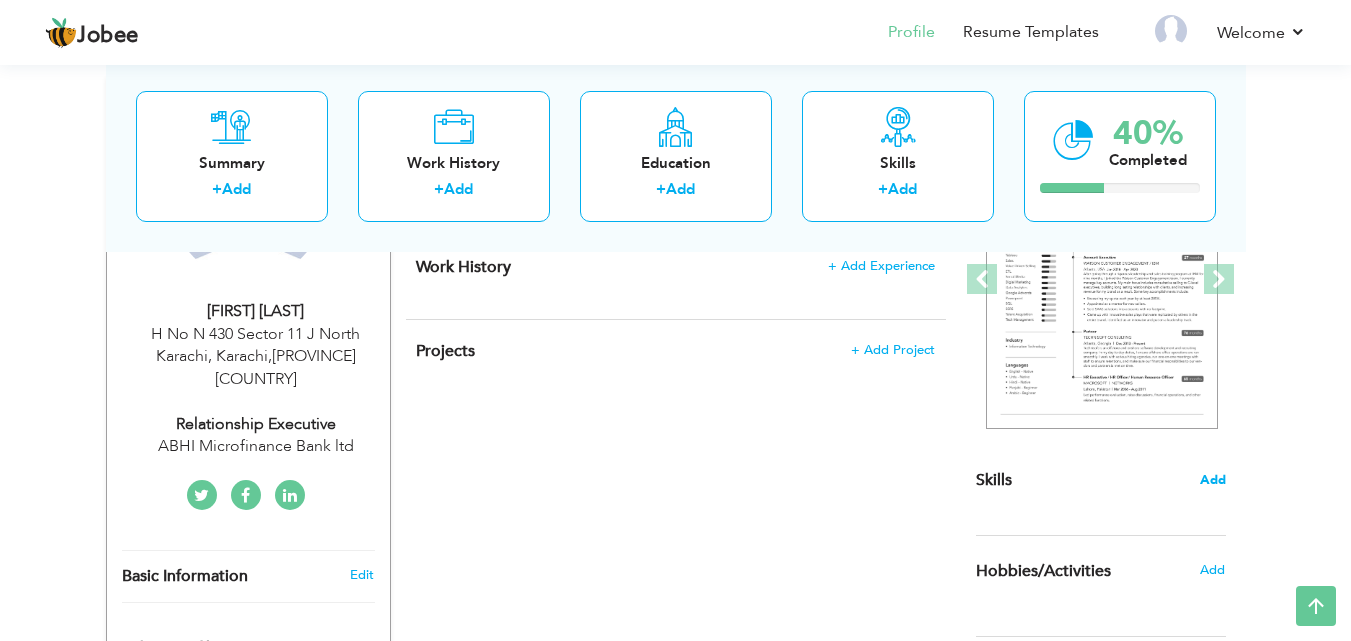 click on "Add" at bounding box center [1213, 480] 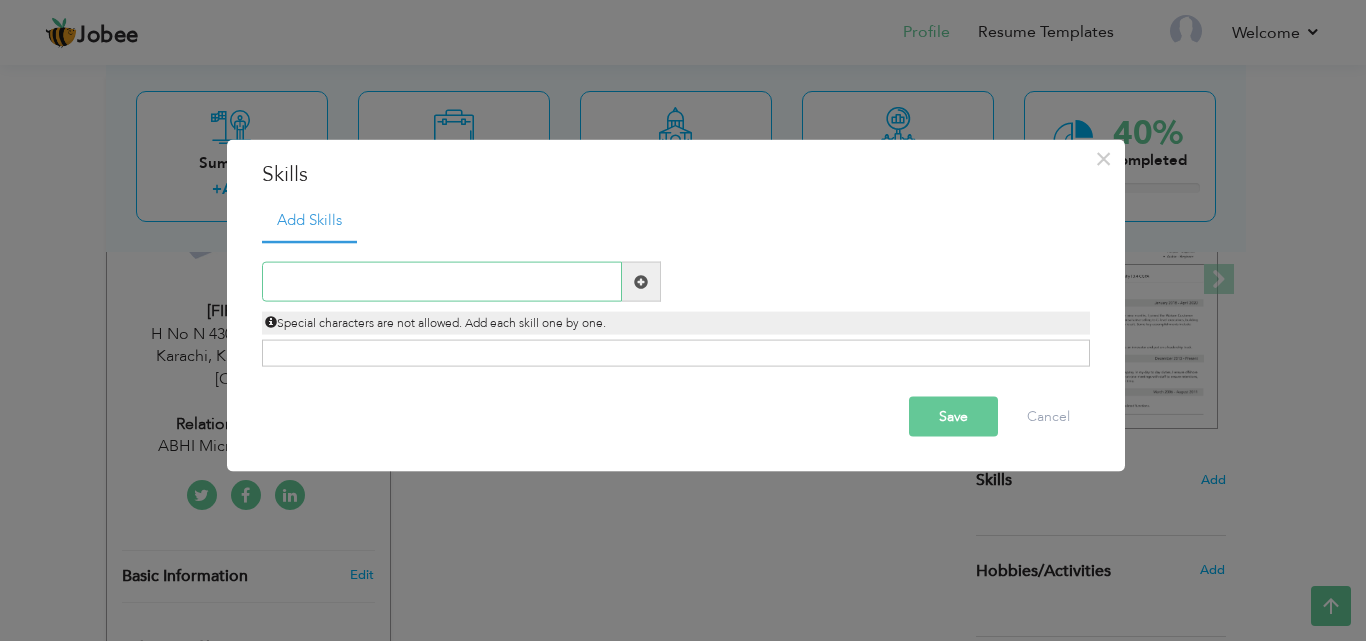 click at bounding box center [442, 282] 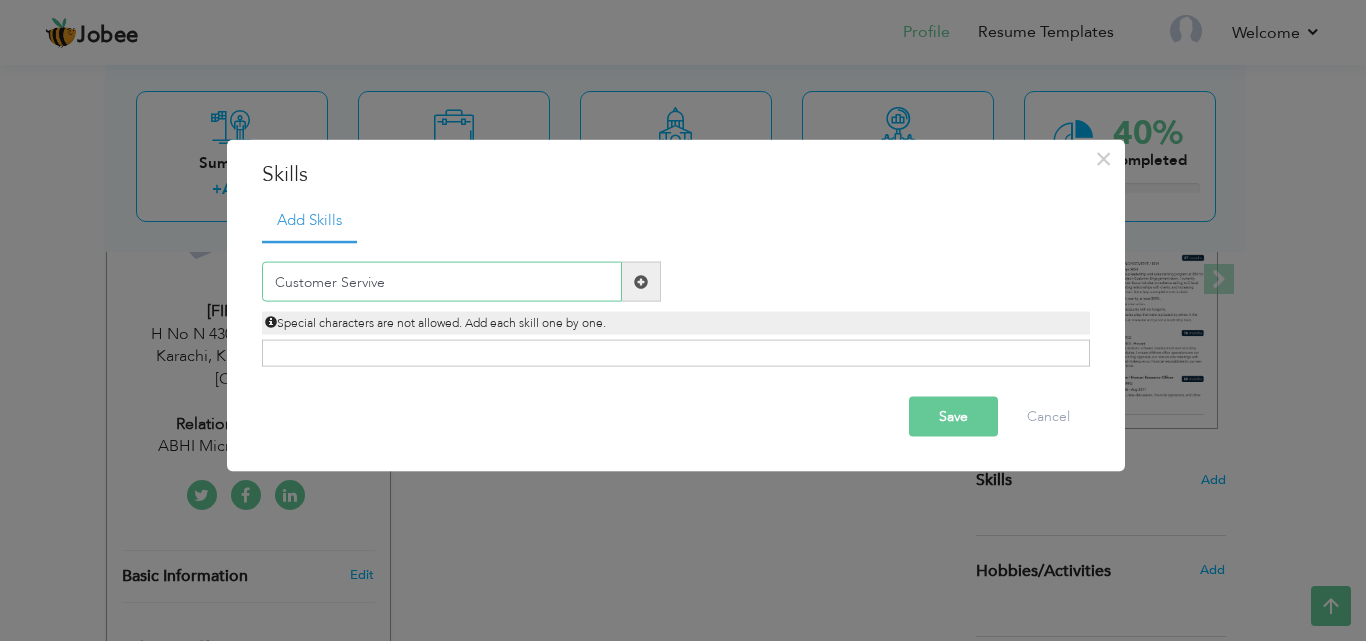 type on "Customer Servive" 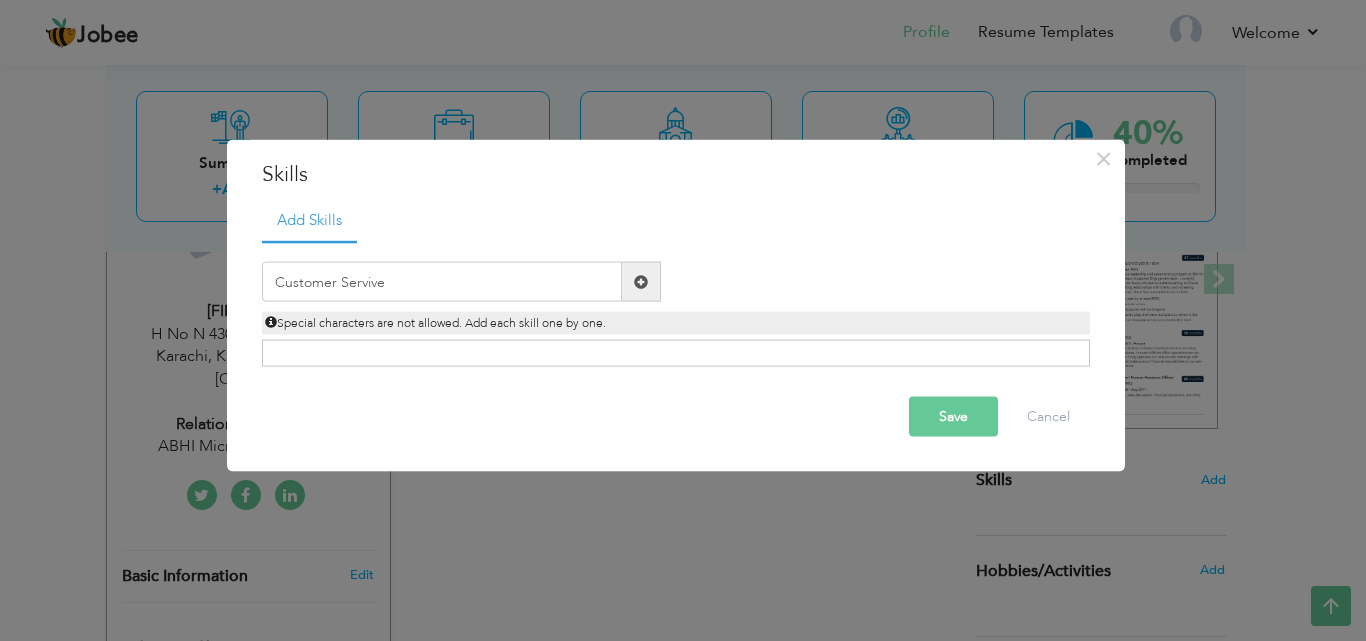 click at bounding box center [641, 282] 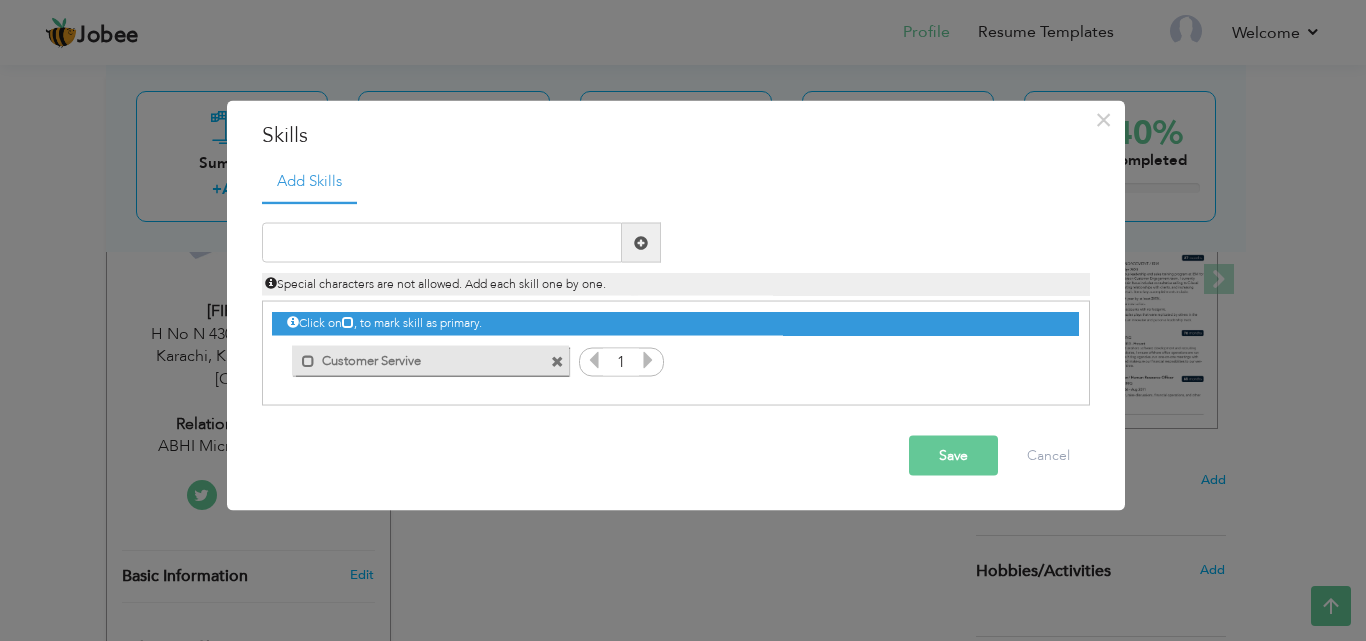 click at bounding box center [648, 360] 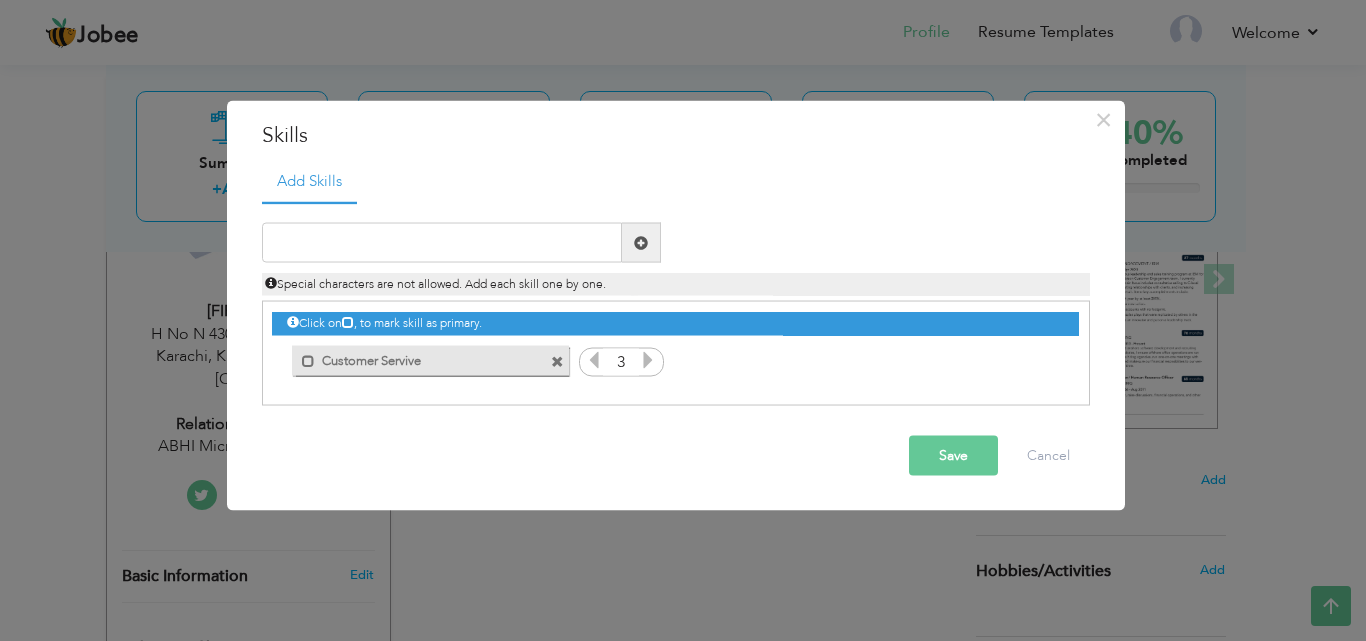 click at bounding box center [648, 360] 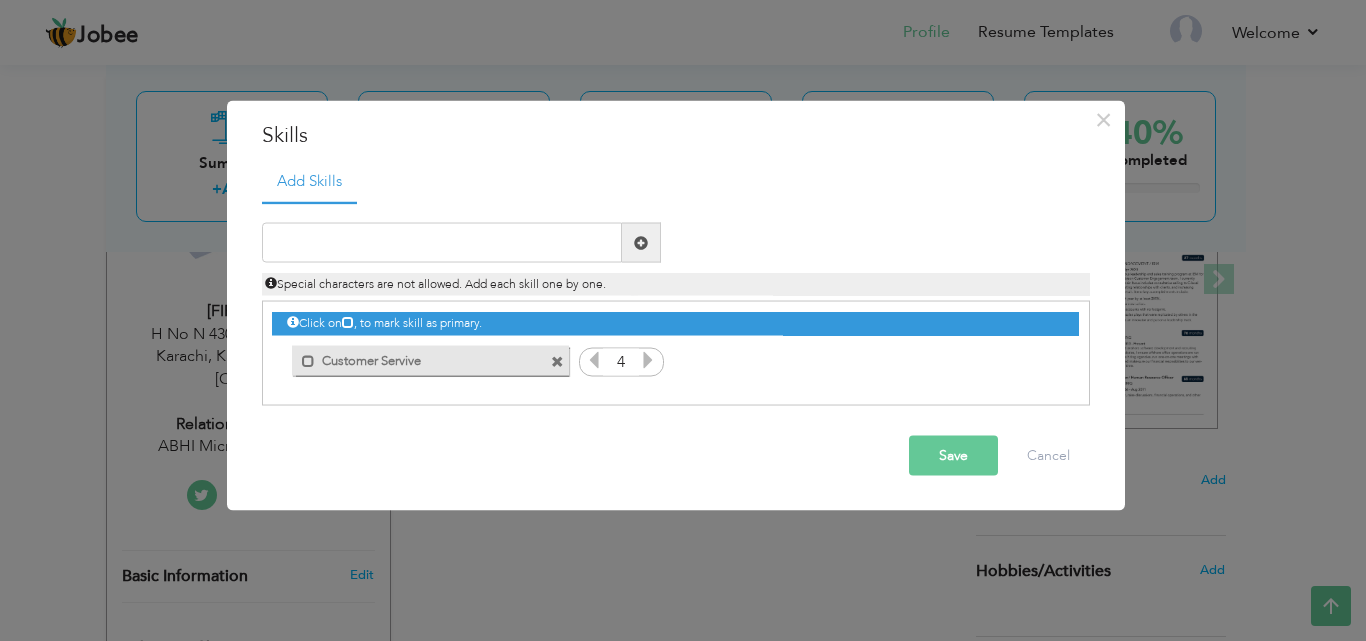 click at bounding box center [648, 360] 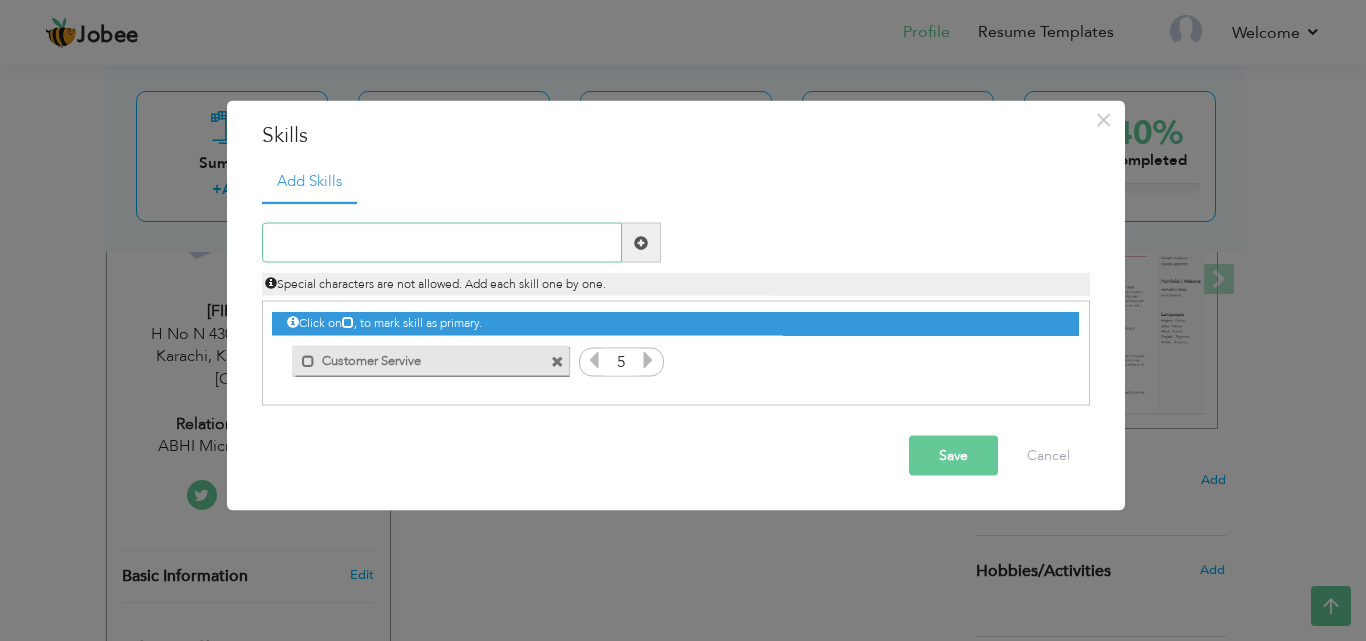 click at bounding box center (442, 243) 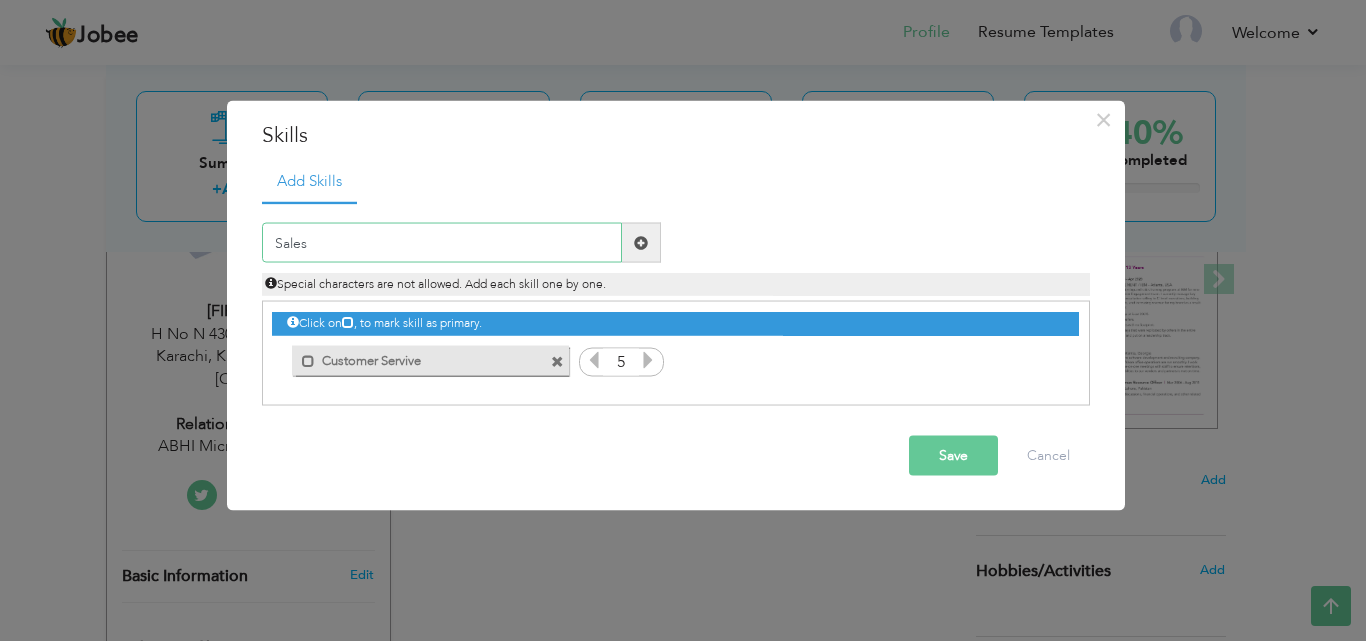 type on "Sales" 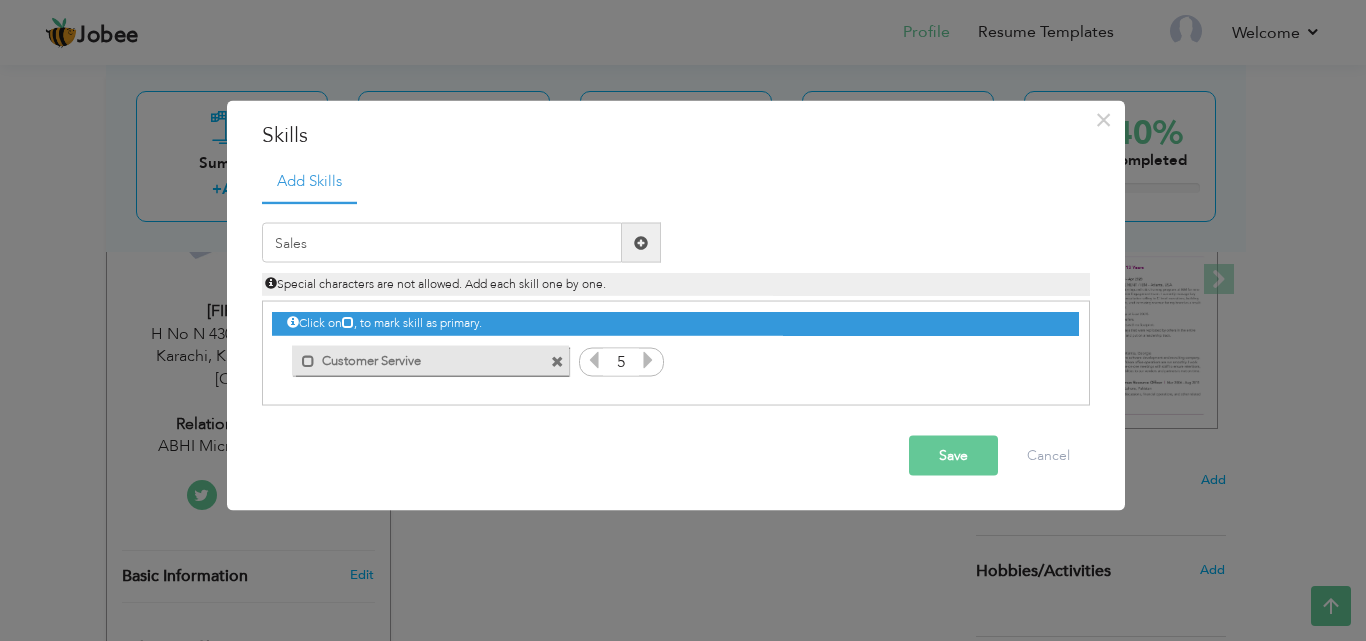 click at bounding box center [641, 242] 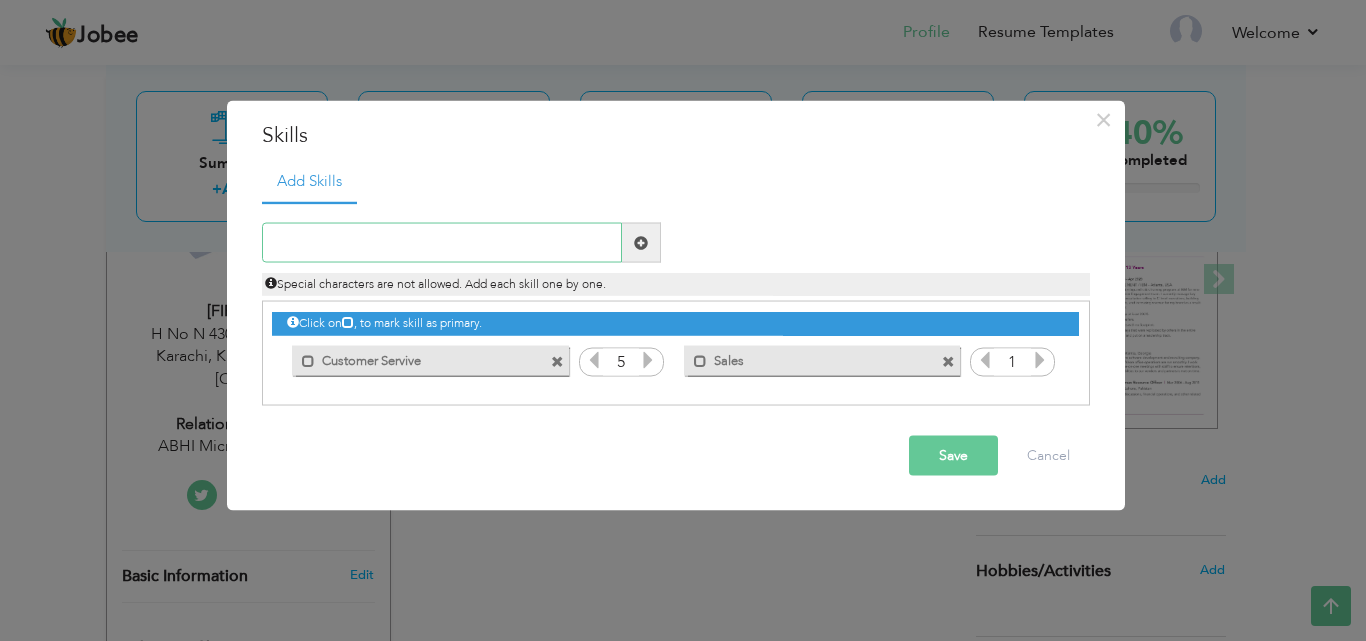 click at bounding box center [442, 243] 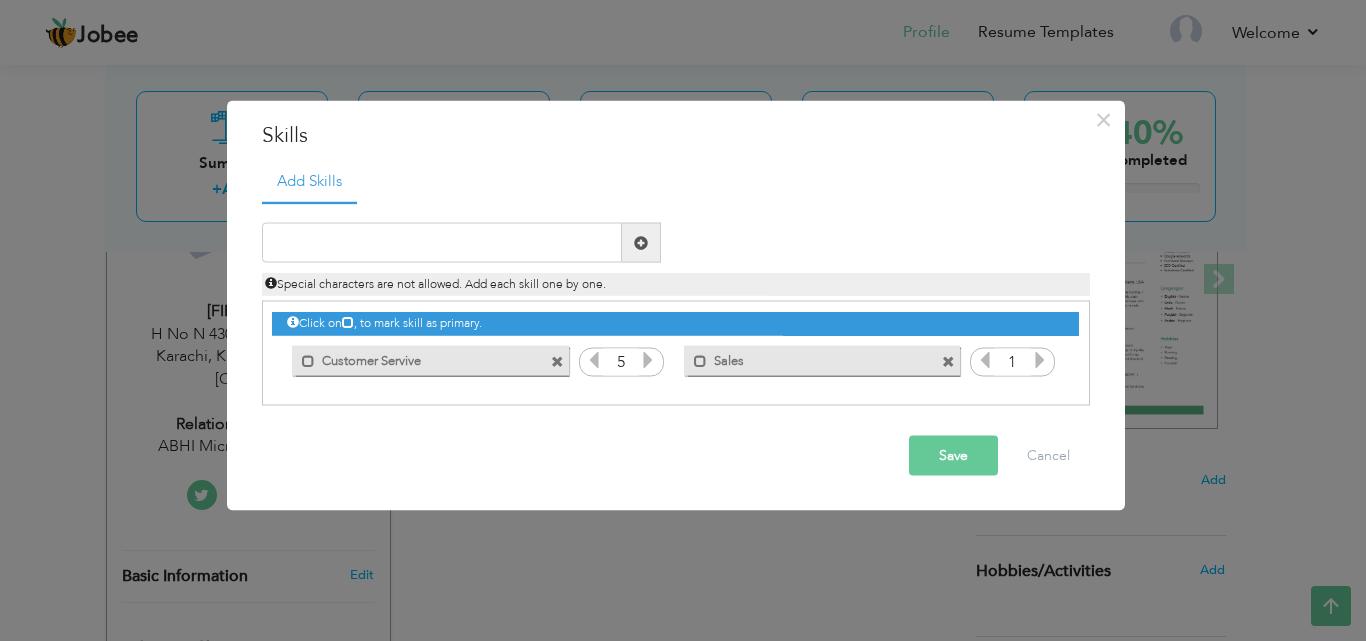 click at bounding box center [1040, 360] 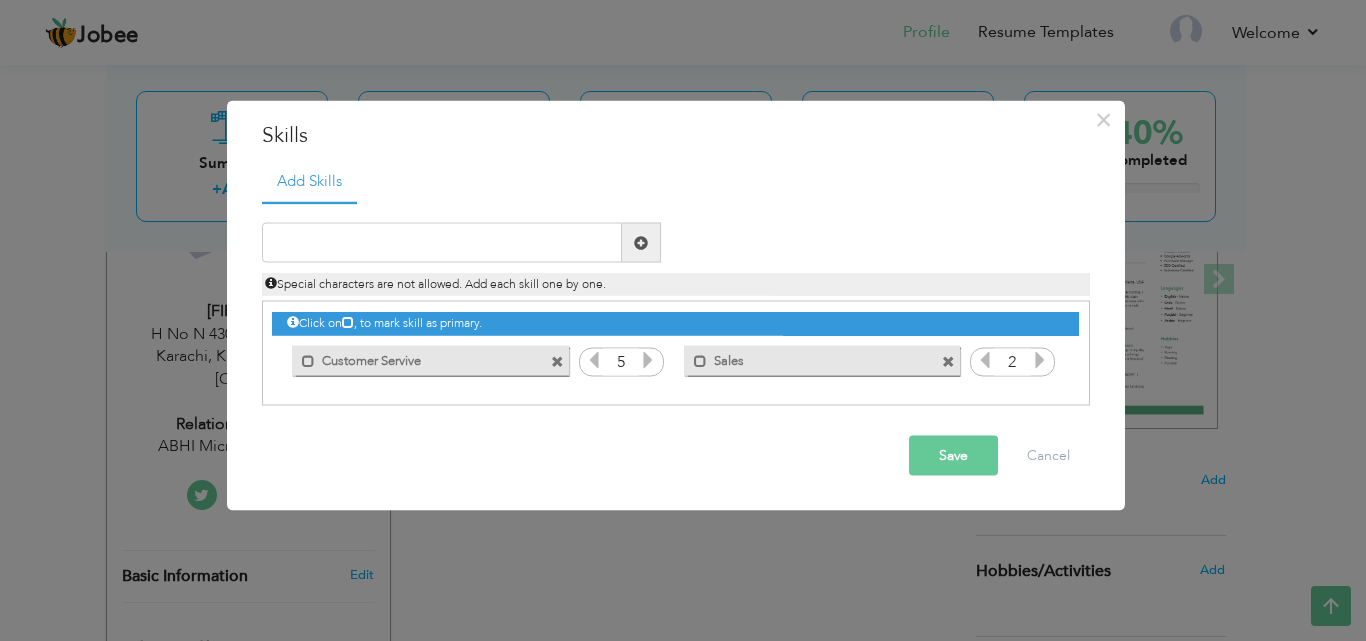 click at bounding box center [1040, 360] 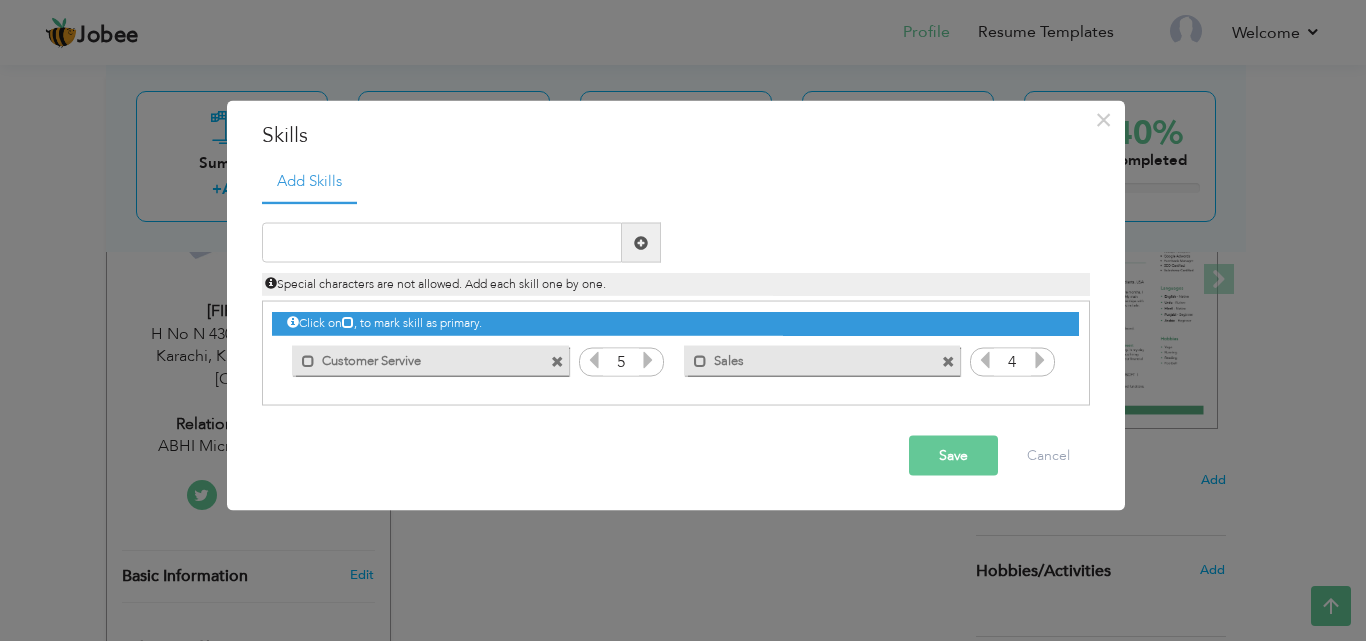 click at bounding box center [1040, 360] 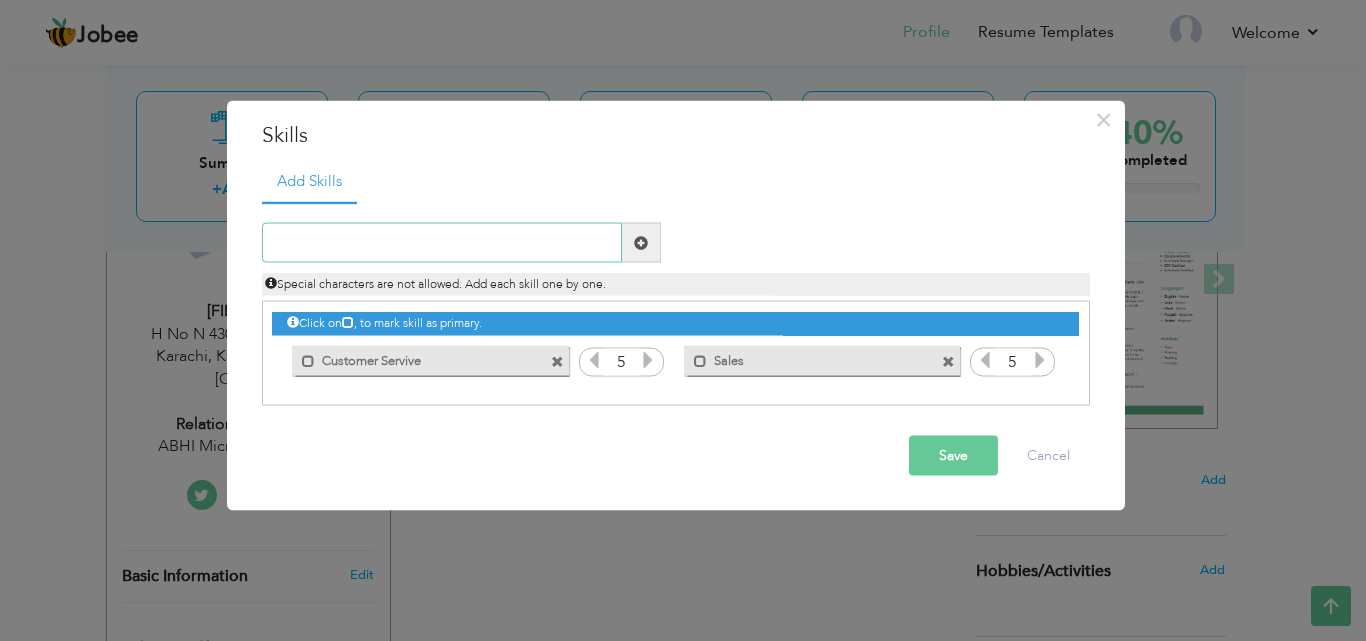 click at bounding box center [442, 243] 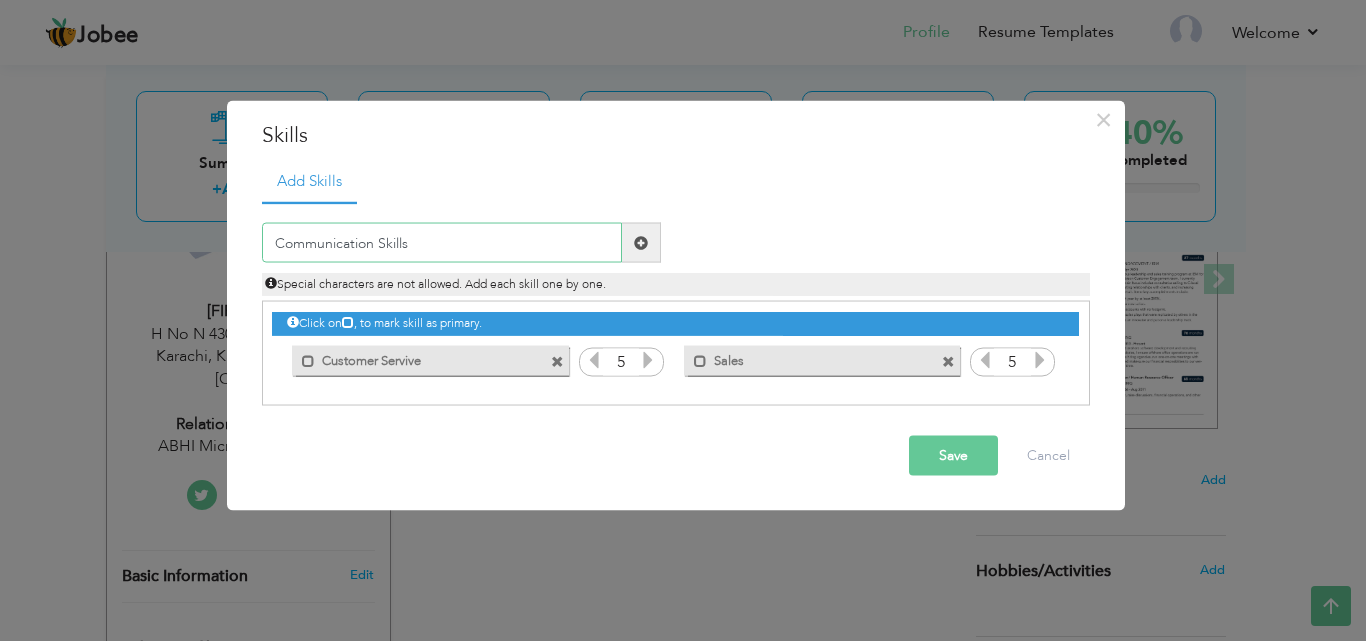 type on "Communication Skills" 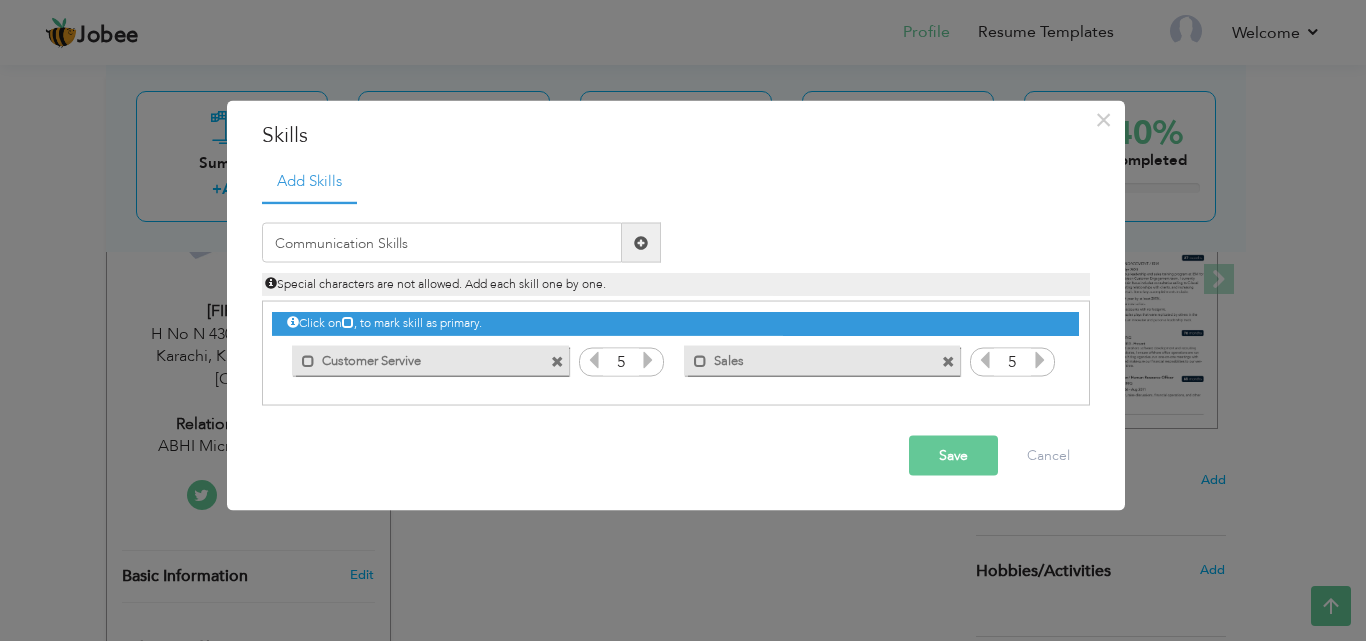 click at bounding box center [641, 242] 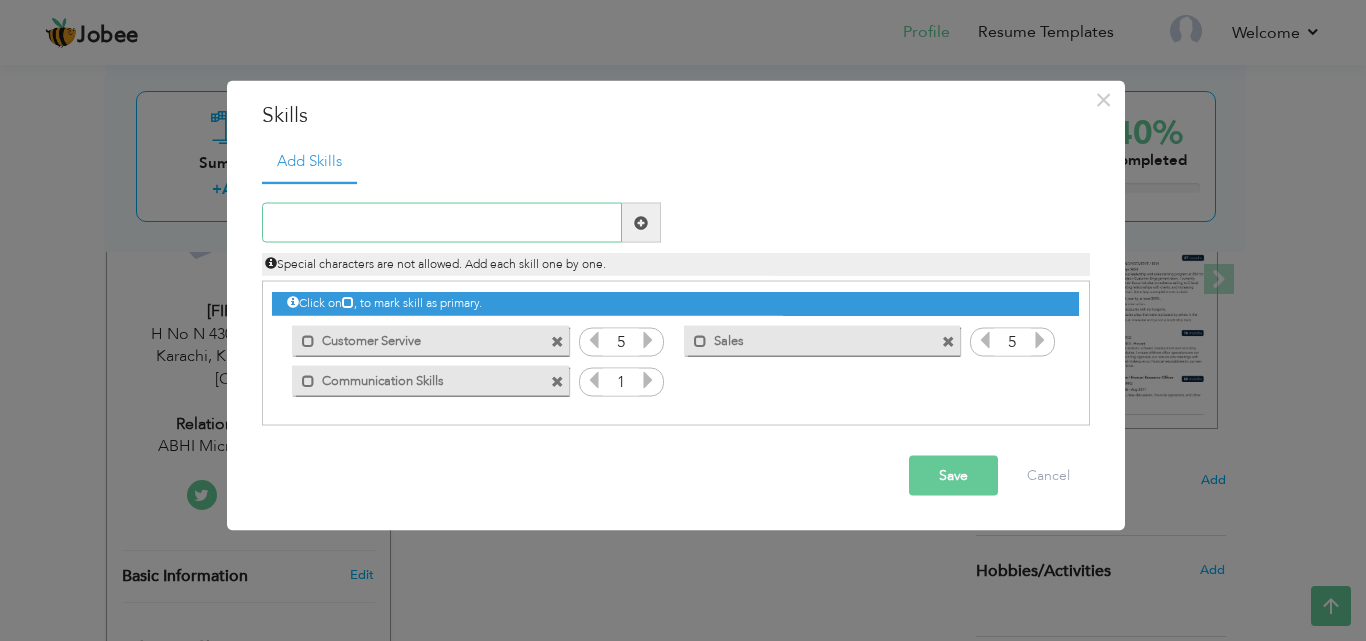 click at bounding box center (442, 223) 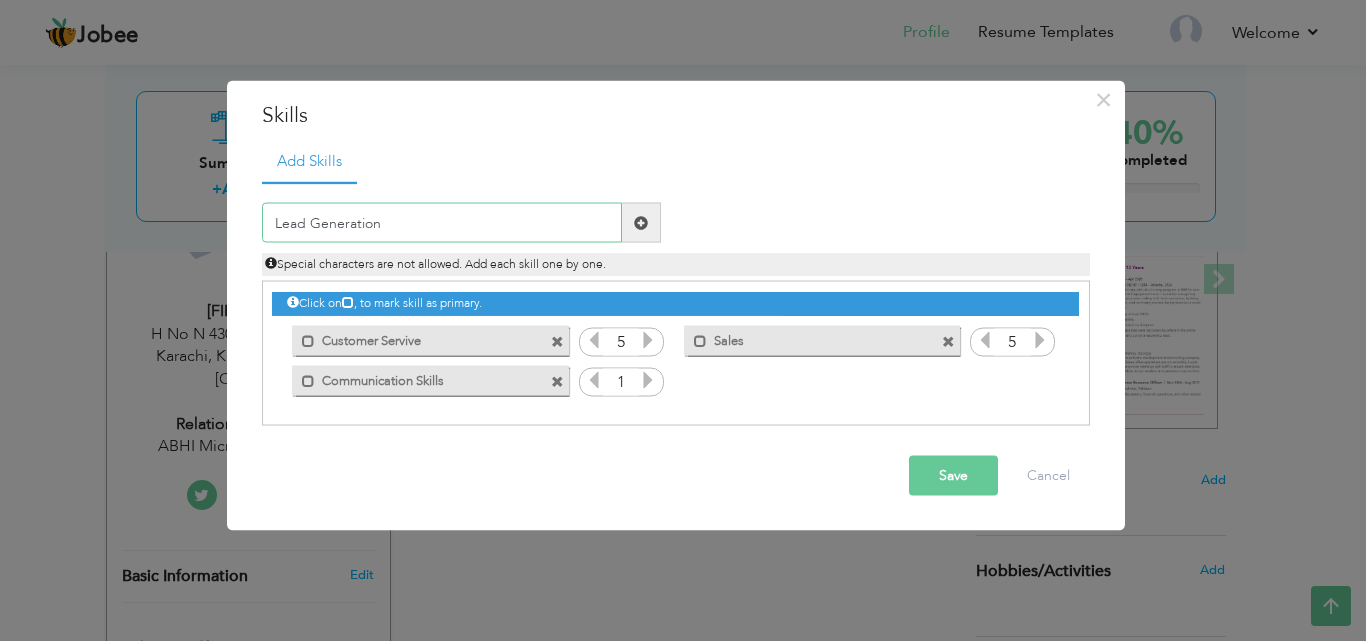type on "Lead Generation" 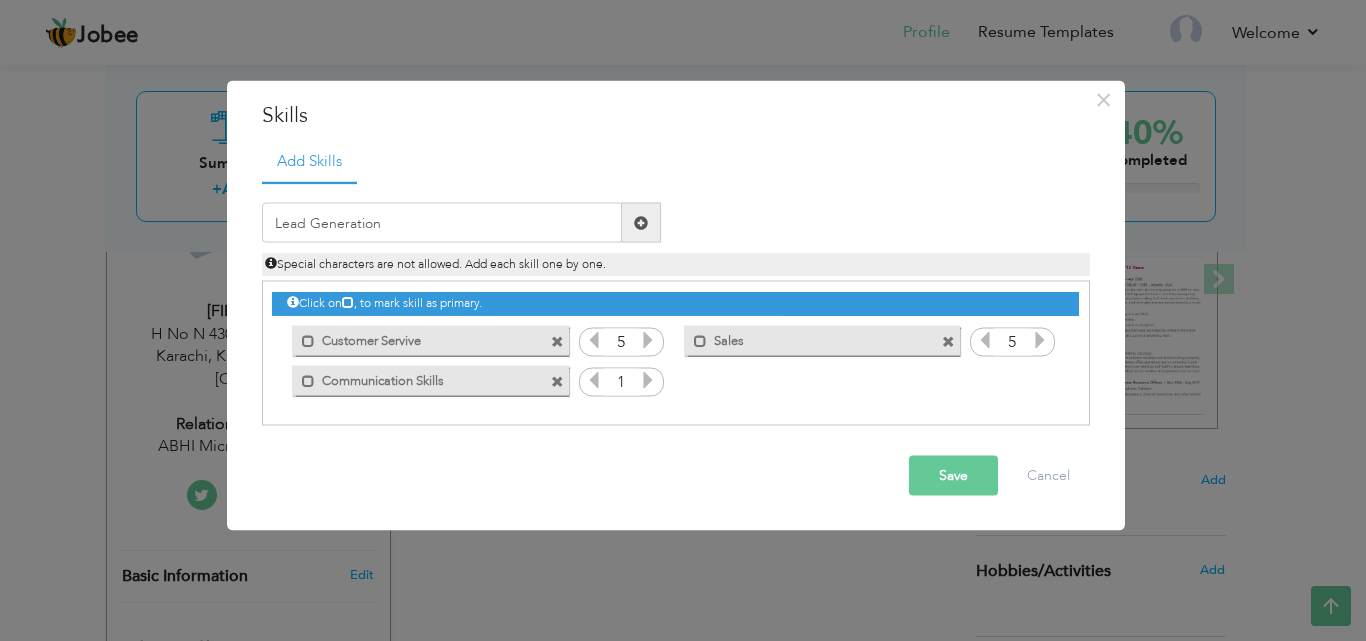 click at bounding box center [641, 222] 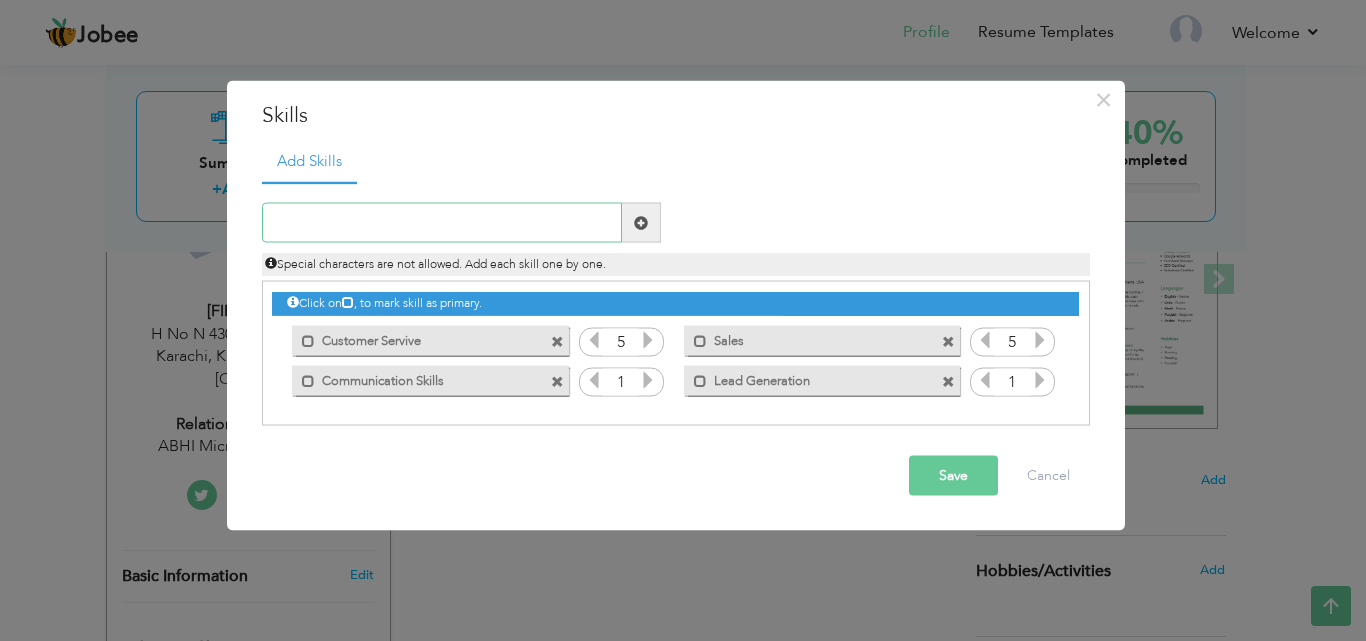 click at bounding box center (442, 223) 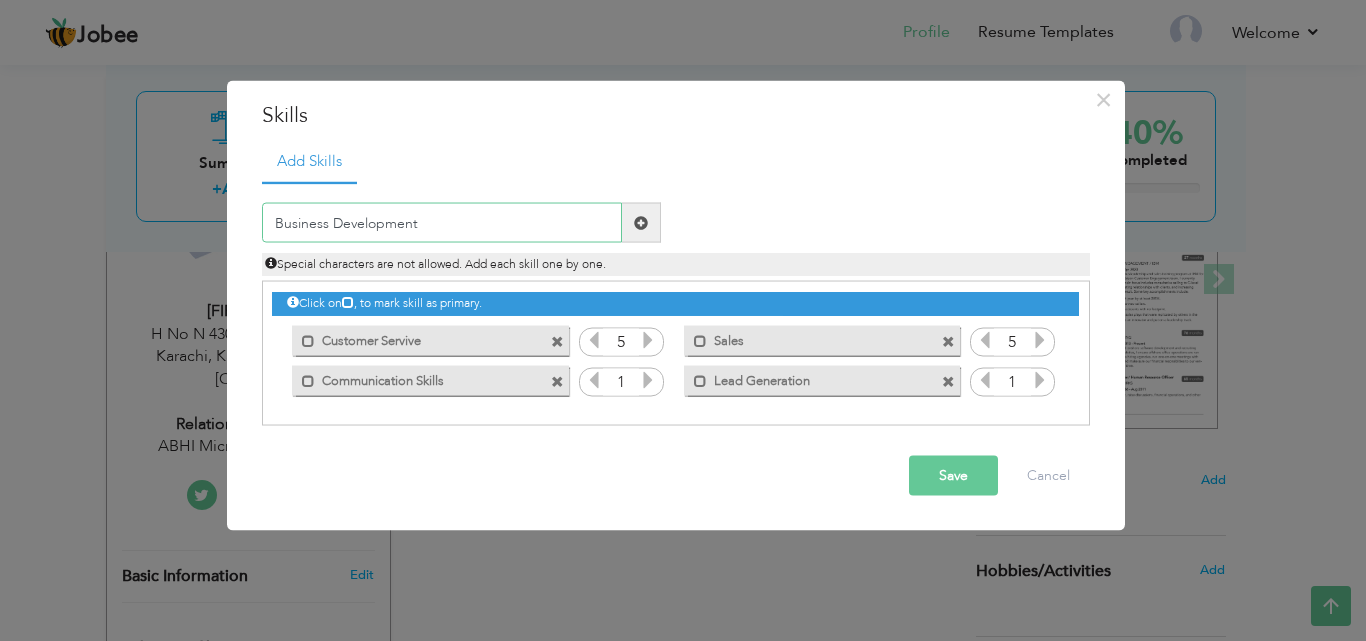 type on "Business Development" 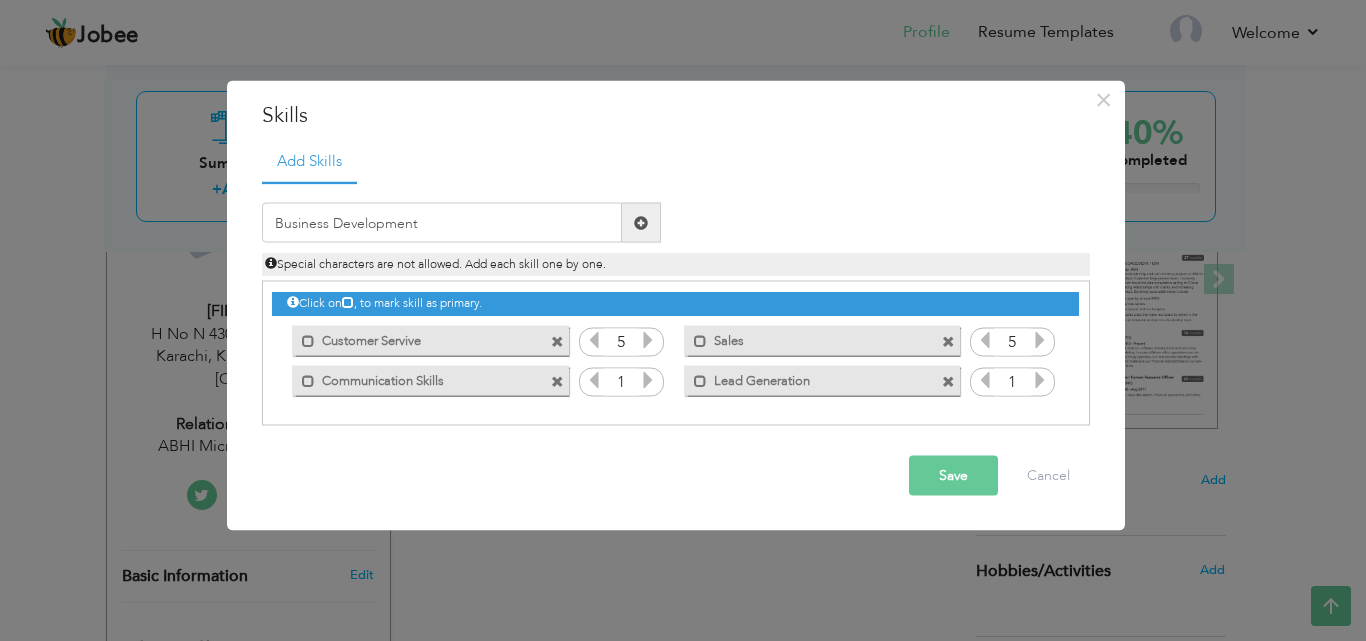 click at bounding box center (641, 222) 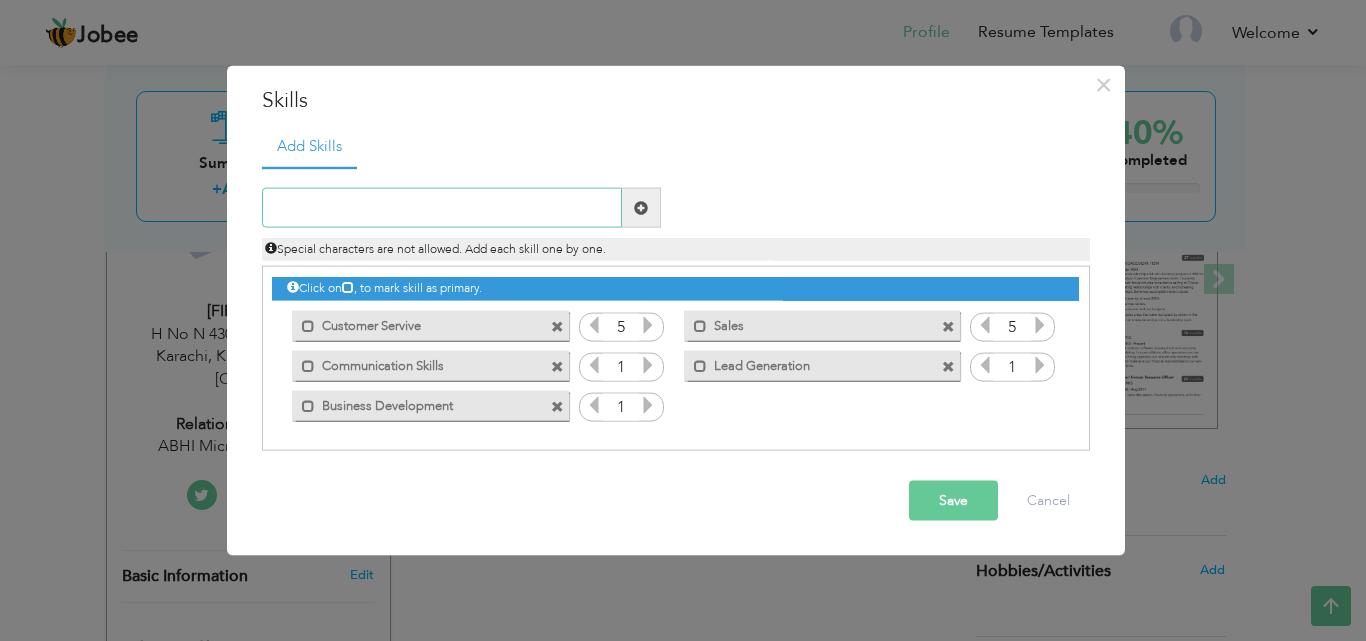 click at bounding box center [442, 208] 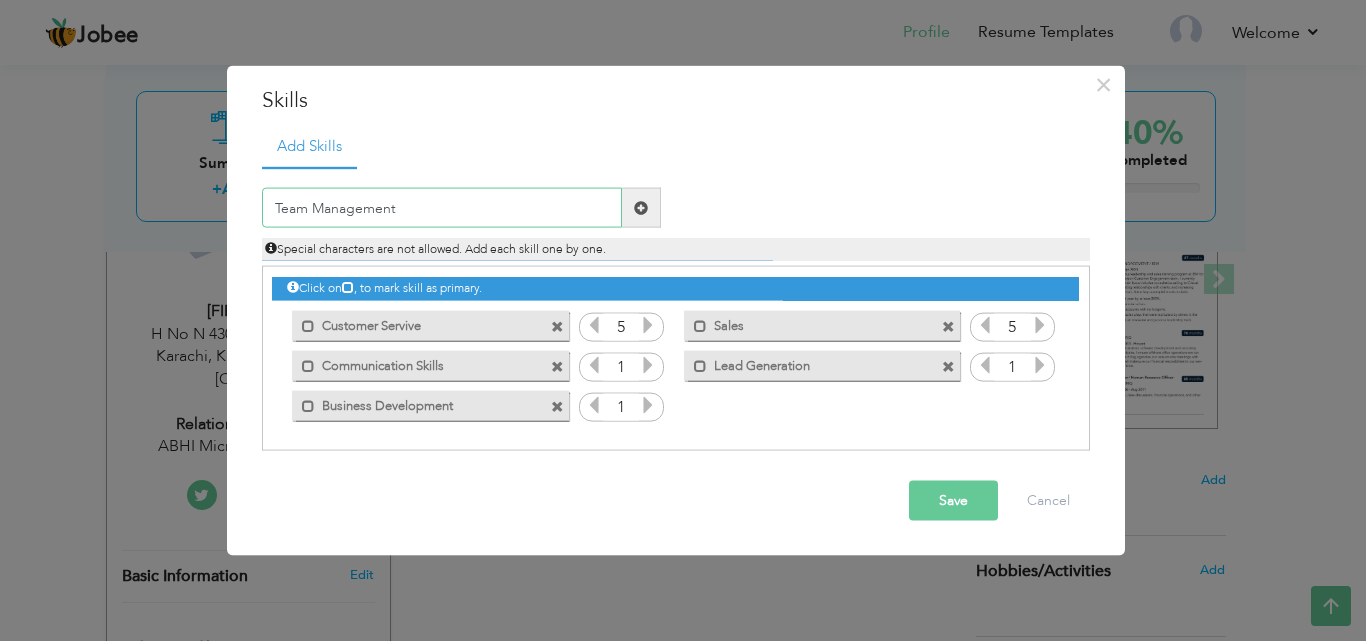 type on "Team Management" 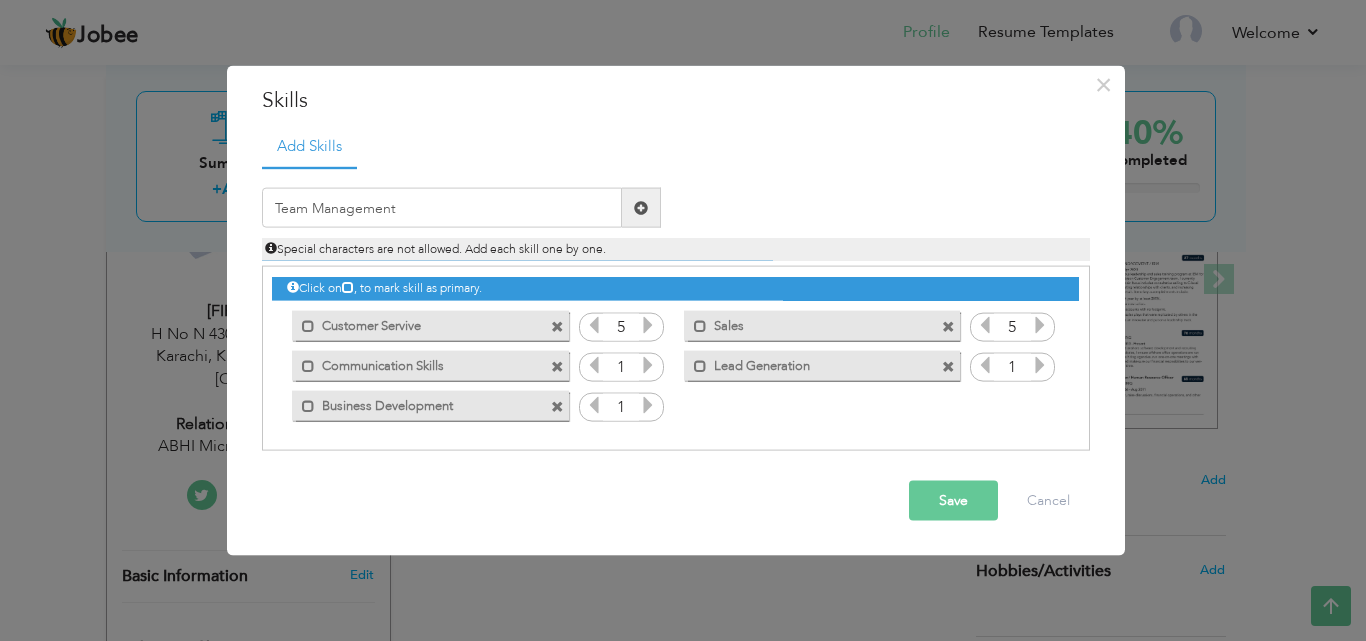 click at bounding box center [641, 208] 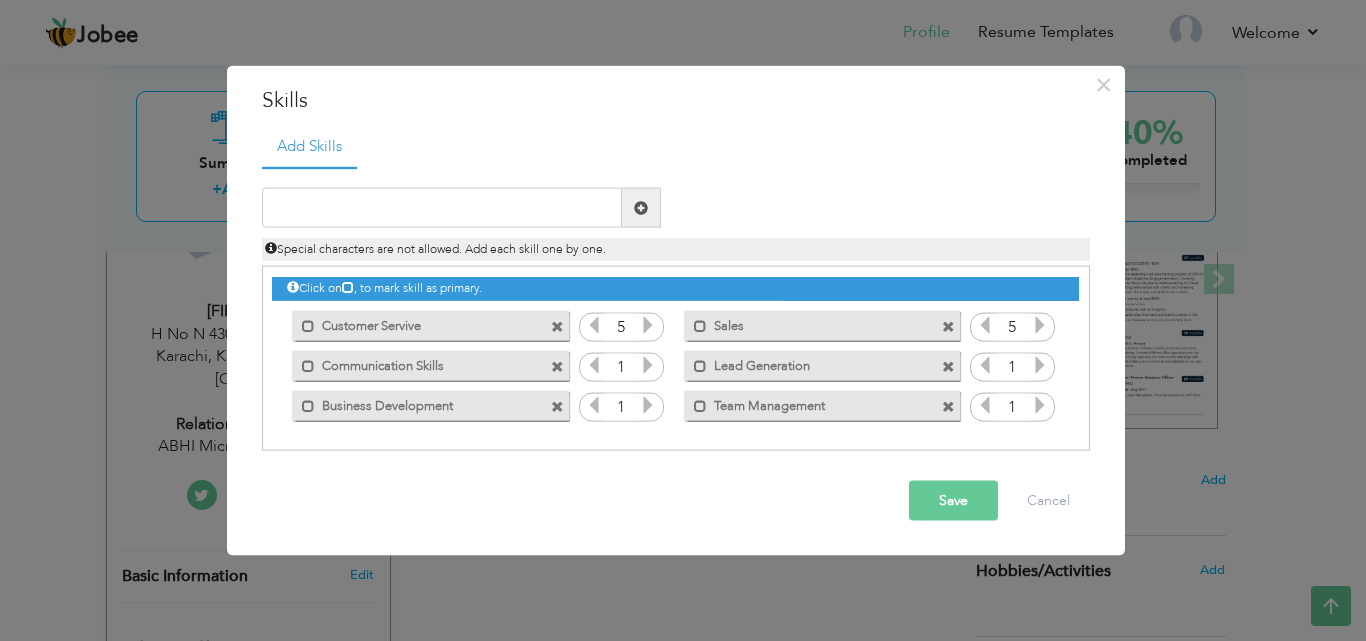 click at bounding box center [648, 405] 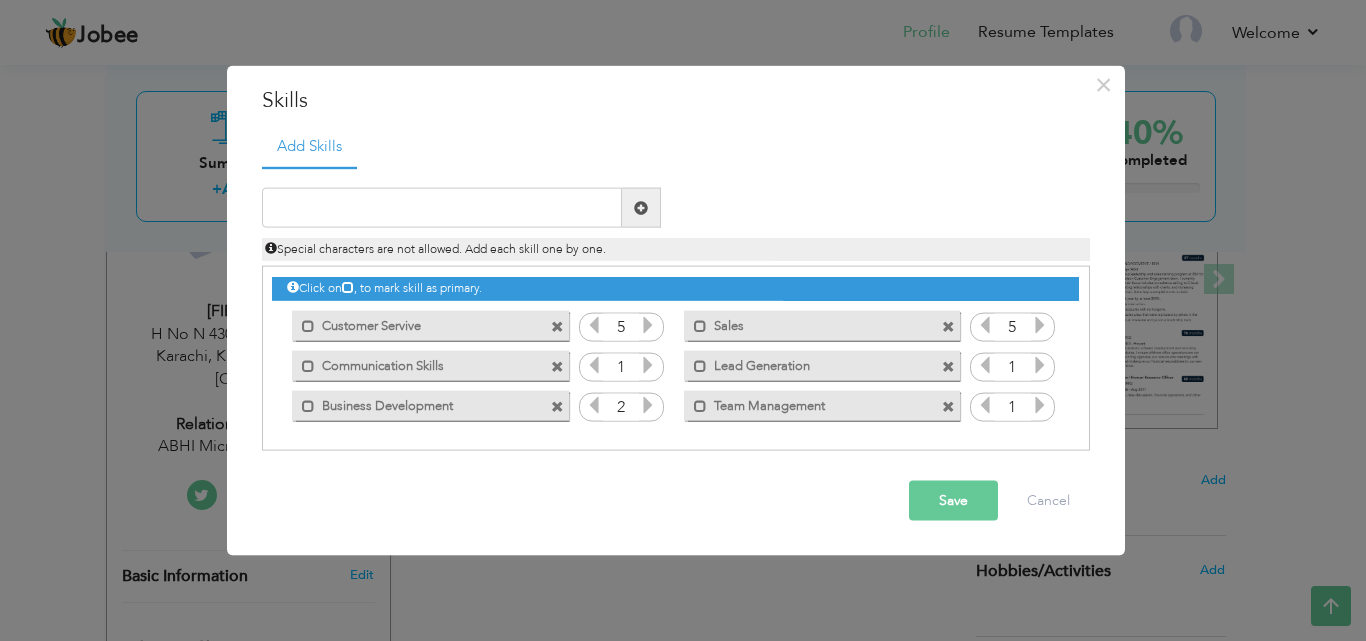 click at bounding box center (648, 405) 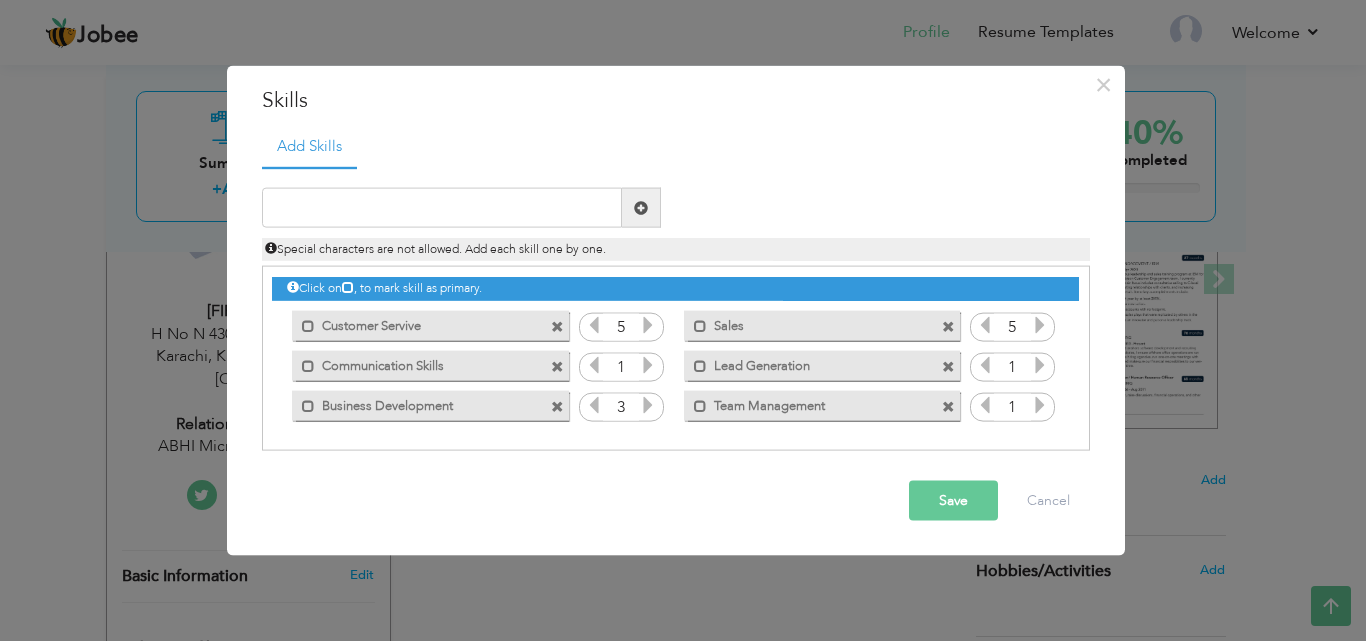 click at bounding box center (648, 405) 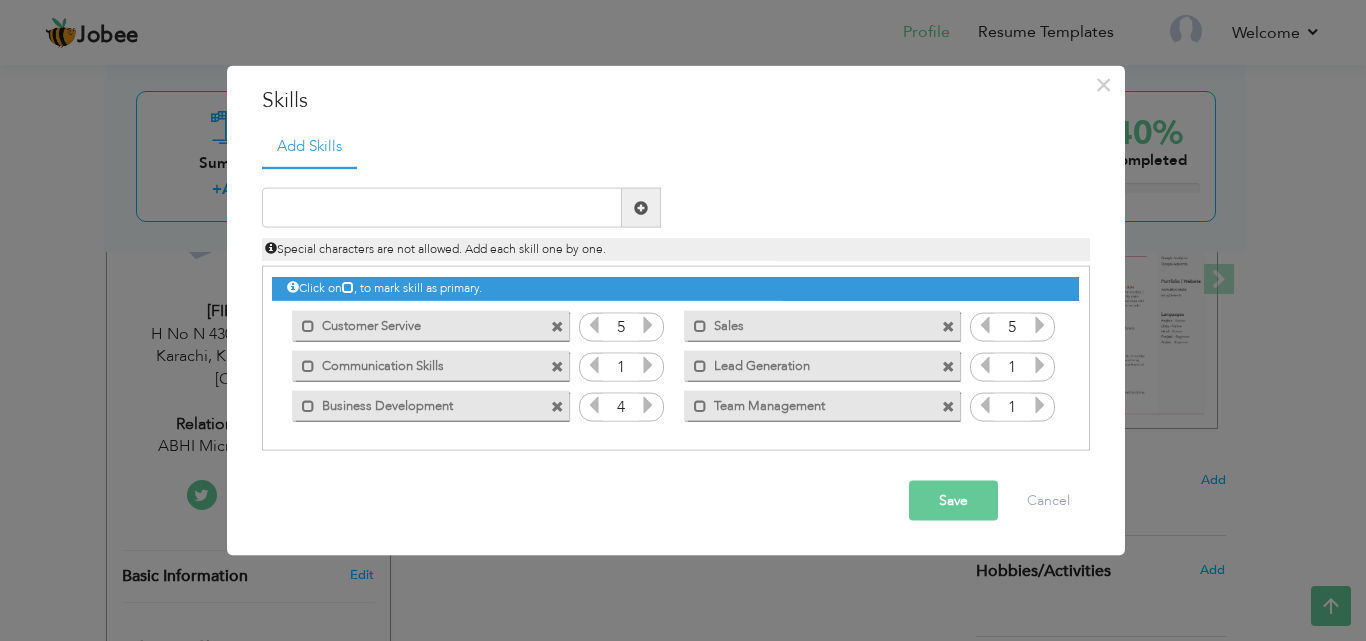 click at bounding box center (648, 365) 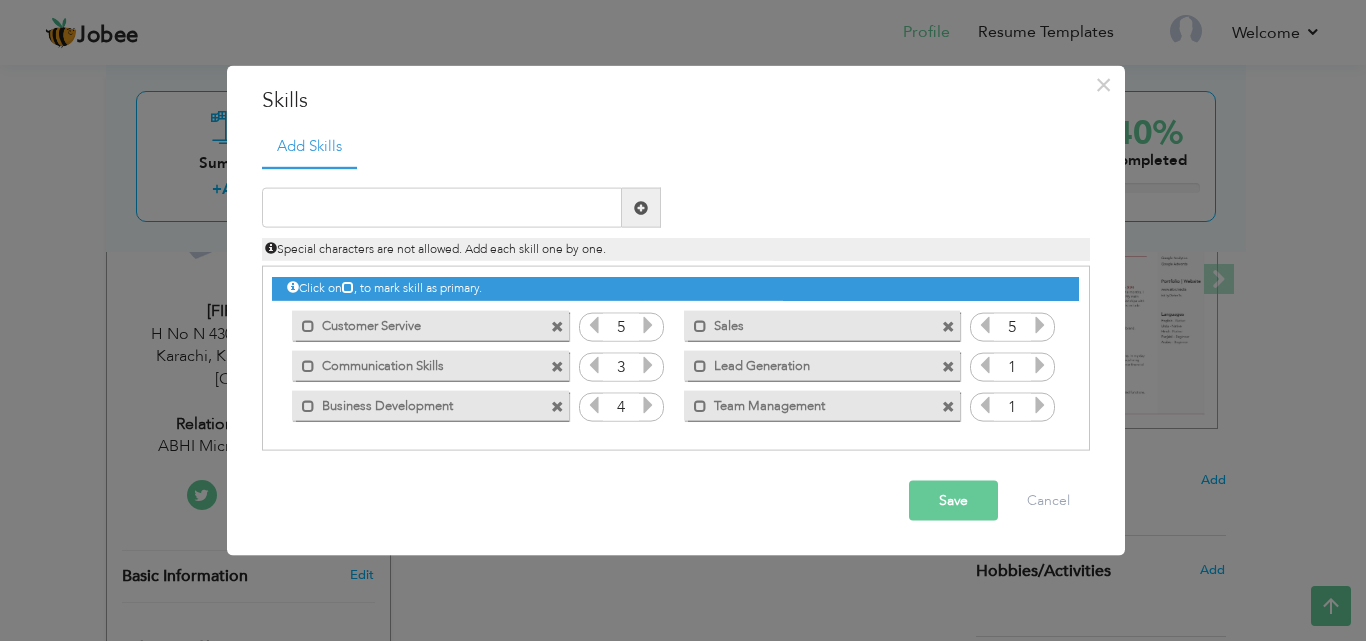 click at bounding box center (648, 365) 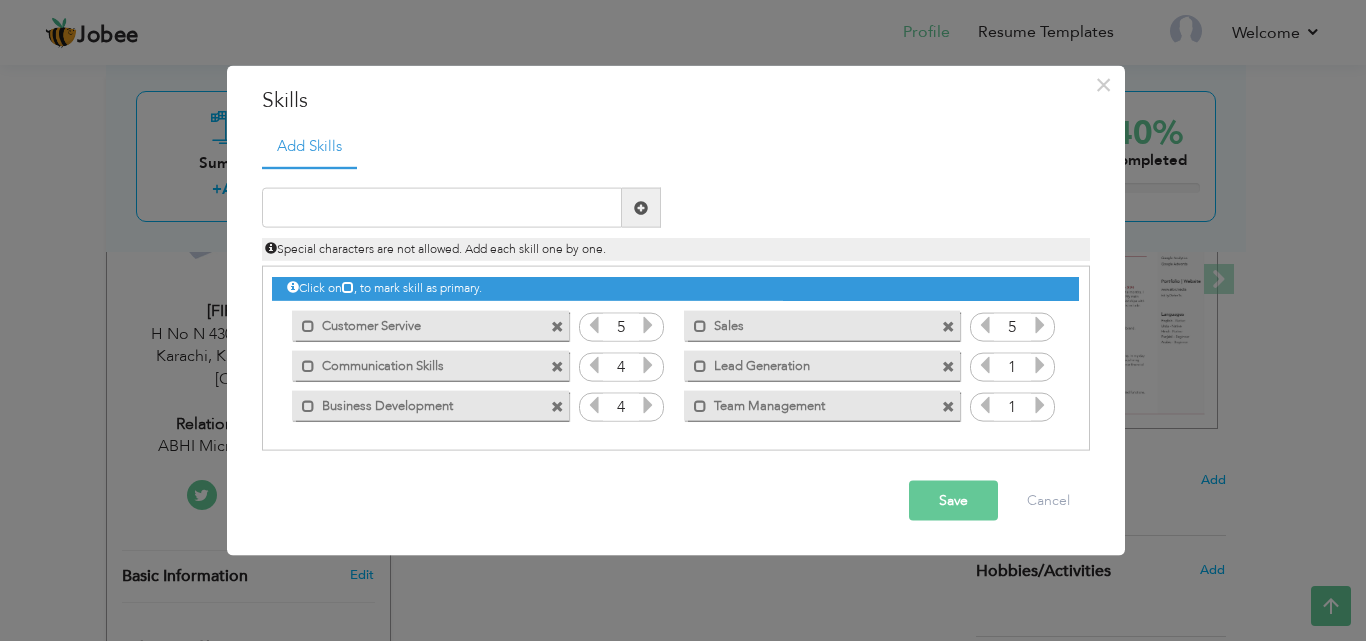 click at bounding box center (648, 365) 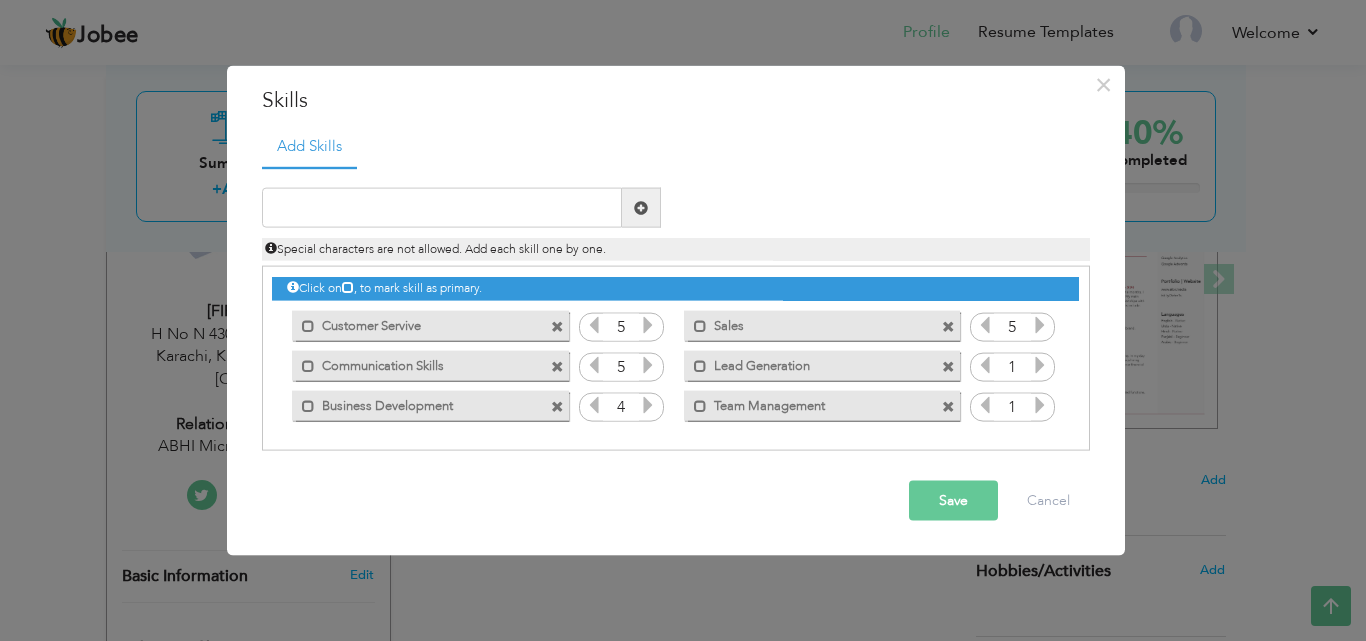 click at bounding box center [1040, 365] 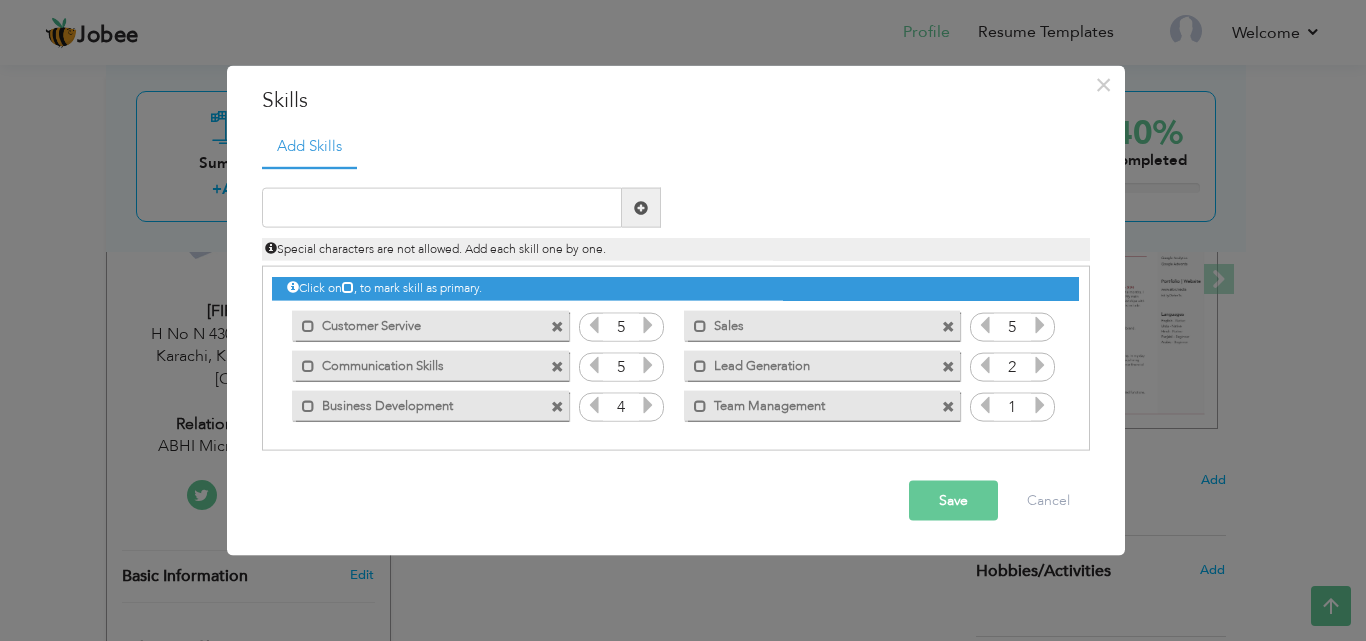 click at bounding box center [1040, 365] 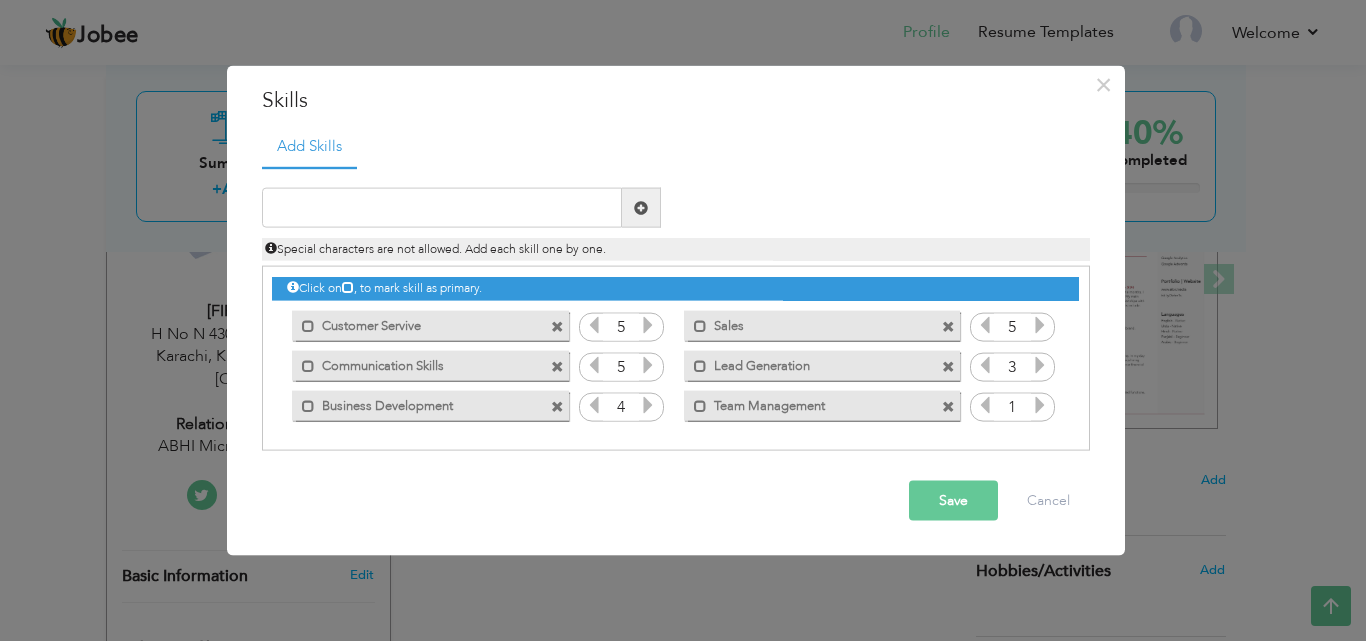 click at bounding box center [1040, 365] 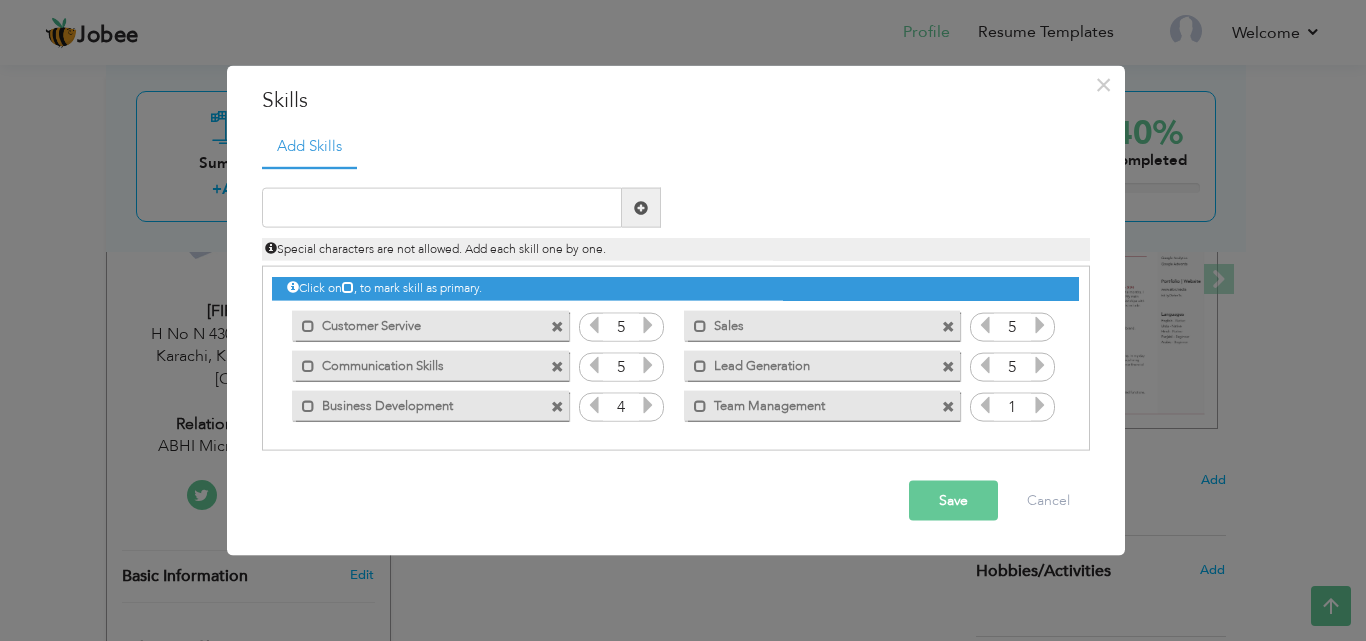 click at bounding box center [1040, 405] 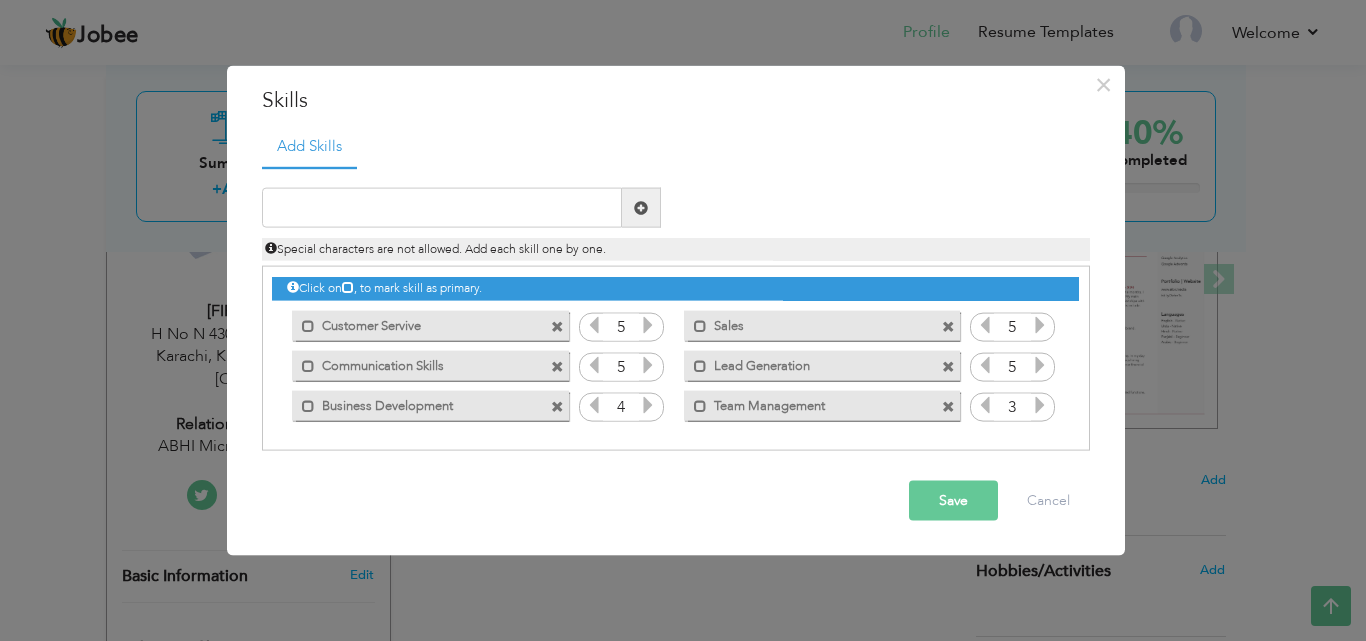 click at bounding box center [1040, 405] 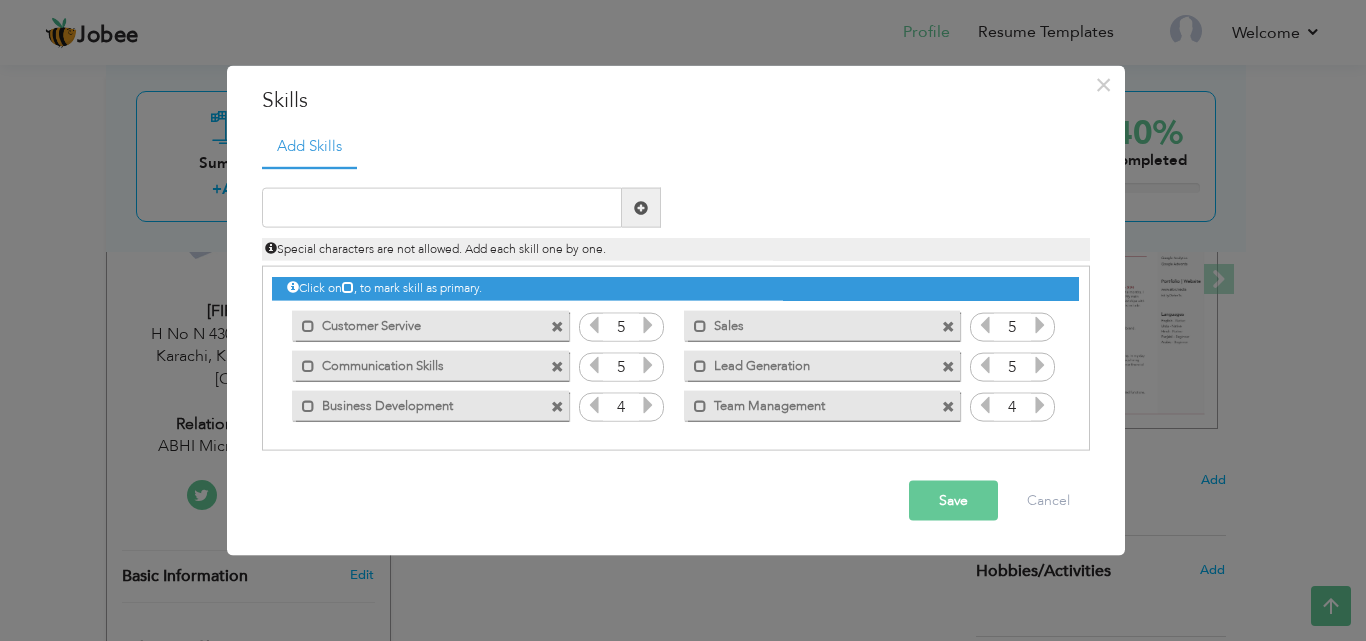 click at bounding box center (1040, 405) 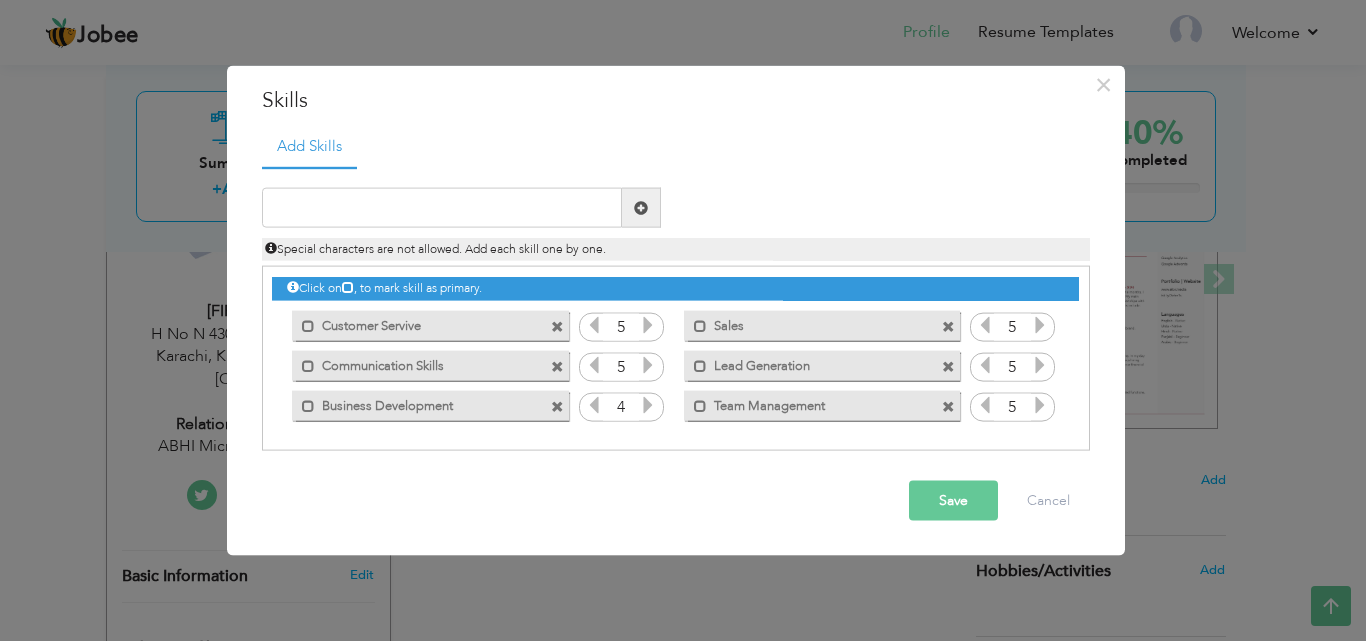 click at bounding box center [1040, 365] 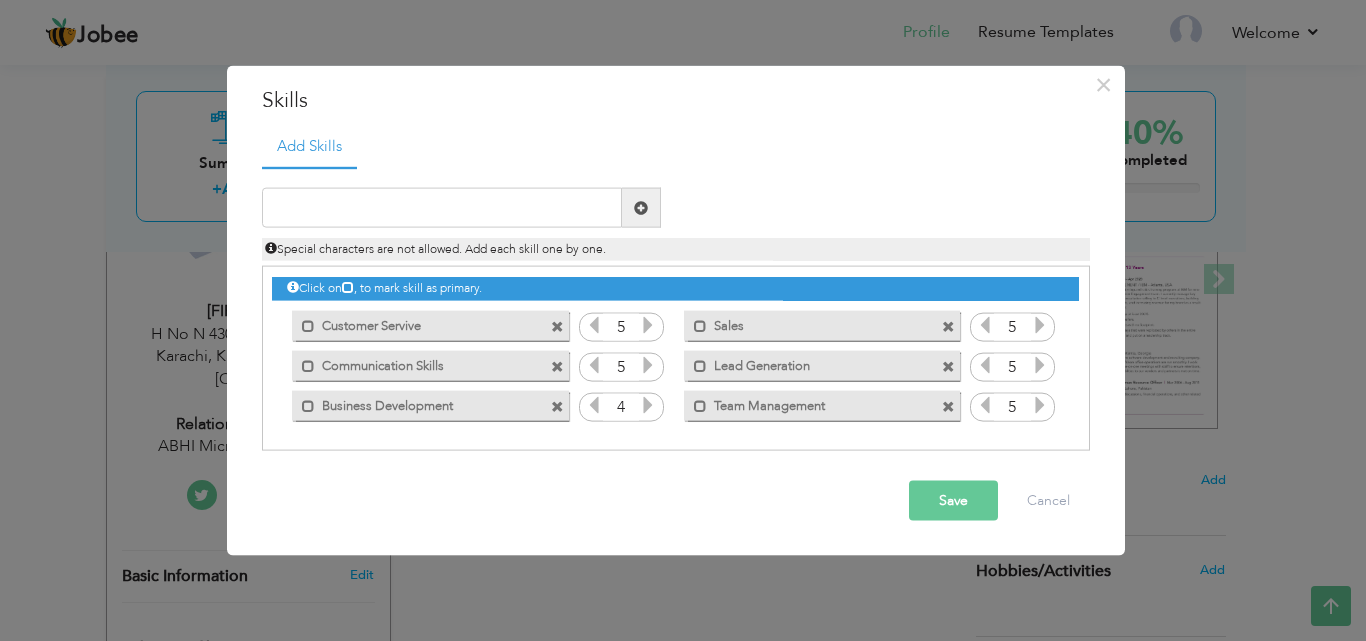 click at bounding box center [648, 405] 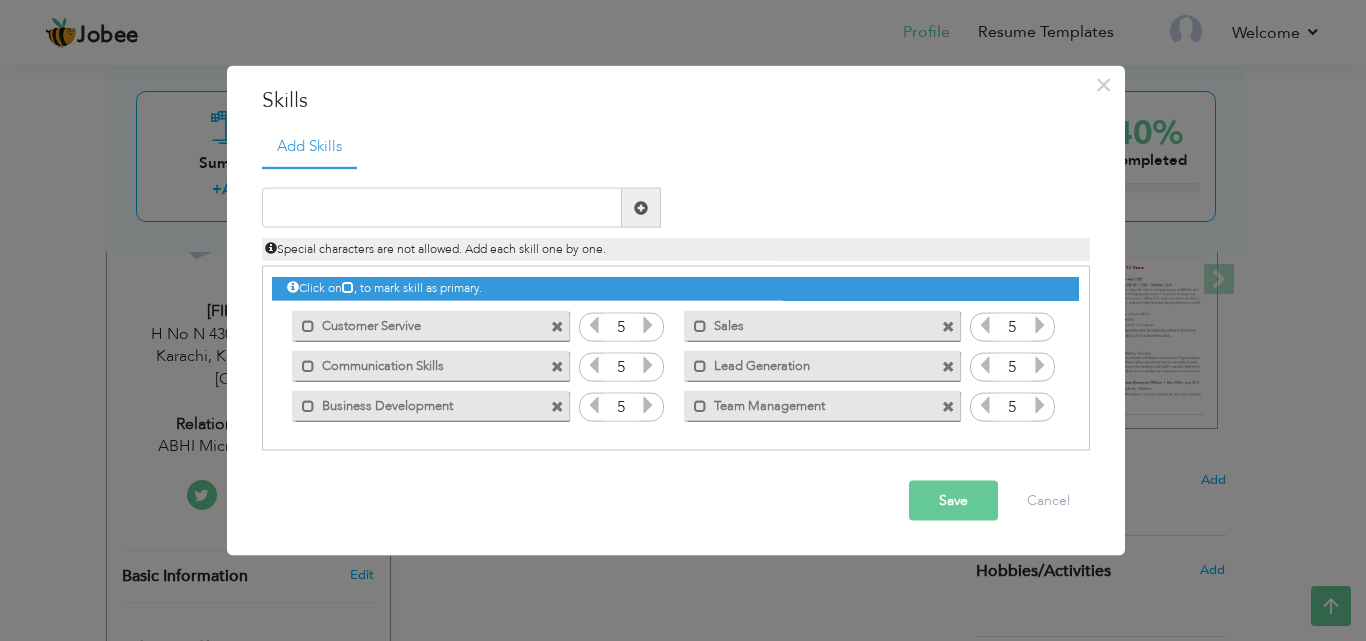 click on "Save" at bounding box center [953, 501] 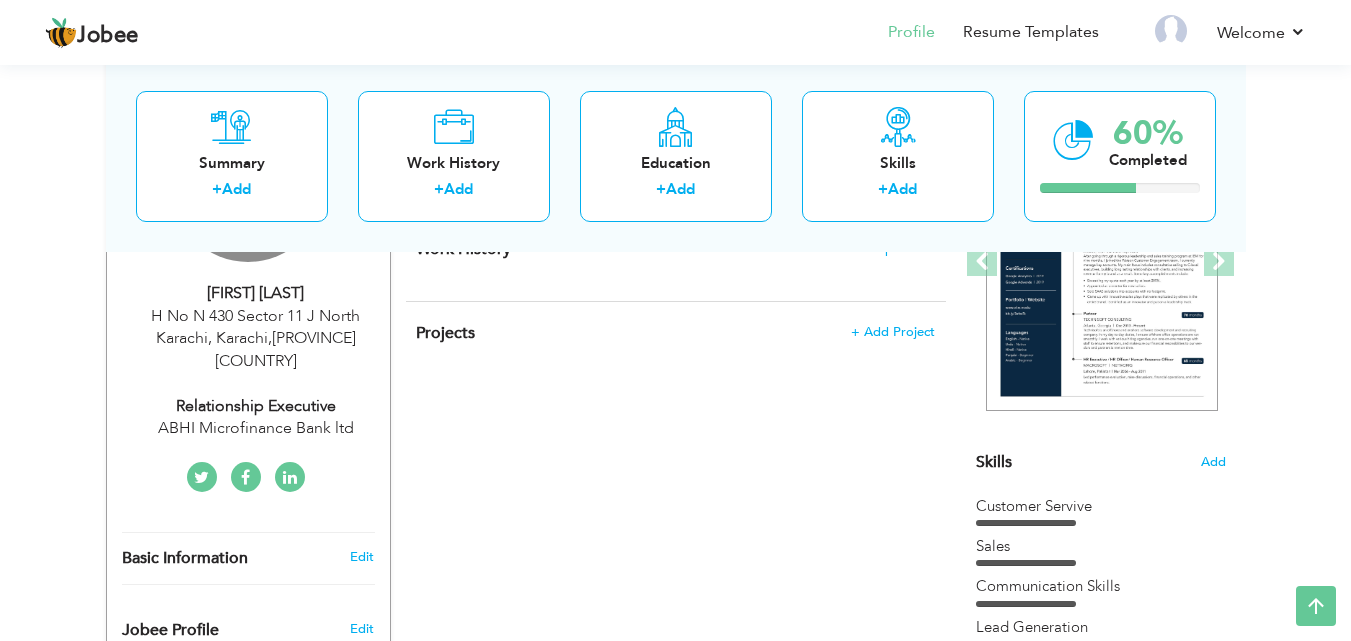 scroll, scrollTop: 300, scrollLeft: 0, axis: vertical 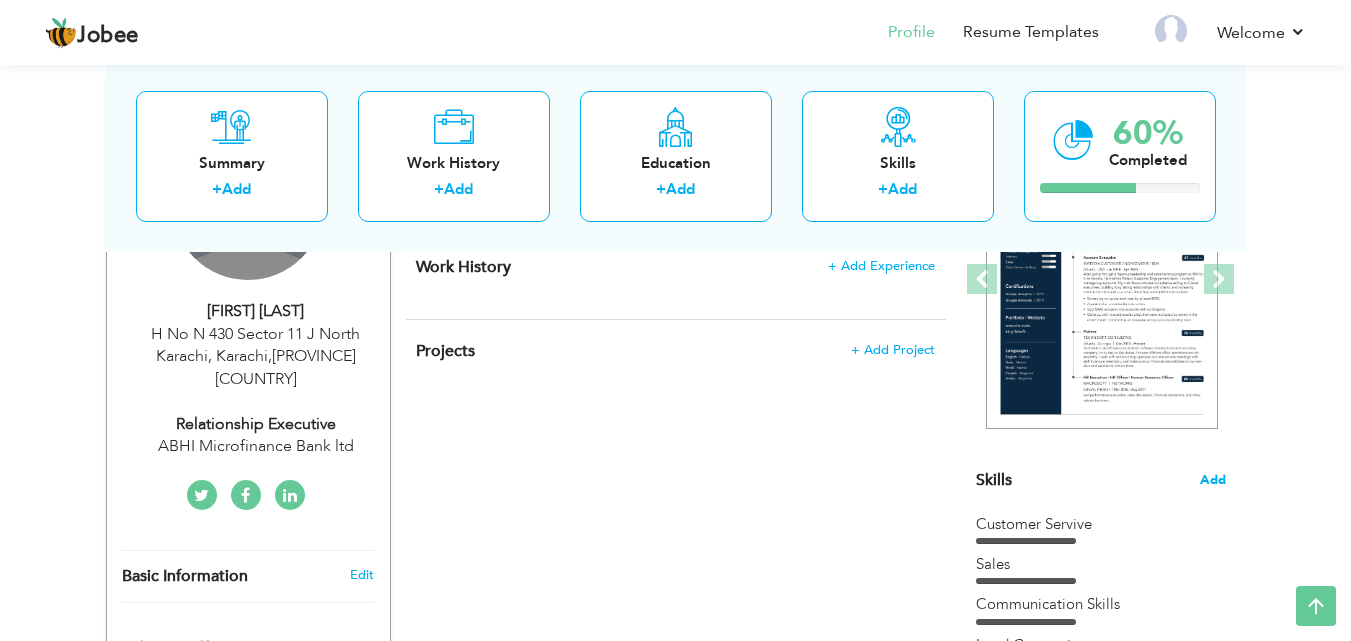 click on "Add" at bounding box center (1213, 480) 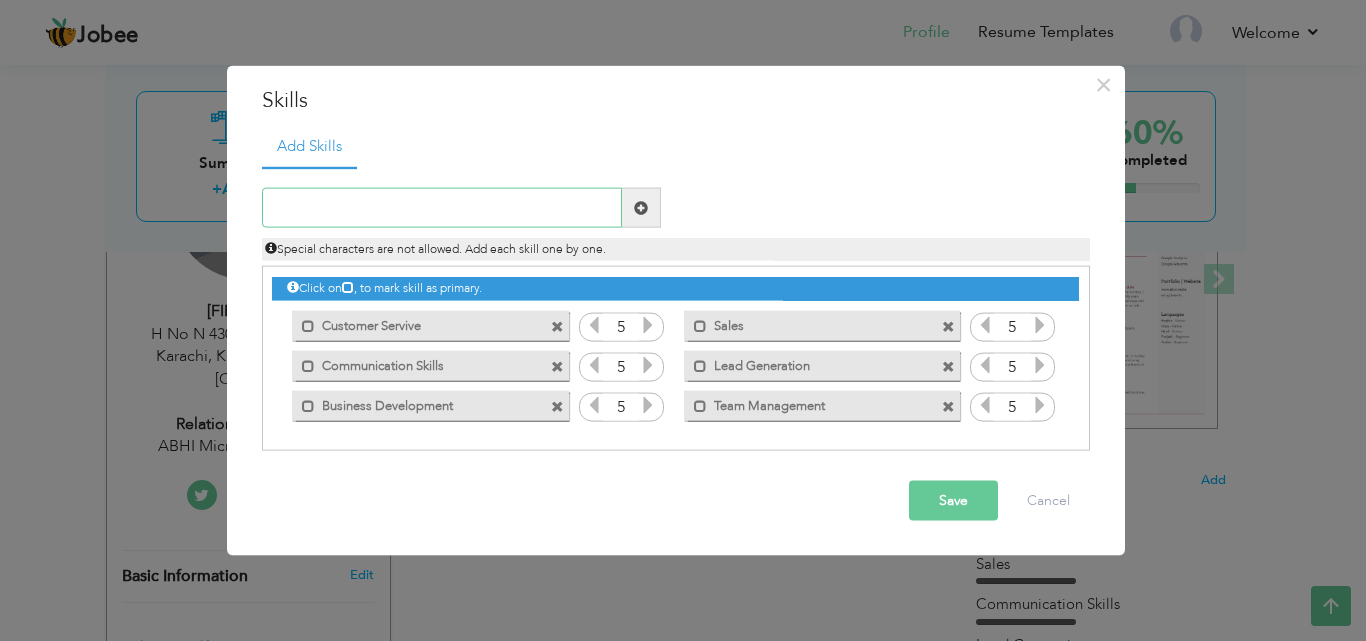 click at bounding box center (442, 208) 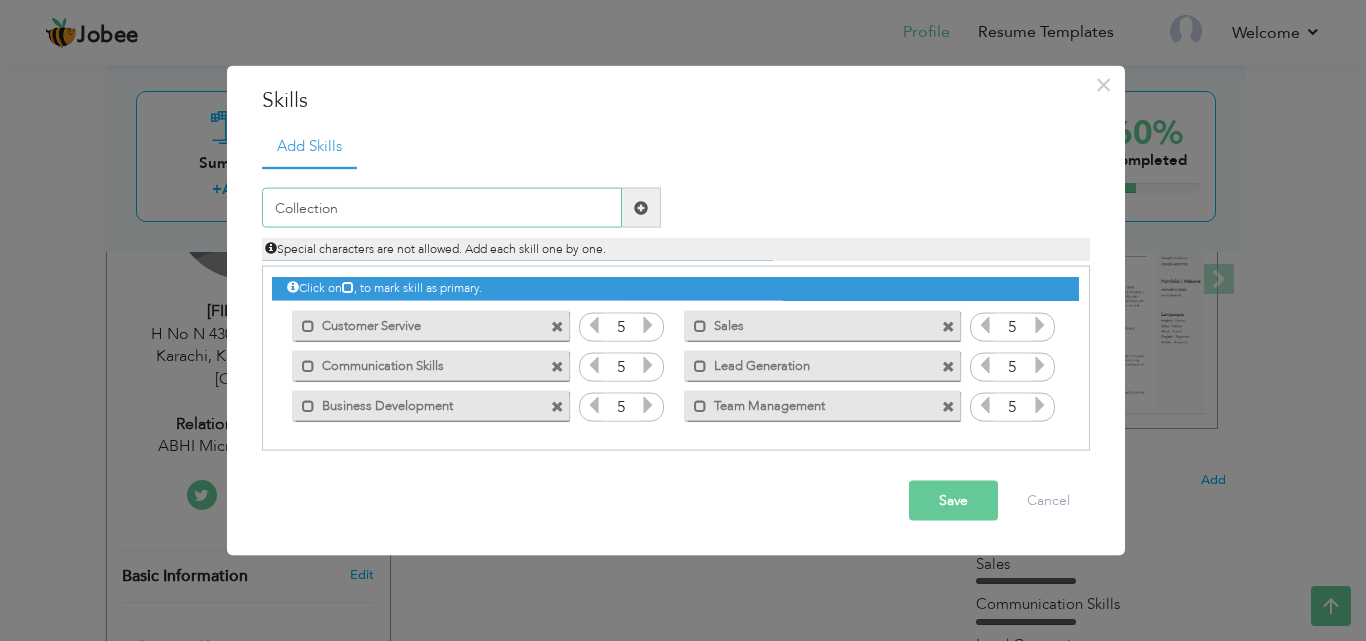 type on "Collection" 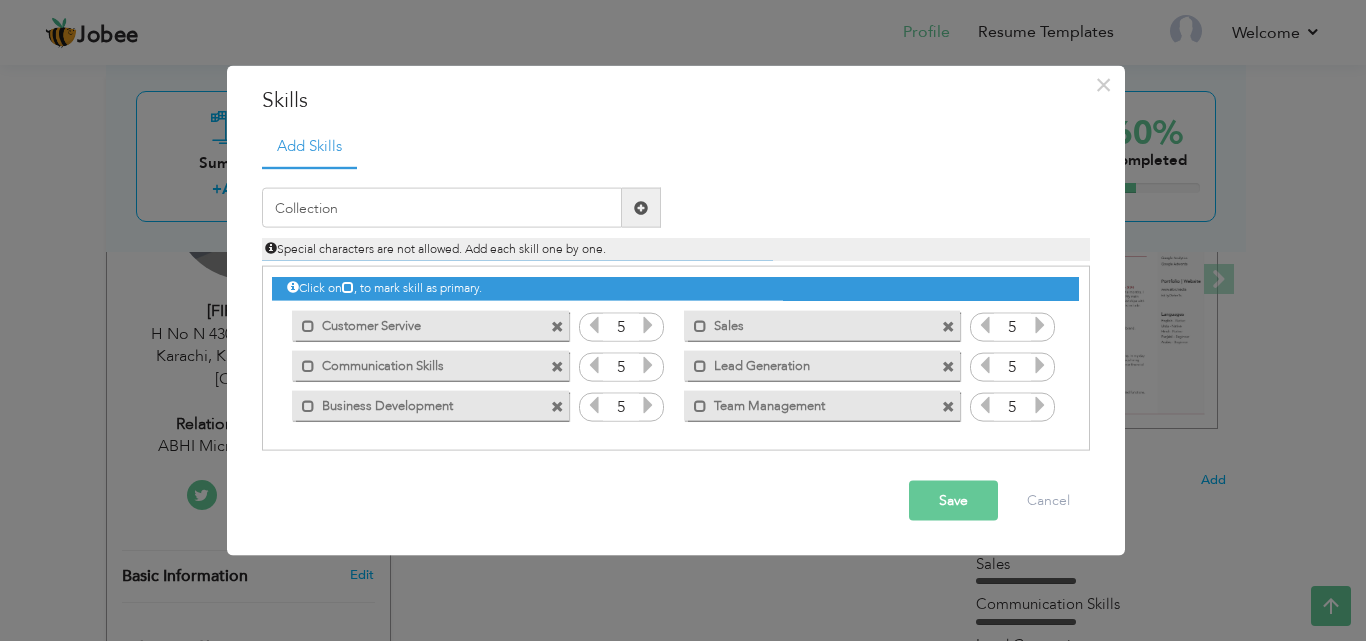 click at bounding box center (641, 207) 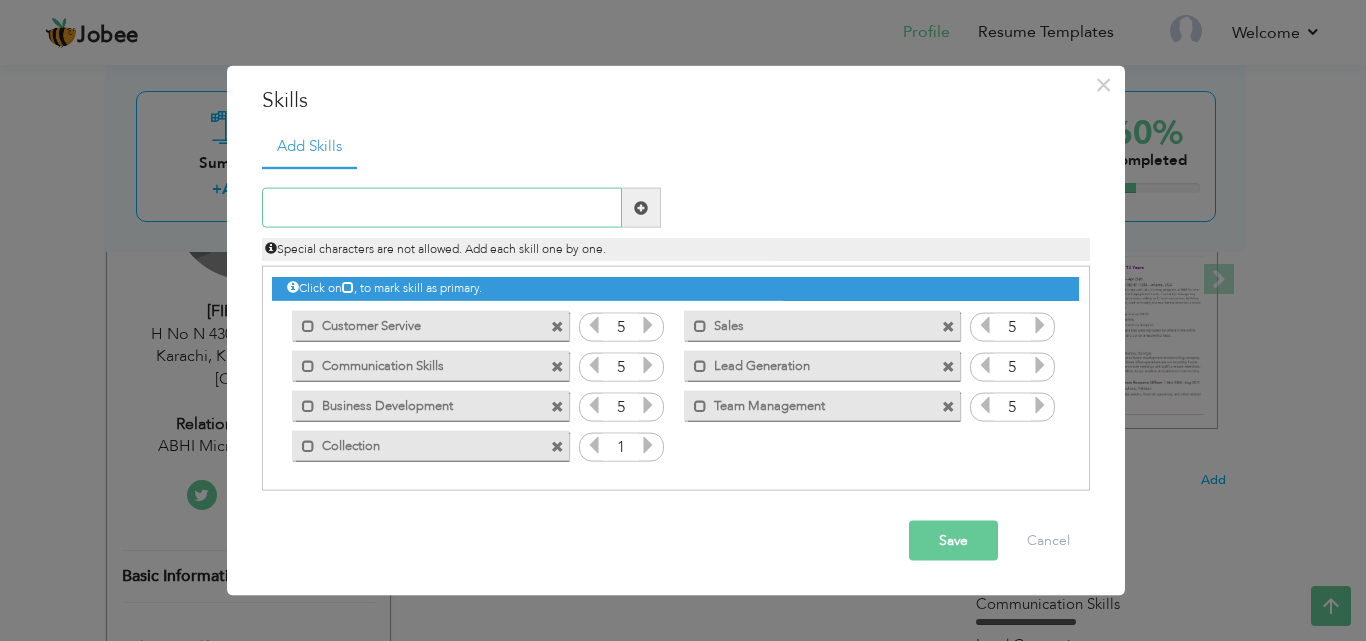 click at bounding box center [442, 208] 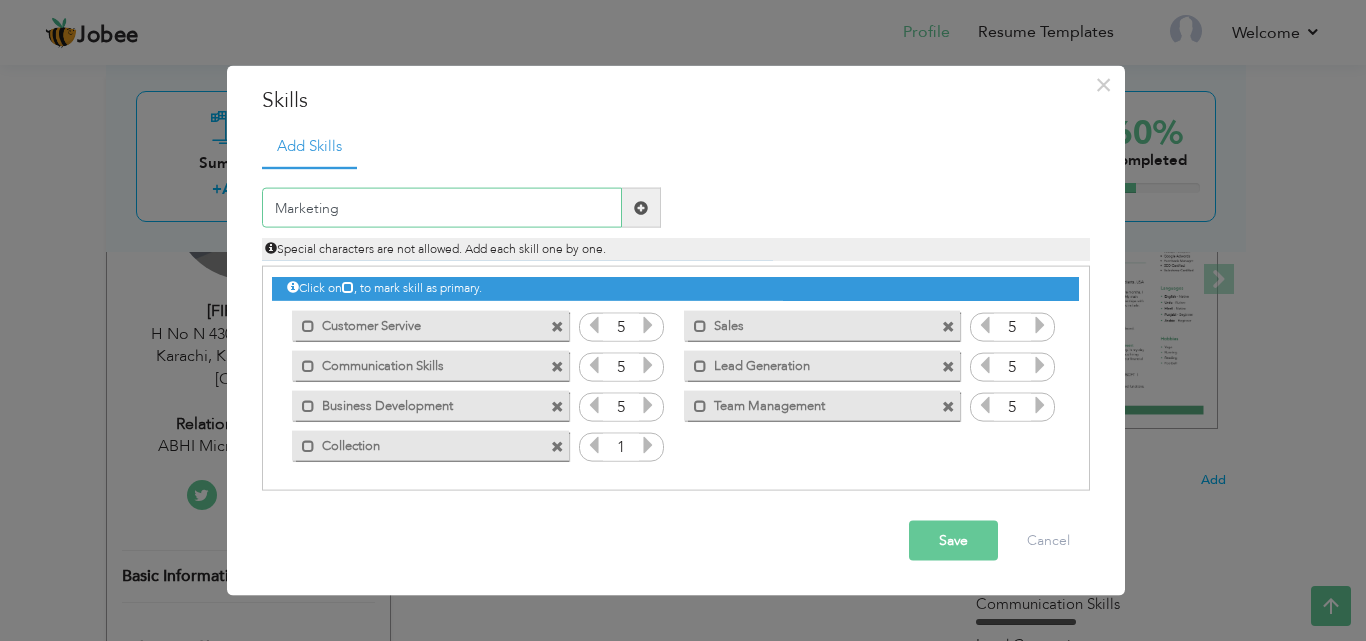 type on "Marketing" 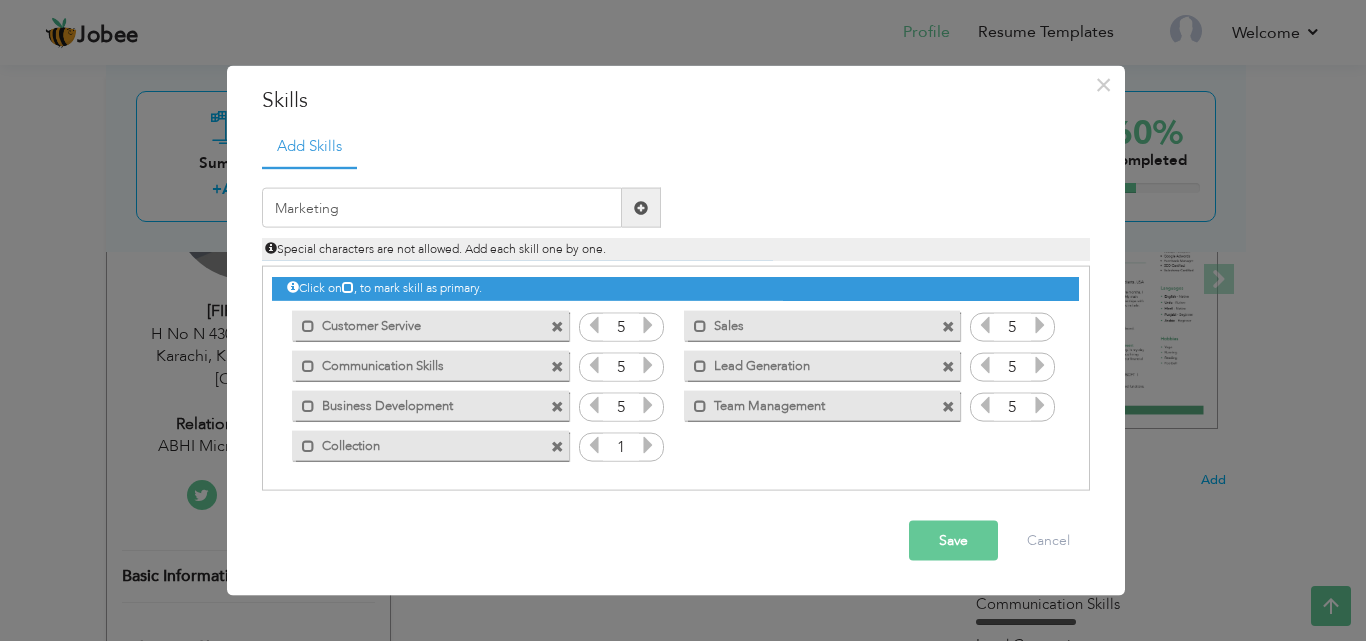 click at bounding box center [641, 208] 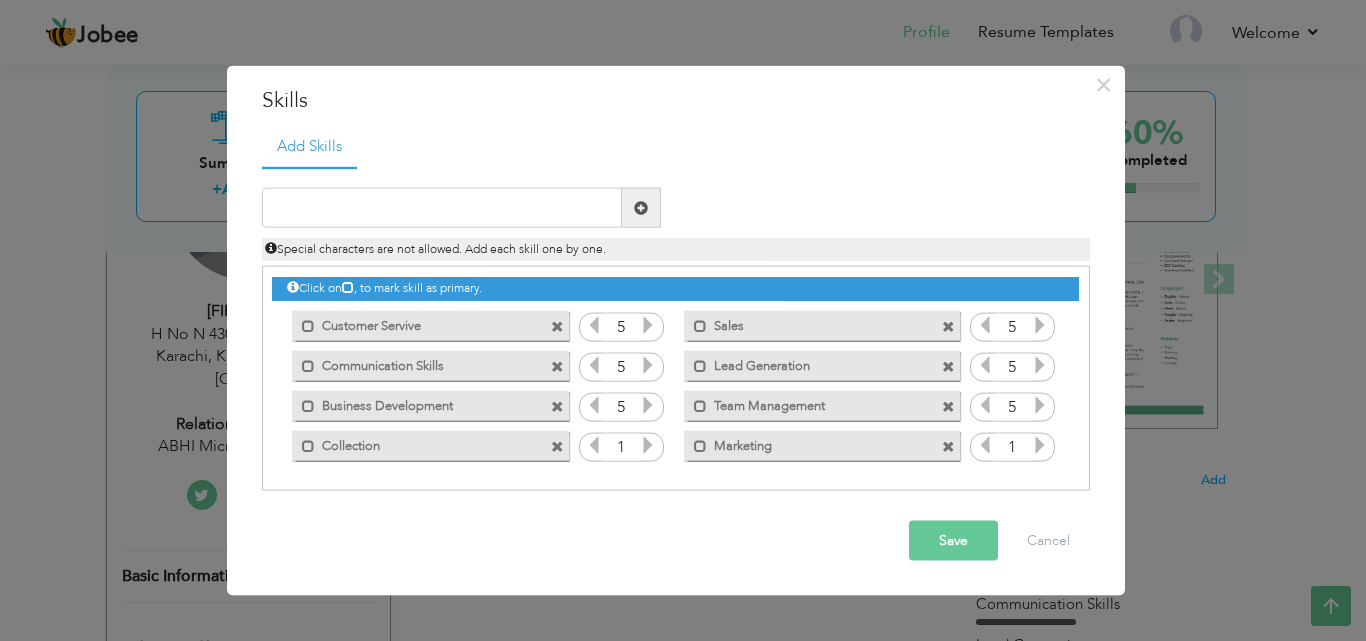 click at bounding box center [648, 445] 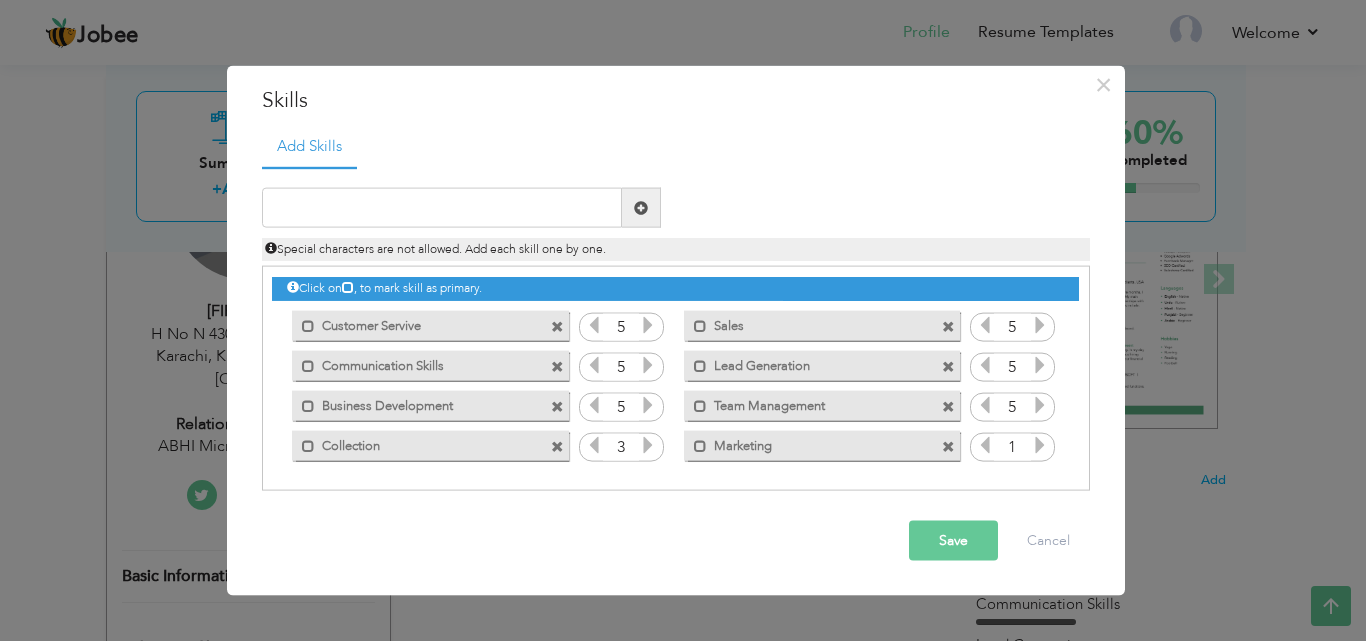 click at bounding box center (648, 445) 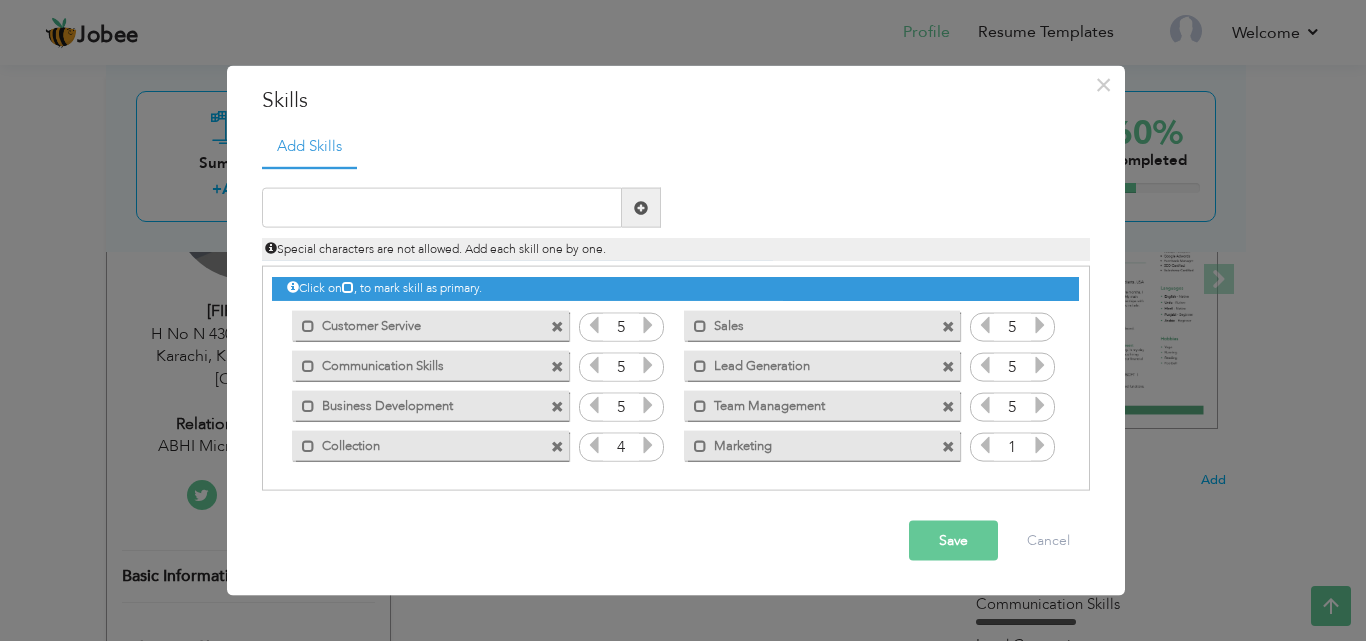 click at bounding box center [1040, 445] 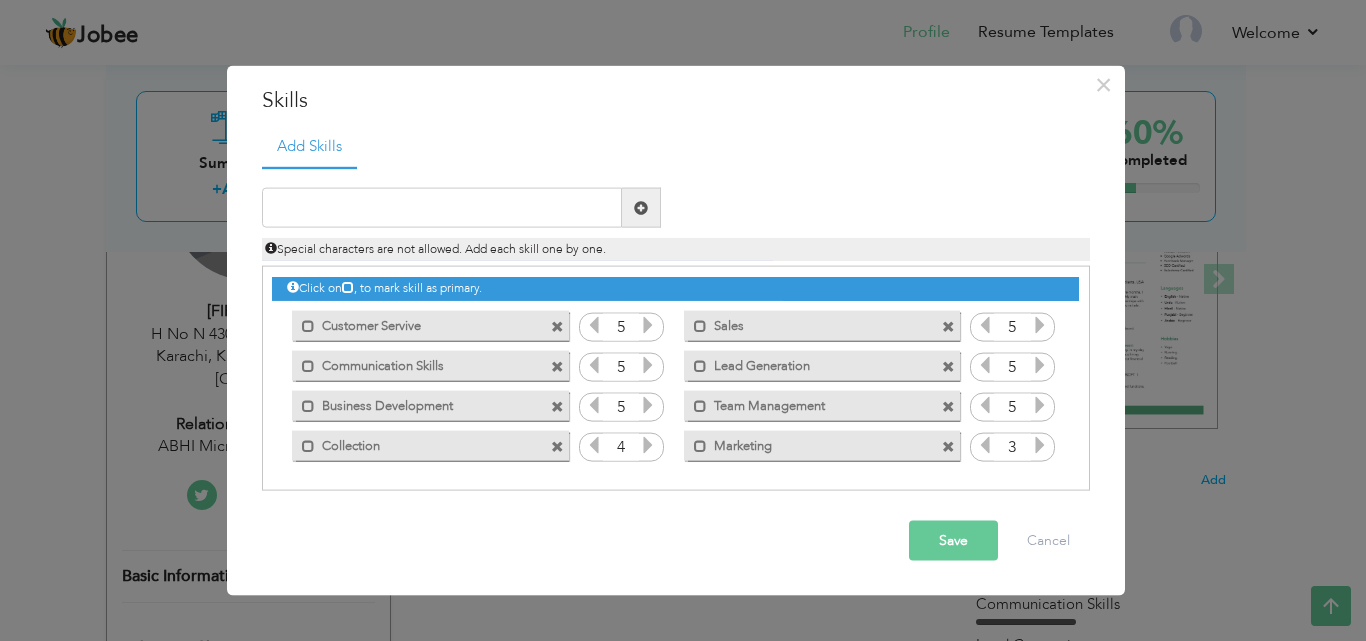 click at bounding box center (1040, 445) 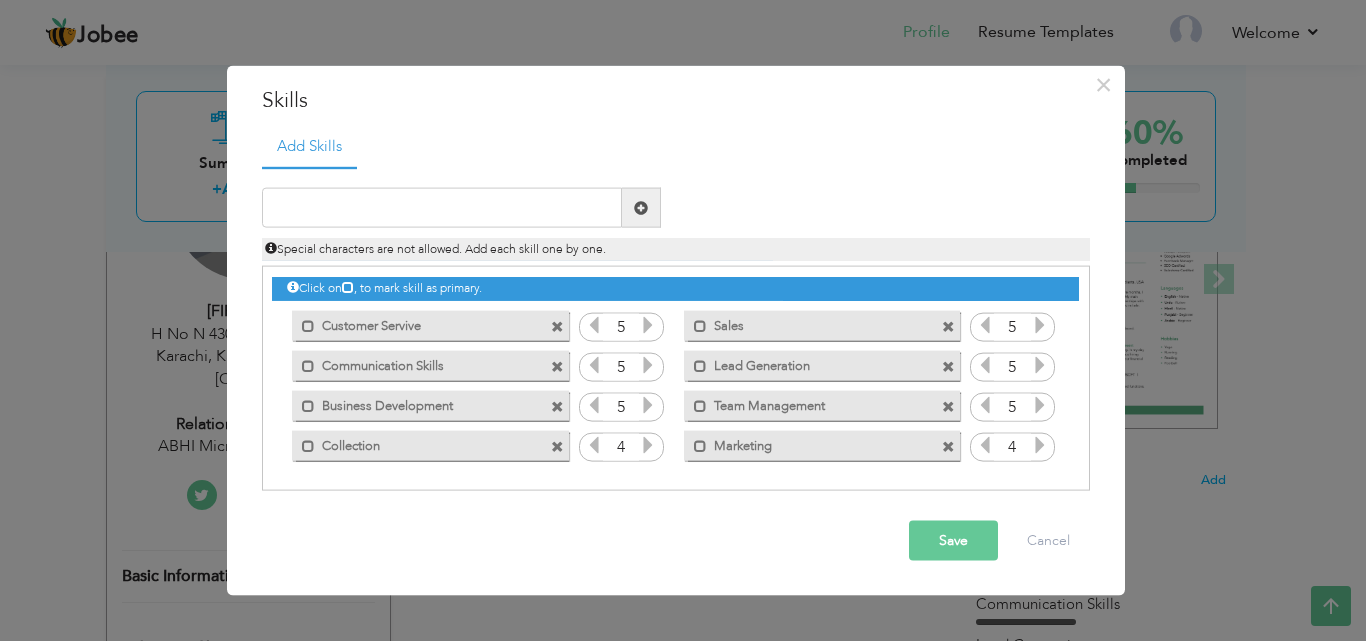 click at bounding box center (1040, 445) 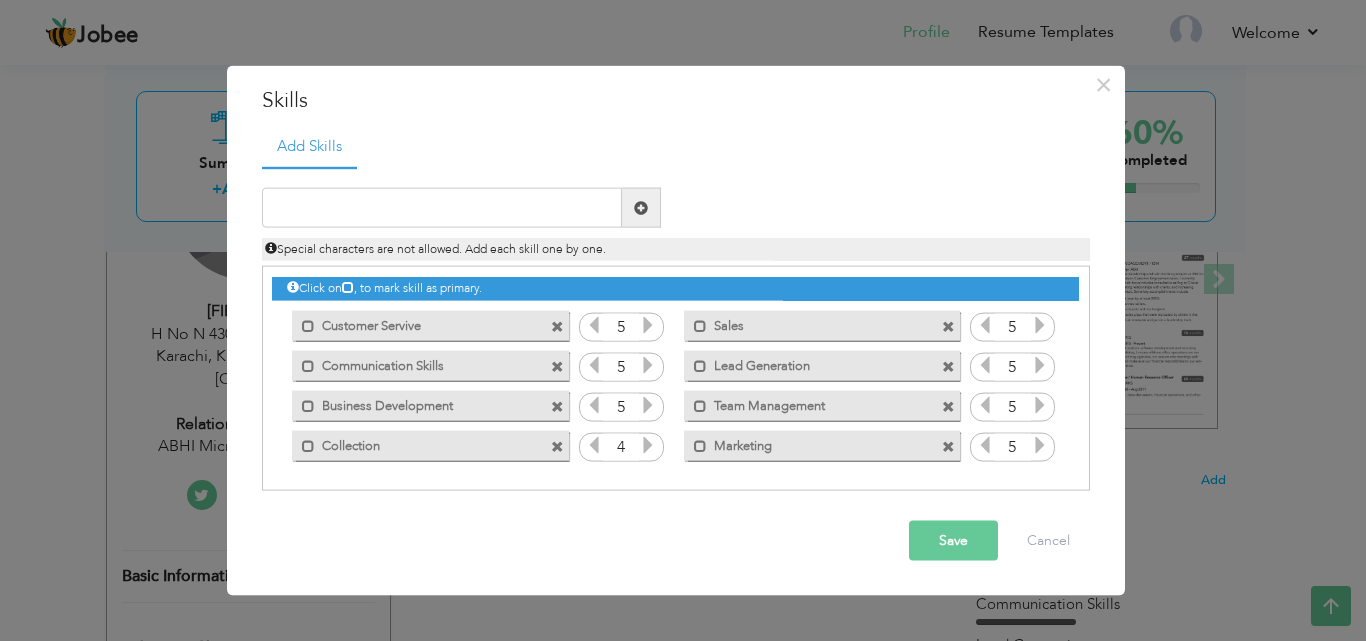 click at bounding box center [648, 445] 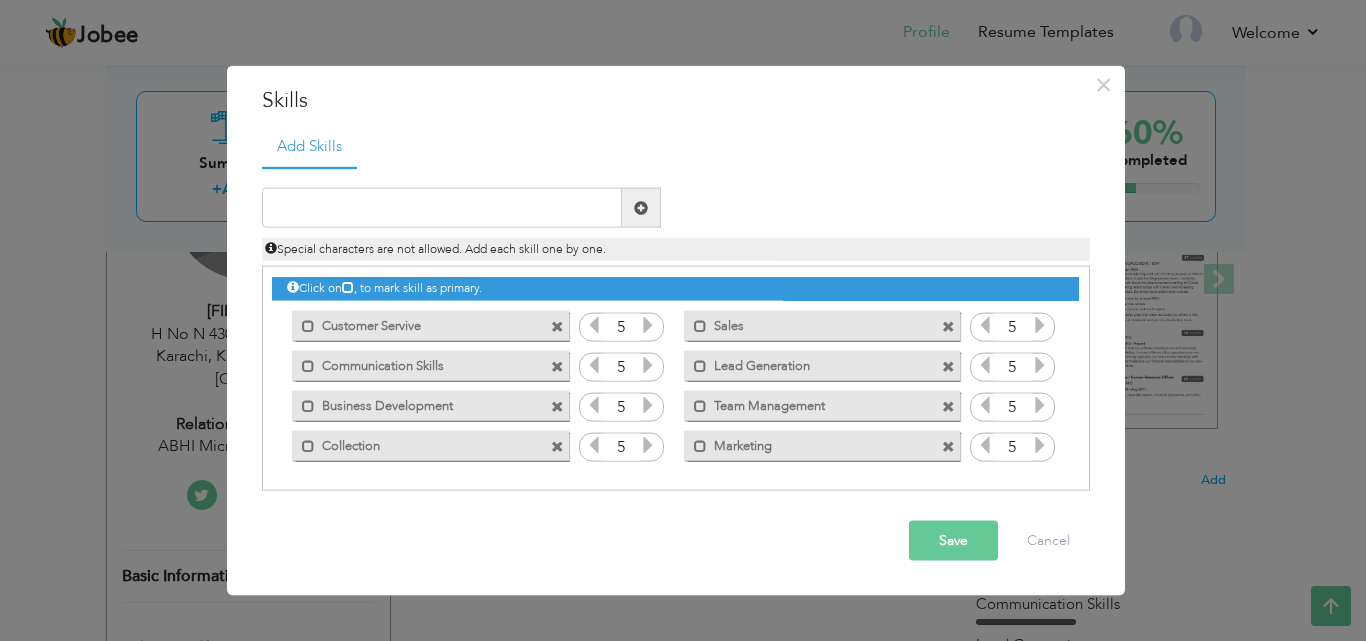 click on "Save" at bounding box center (953, 541) 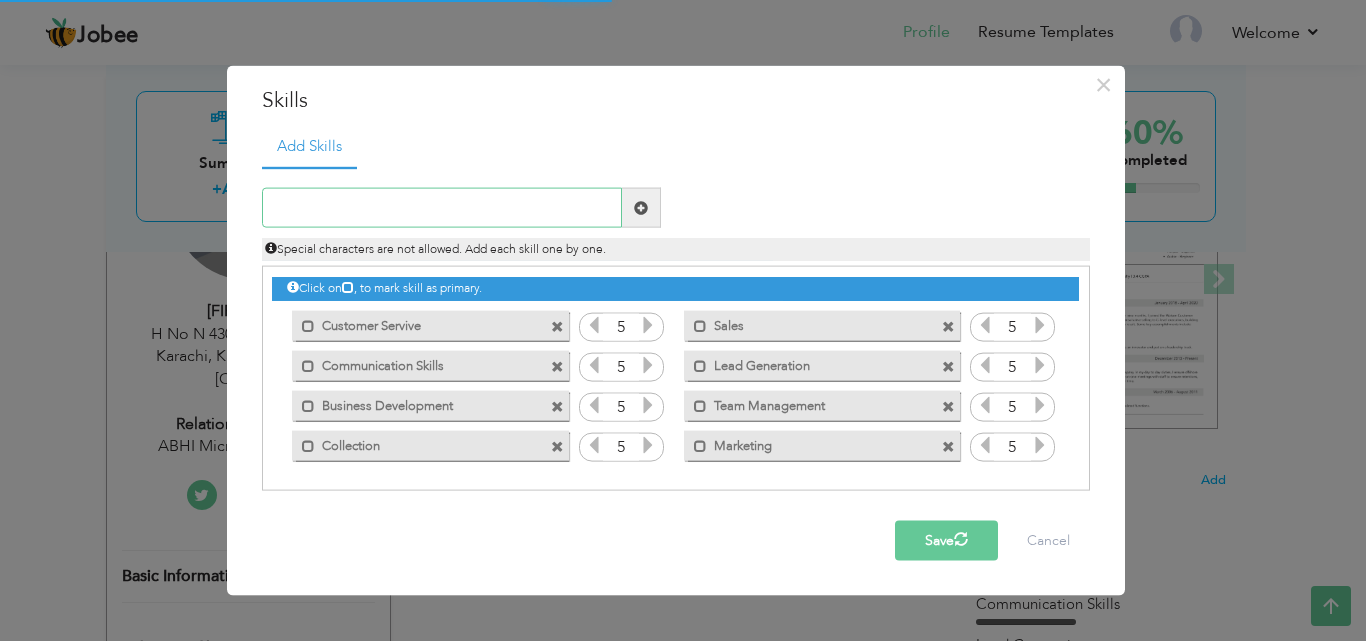 click at bounding box center (442, 208) 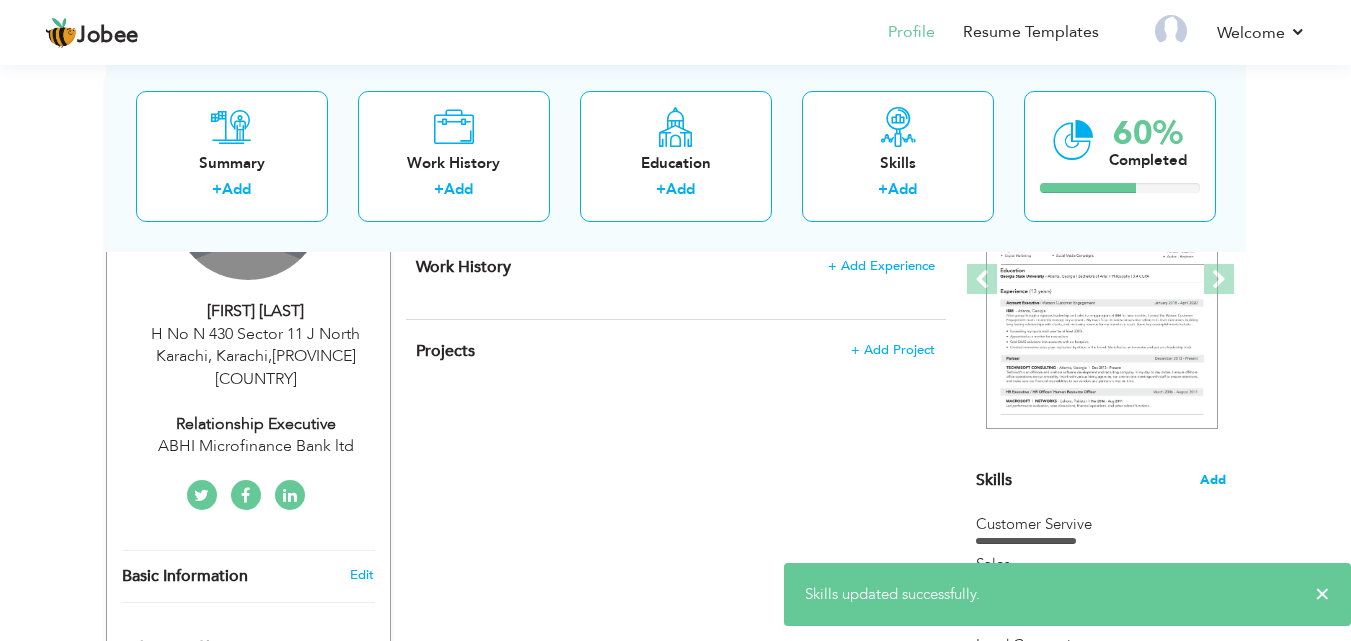 click on "Add" at bounding box center (1213, 480) 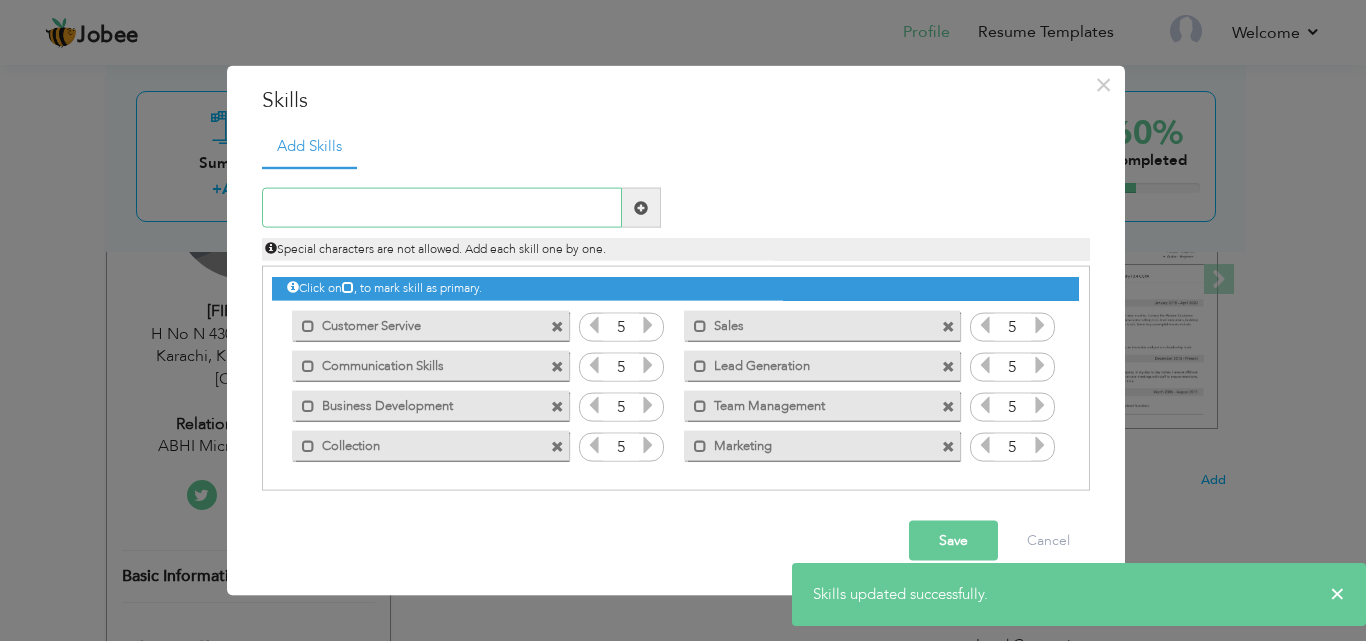 click at bounding box center (442, 208) 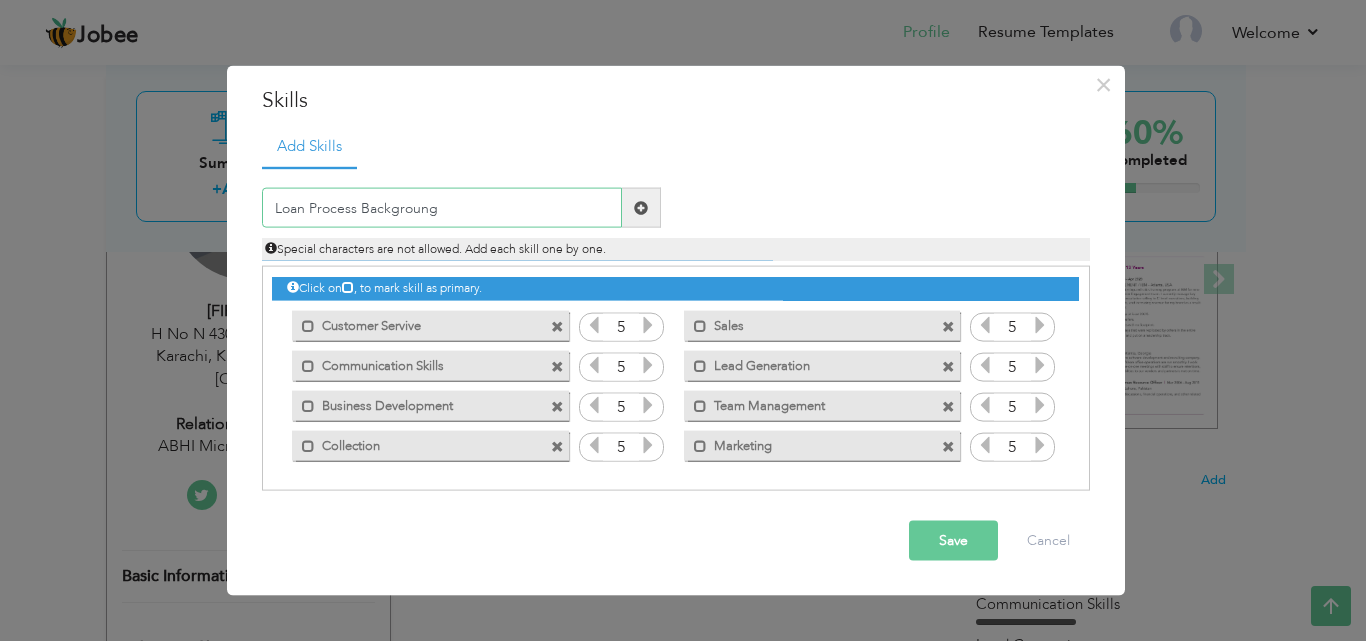 click on "Loan Process Backgroung" at bounding box center (442, 208) 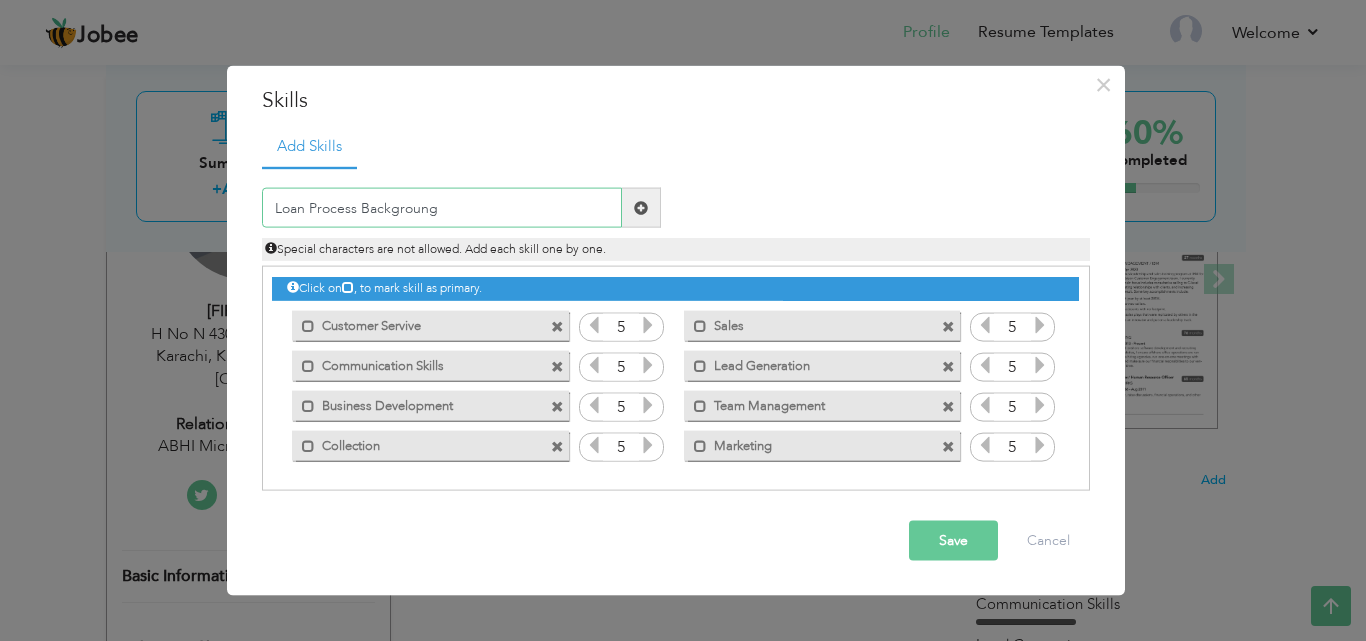 click on "Loan Process Backgroung" at bounding box center (442, 208) 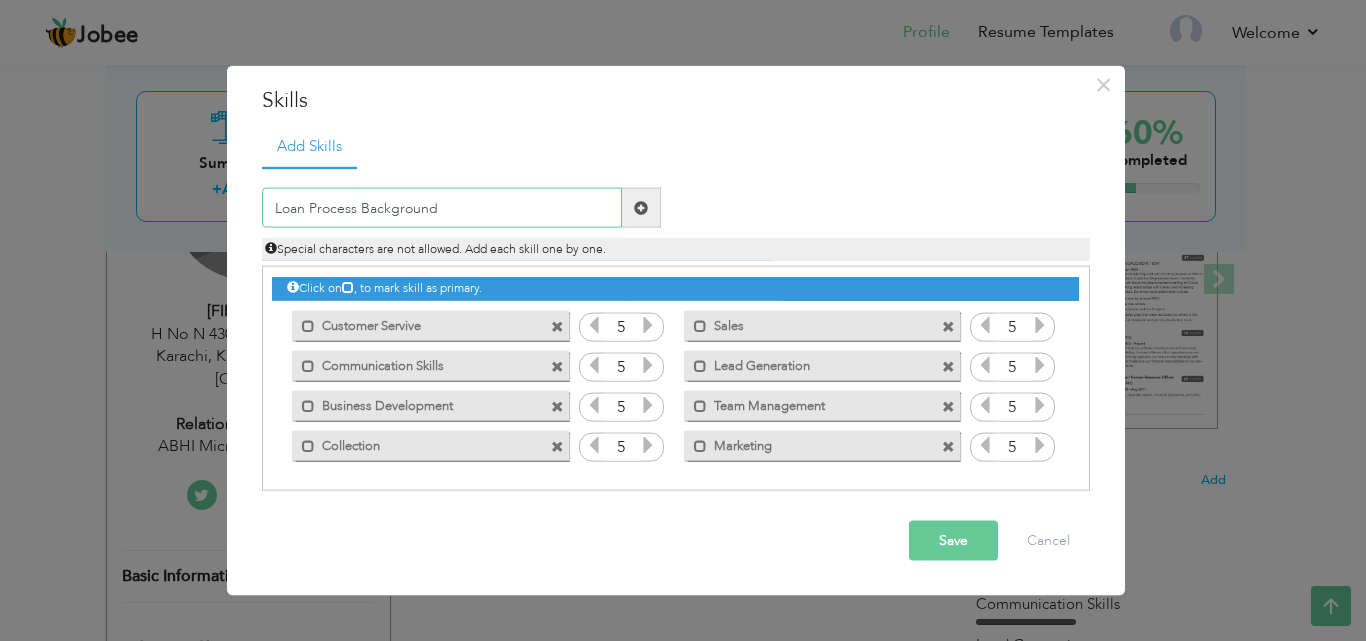 type on "Loan Process Background" 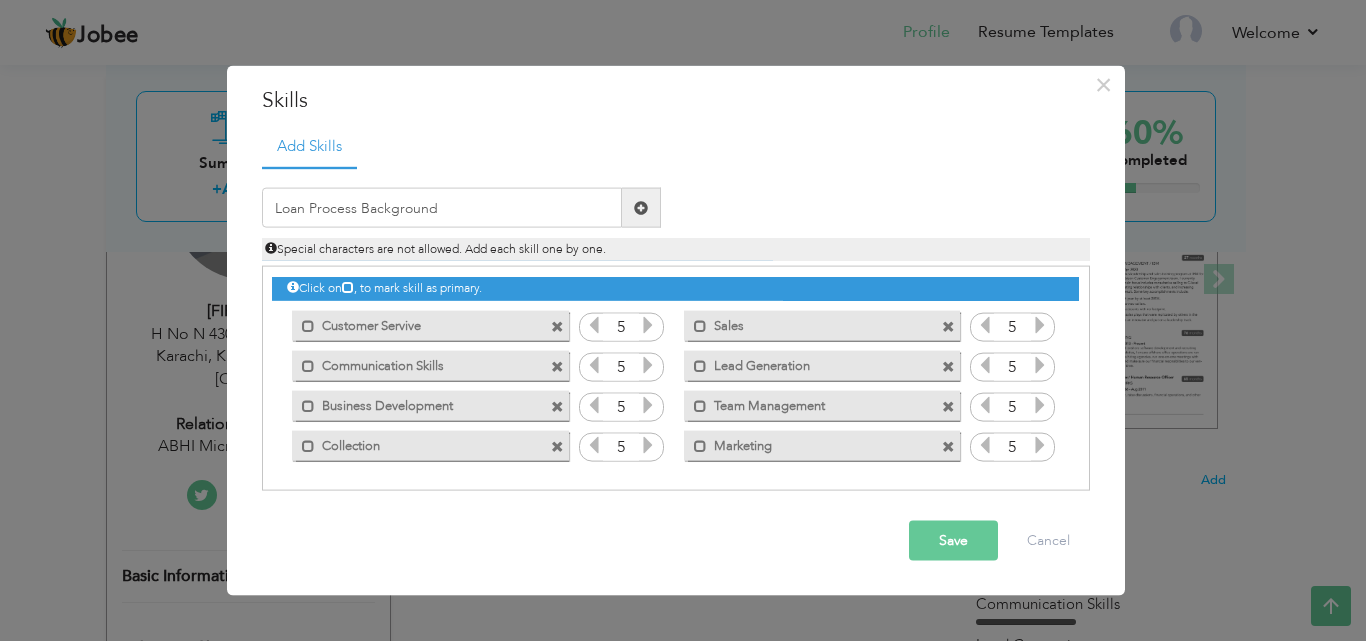 click at bounding box center (641, 207) 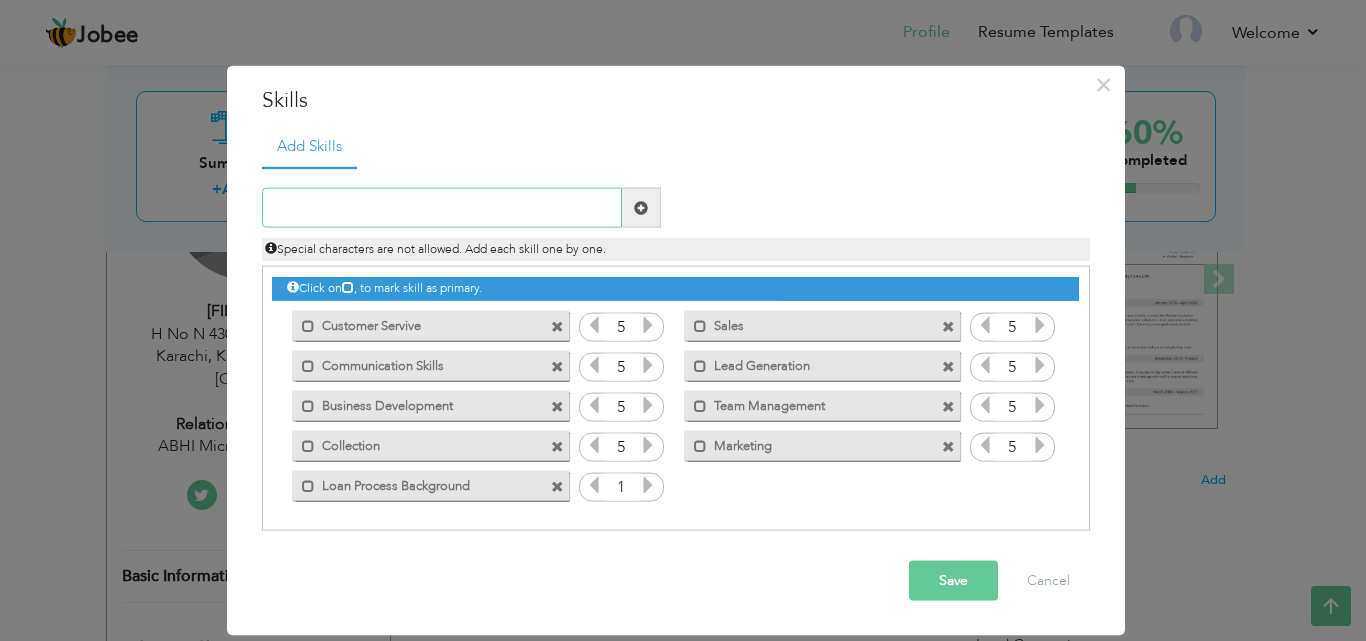 click at bounding box center (442, 208) 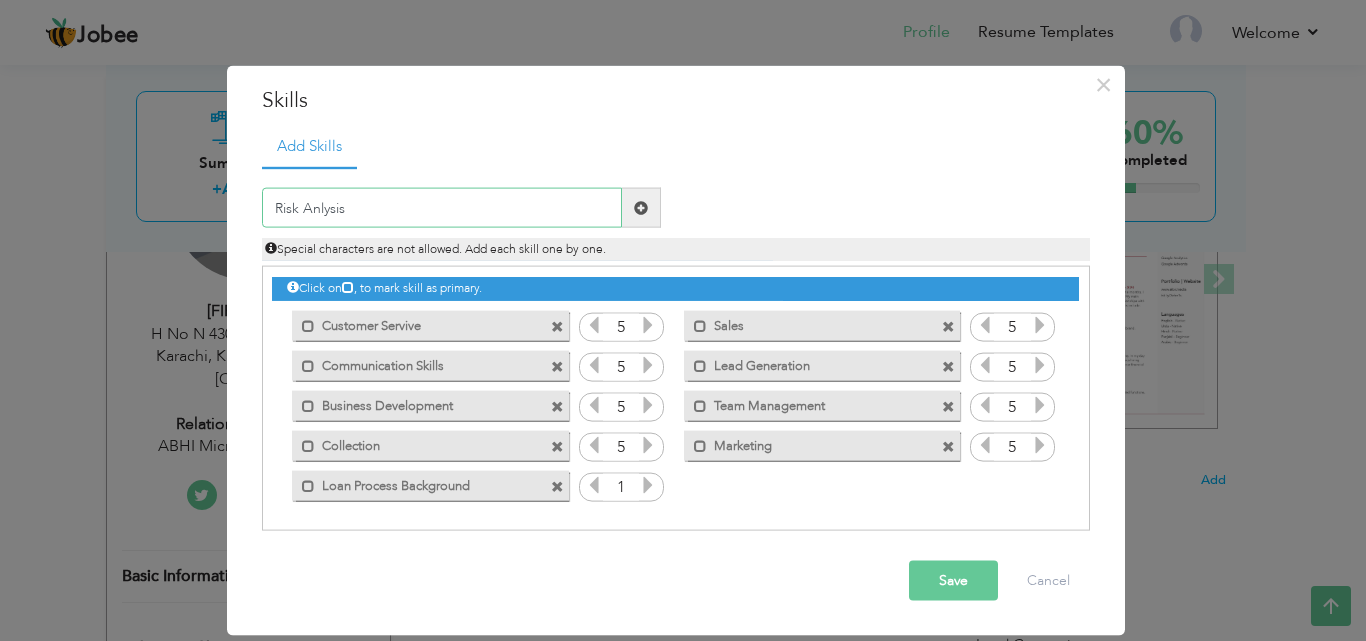 type on "Risk Anlysis" 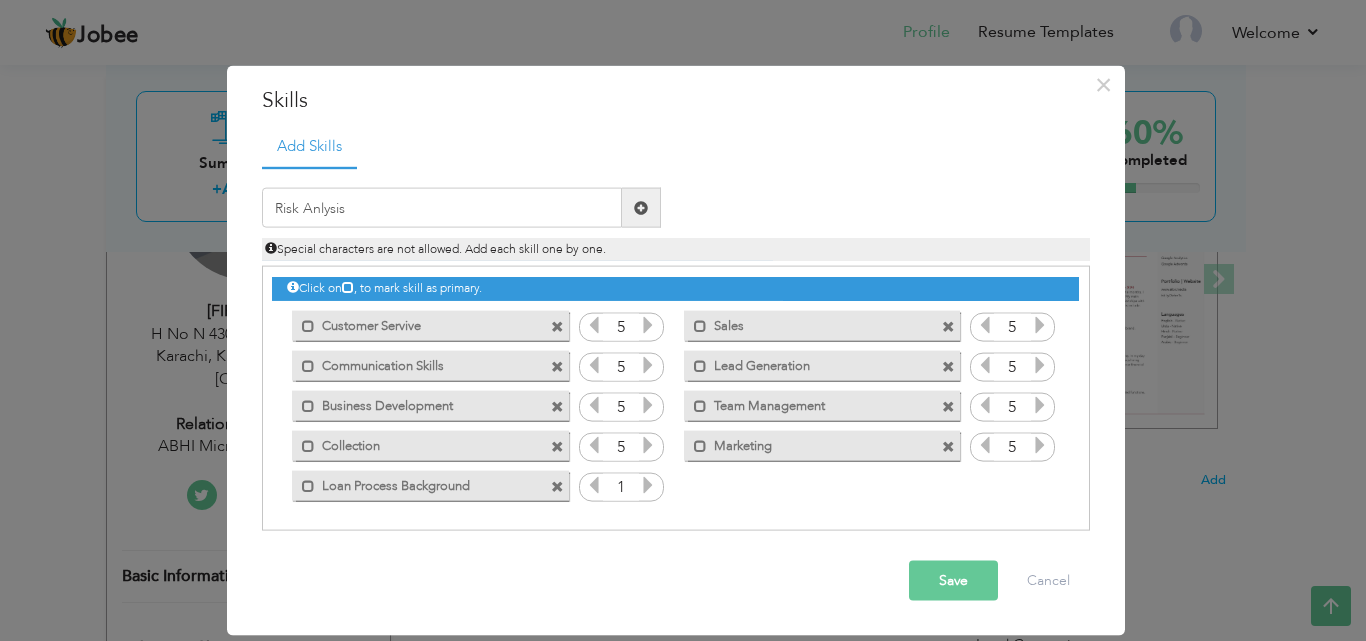 click at bounding box center (641, 208) 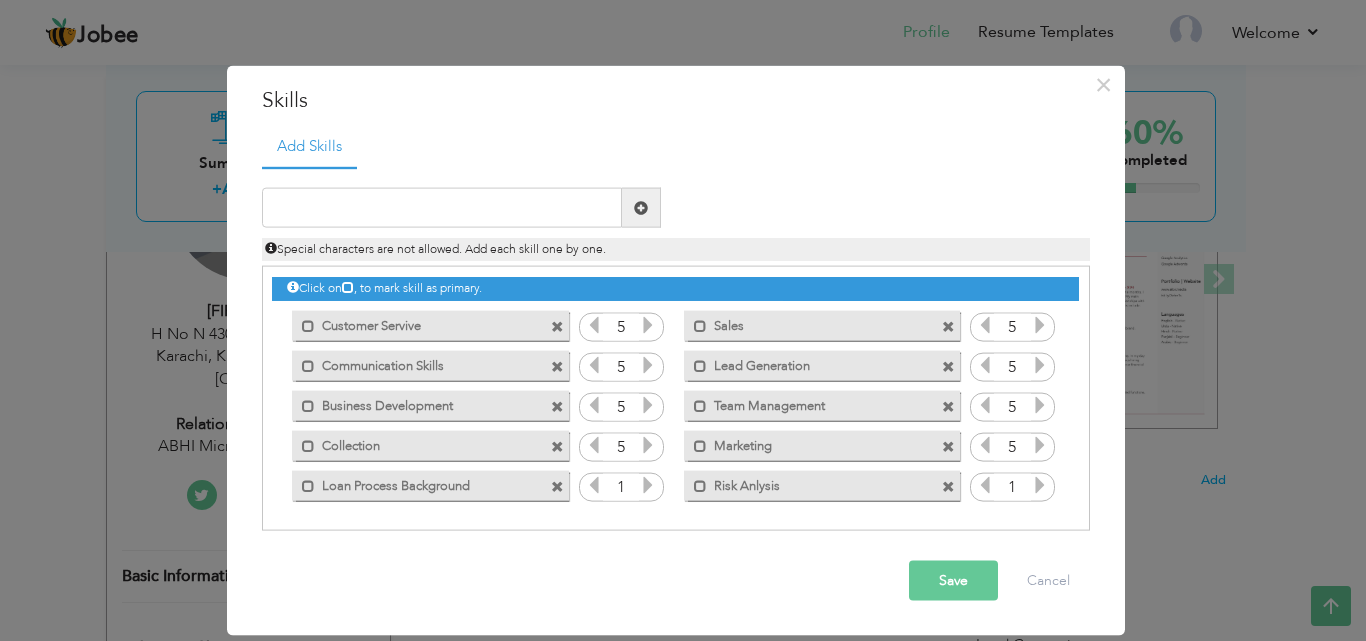 click at bounding box center (1040, 485) 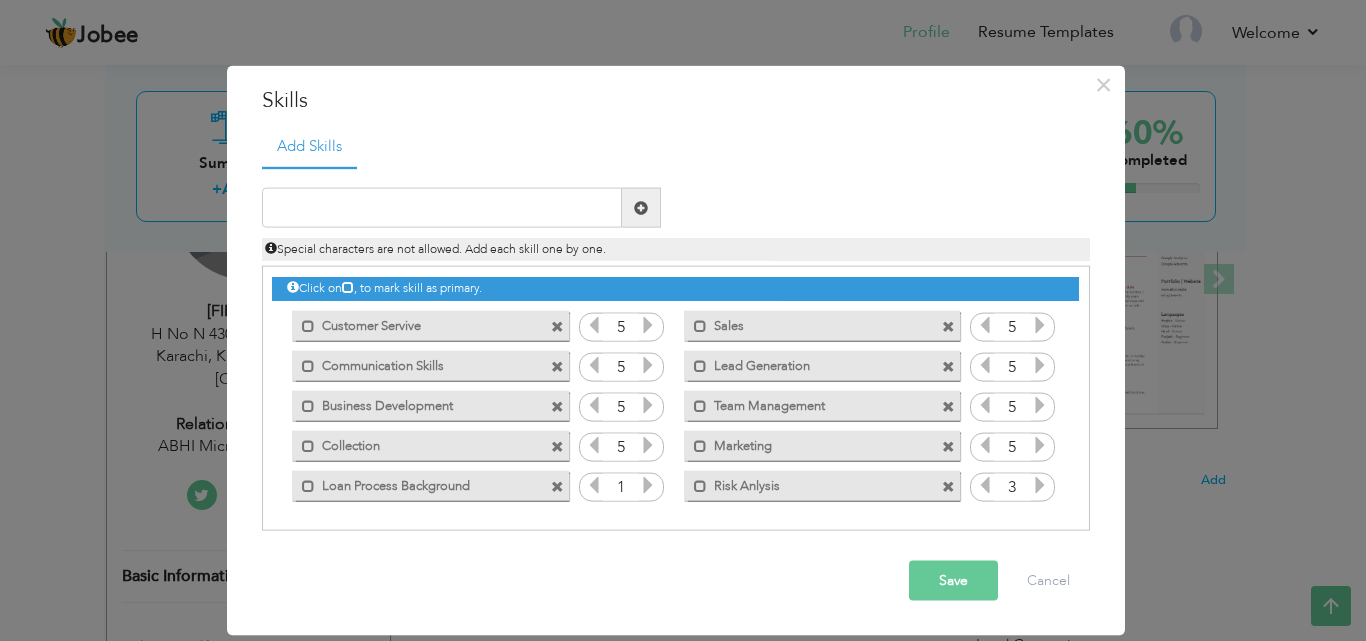 click at bounding box center (1040, 485) 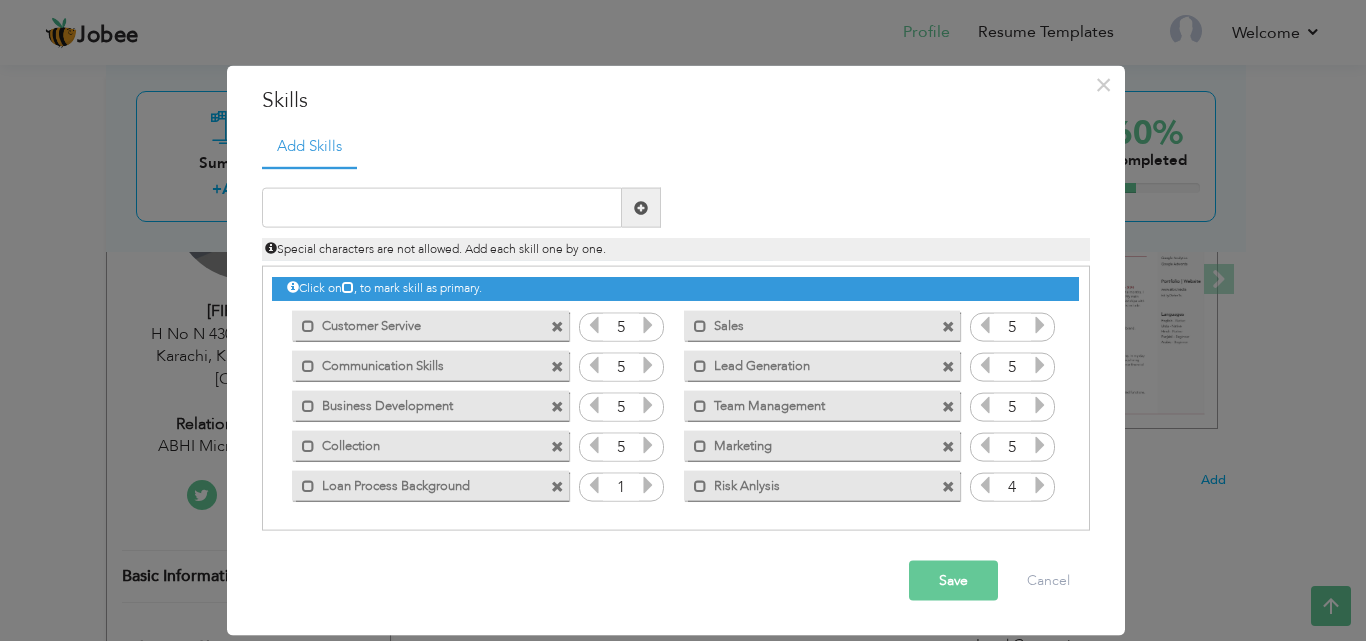 click at bounding box center [648, 485] 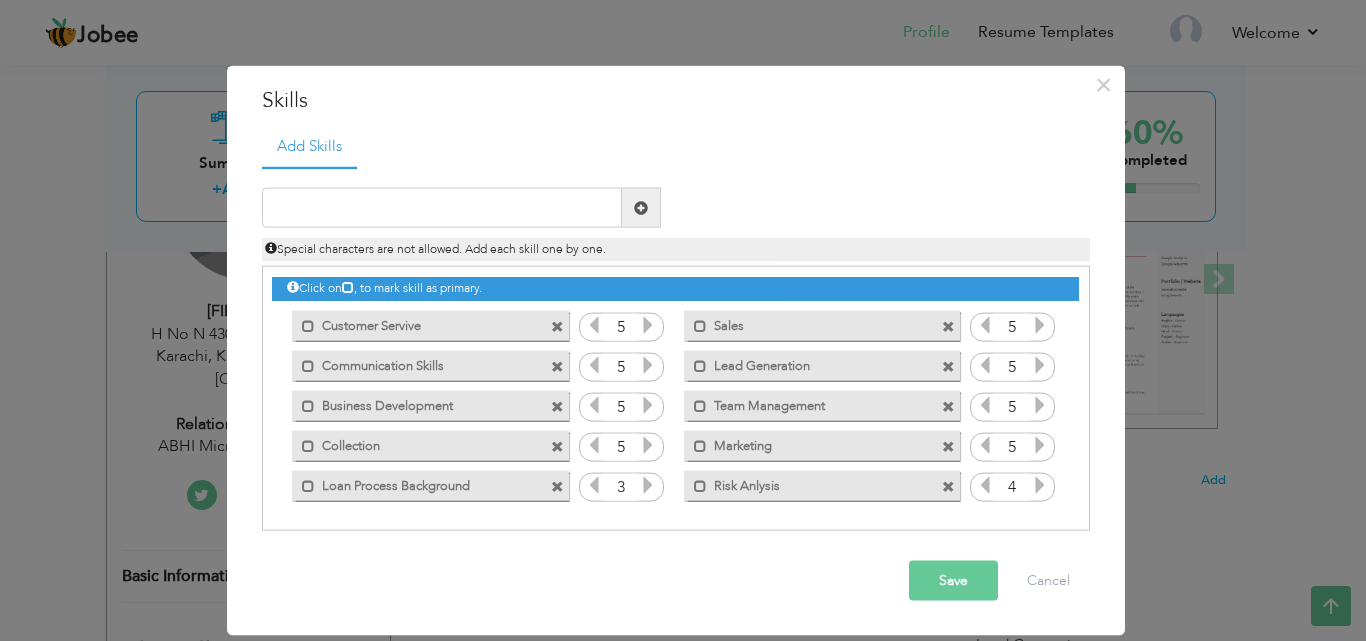 click at bounding box center (648, 485) 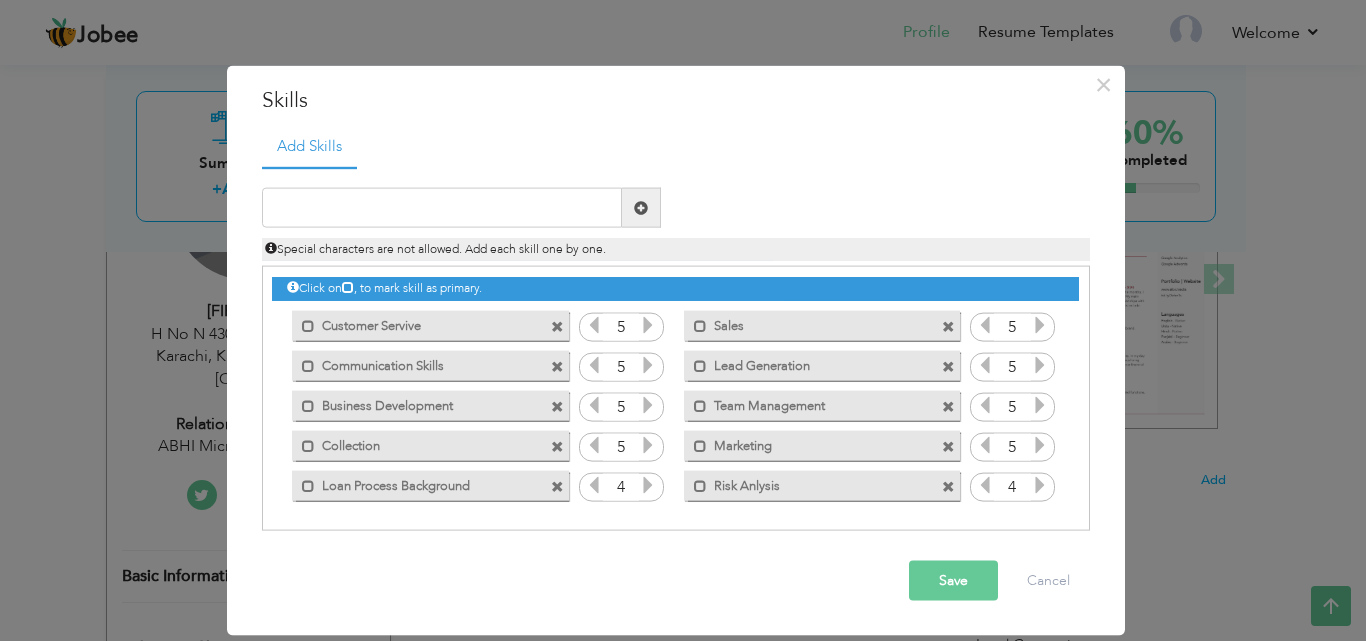 click at bounding box center (648, 485) 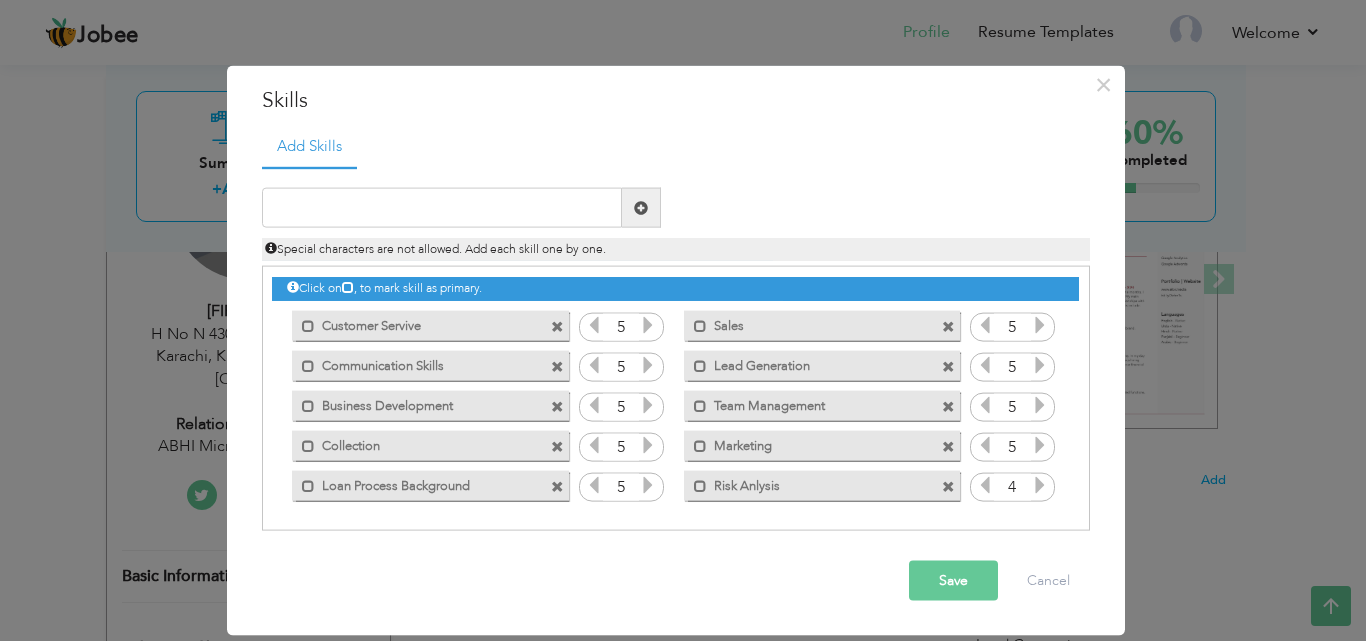 click at bounding box center (1040, 485) 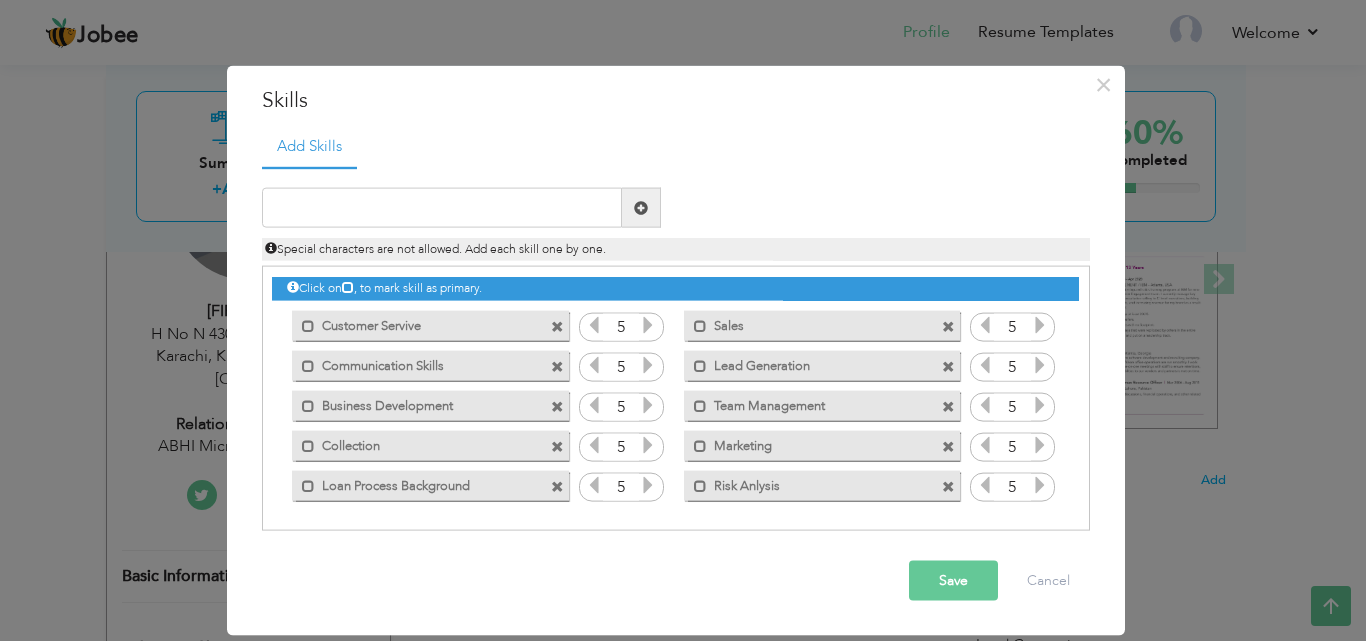 click on "Save" at bounding box center (953, 581) 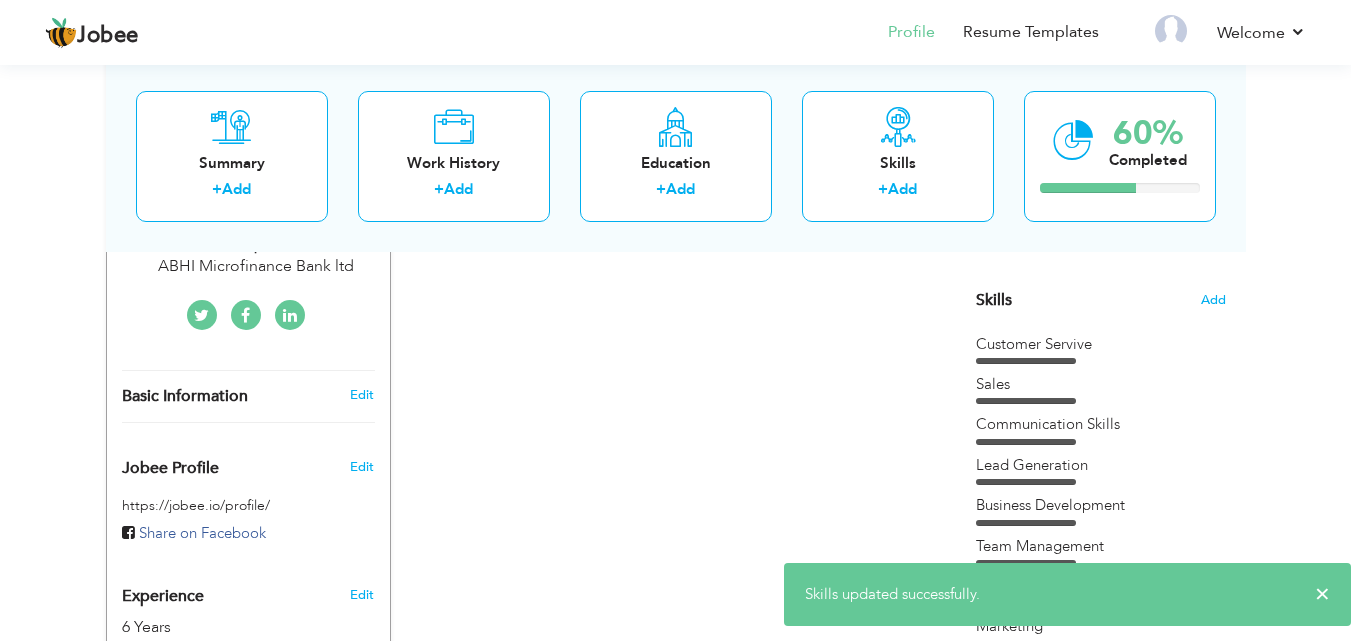 scroll, scrollTop: 300, scrollLeft: 0, axis: vertical 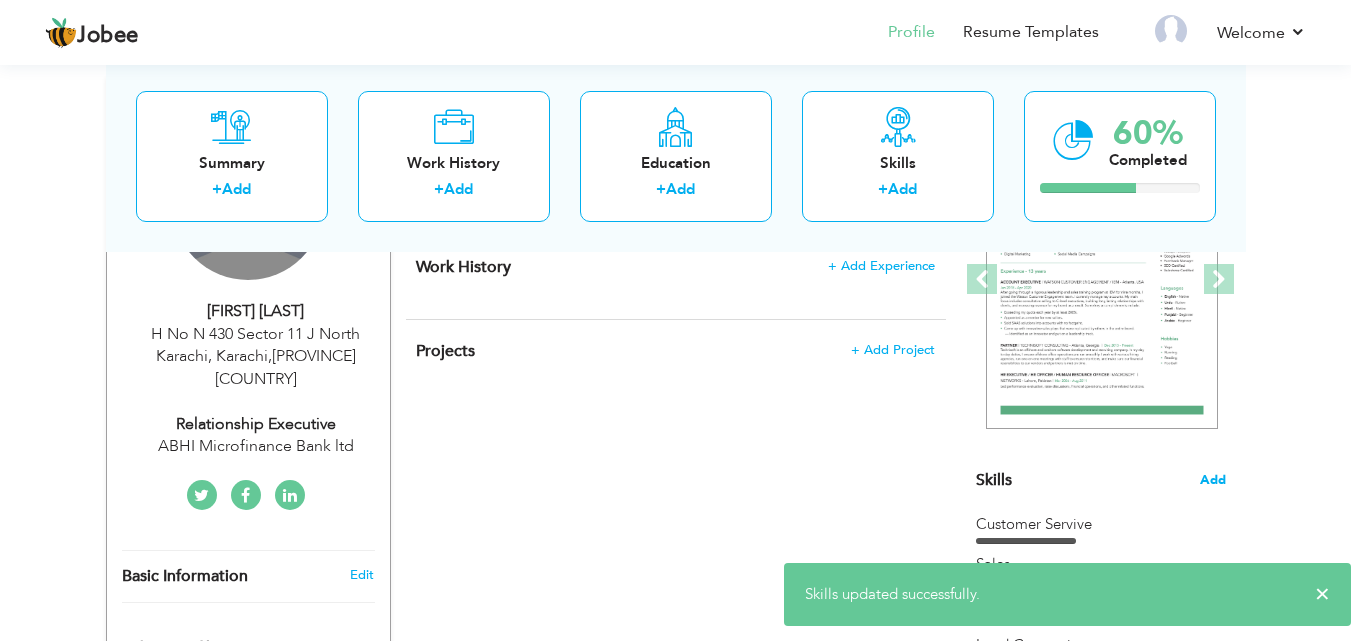 click on "Add" at bounding box center [1213, 480] 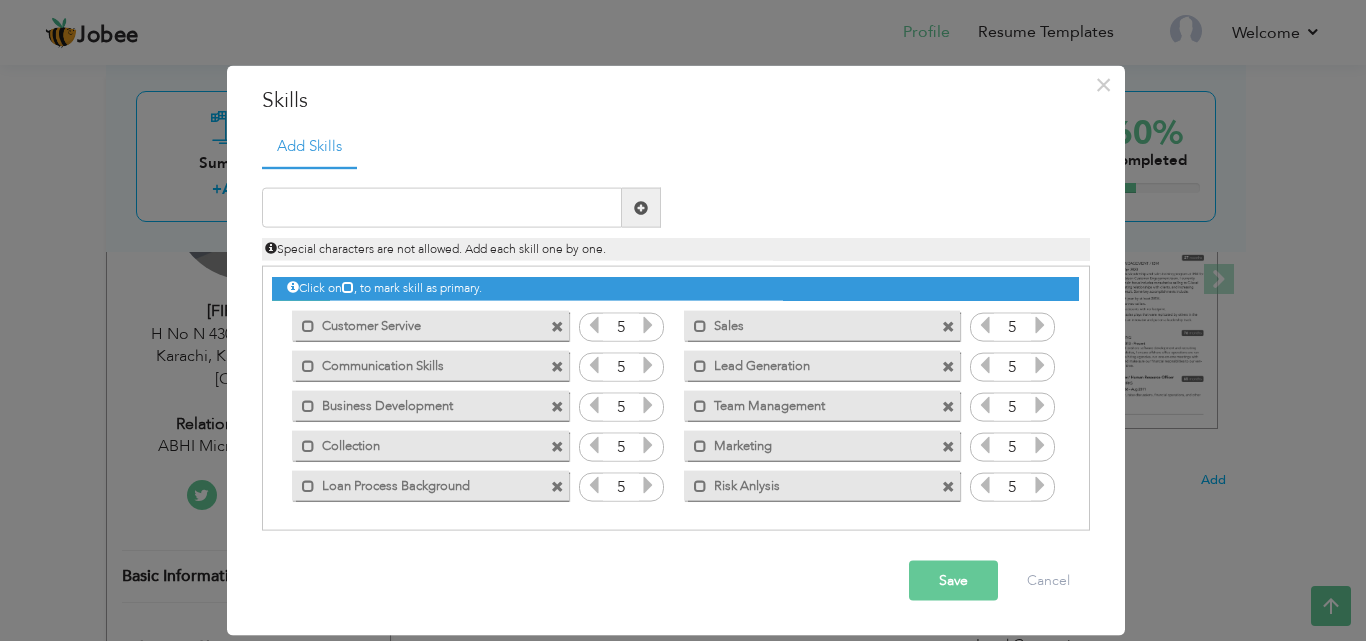 click at bounding box center [948, 486] 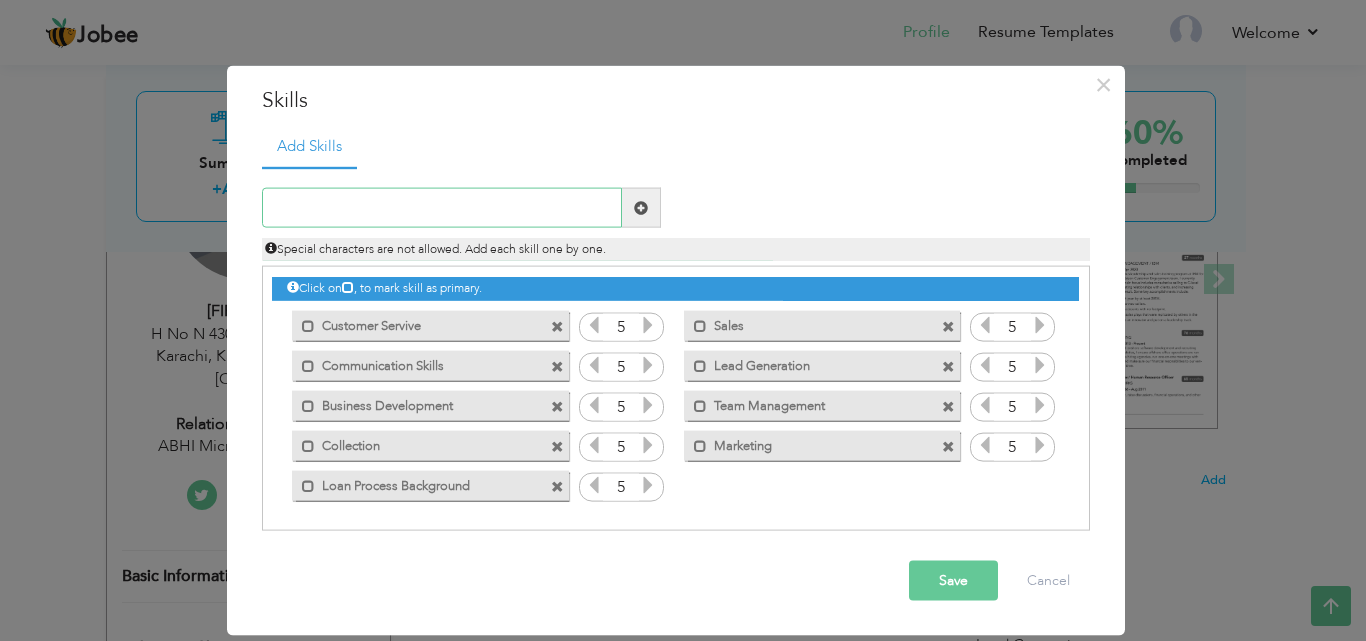 click at bounding box center (442, 208) 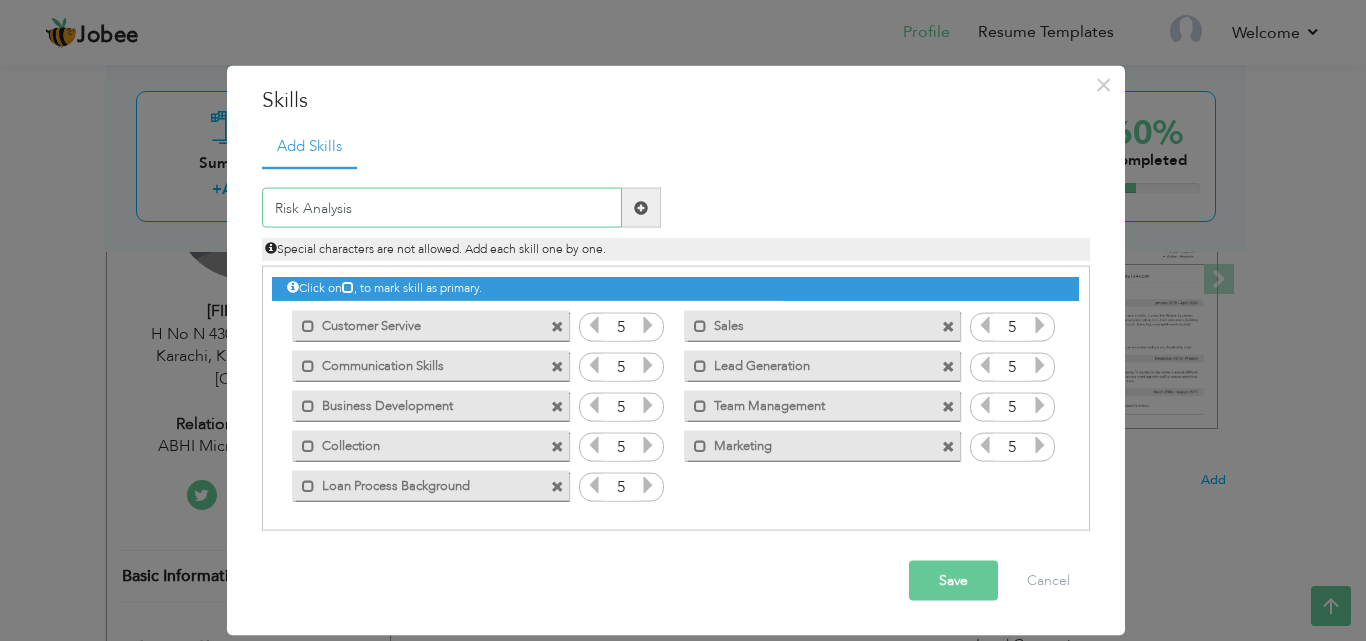 type on "Risk Analysis" 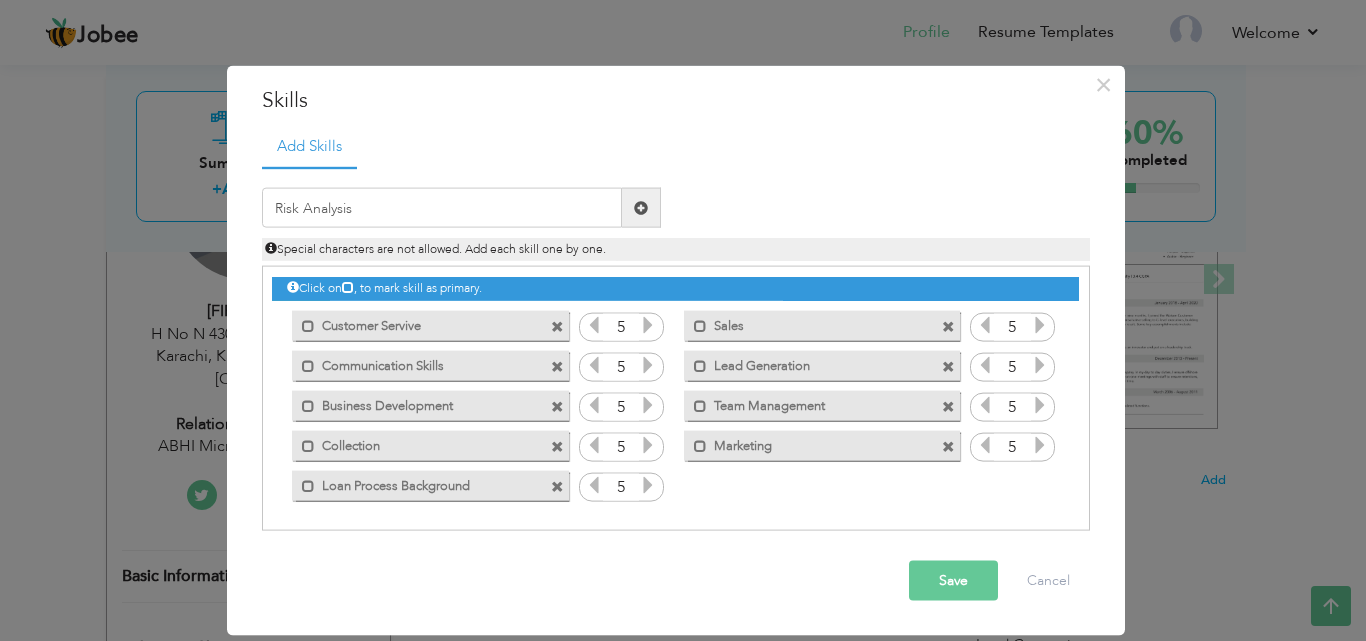 click at bounding box center [641, 208] 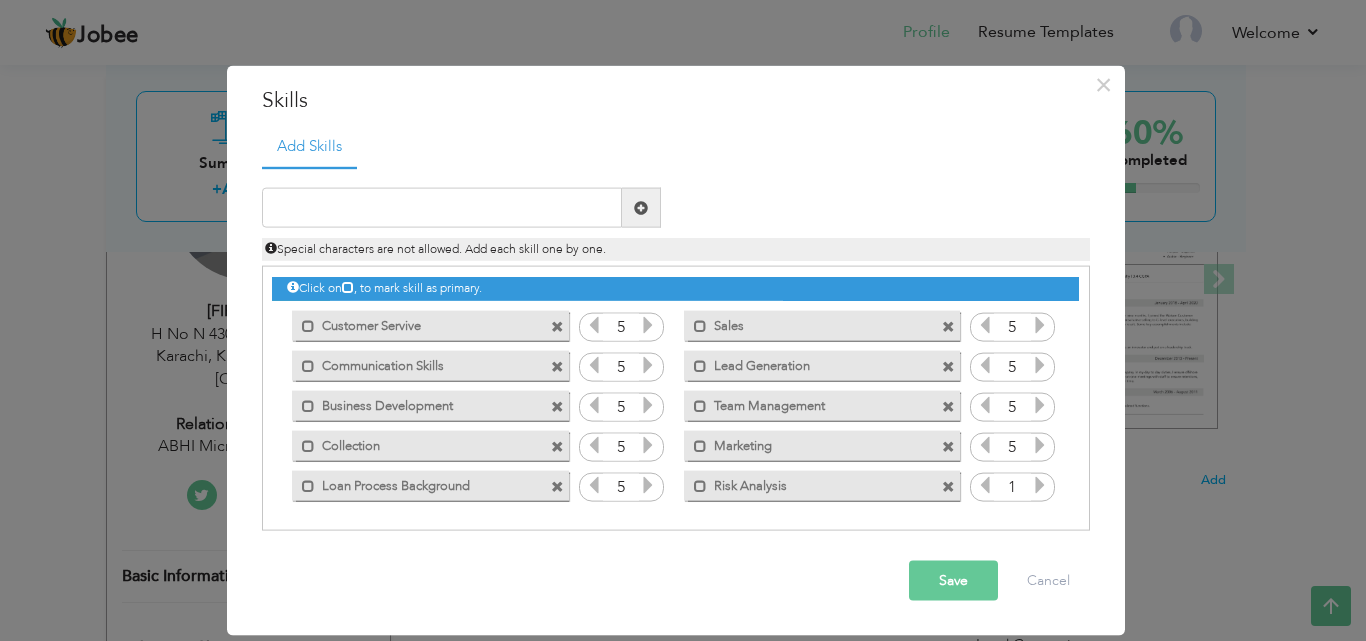 click at bounding box center (1040, 485) 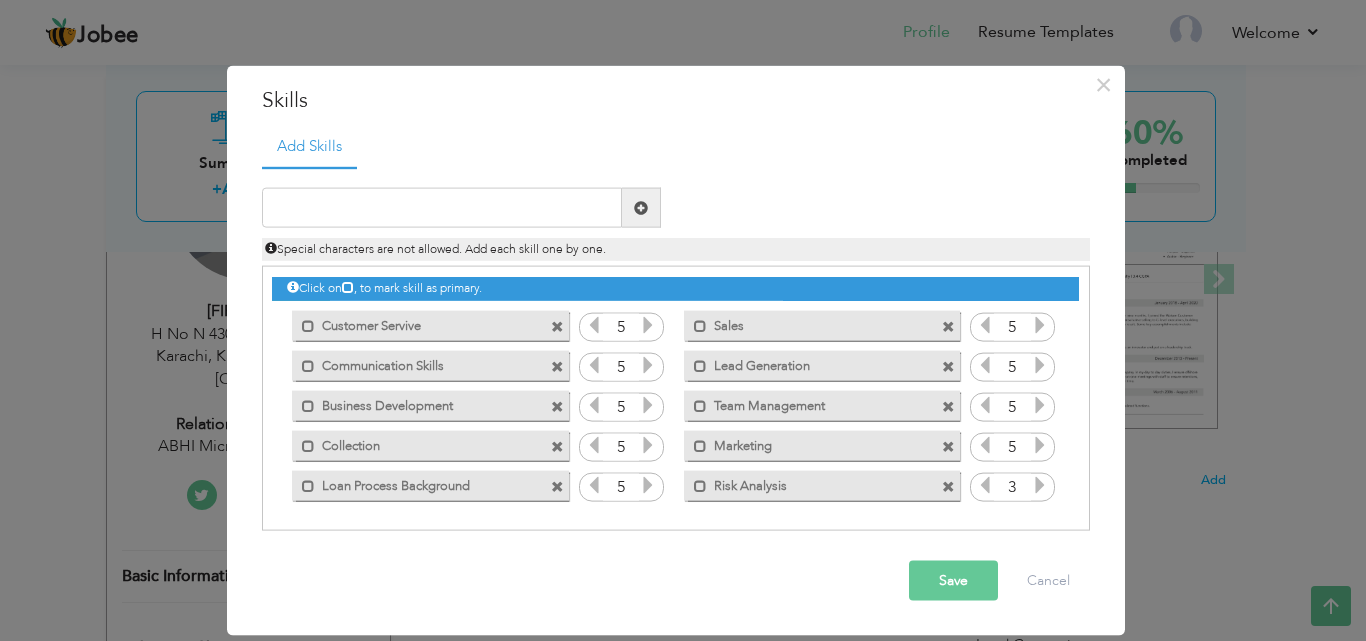 click at bounding box center [1040, 485] 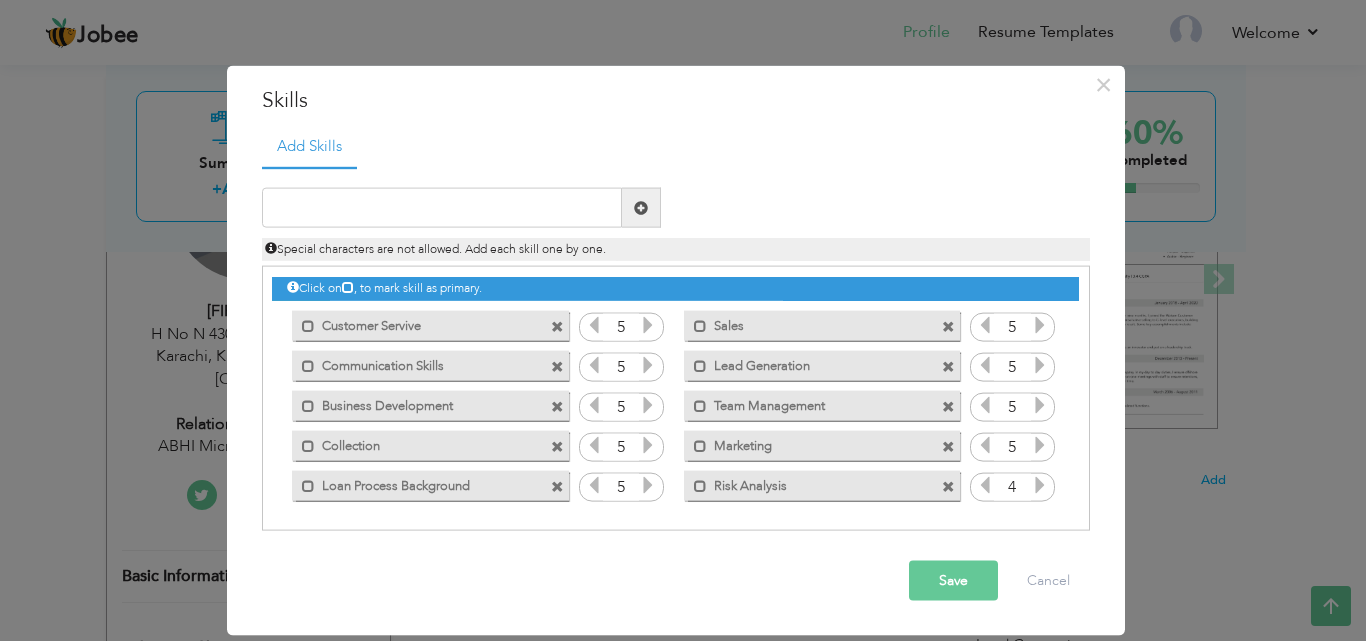 click at bounding box center [1040, 485] 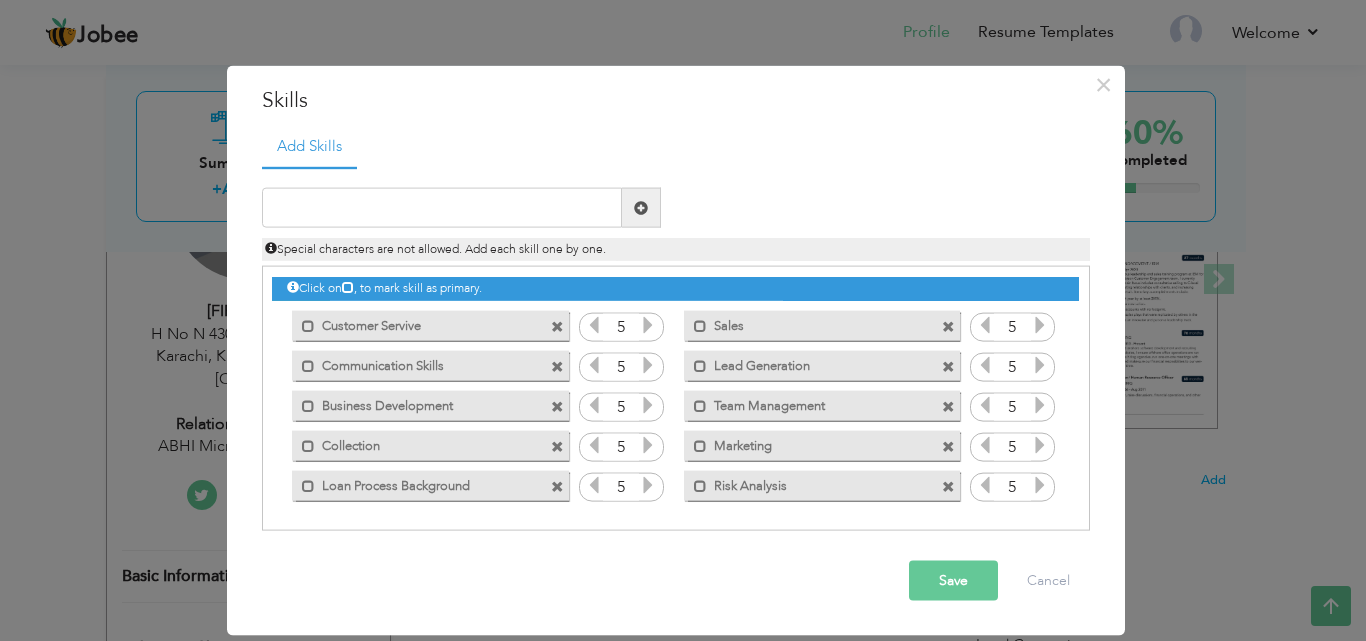 click on "Save" at bounding box center (953, 581) 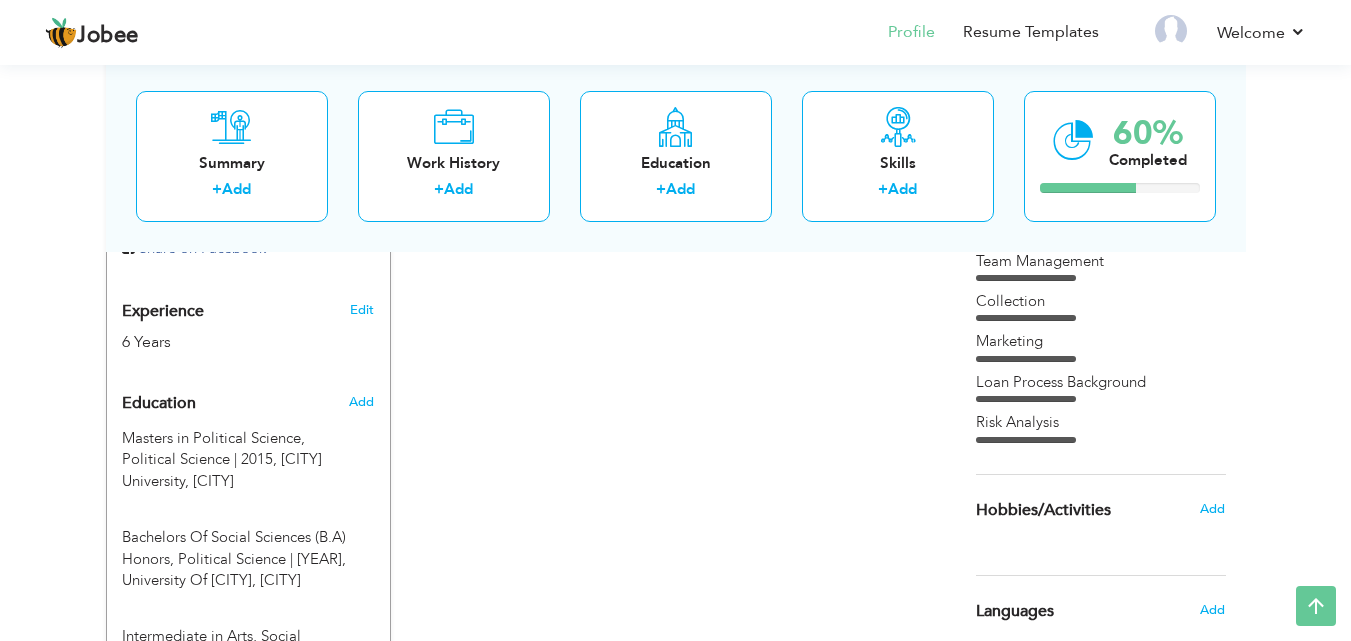 scroll, scrollTop: 800, scrollLeft: 0, axis: vertical 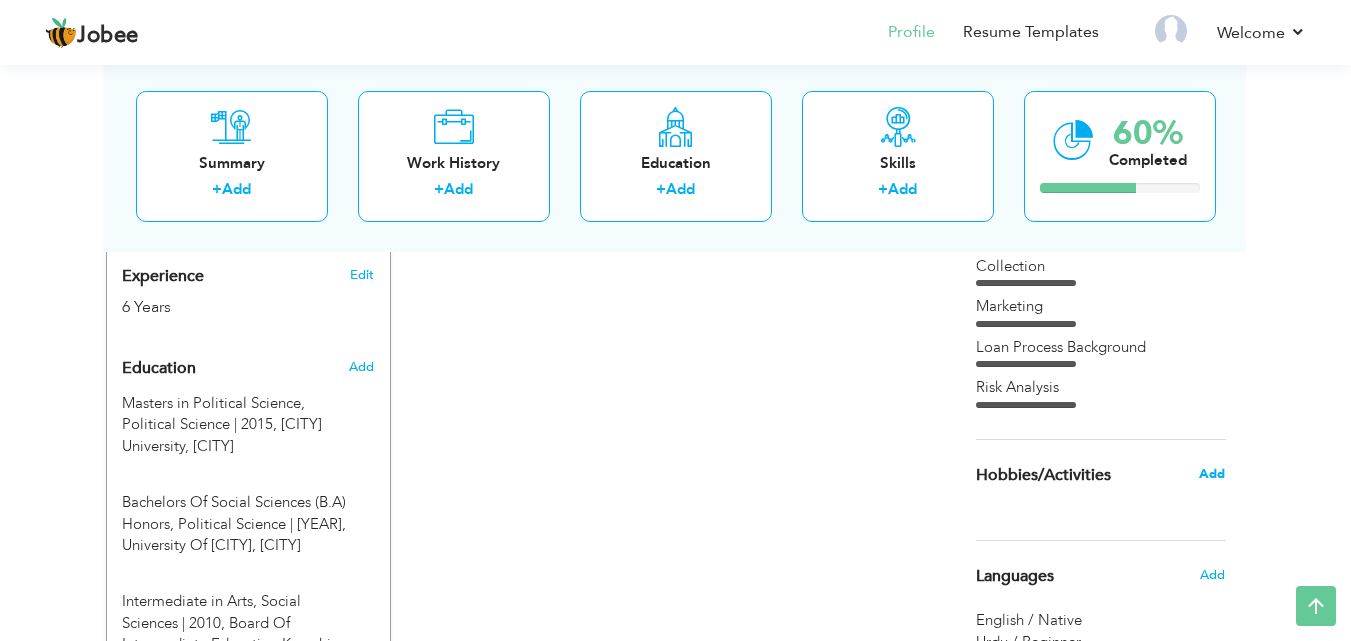 click on "Add" at bounding box center (1212, 474) 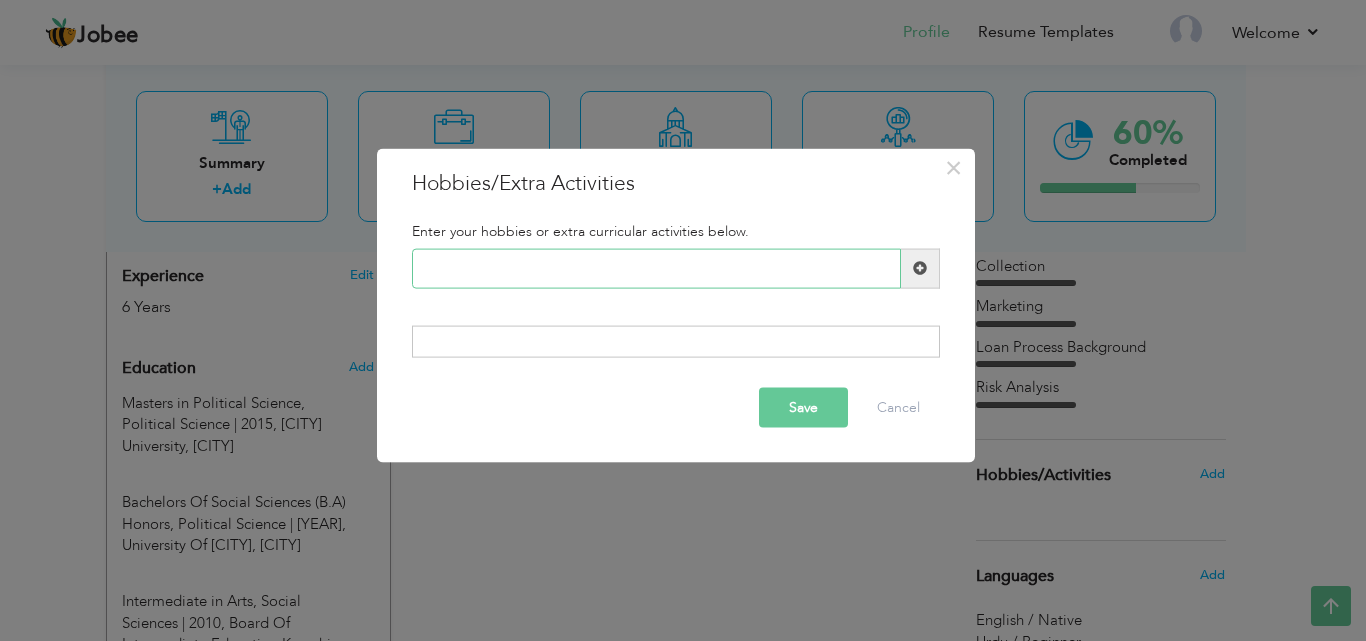 click at bounding box center [656, 268] 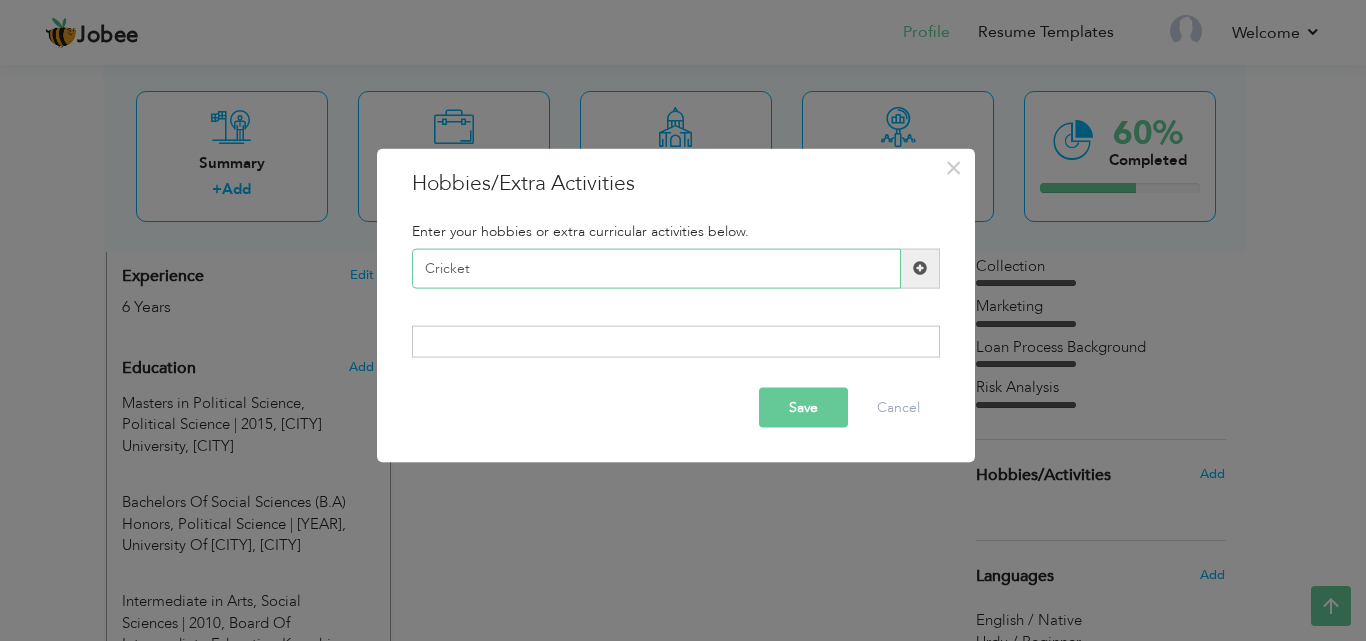 type on "Cricket" 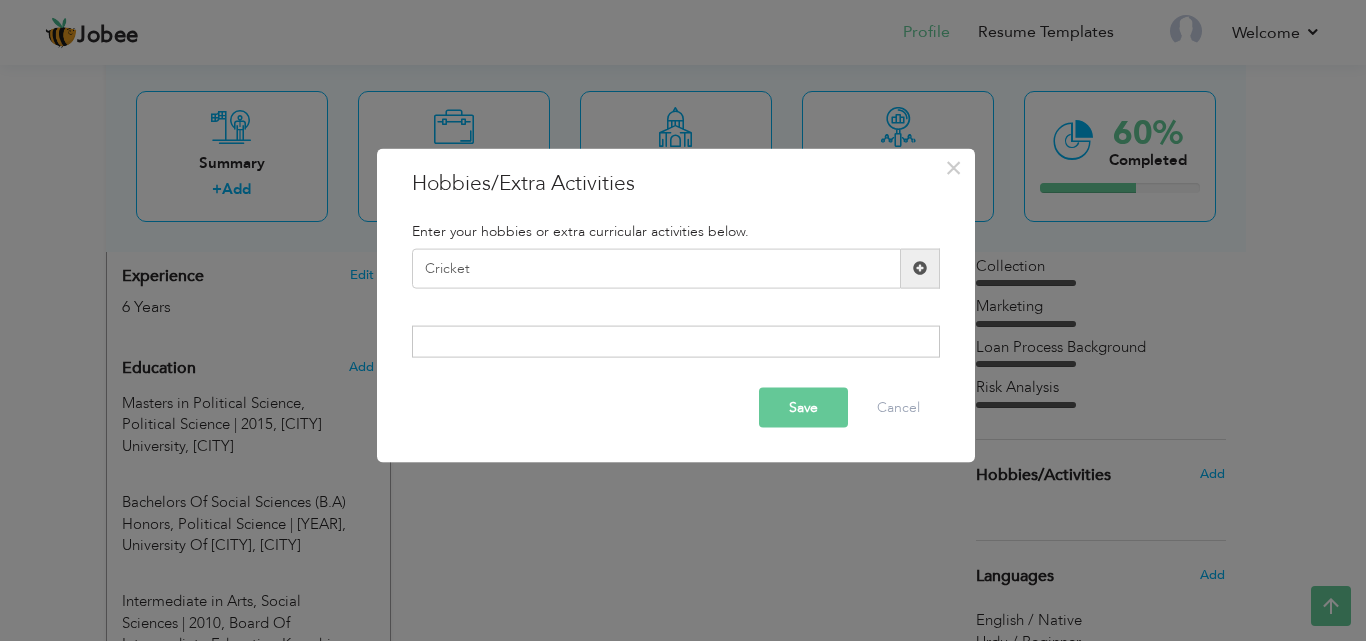 click at bounding box center [920, 268] 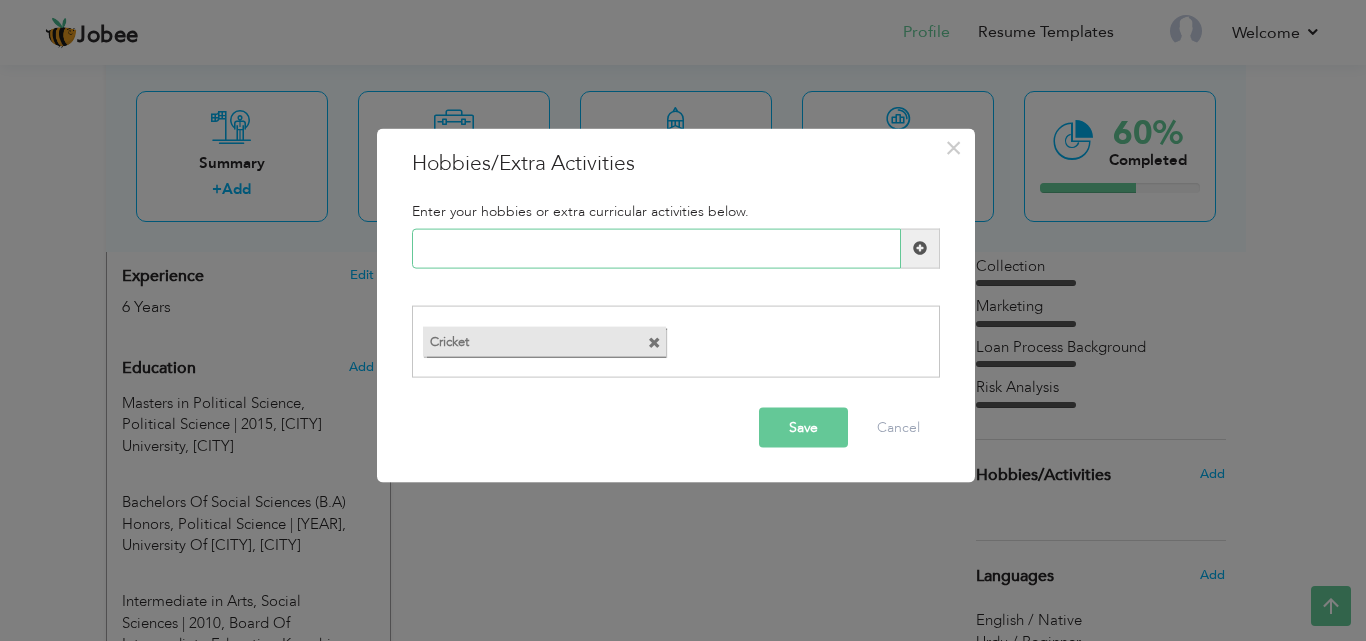 click at bounding box center [656, 248] 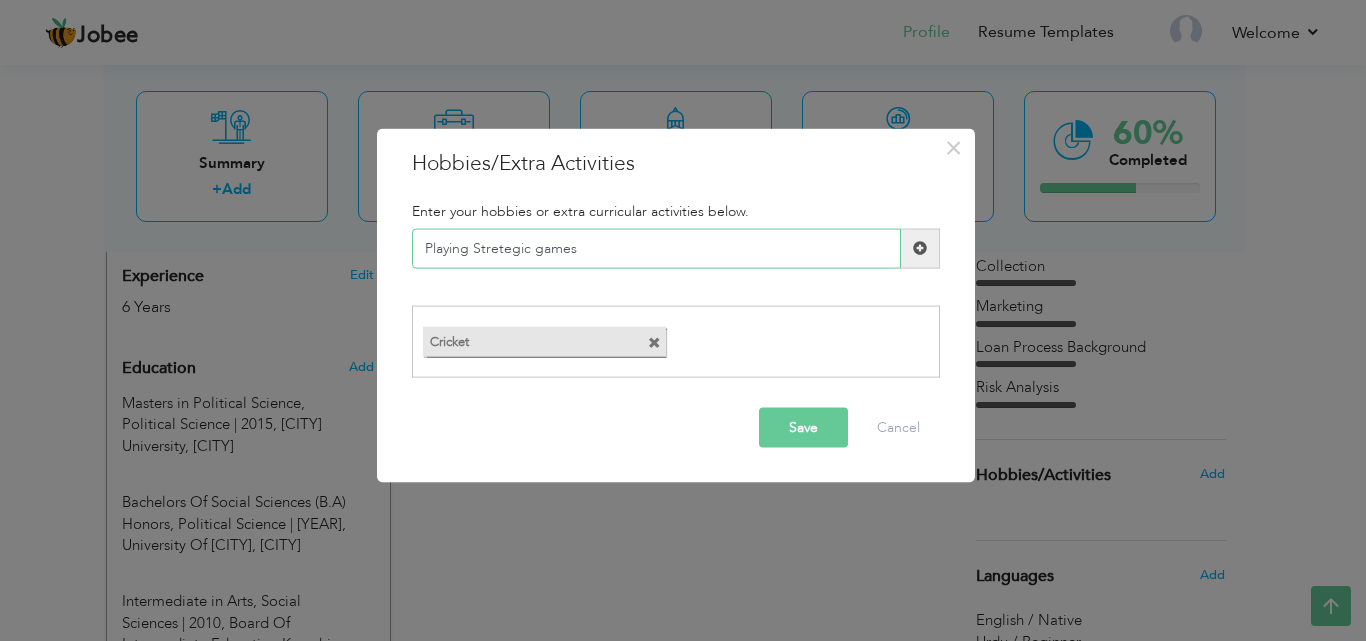 click on "Playing Stretegic games" at bounding box center [656, 248] 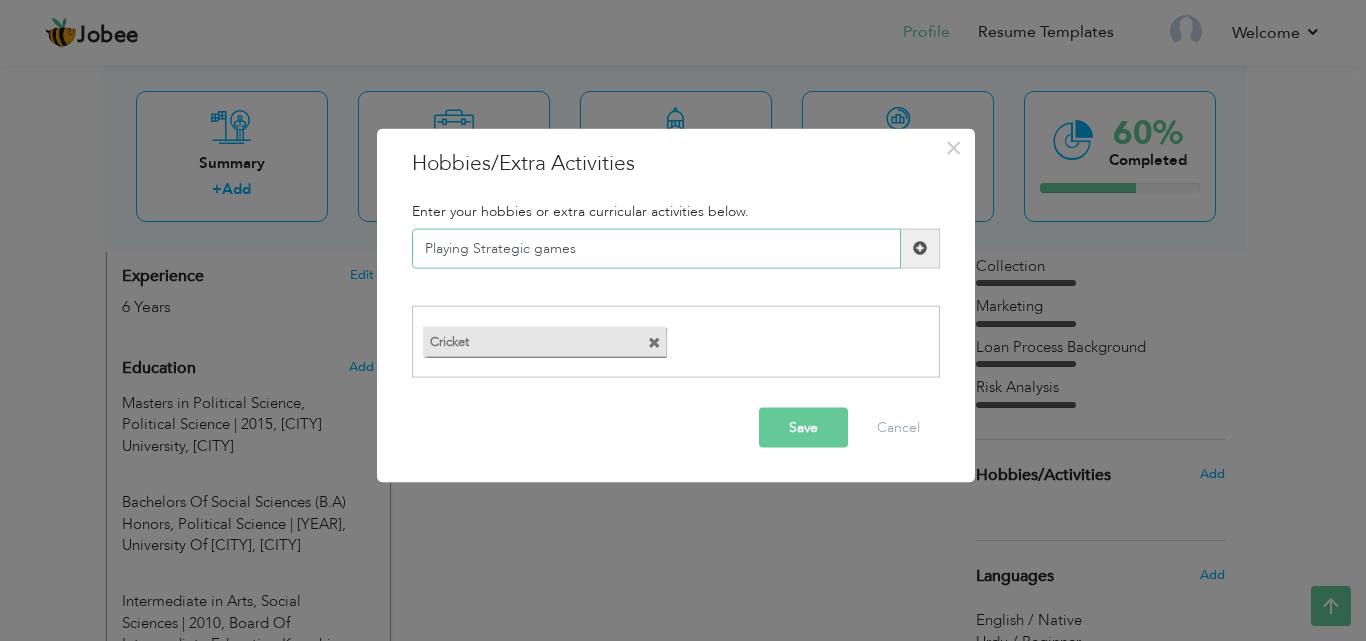 click on "Playing Strategic games" at bounding box center [656, 248] 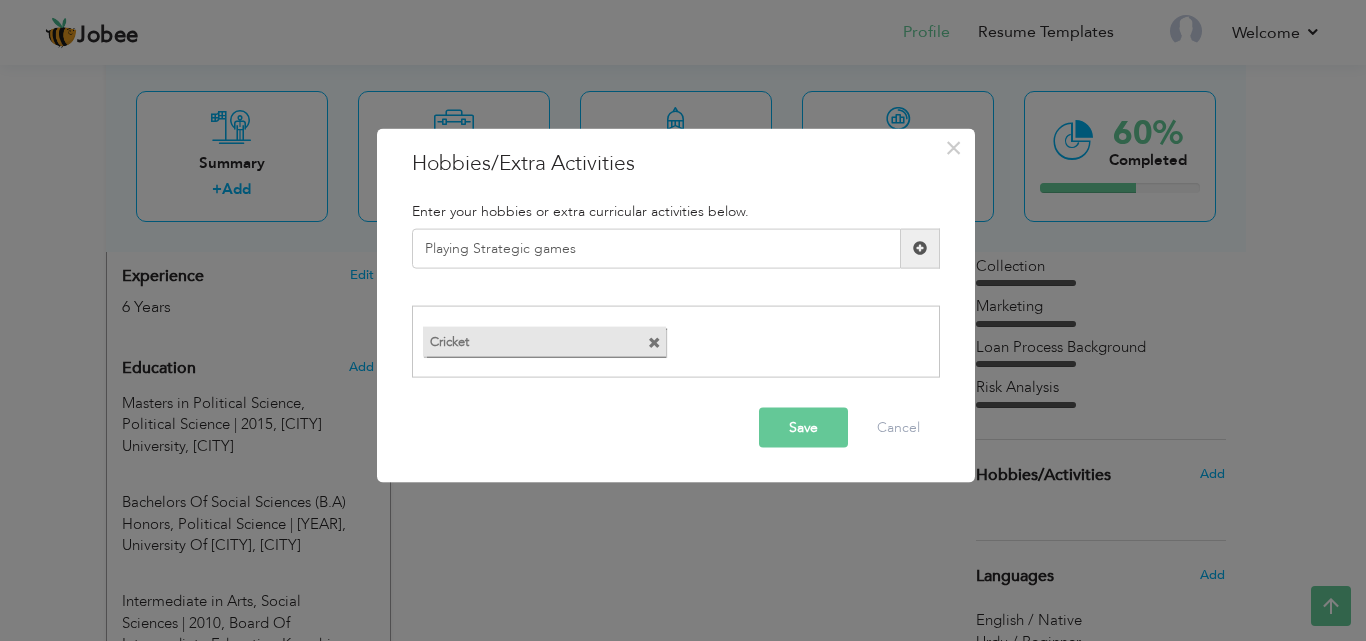 click on "Save" at bounding box center (803, 428) 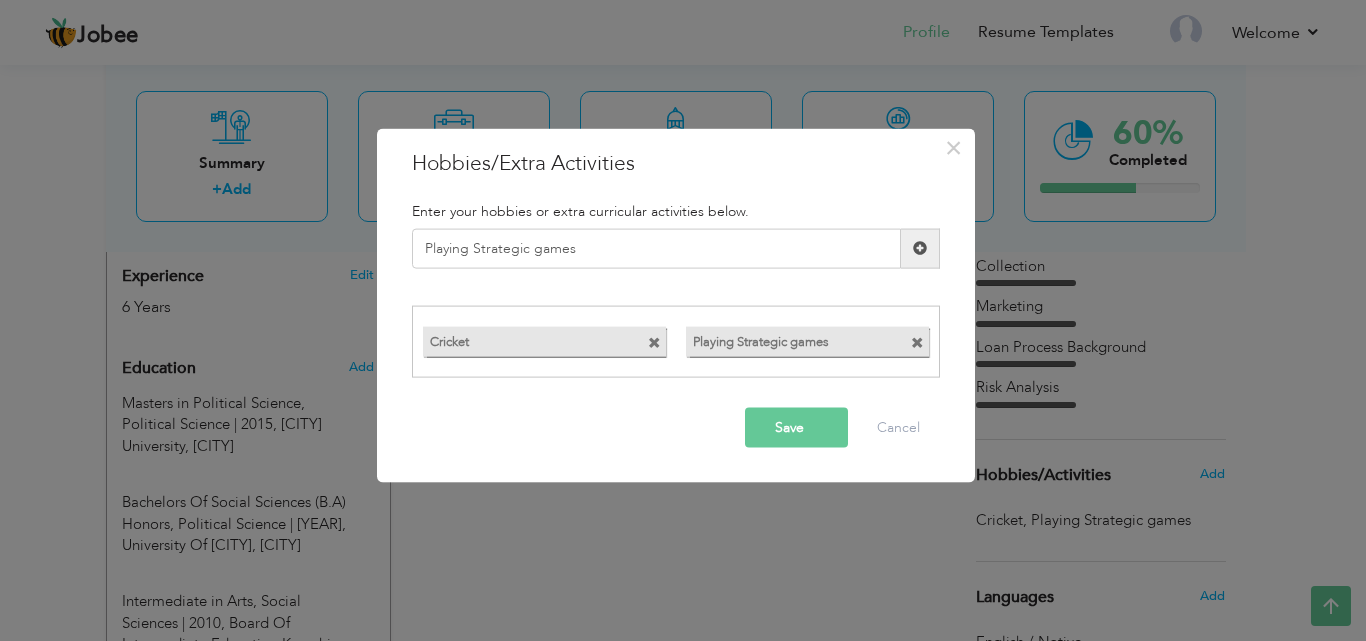 type 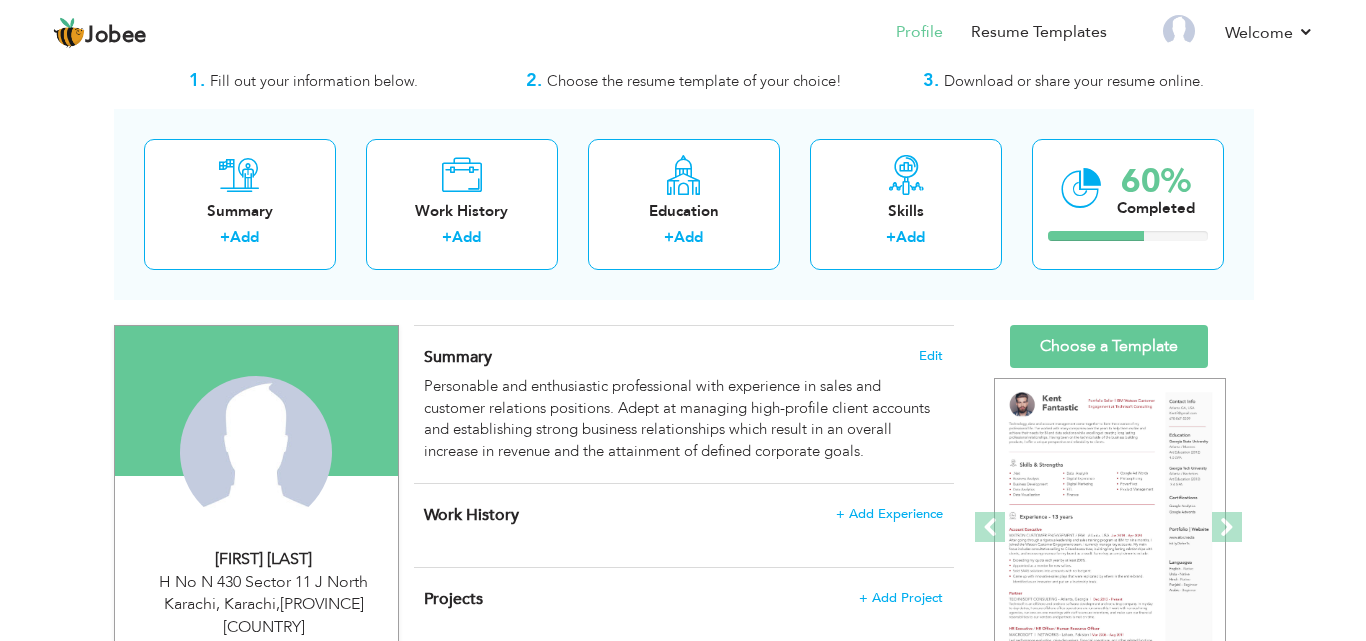 scroll, scrollTop: 100, scrollLeft: 0, axis: vertical 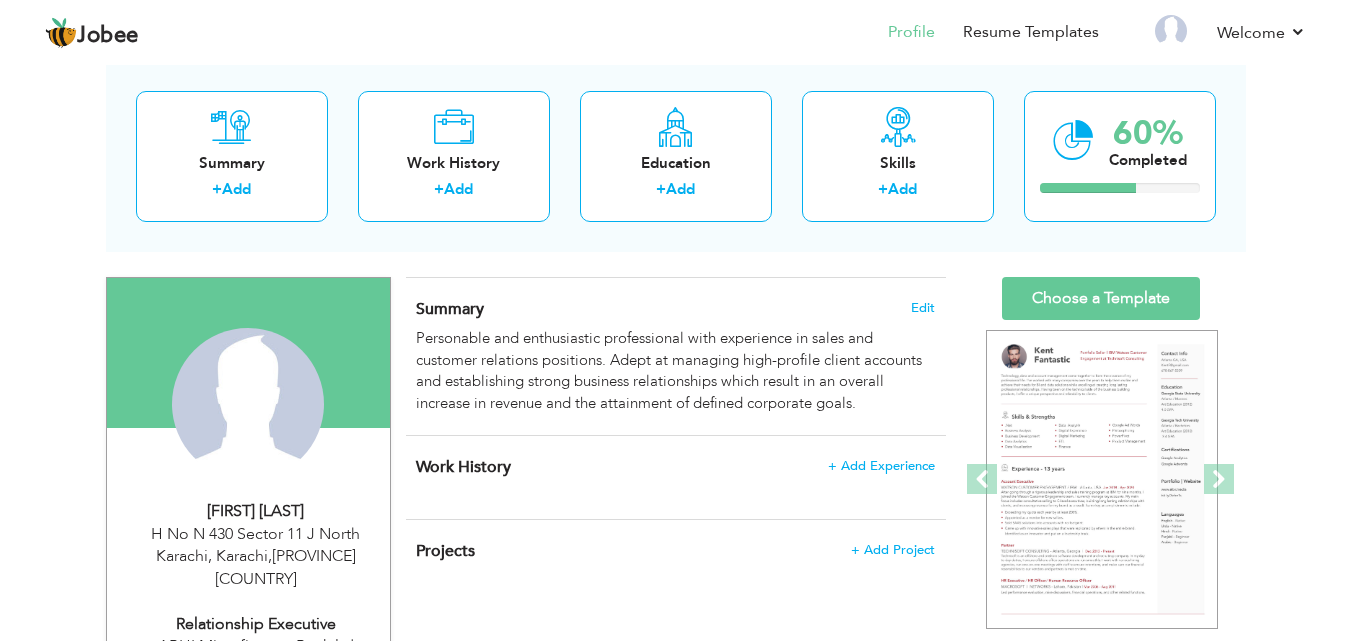 click on "Shahzad Ali" at bounding box center (256, 511) 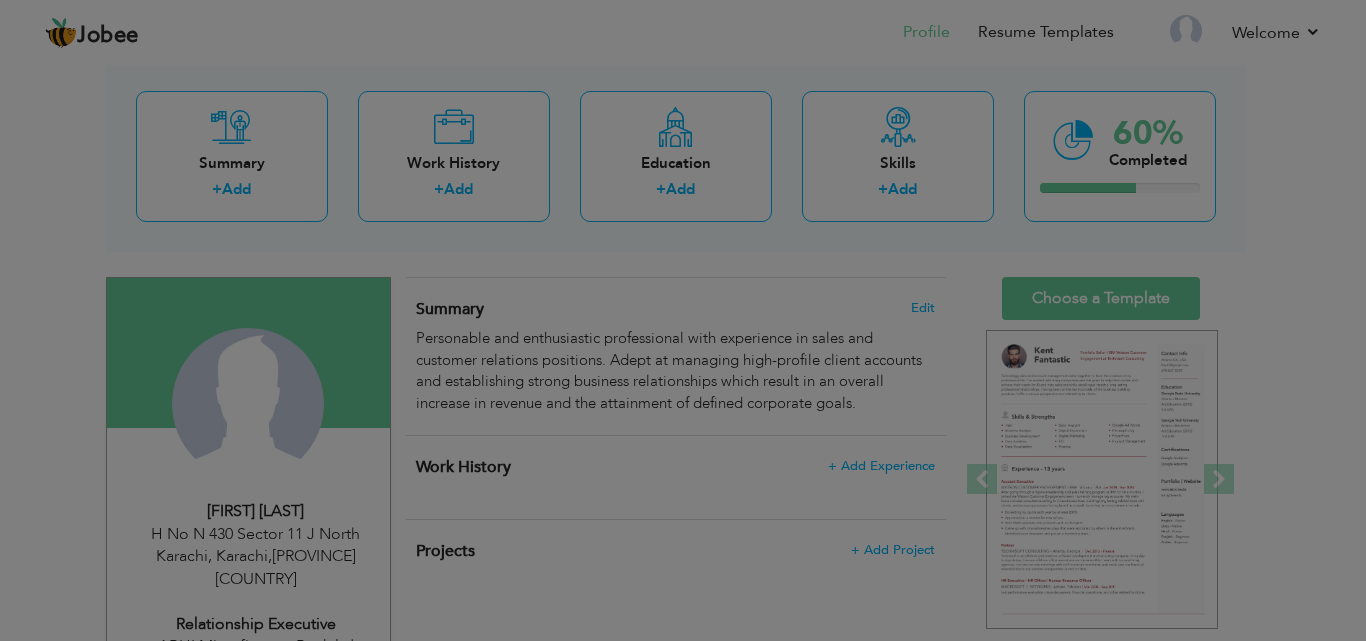 scroll, scrollTop: 0, scrollLeft: 0, axis: both 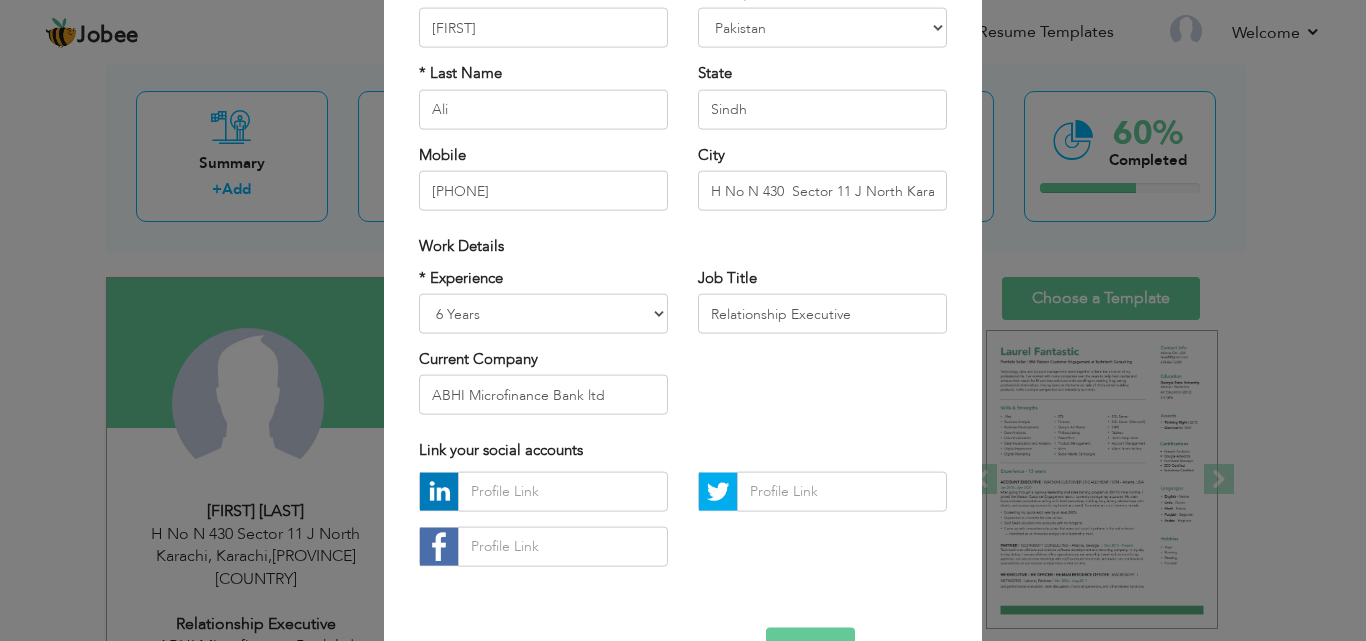 click on "×
Profile
Contact Information
* First Name
Shahzad
* Last Name
Ali" at bounding box center [683, 320] 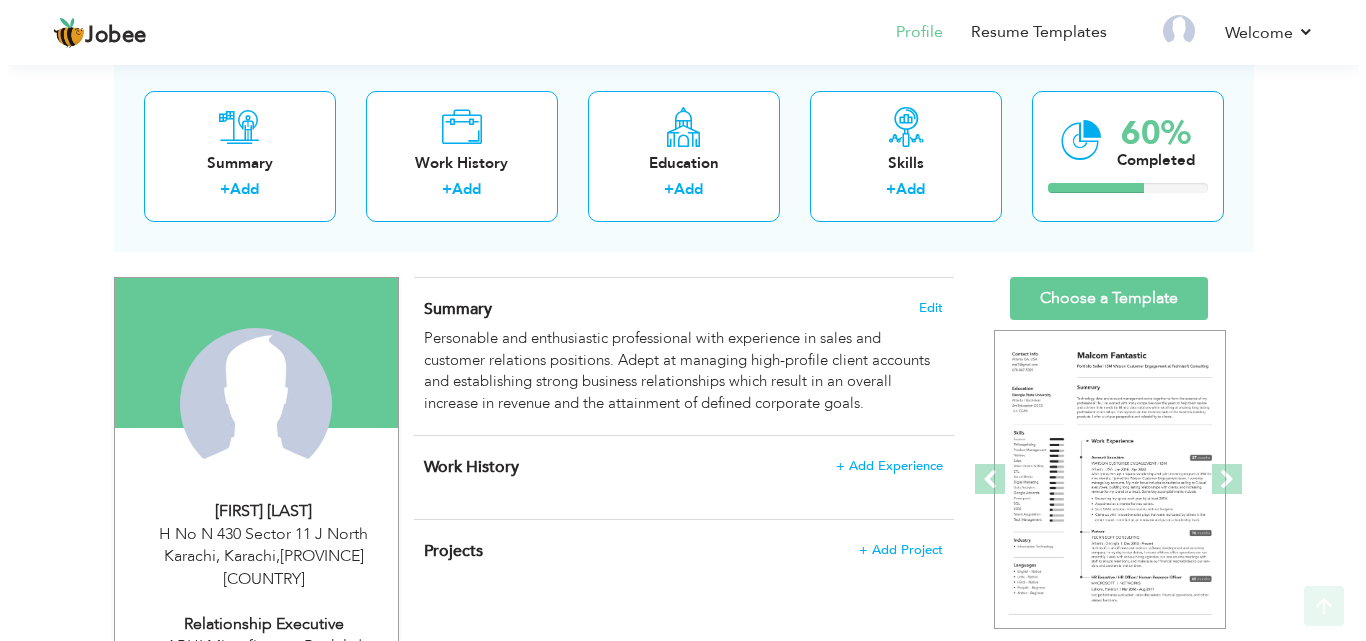 scroll, scrollTop: 500, scrollLeft: 0, axis: vertical 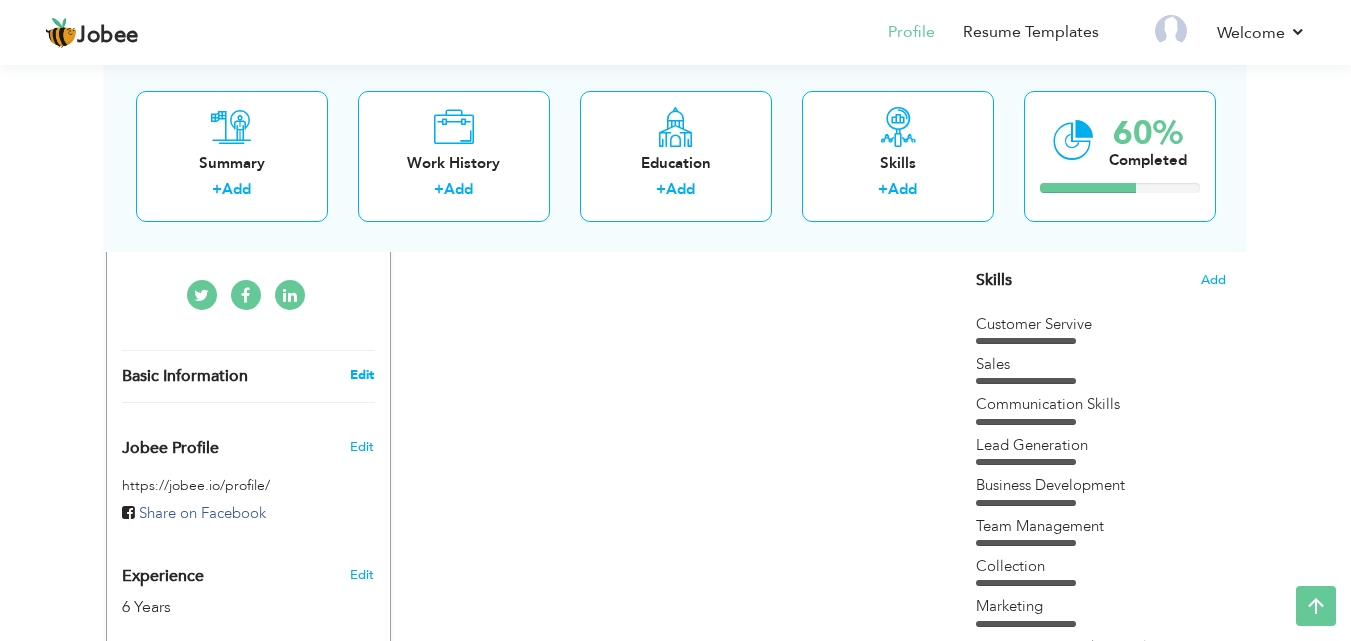 click on "Edit" at bounding box center [362, 375] 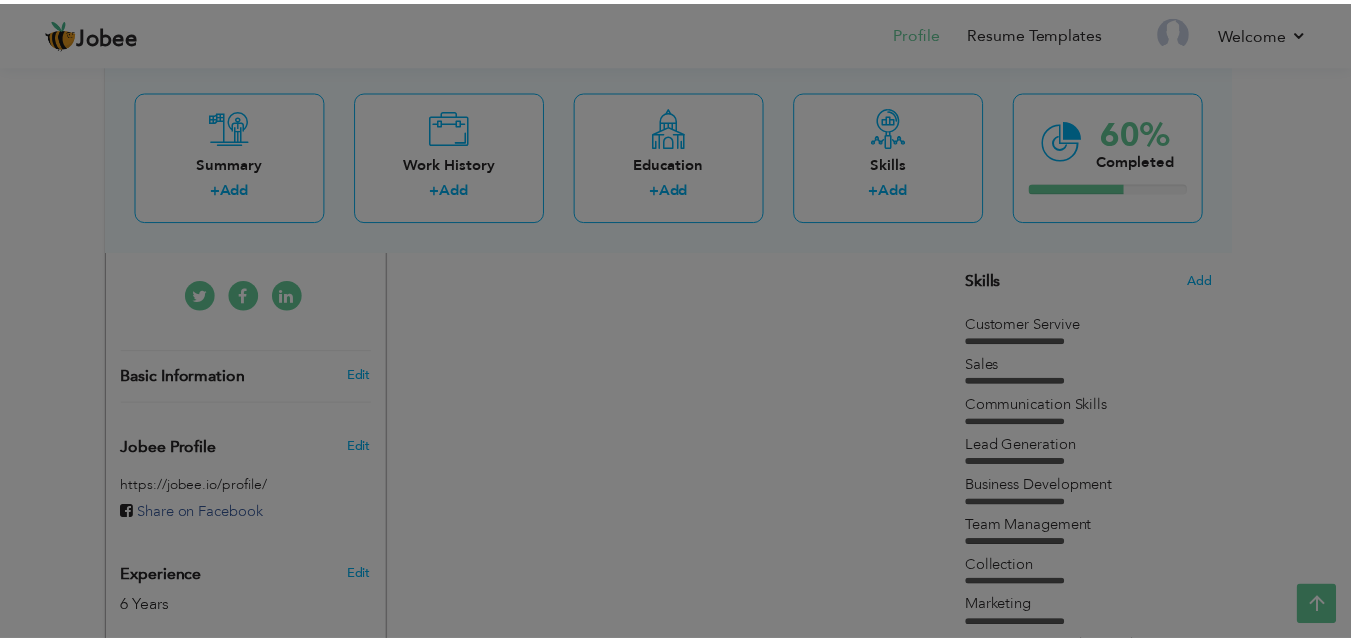 scroll, scrollTop: 0, scrollLeft: 0, axis: both 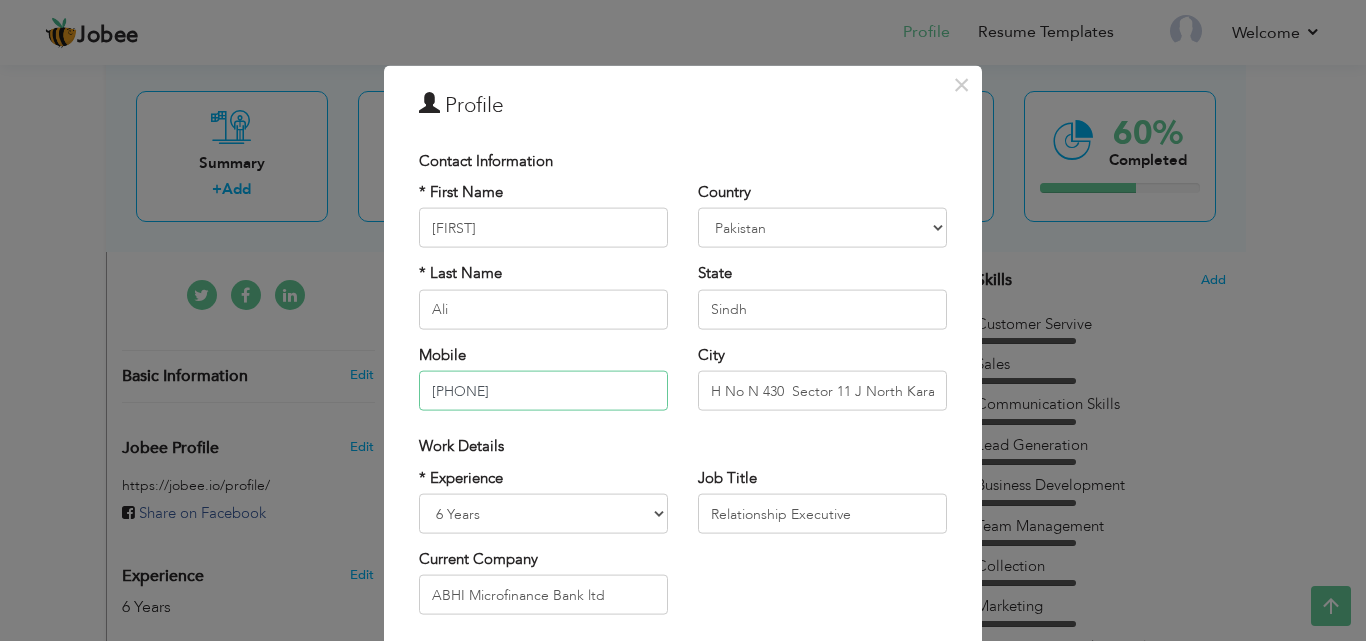 click on "[PHONE]" at bounding box center (543, 391) 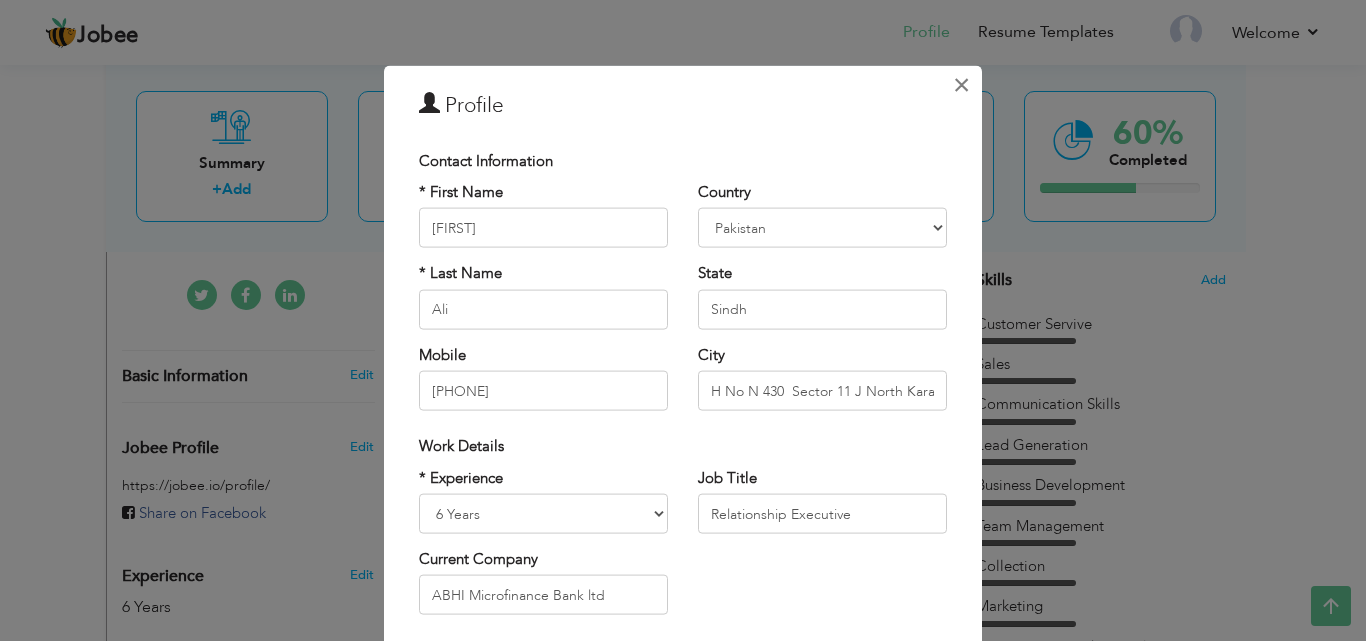 click on "×" at bounding box center (961, 84) 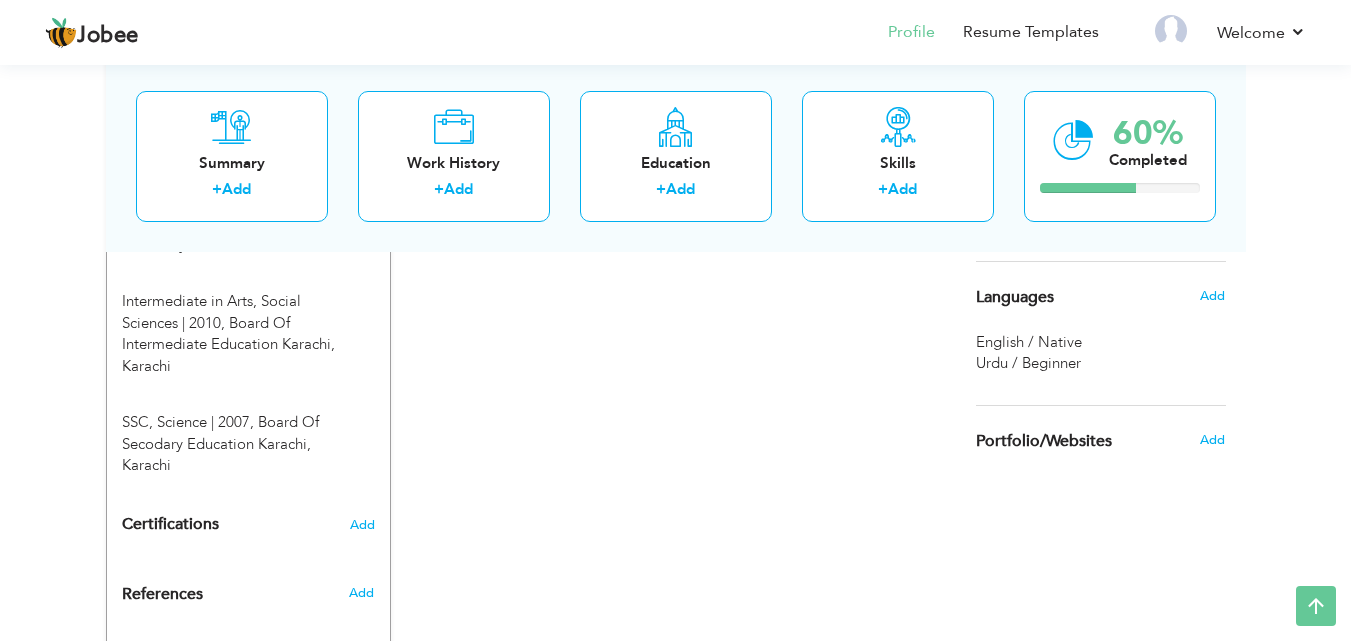 scroll, scrollTop: 1183, scrollLeft: 0, axis: vertical 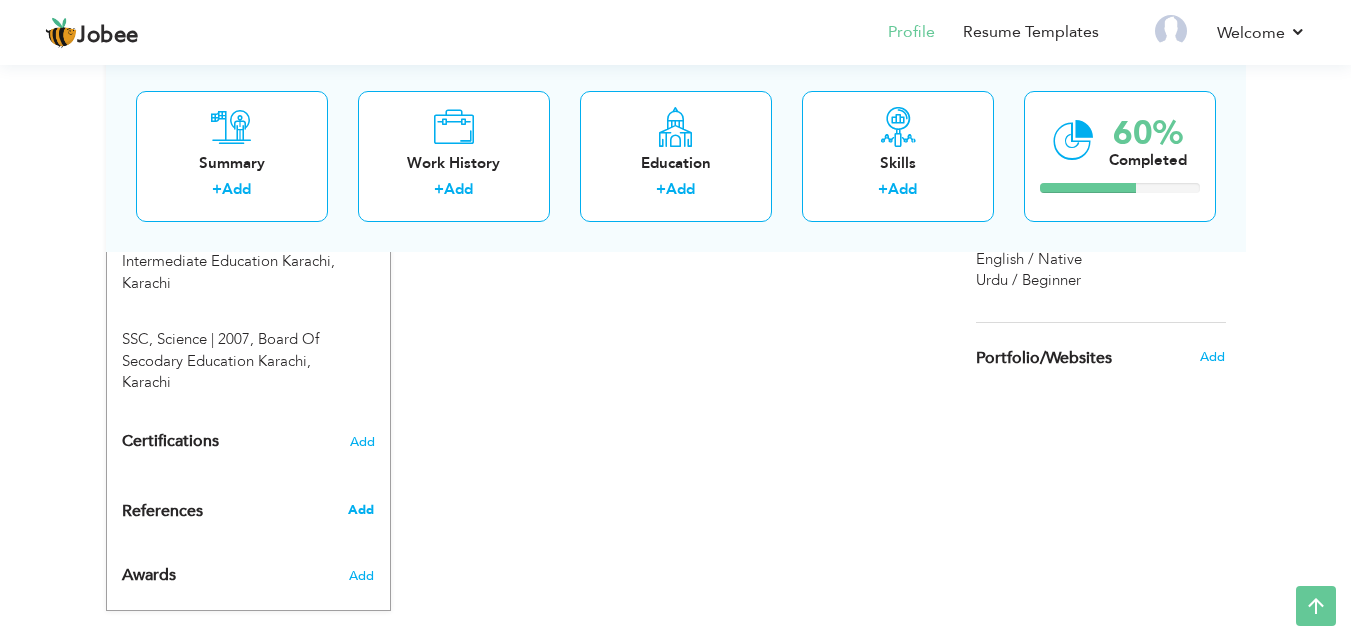 click on "Add" at bounding box center (361, 510) 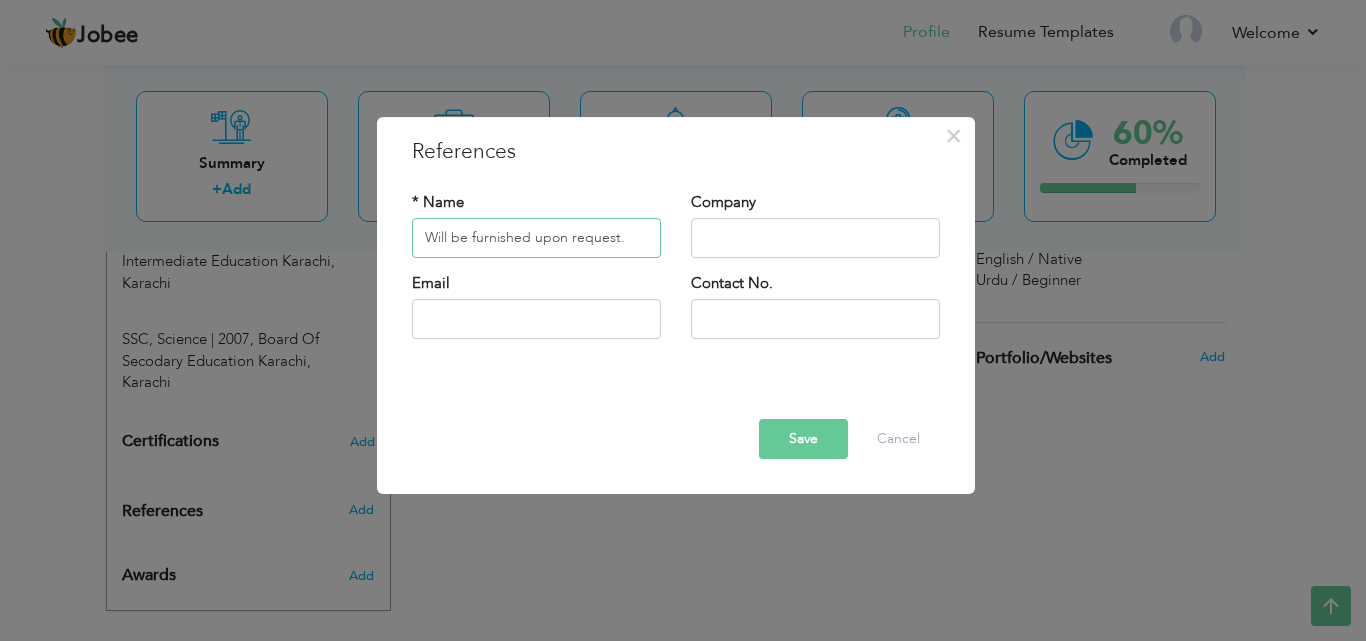 type on "Will be furnished upon request." 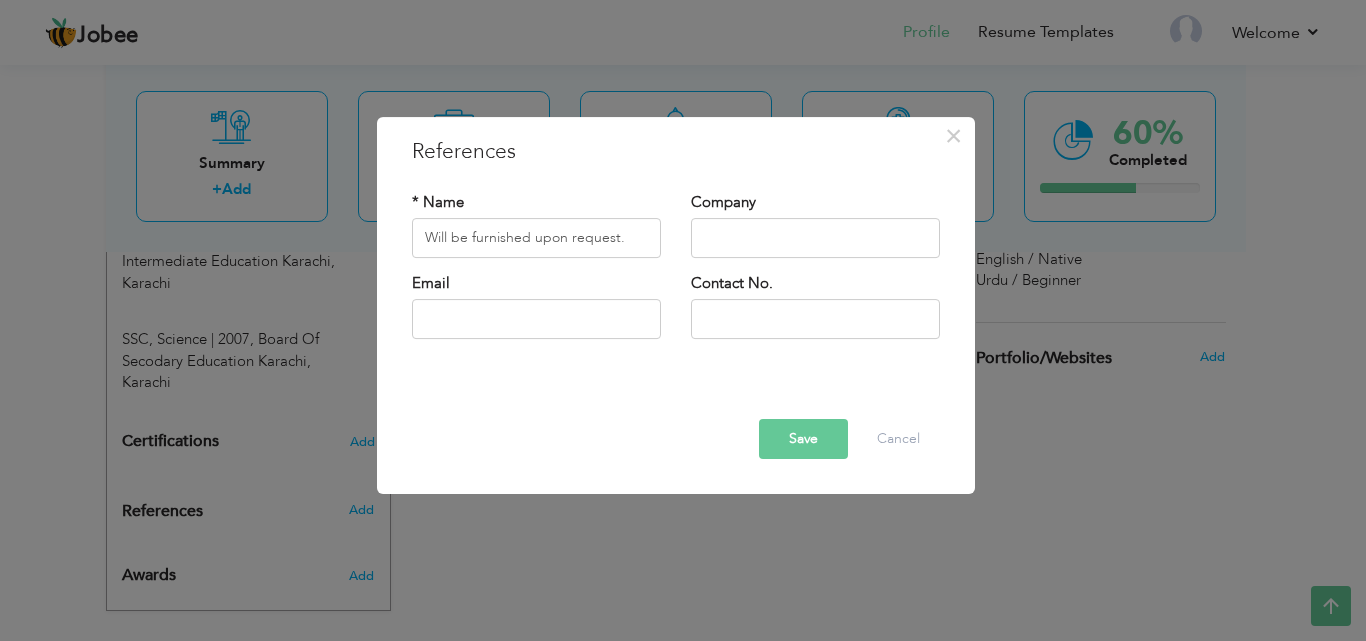 click on "Save" at bounding box center (803, 439) 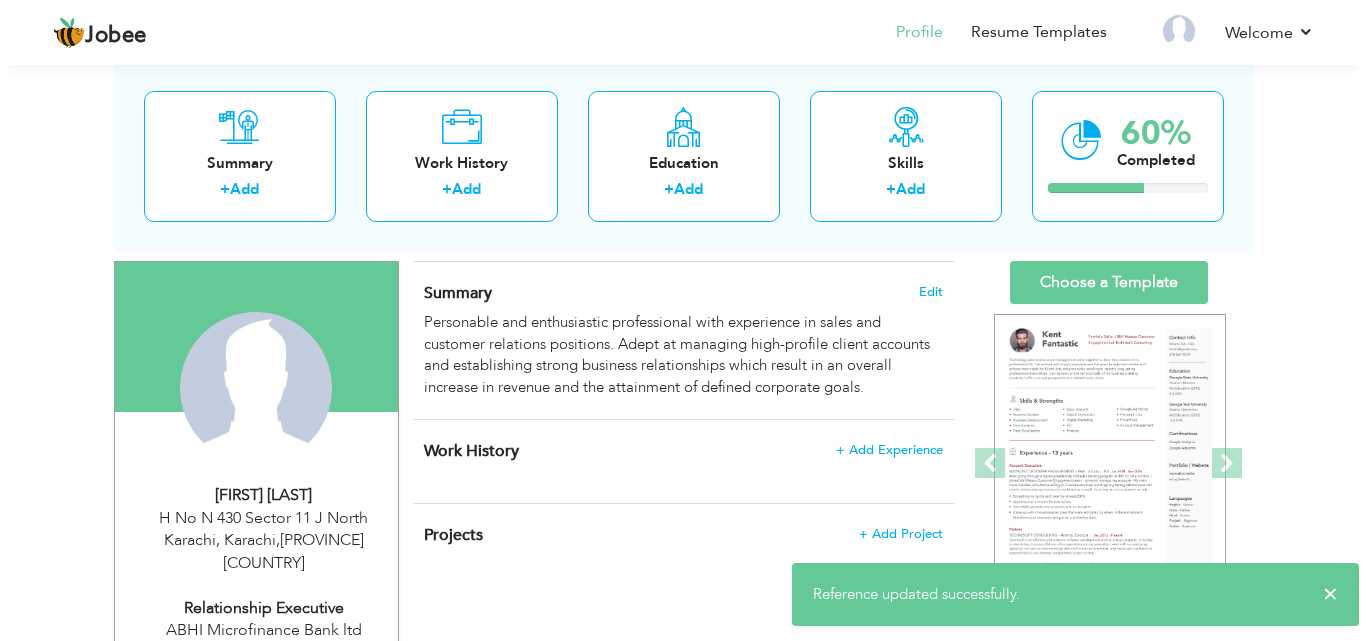 scroll, scrollTop: 234, scrollLeft: 0, axis: vertical 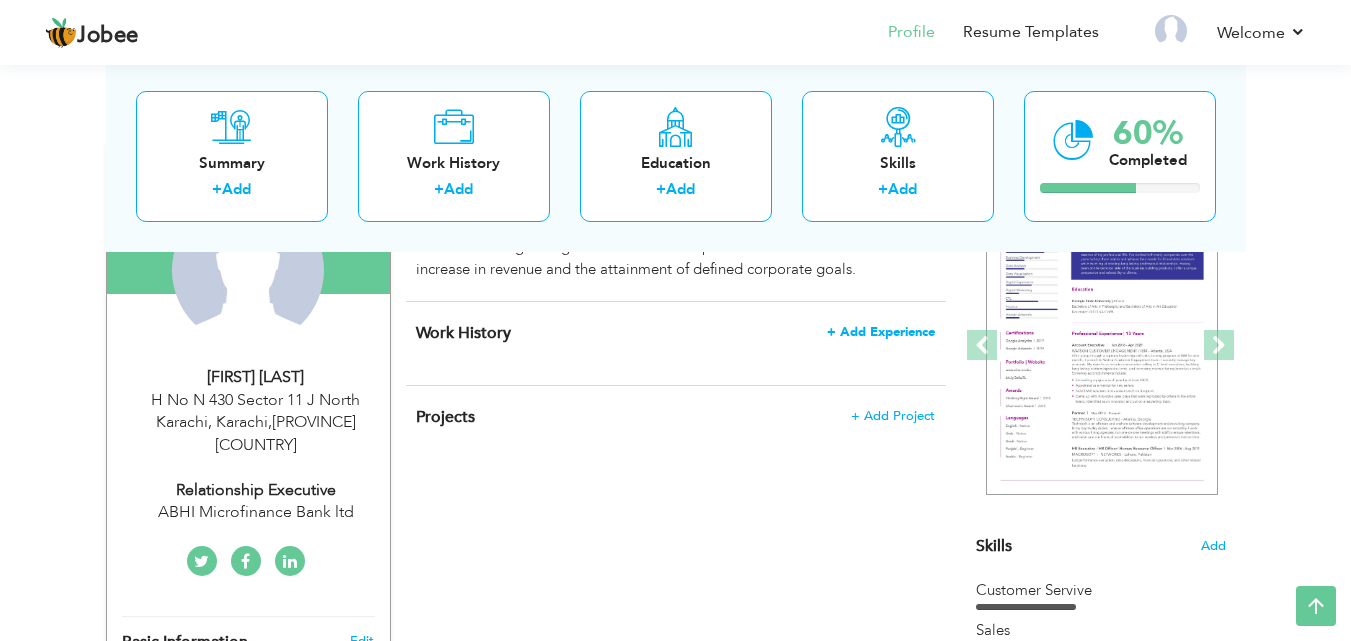click on "+ Add Experience" at bounding box center (881, 332) 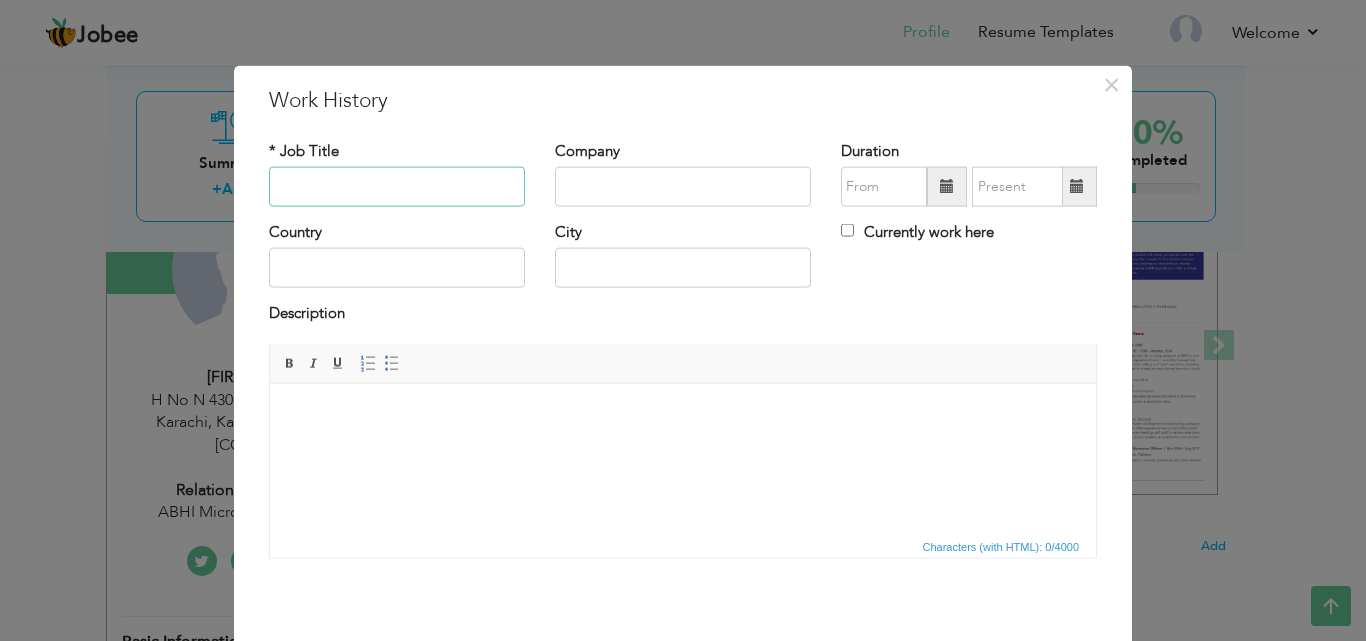 click at bounding box center (397, 187) 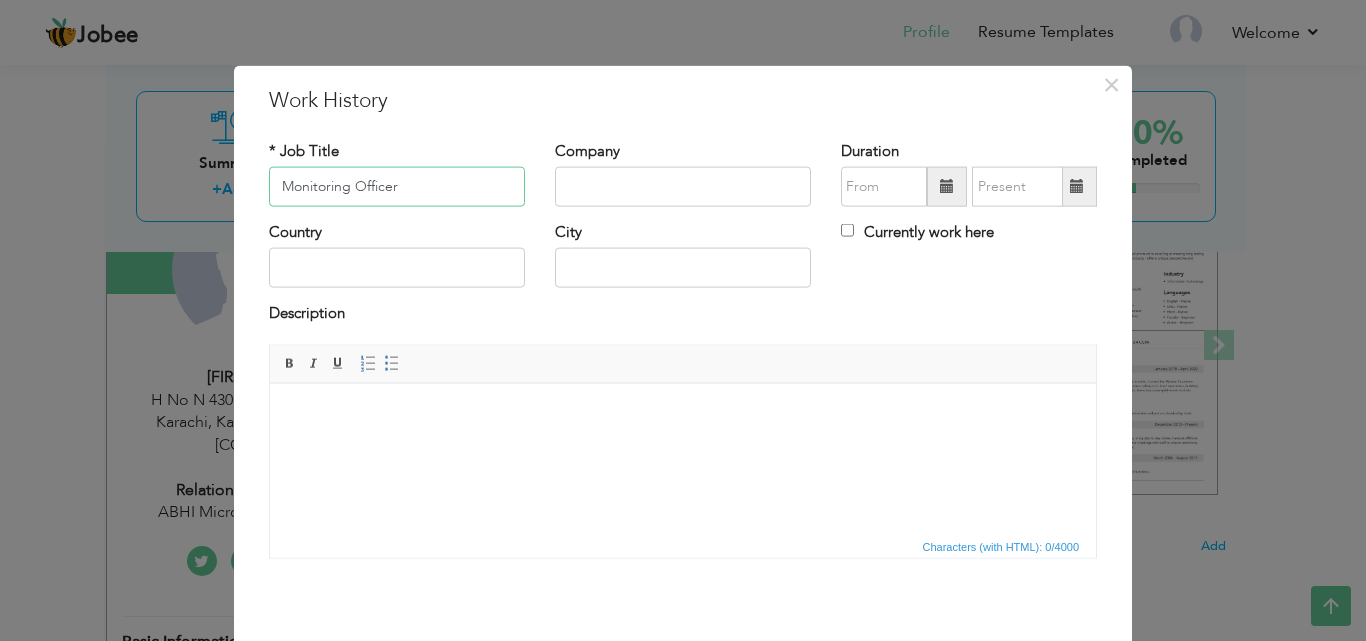 type on "Monitoring Officer" 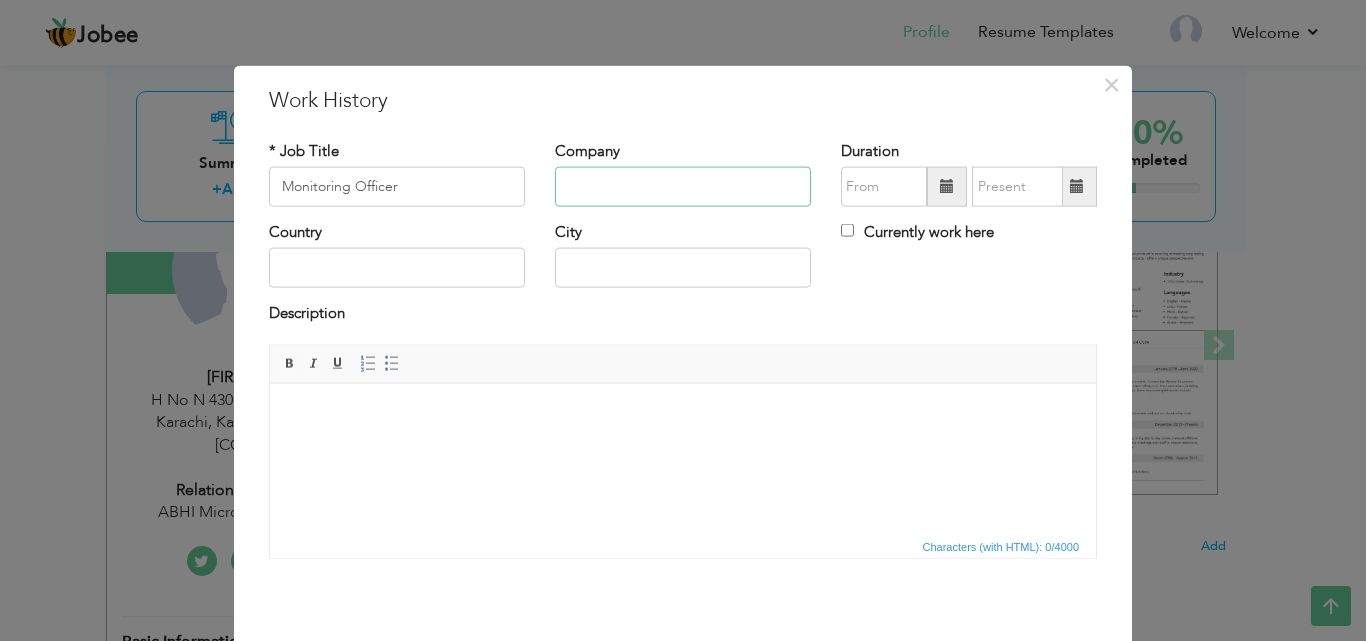 click at bounding box center [683, 187] 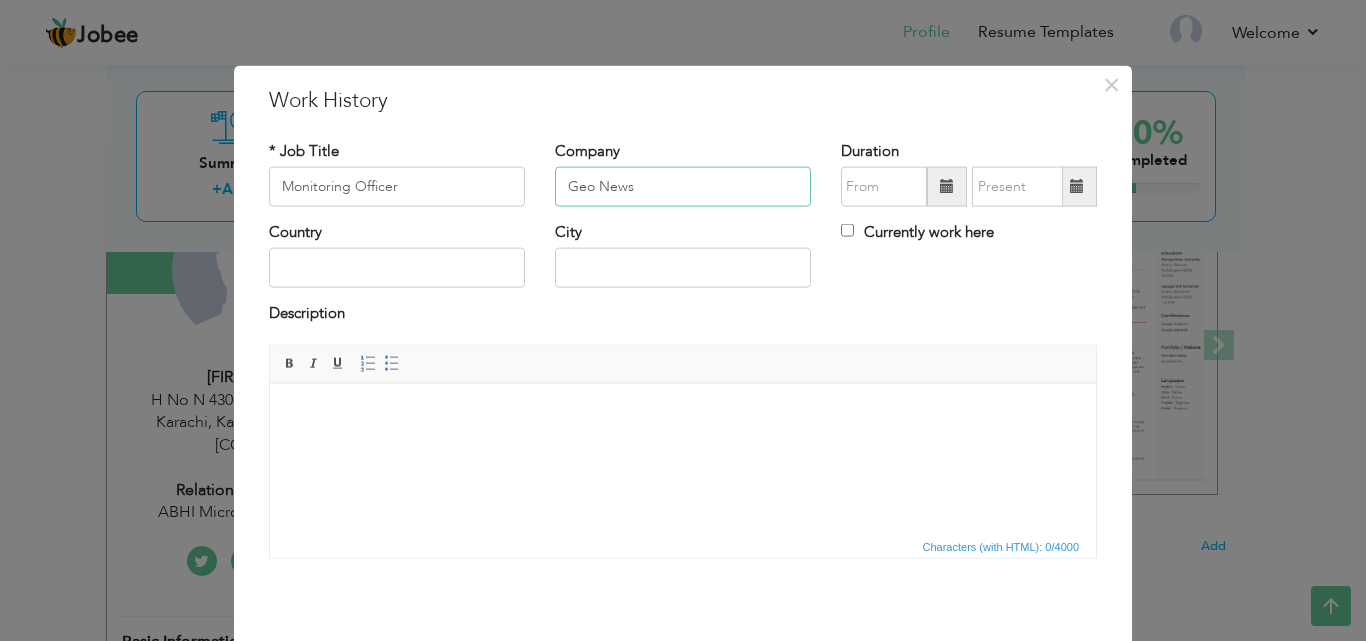 type on "Geo News" 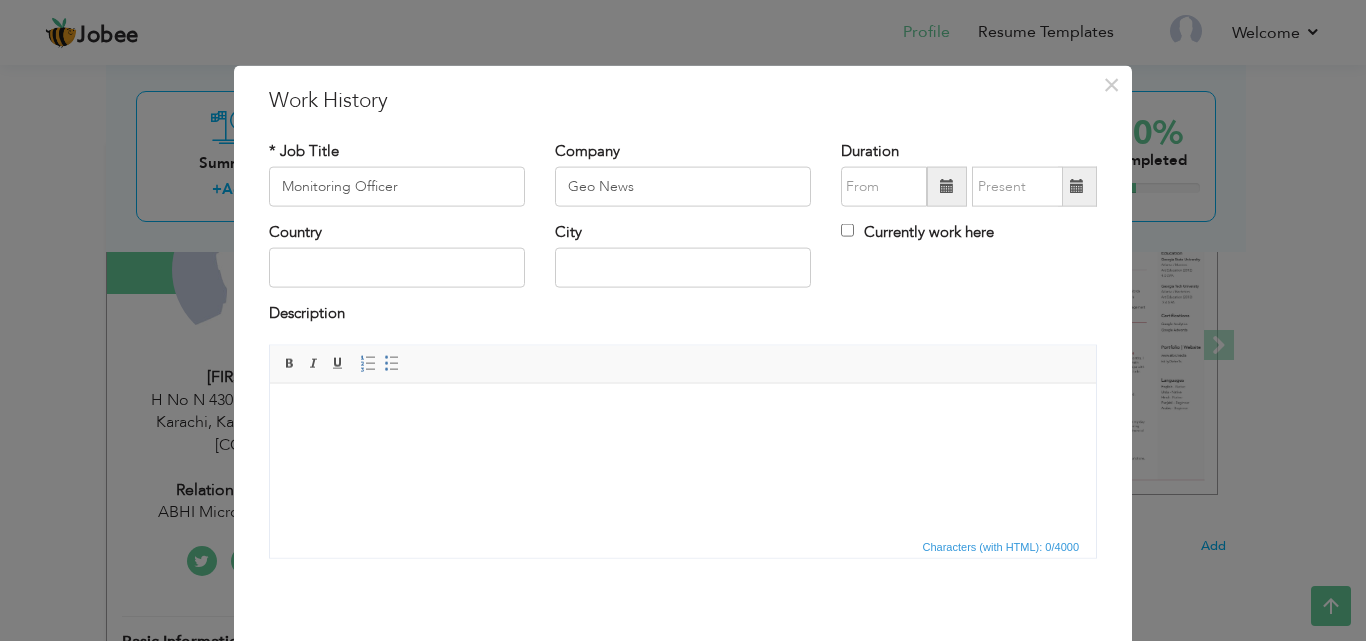 click at bounding box center (947, 186) 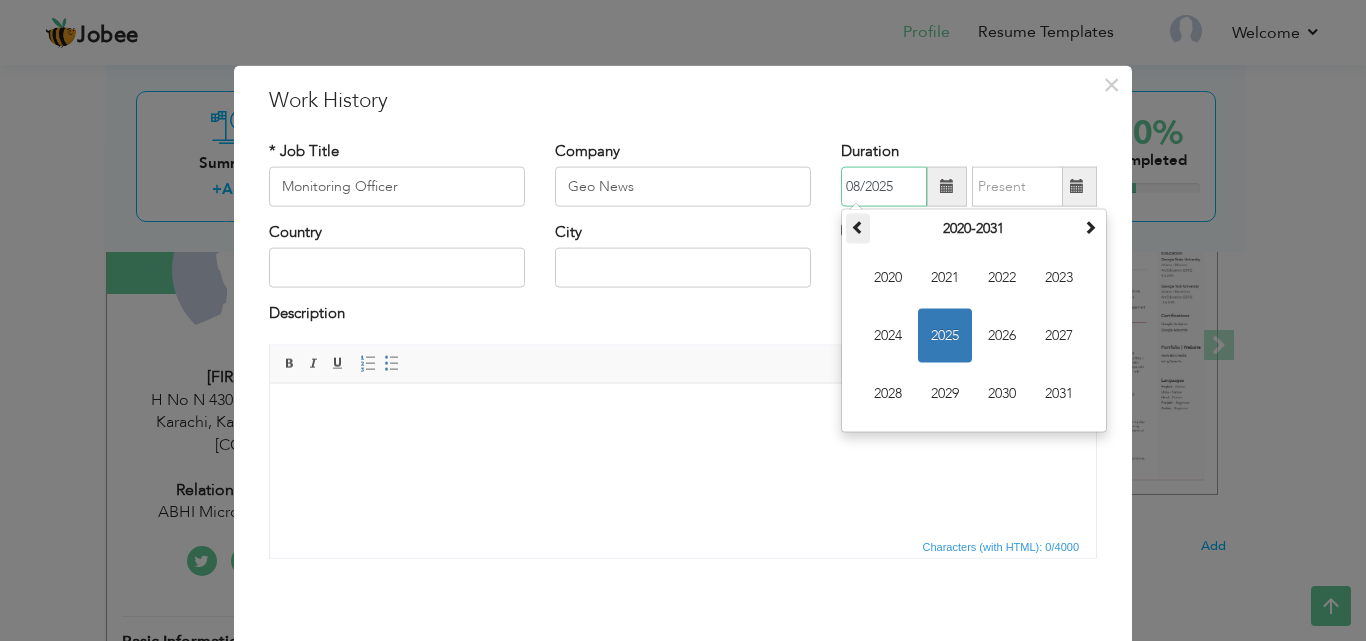 click at bounding box center (858, 227) 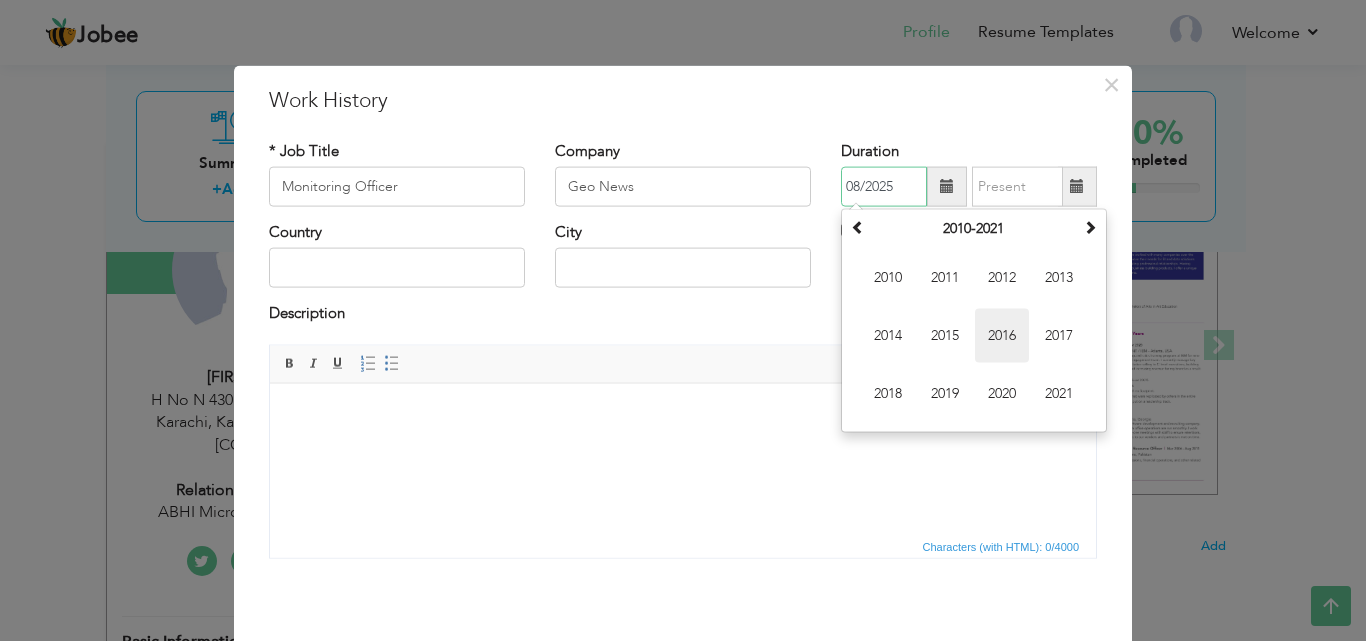 click on "2016" at bounding box center [1002, 336] 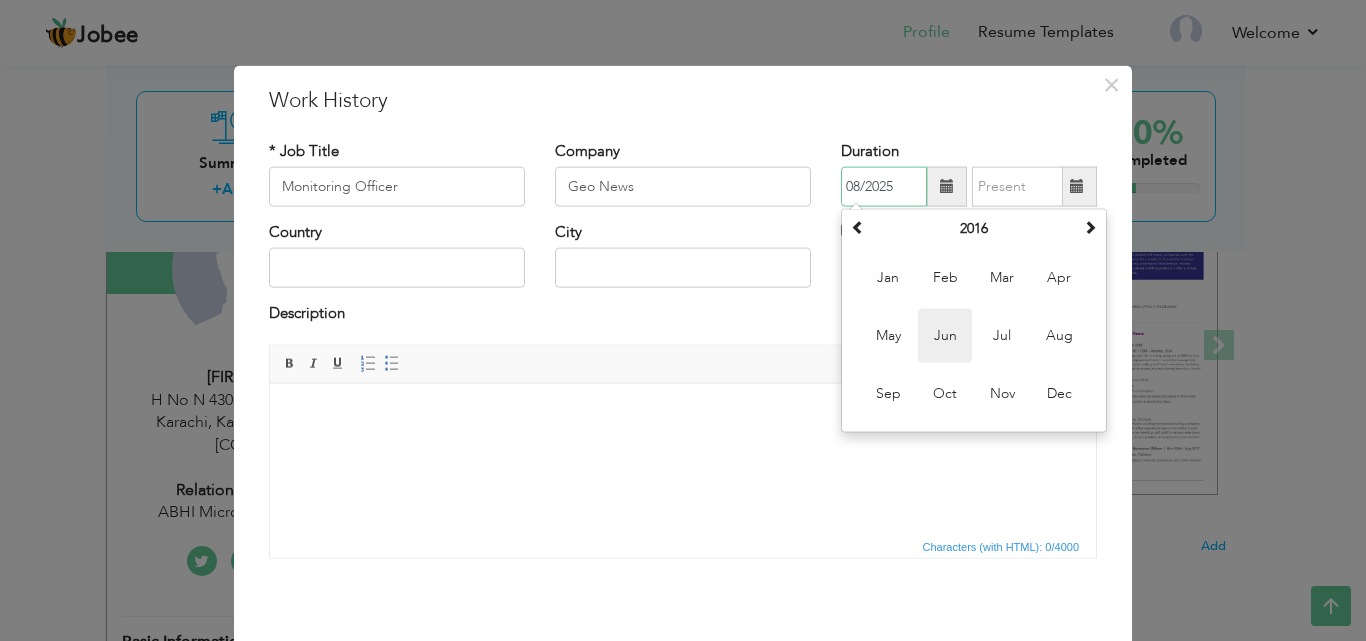 click on "Jun" at bounding box center [945, 336] 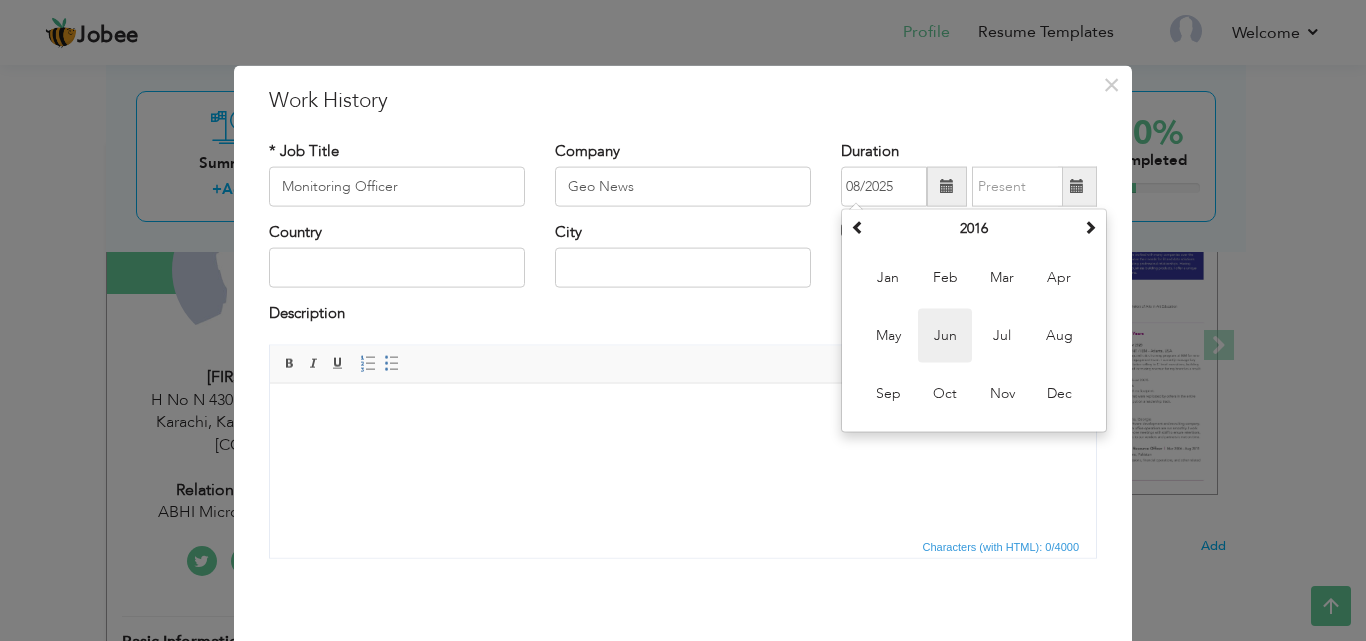 type on "06/2016" 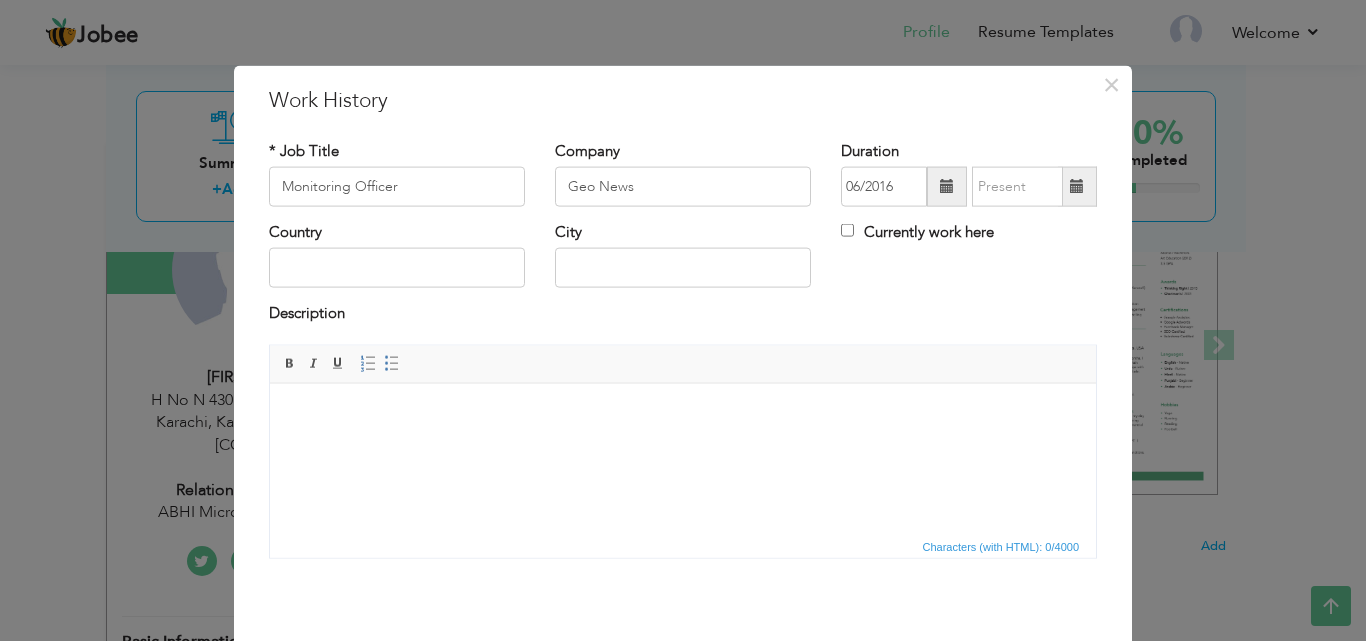 click at bounding box center [1077, 186] 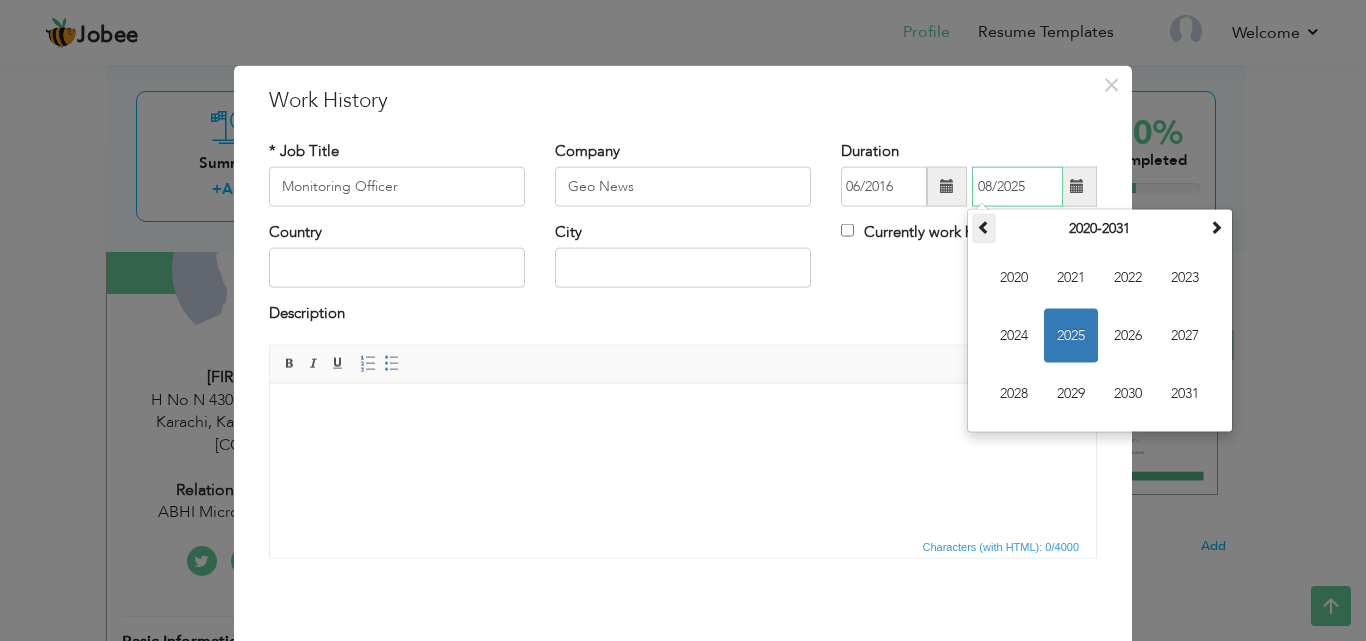 click at bounding box center [984, 227] 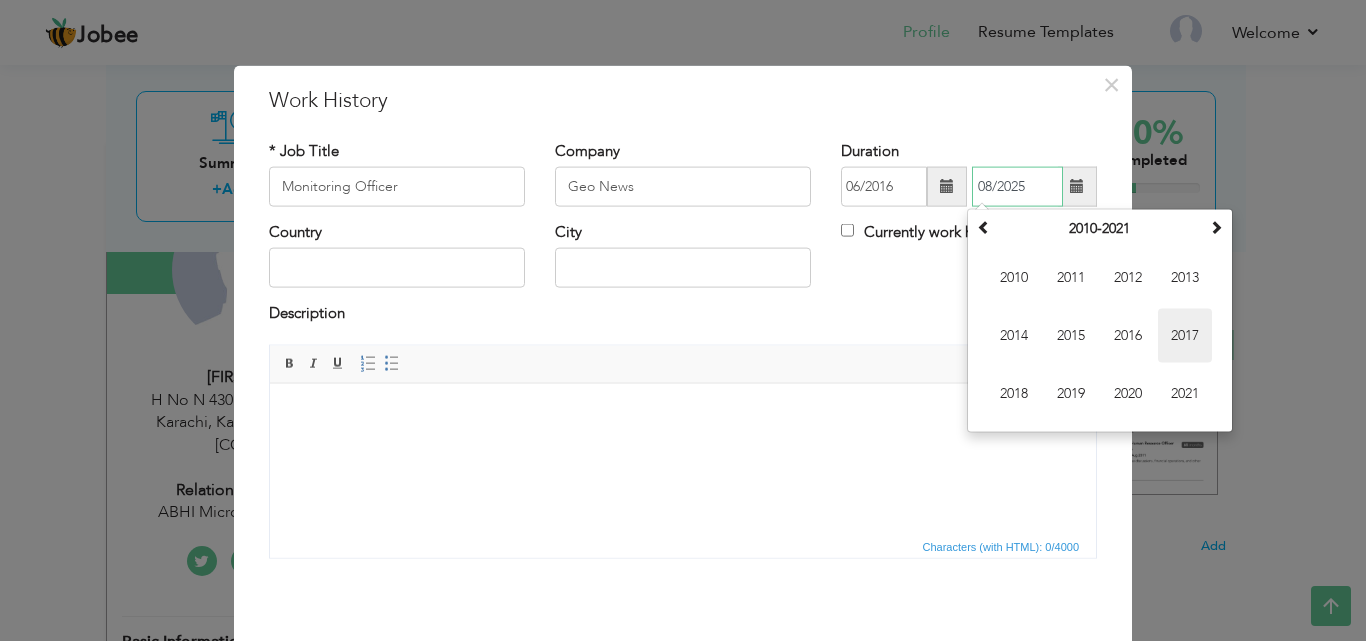 click on "2017" at bounding box center (1185, 336) 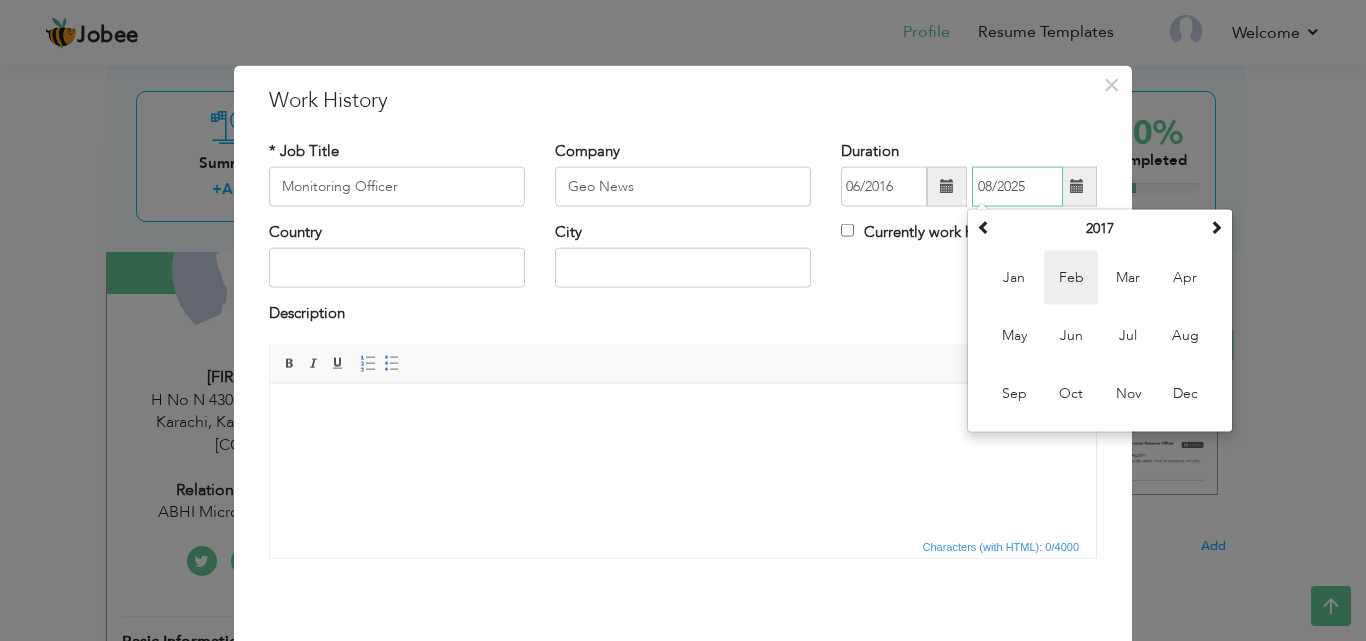 click on "Feb" at bounding box center (1071, 278) 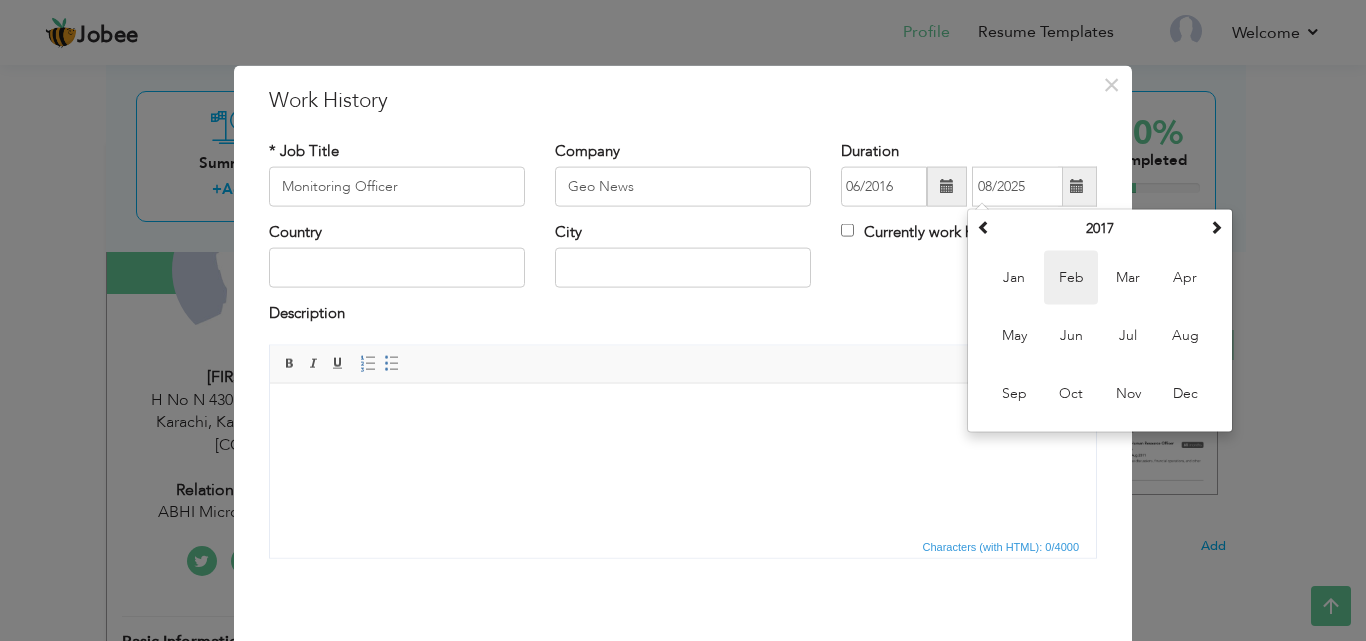 type on "02/2017" 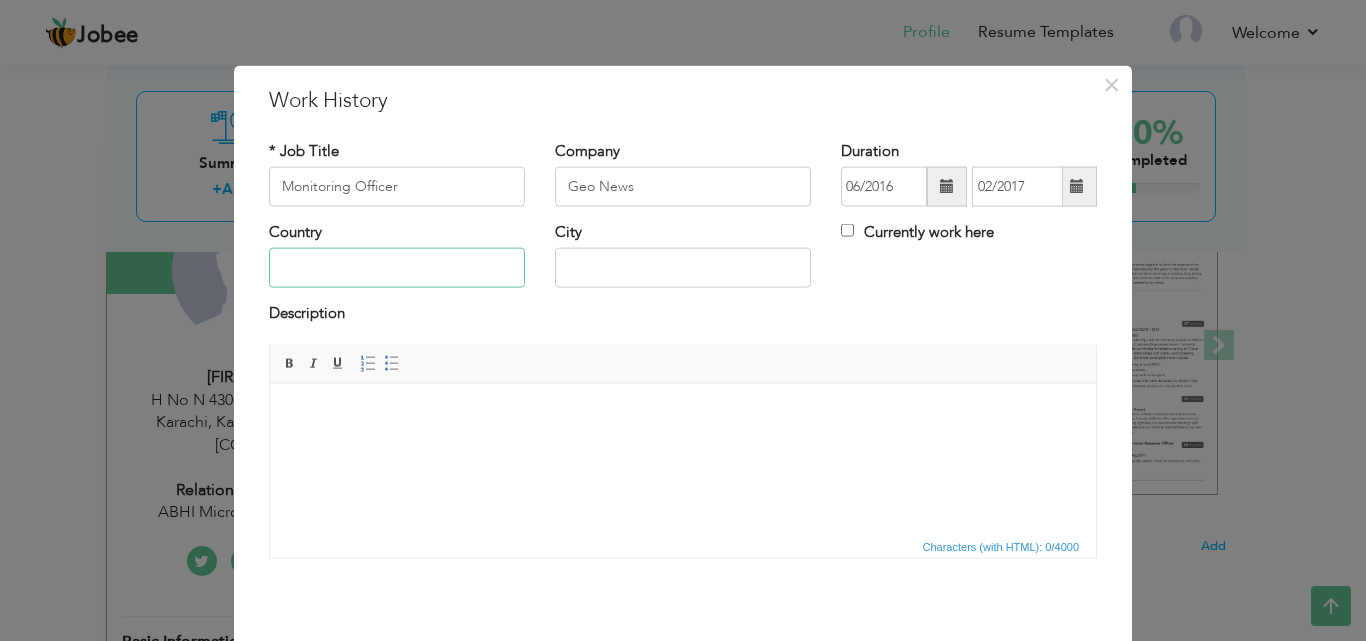 click at bounding box center (397, 268) 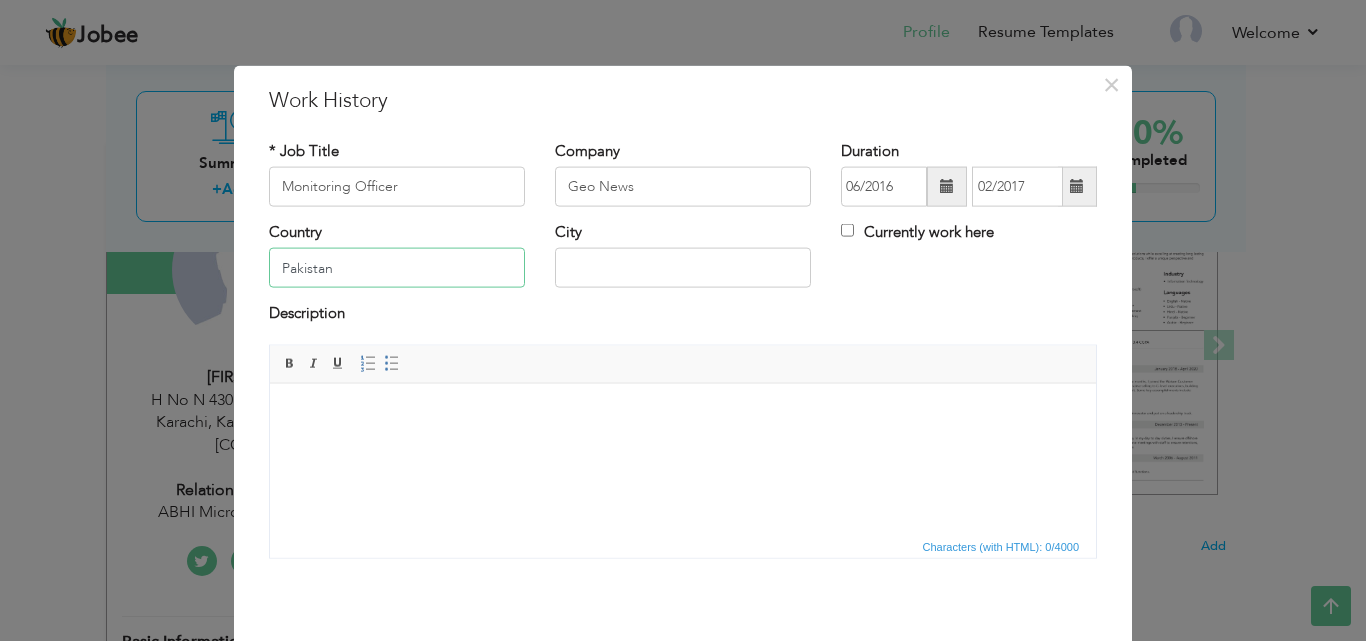 type on "Pakistan" 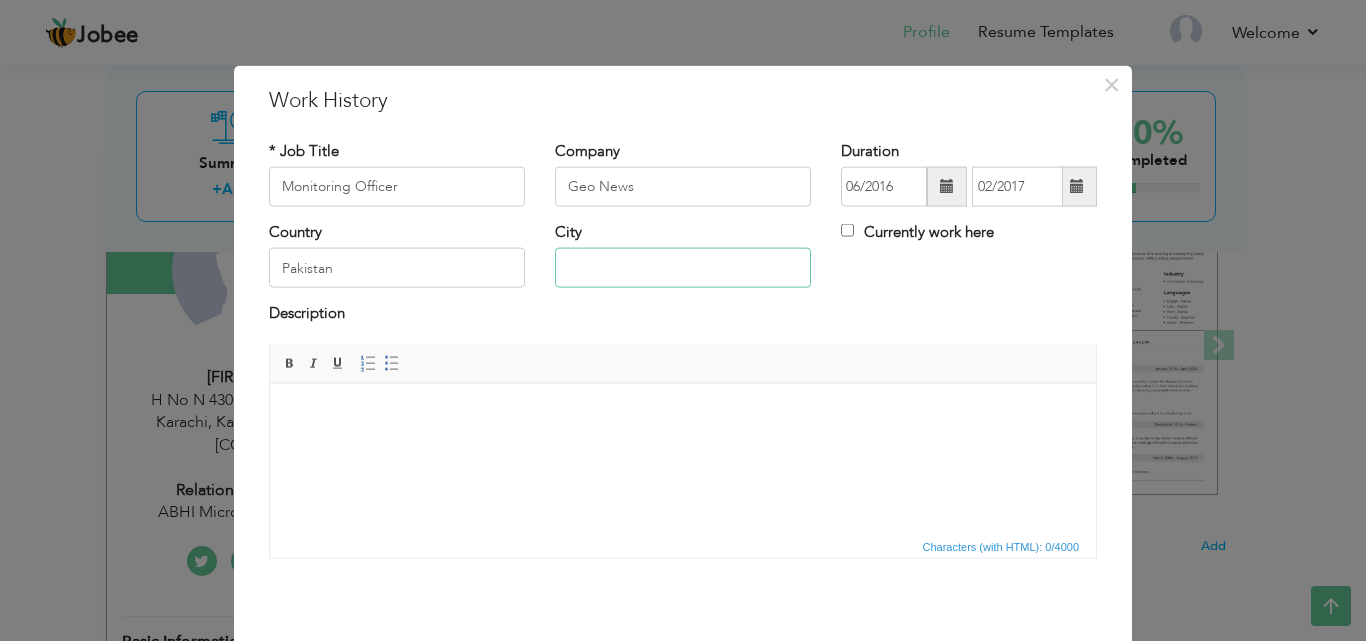 click at bounding box center [683, 268] 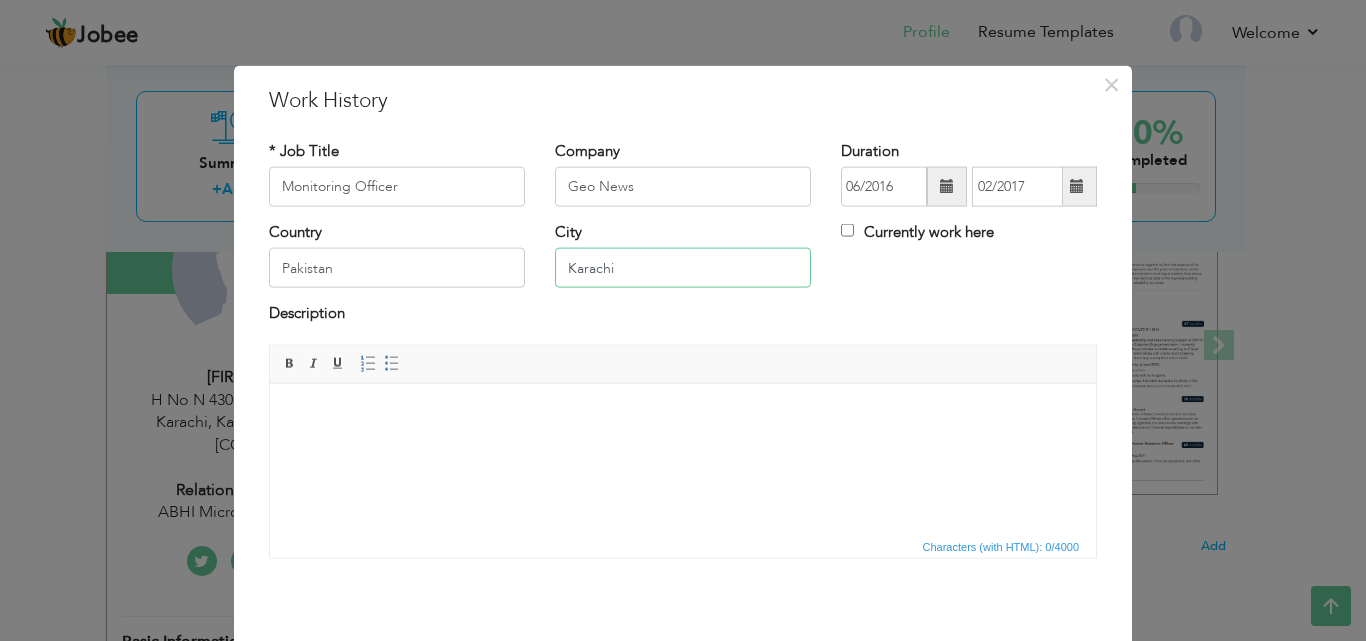 type on "Karachi" 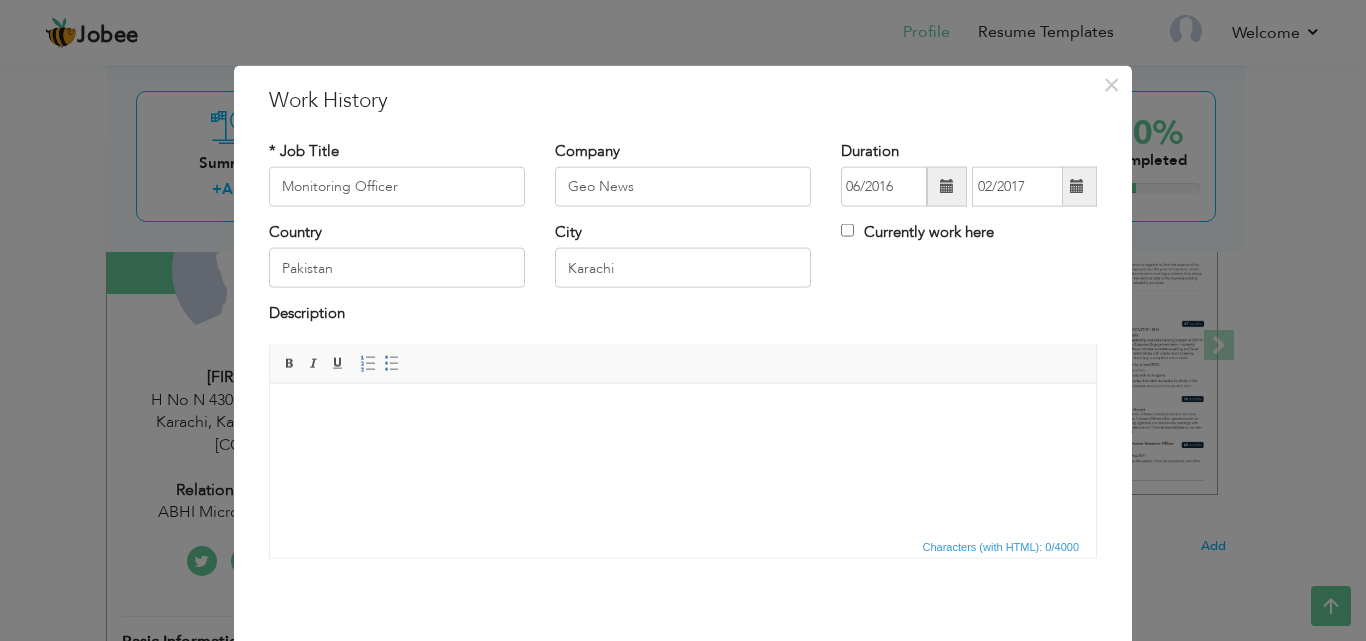 click at bounding box center [683, 413] 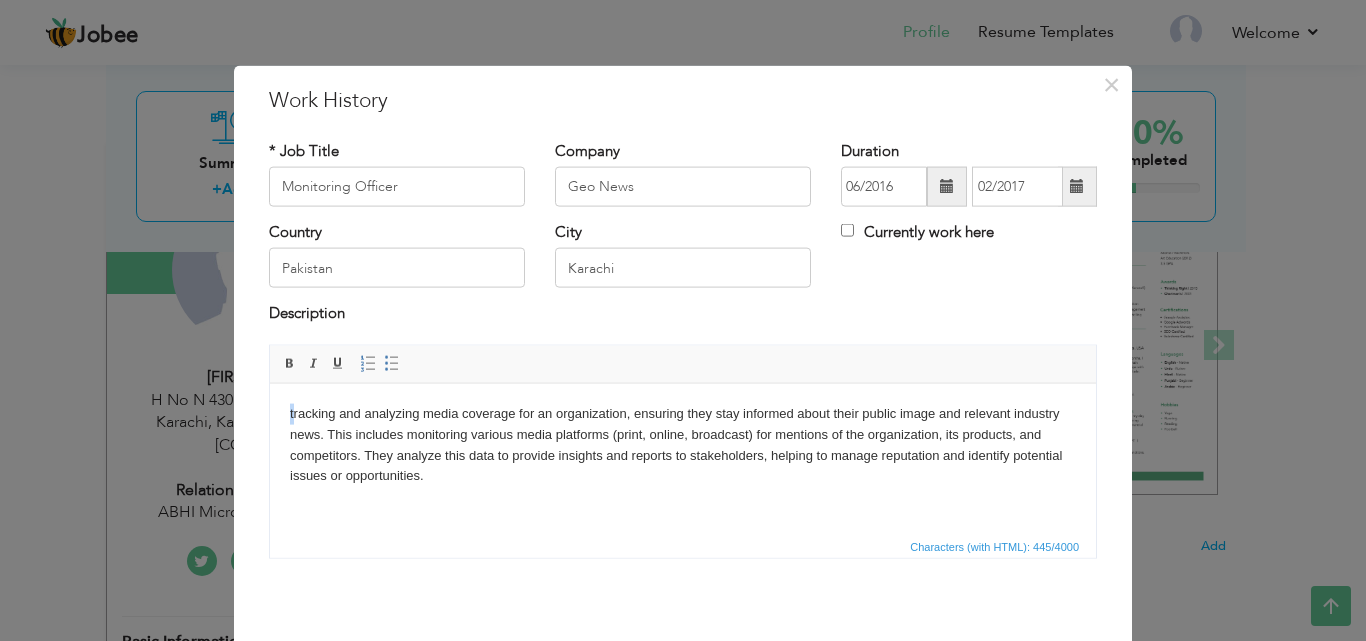 drag, startPoint x: 292, startPoint y: 408, endPoint x: 280, endPoint y: 405, distance: 12.369317 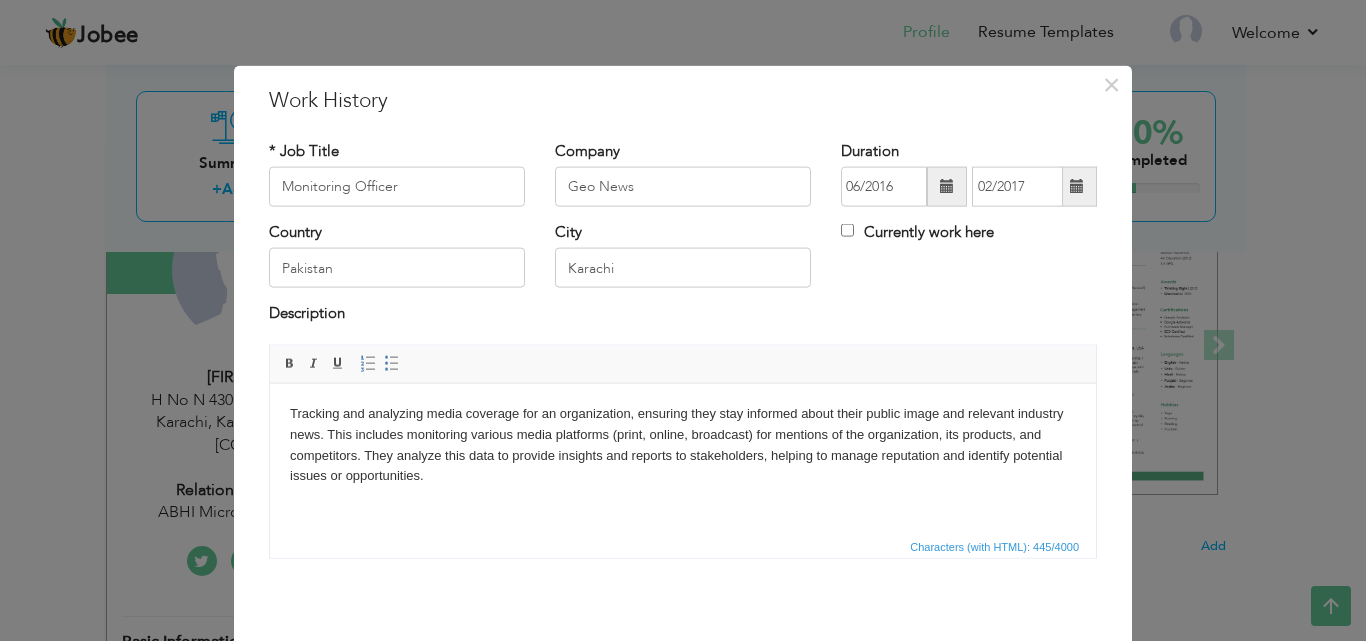 click on "Tracking and analyzing media coverage for an organization, ensuring they stay informed about their public image and relevant industry news. This includes monitoring various media platforms (print, online, broadcast) for mentions of the organization, its products, and competitors. They analyze this data to provide insights and reports to stakeholders, helping to manage reputation and identify potential issues or opportunities." at bounding box center (683, 444) 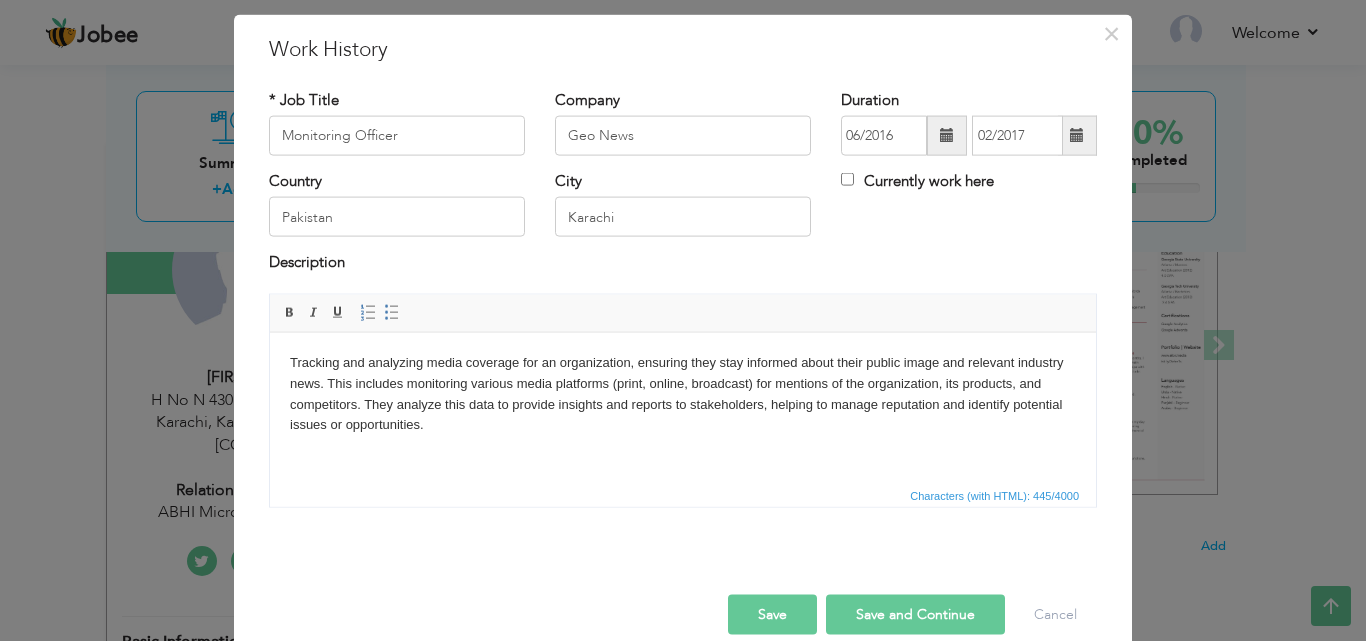 scroll, scrollTop: 79, scrollLeft: 0, axis: vertical 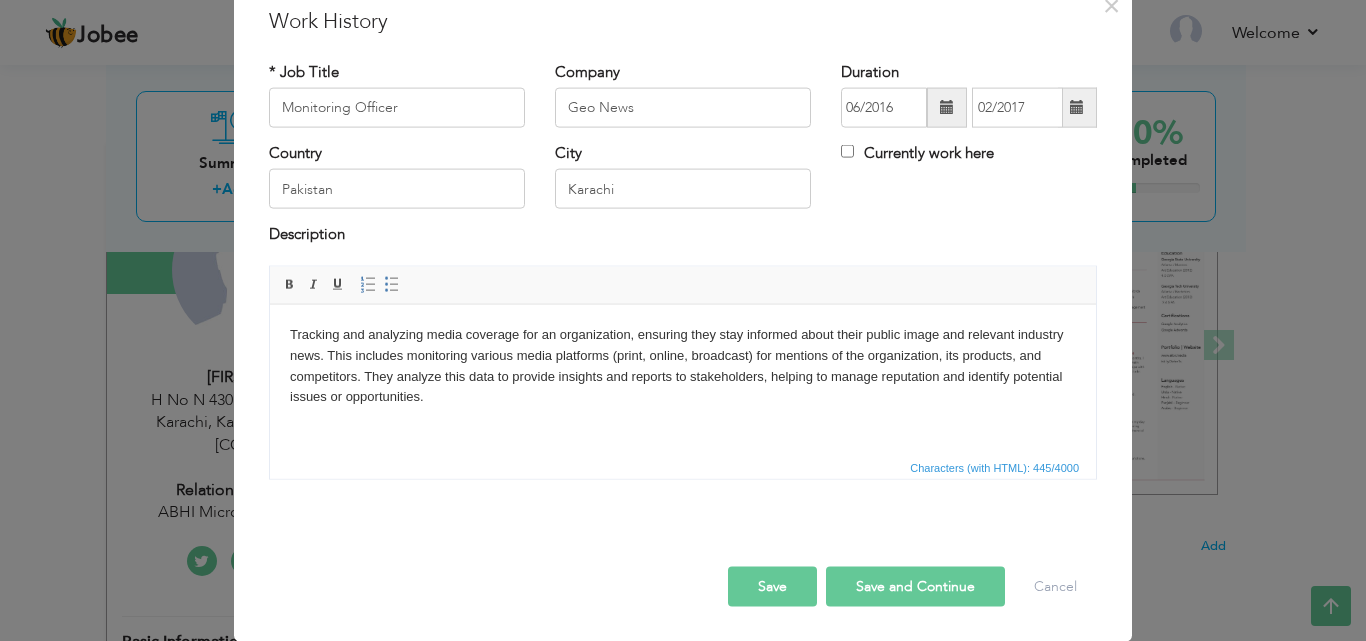 click on "Save and Continue" at bounding box center [915, 586] 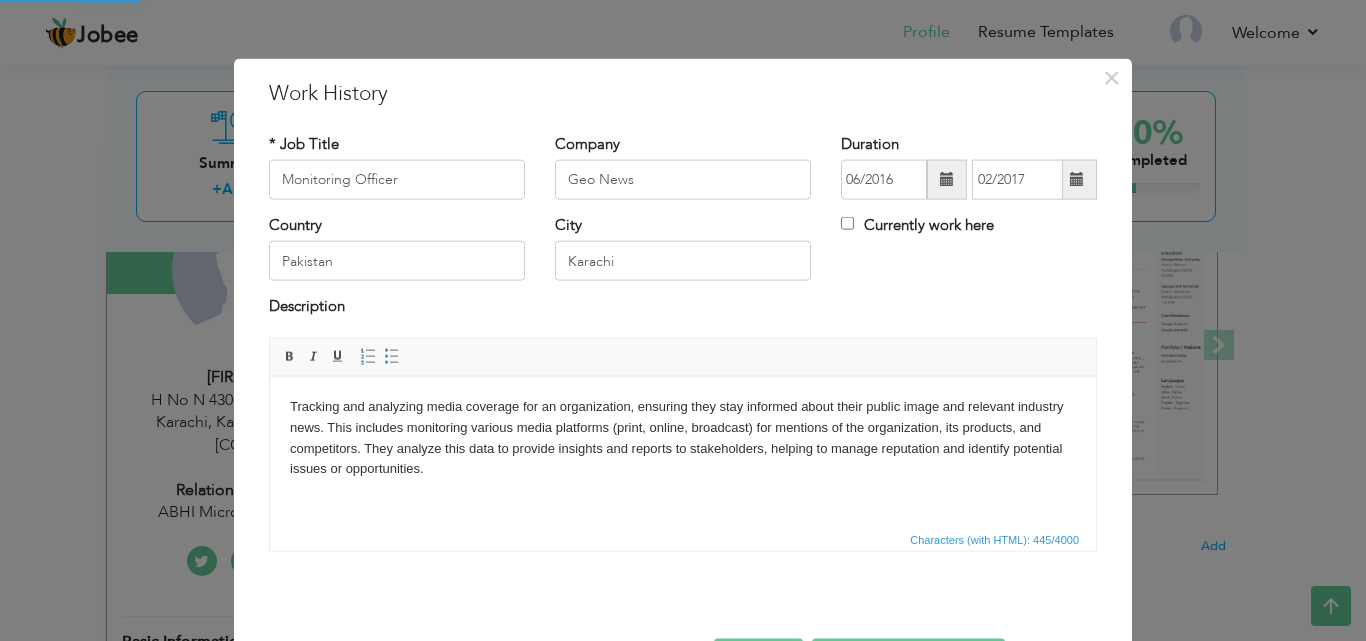 scroll, scrollTop: 0, scrollLeft: 0, axis: both 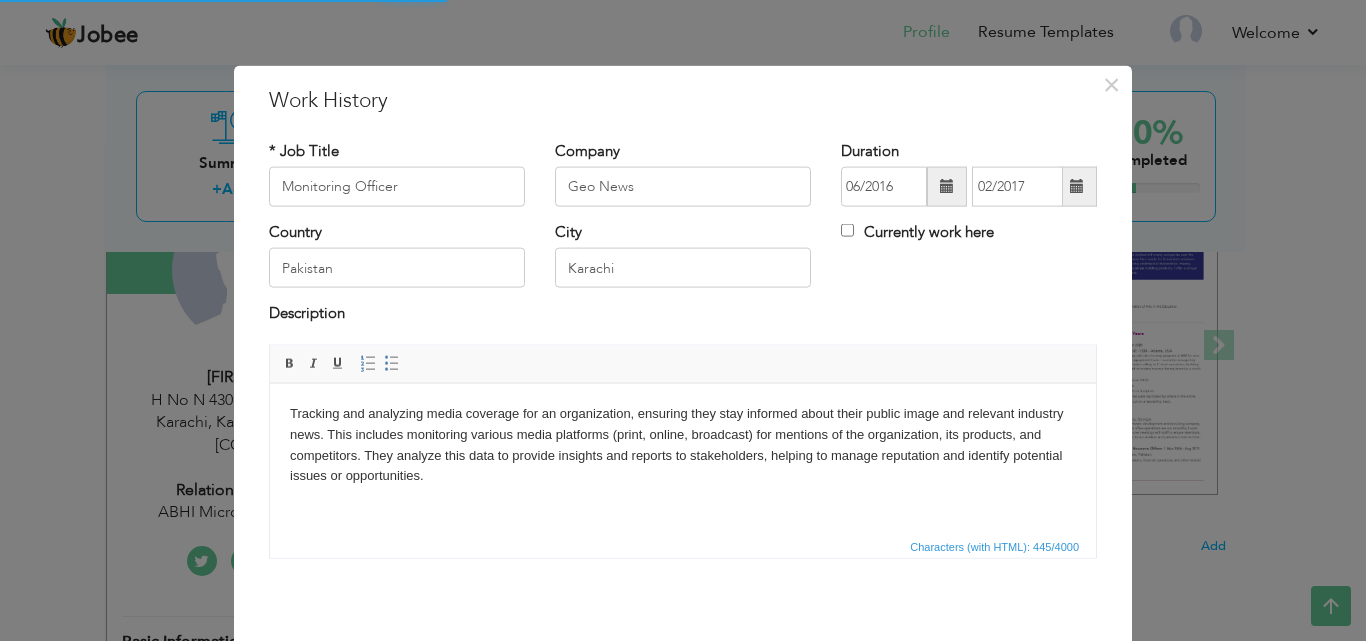 type 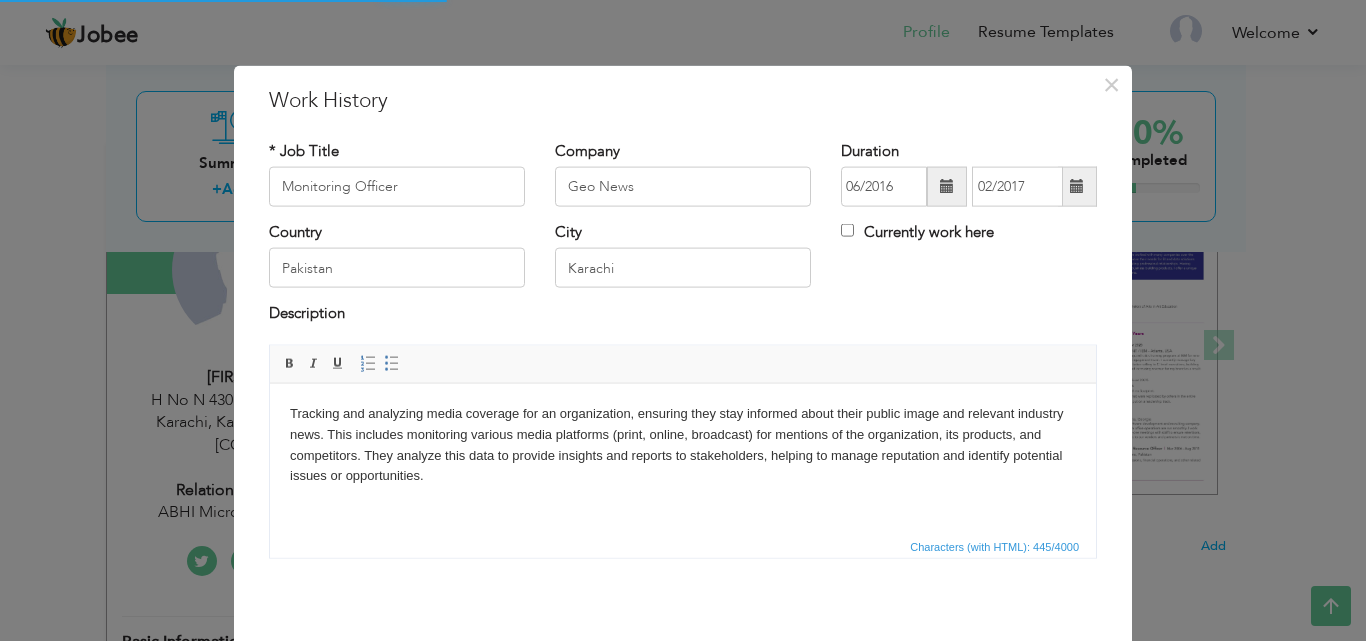 type 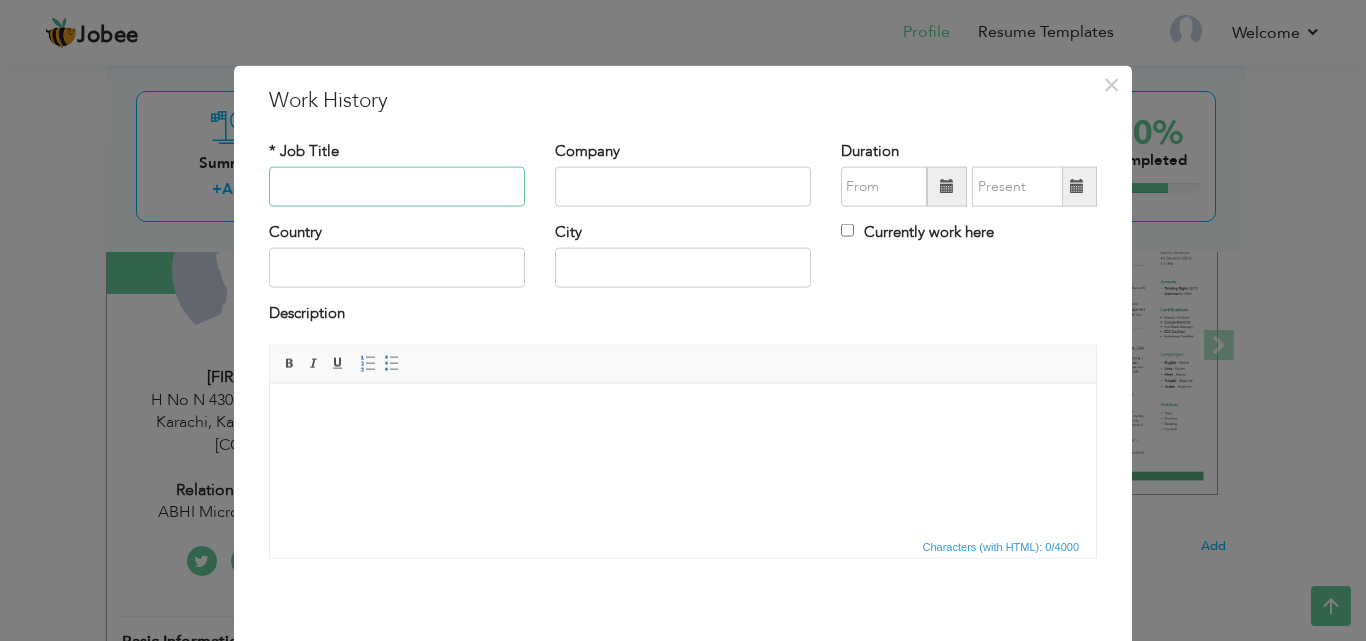 click at bounding box center (397, 187) 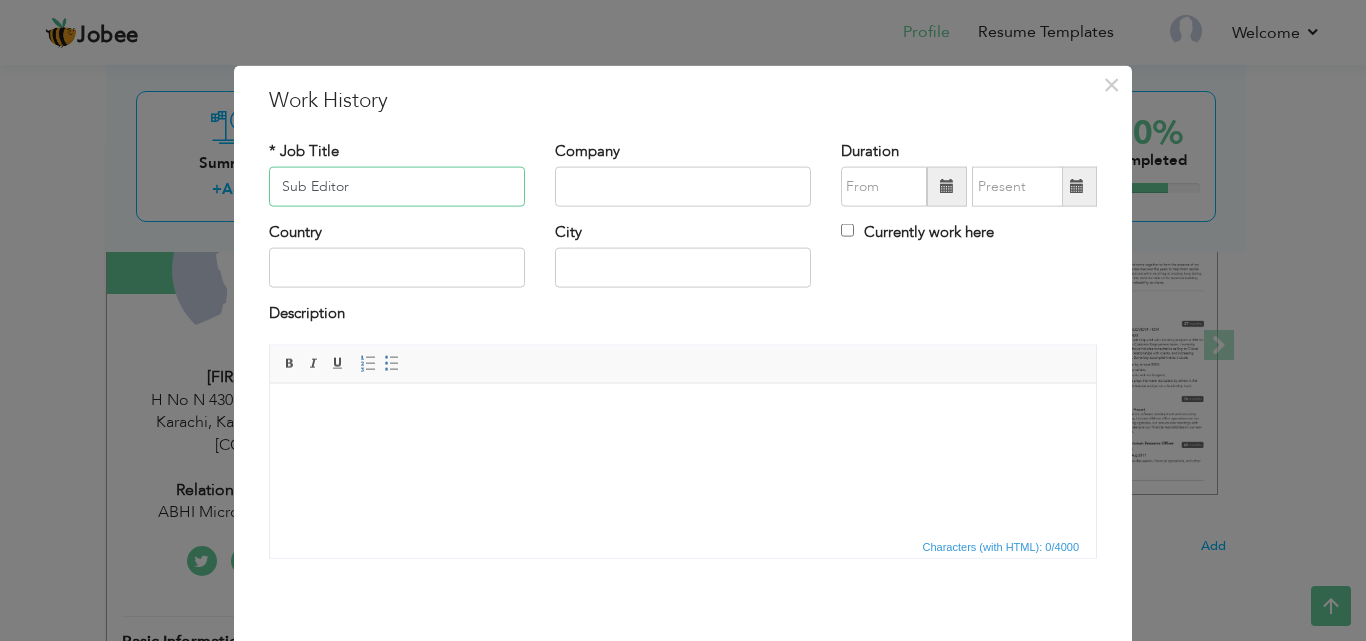 type on "Sub Editor" 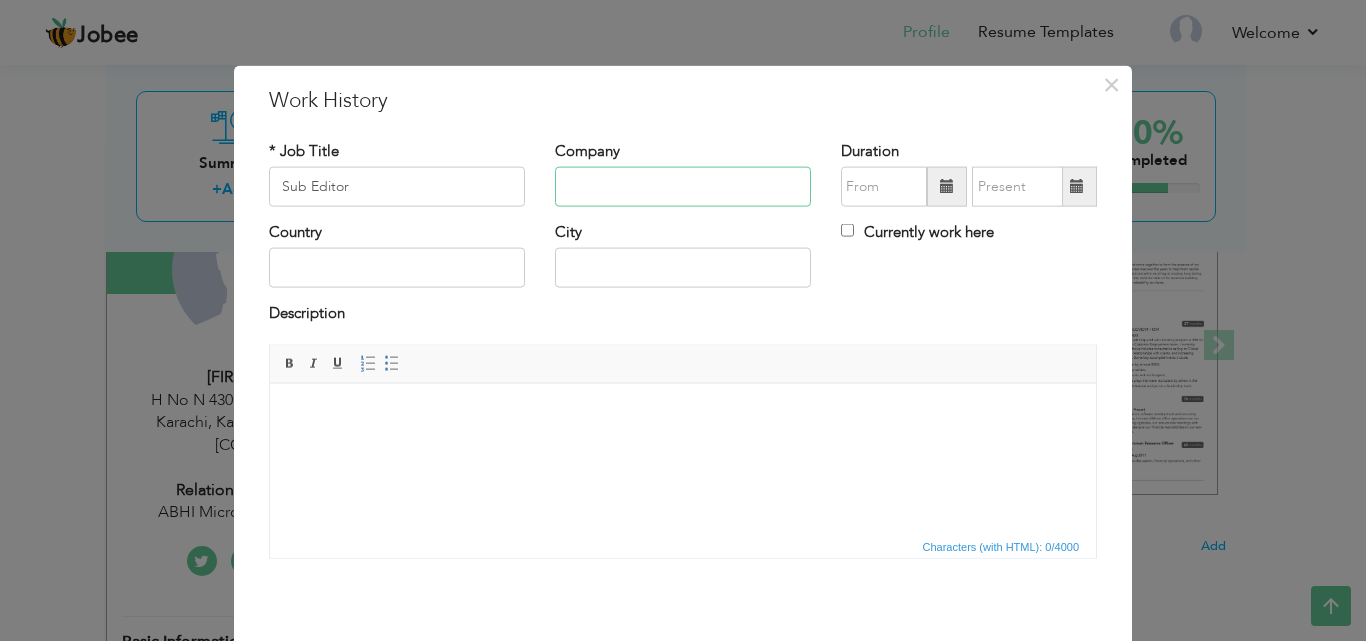 click at bounding box center [683, 187] 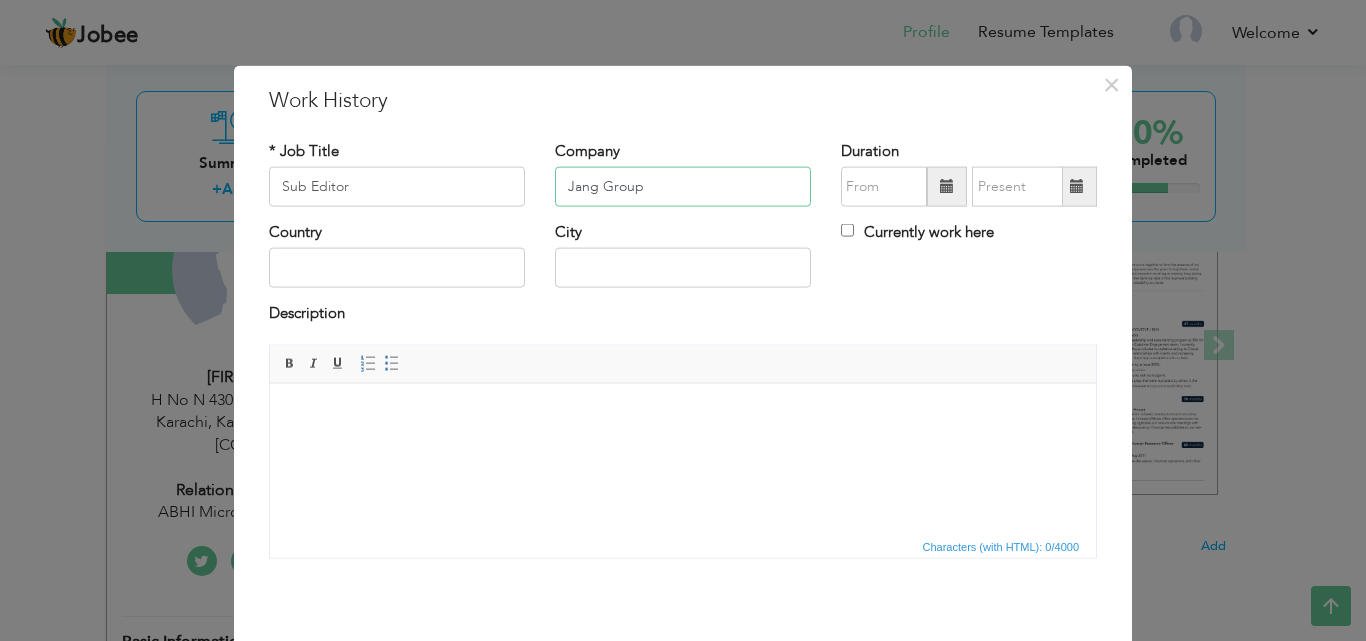type on "Jang Group" 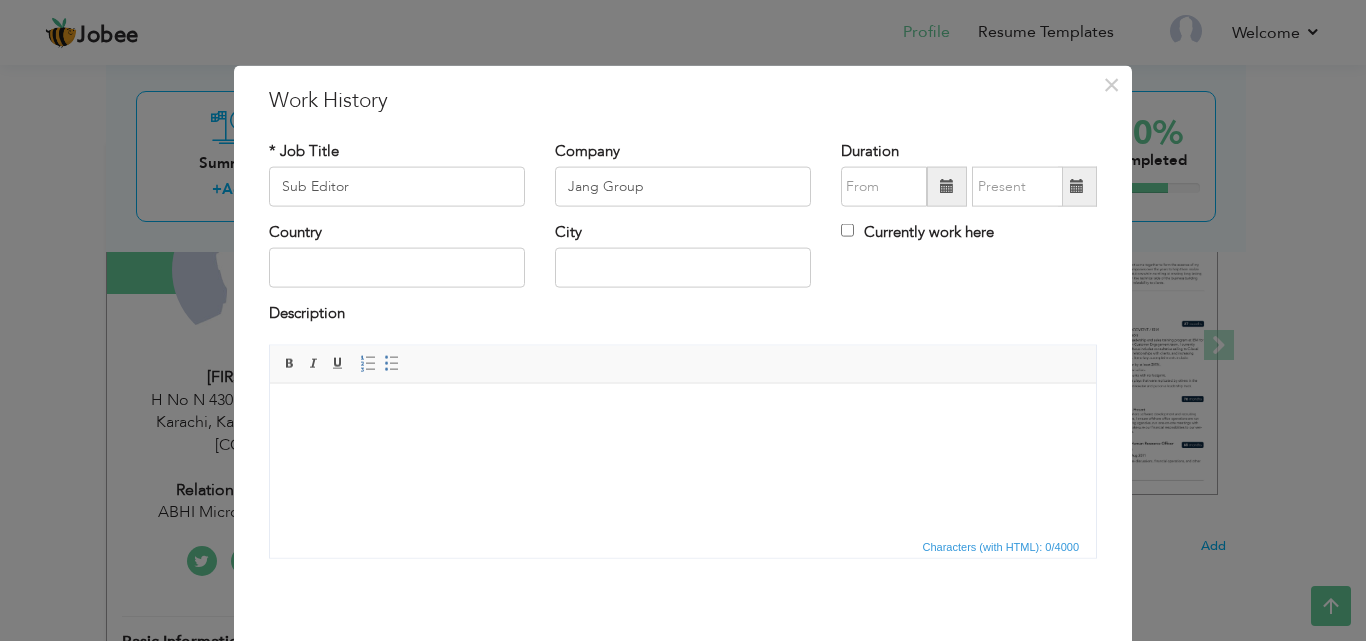 click at bounding box center (947, 186) 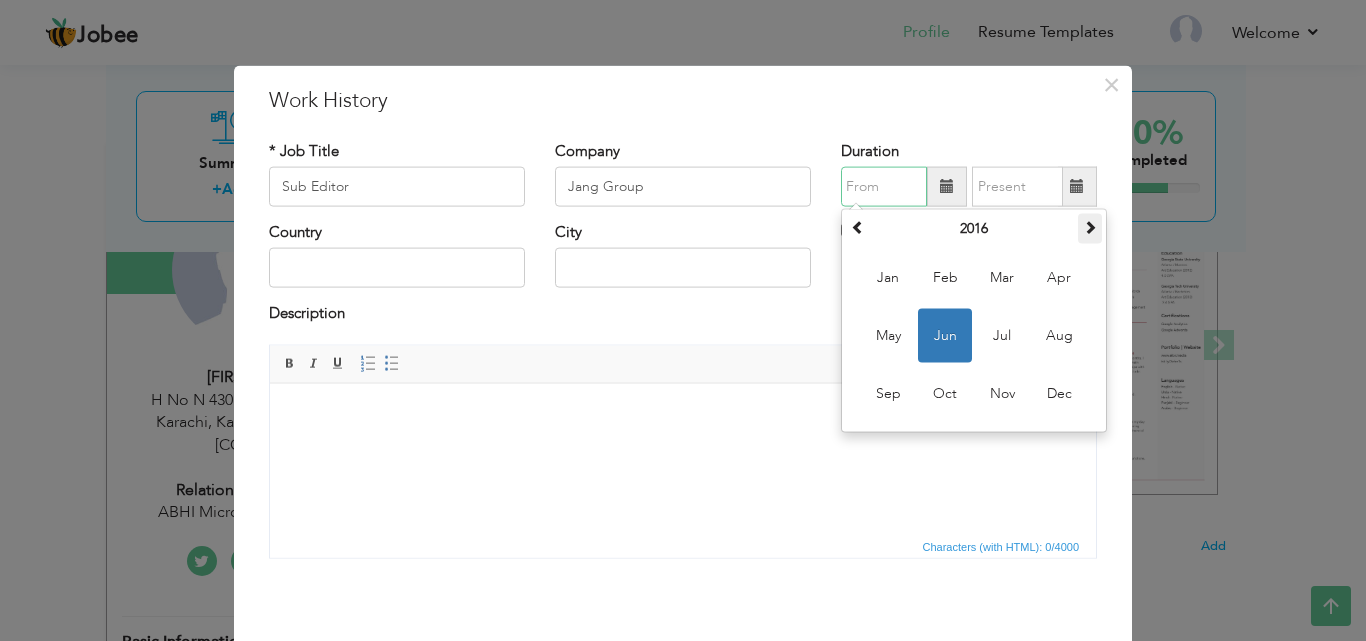 click at bounding box center (1090, 229) 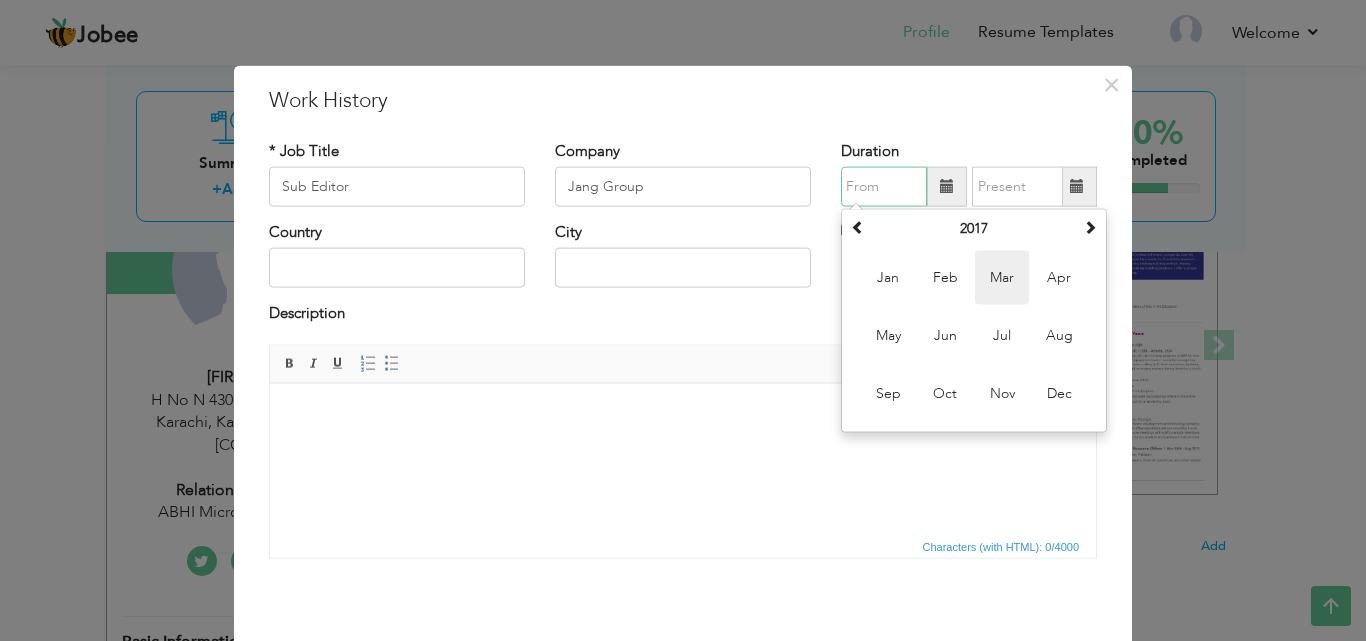 click on "Mar" at bounding box center (1002, 278) 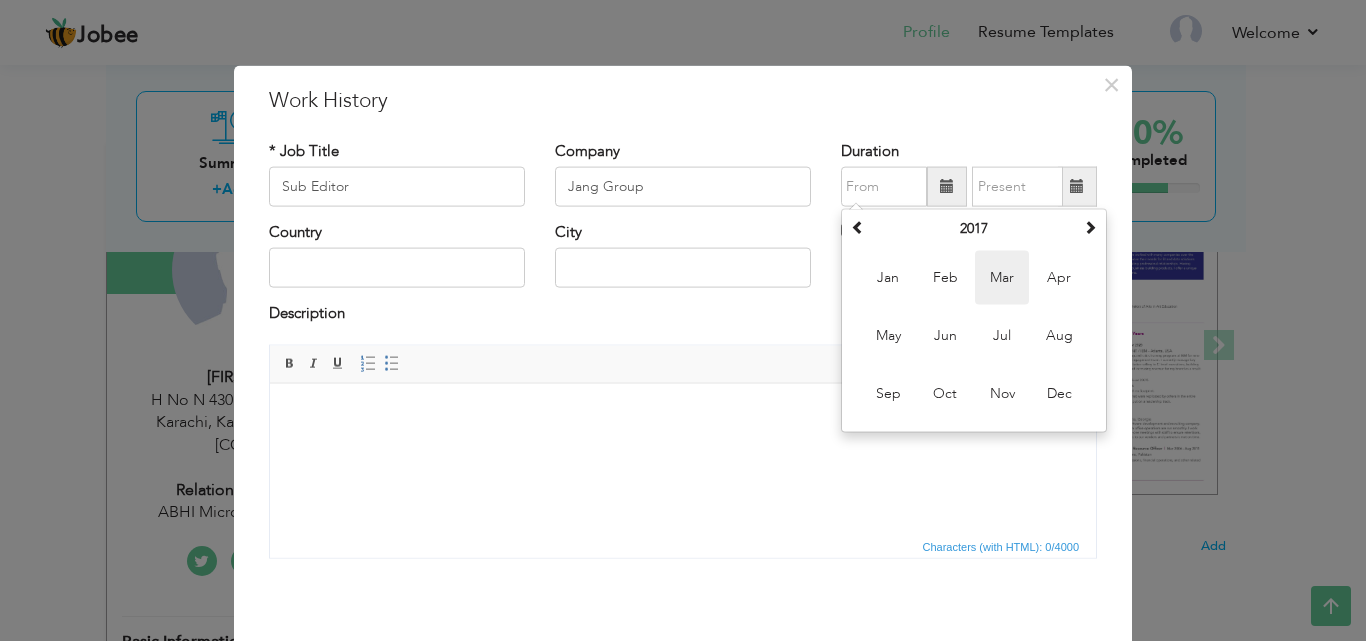 type on "03/2017" 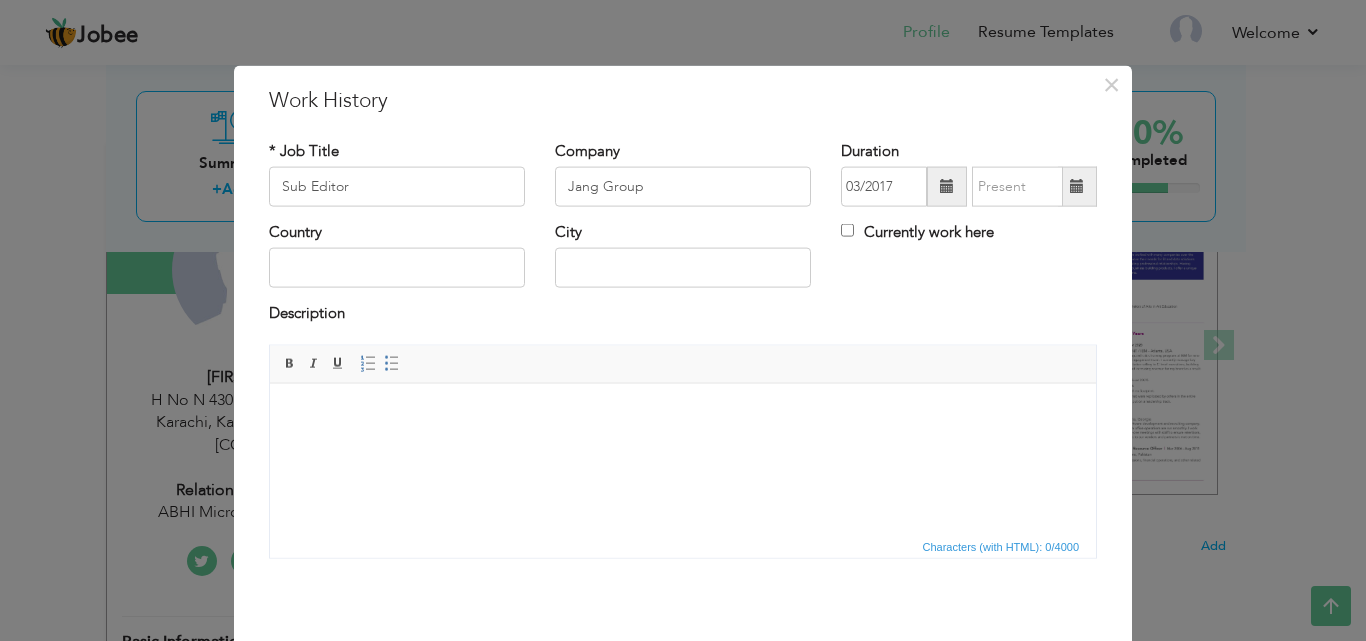 click at bounding box center (1077, 186) 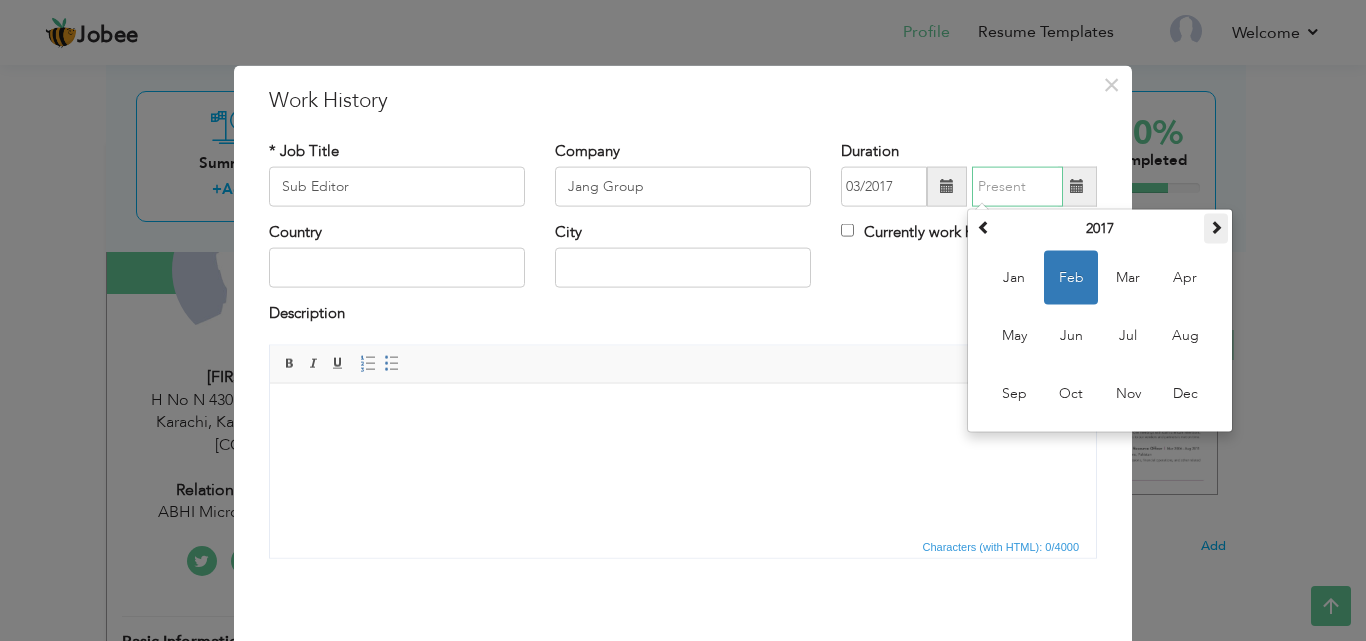 click at bounding box center (1216, 227) 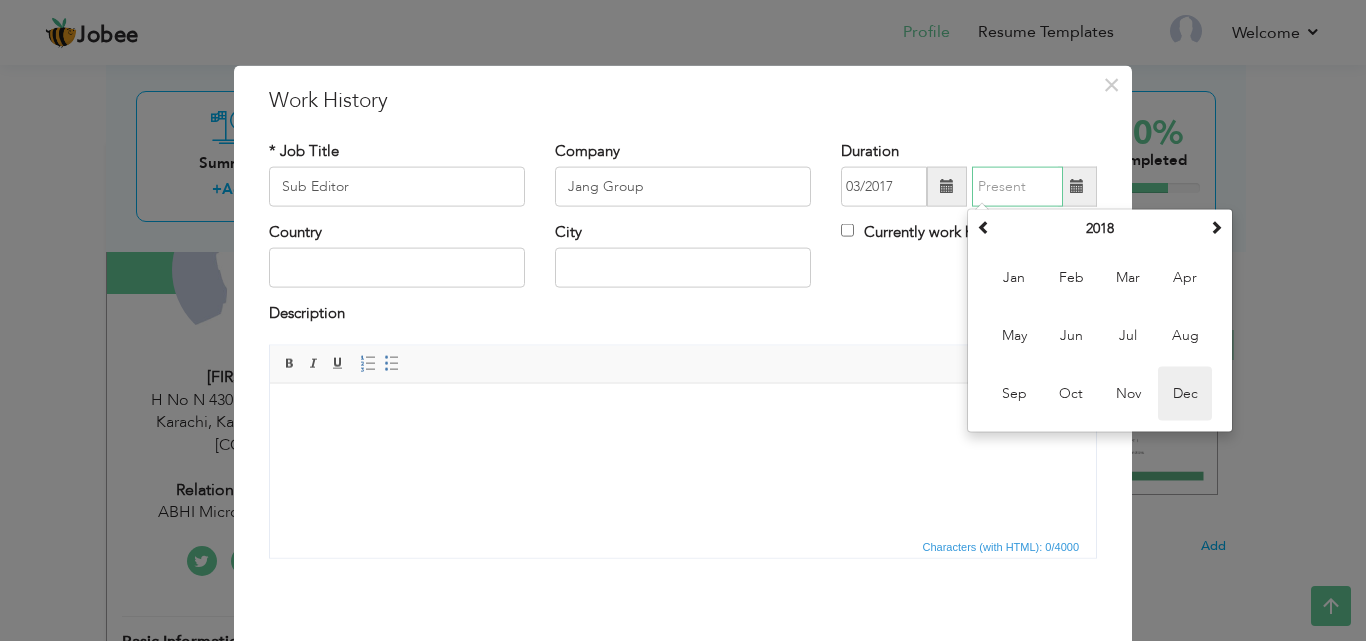 click on "Dec" at bounding box center (1185, 394) 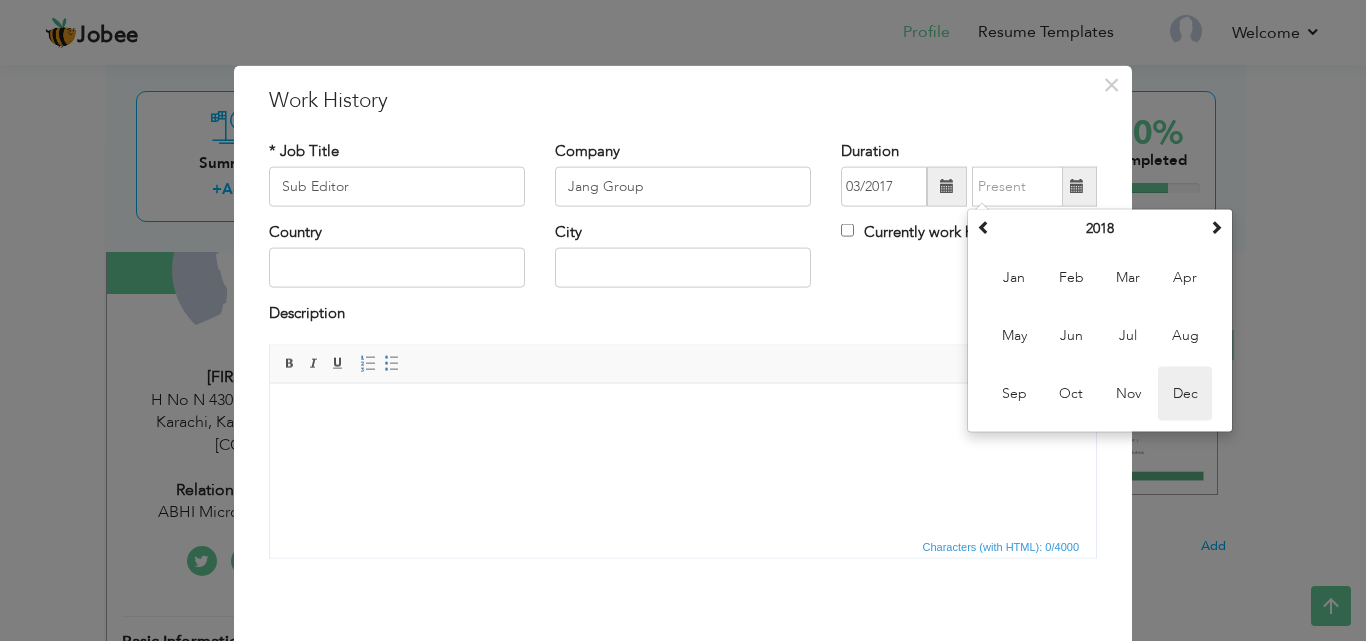 type on "12/2018" 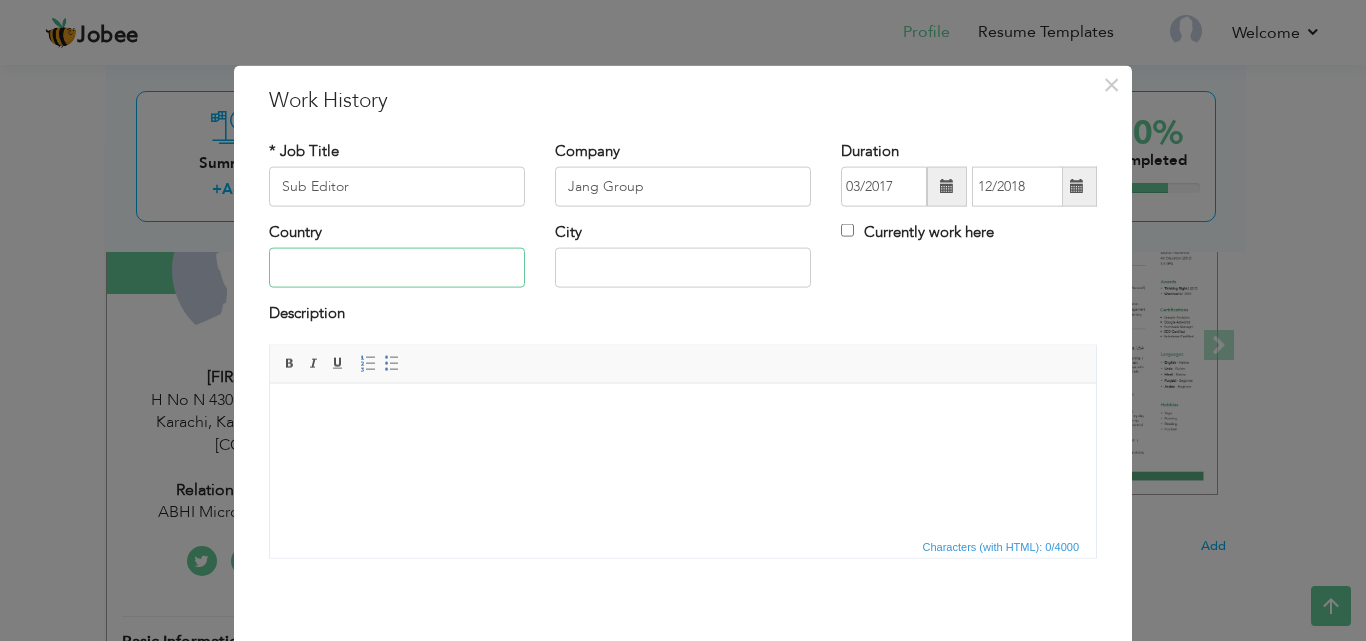 click at bounding box center (397, 268) 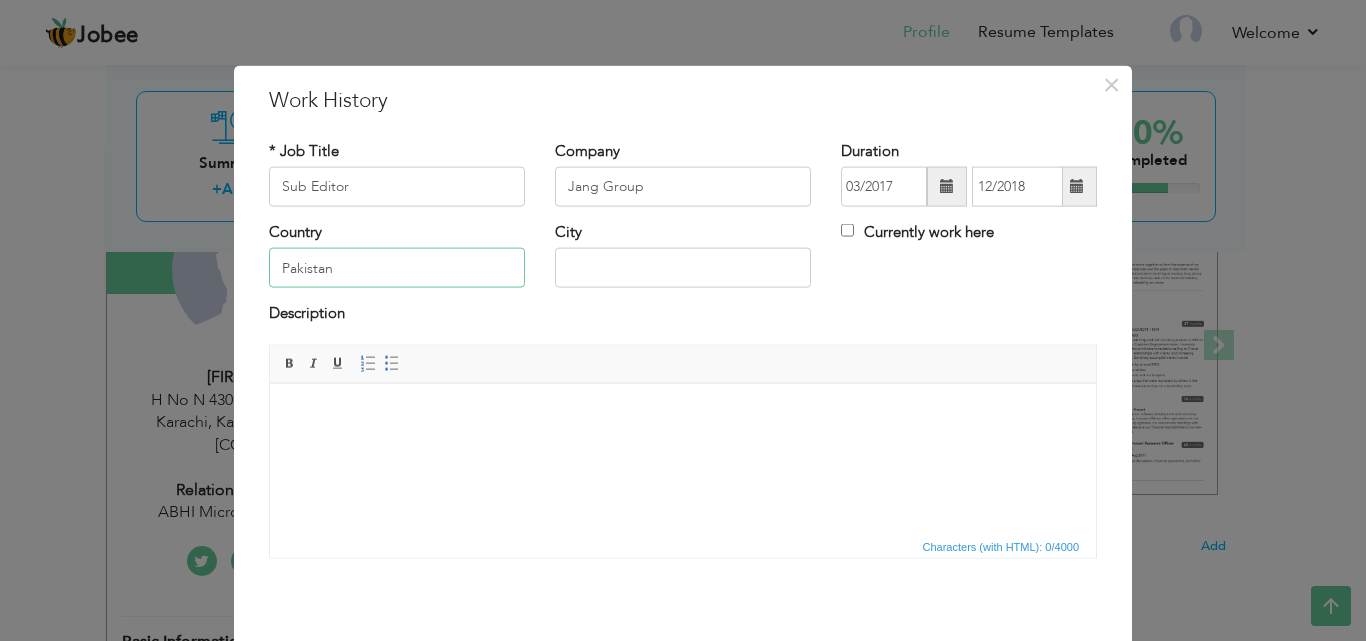 type on "Pakistan" 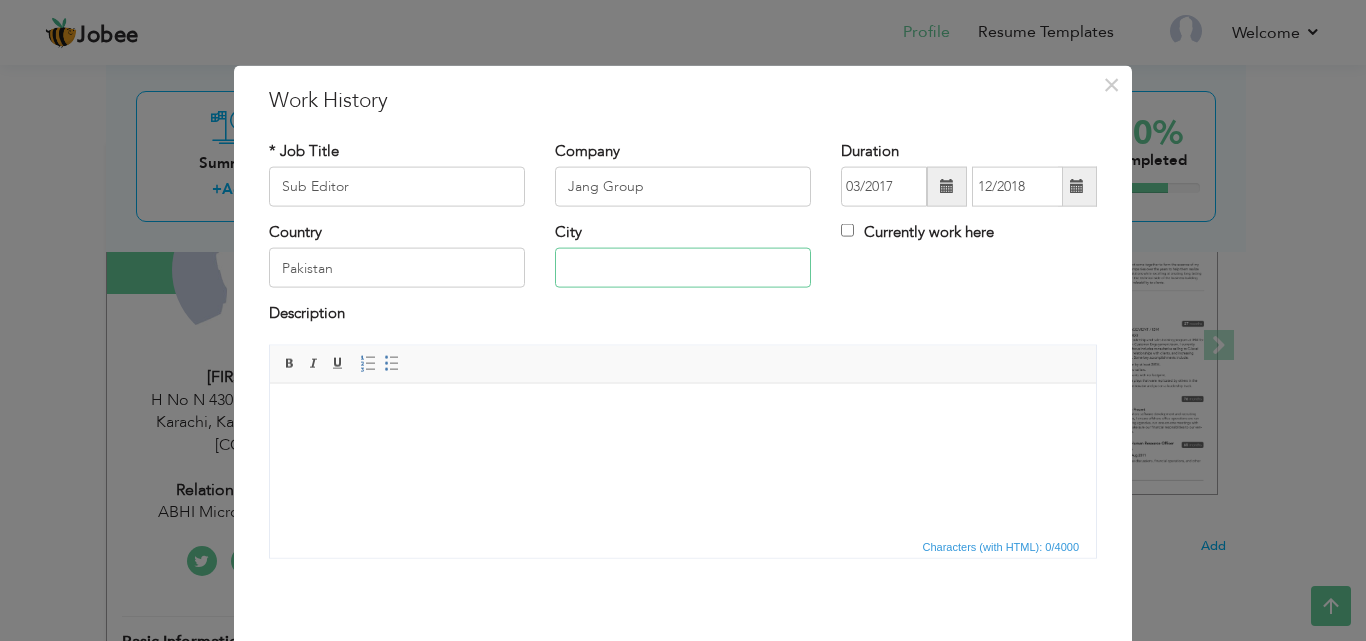 click at bounding box center (683, 268) 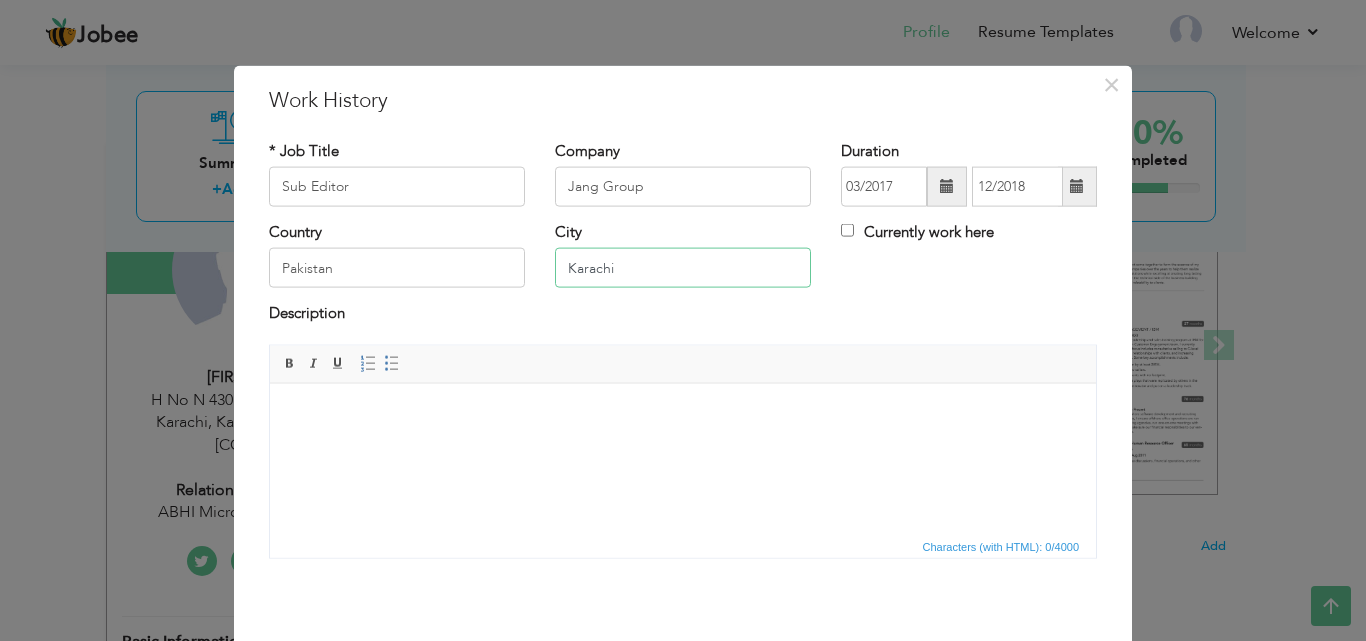 type on "Karachi" 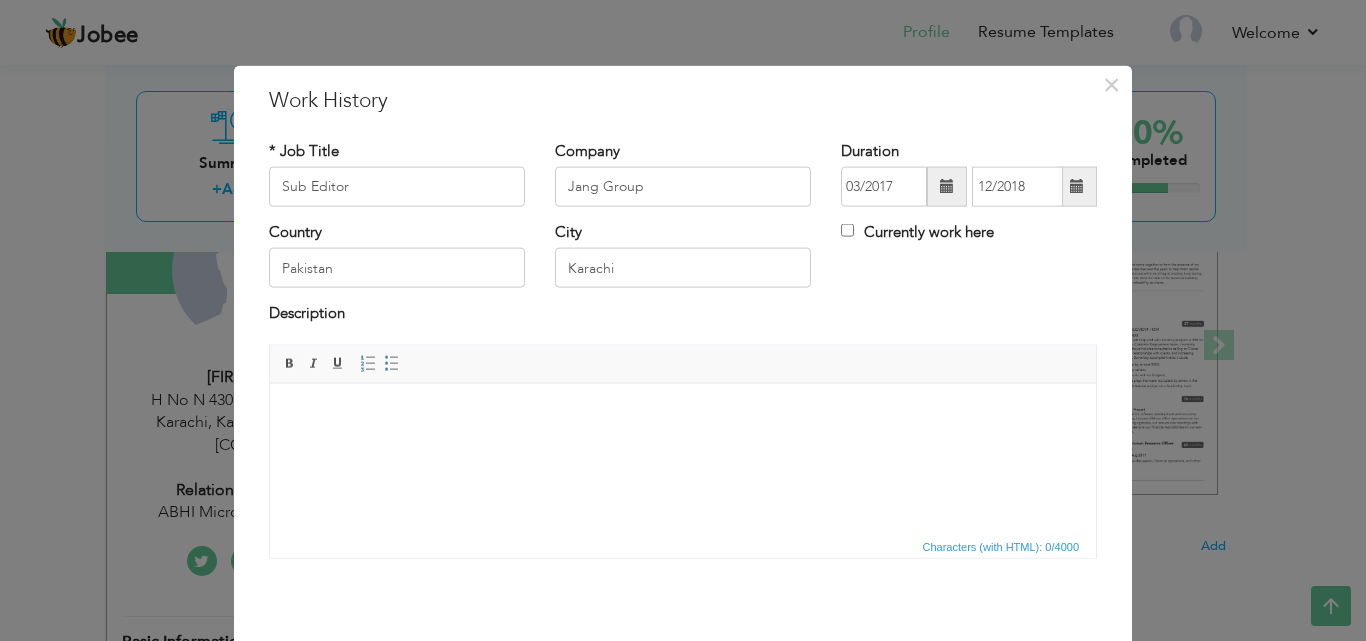 click at bounding box center (683, 413) 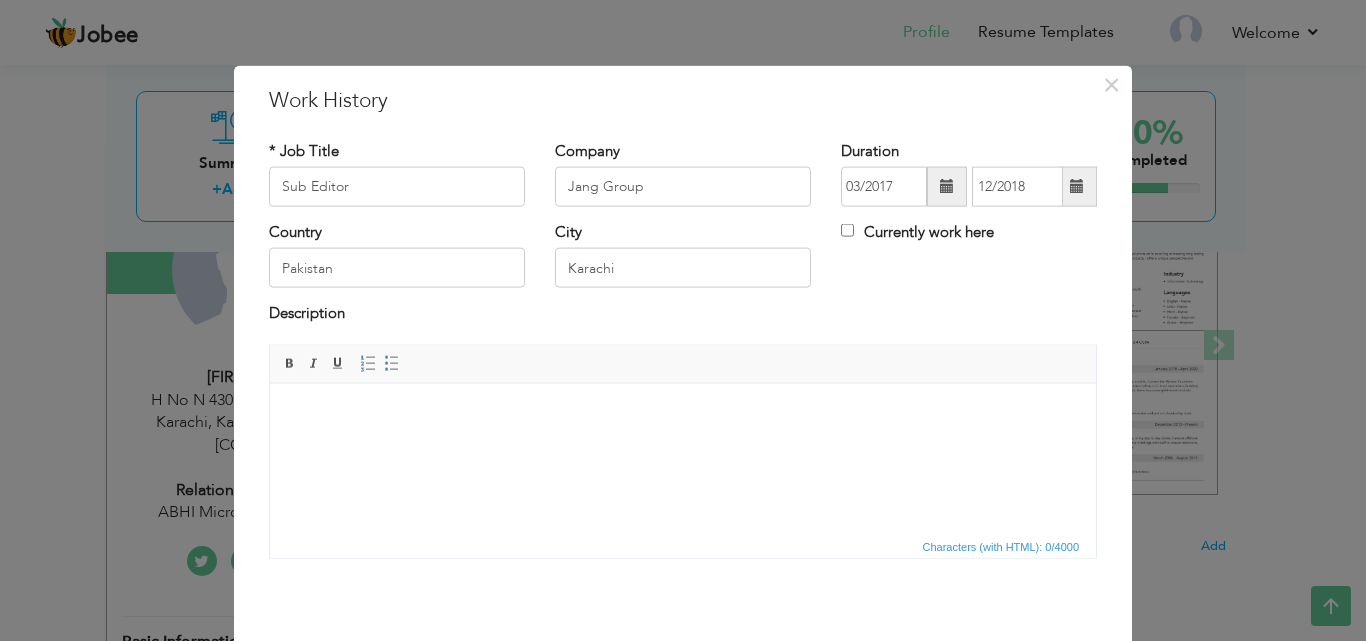 click at bounding box center [683, 413] 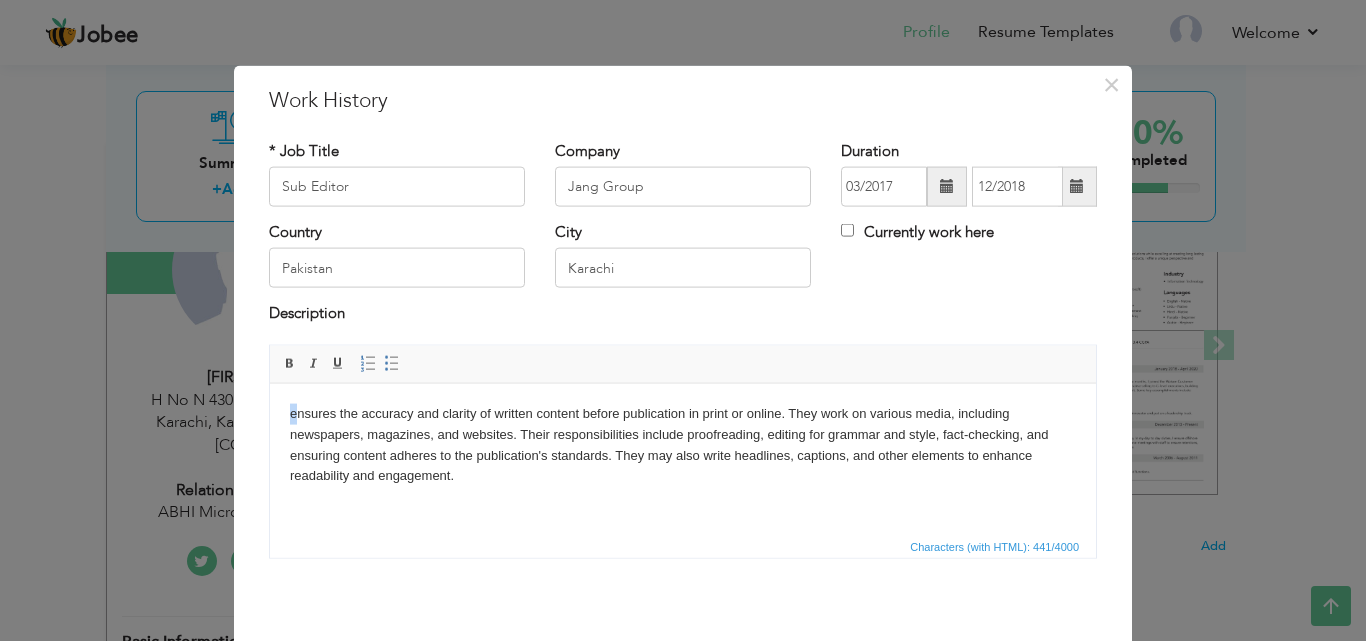 click on "ensures the accuracy and clarity of written content before publication in print or online. They work on various media, including newspapers, magazines, and websites. Their responsibilities include proofreading, editing for grammar and style, fact-checking, and ensuring content adheres to the publication's standards. They may also write headlines, captions, and other elements to enhance readability and engagement." at bounding box center (683, 444) 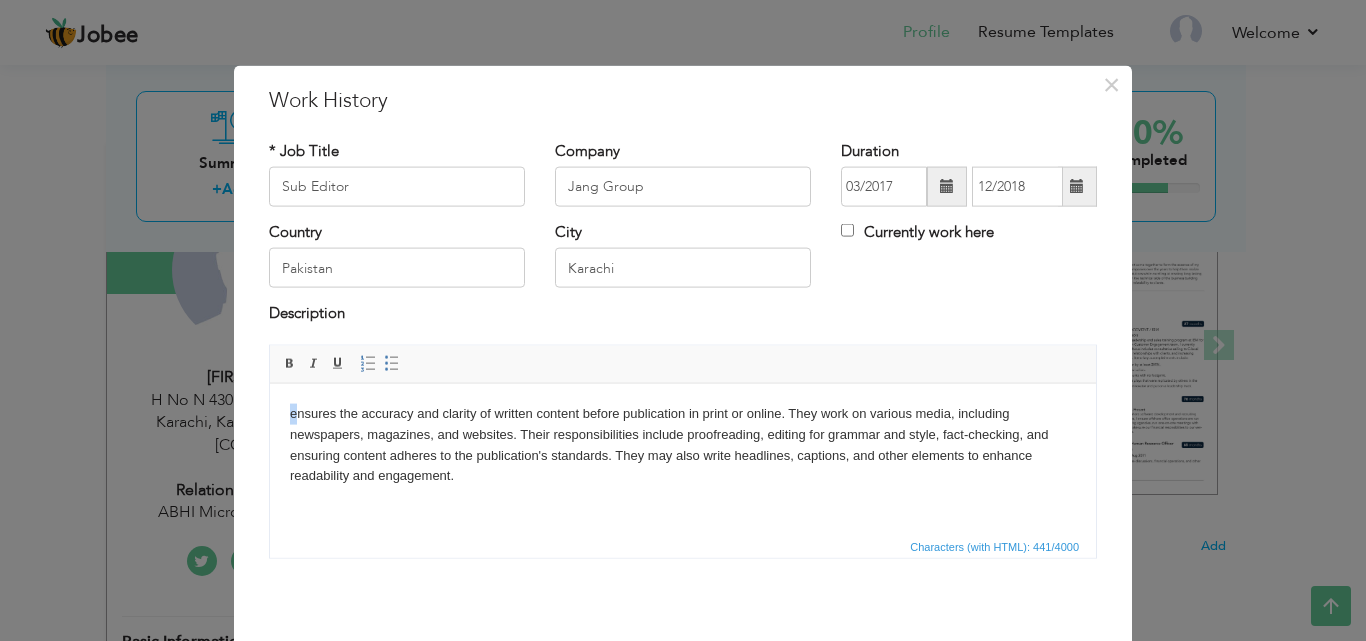 type 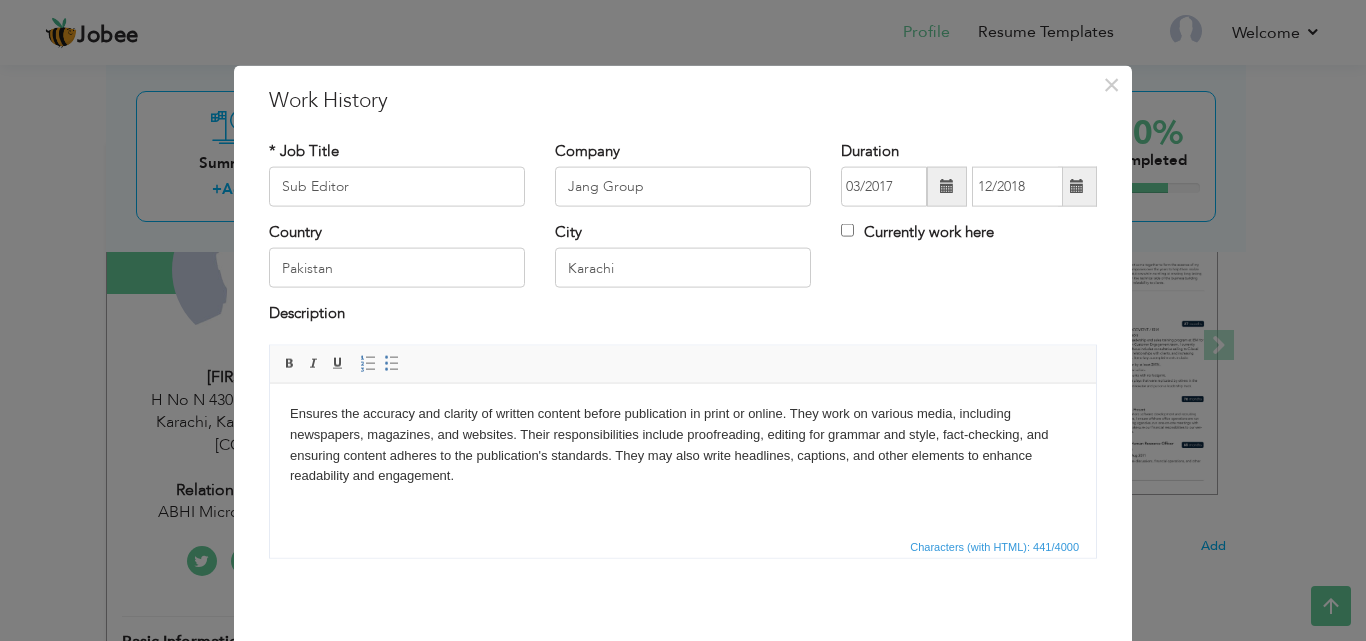 click on "Ensures the accuracy and clarity of written content before publication in print or online. They work on various media, including newspapers, magazines, and websites. Their responsibilities include proofreading, editing for grammar and style, fact-checking, and ensuring content adheres to the publication's standards. They may also write headlines, captions, and other elements to enhance readability and engagement." at bounding box center [683, 444] 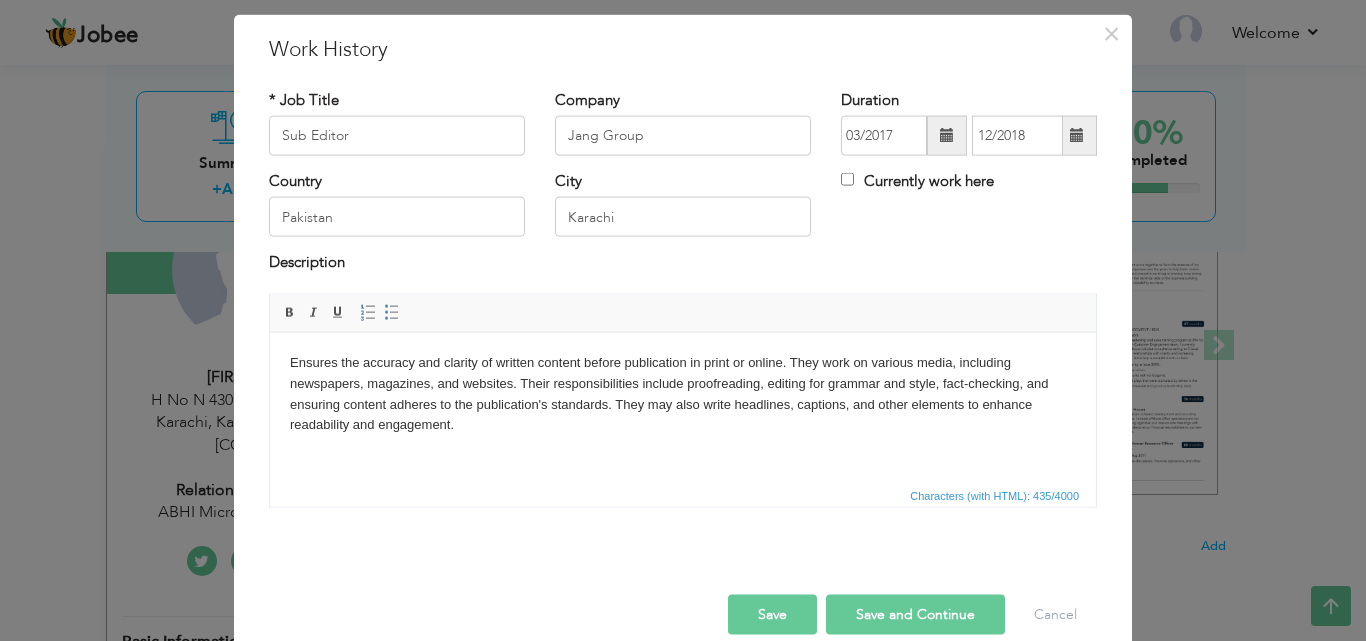 scroll, scrollTop: 79, scrollLeft: 0, axis: vertical 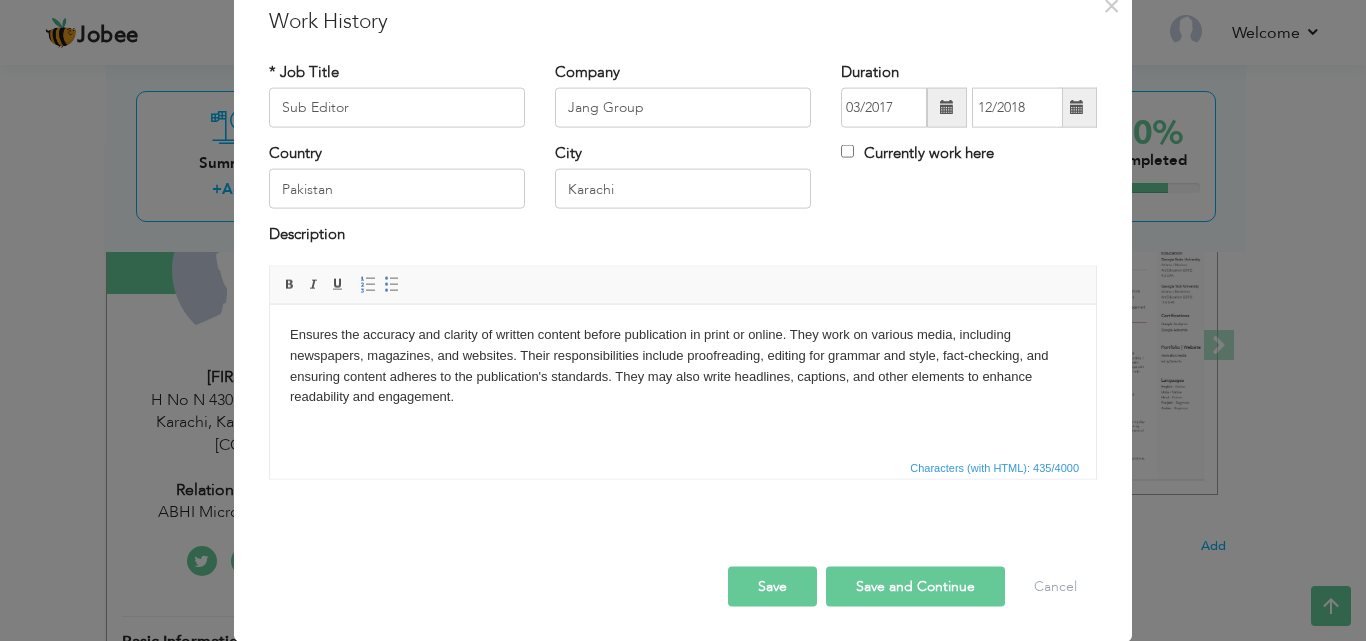 click on "Save and Continue" at bounding box center (915, 586) 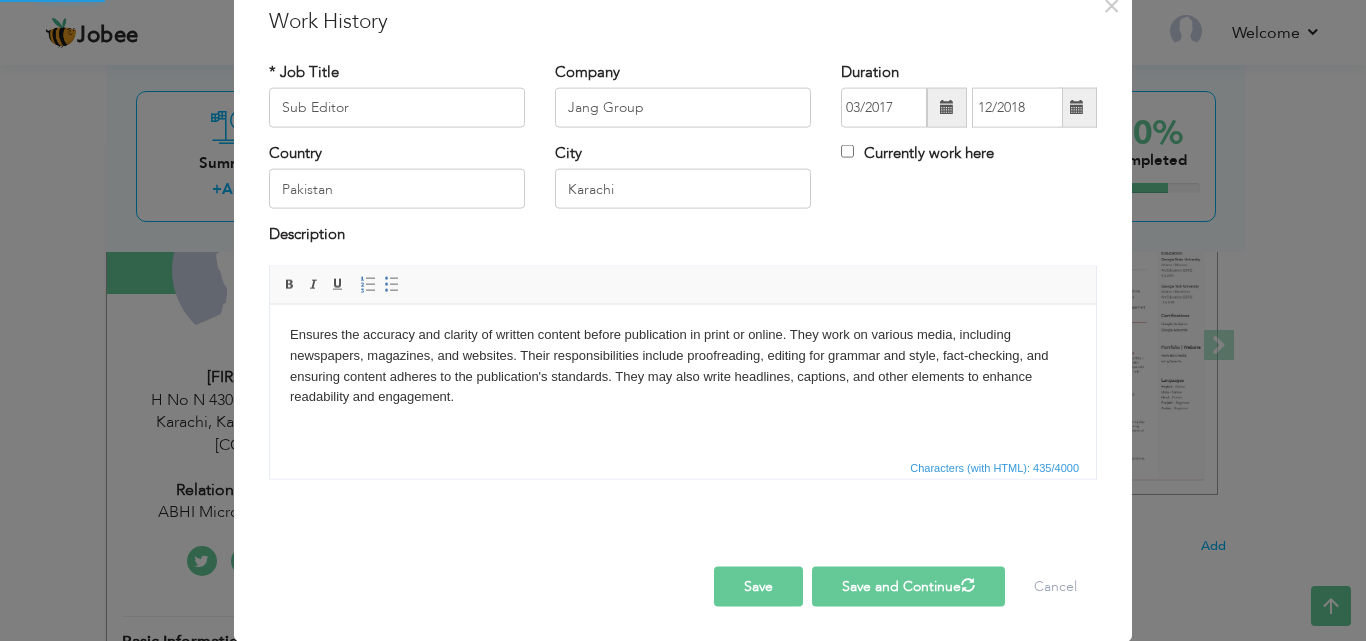type 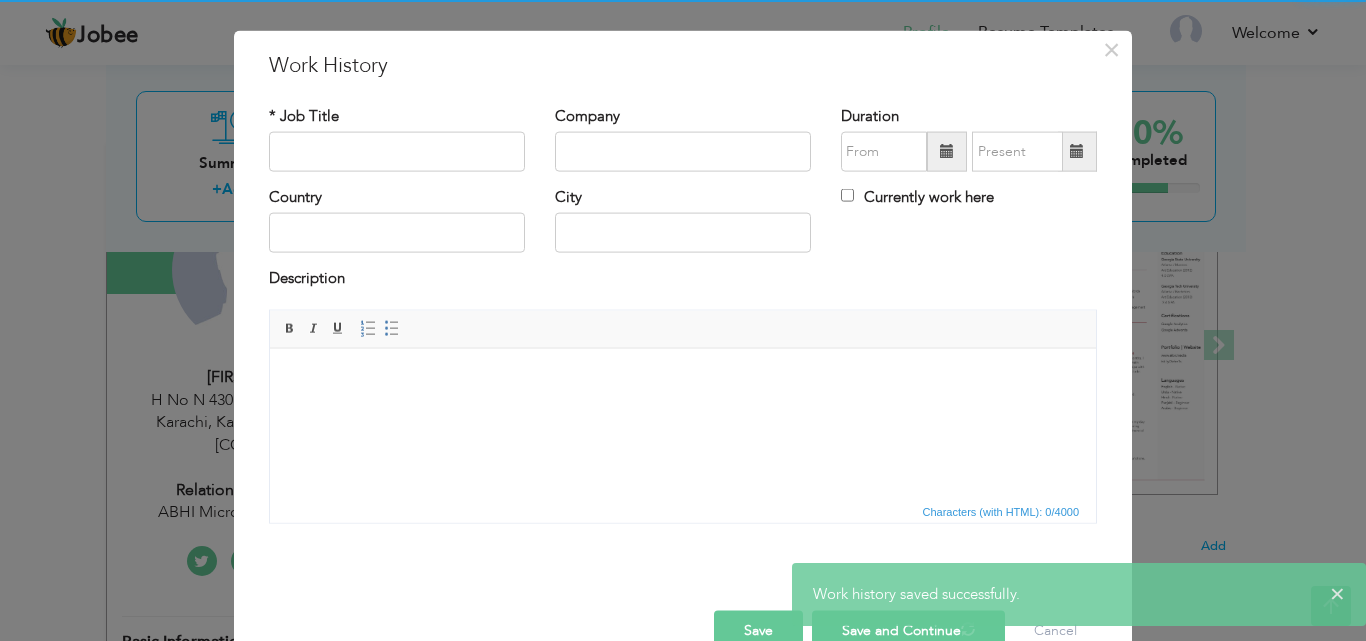 scroll, scrollTop: 0, scrollLeft: 0, axis: both 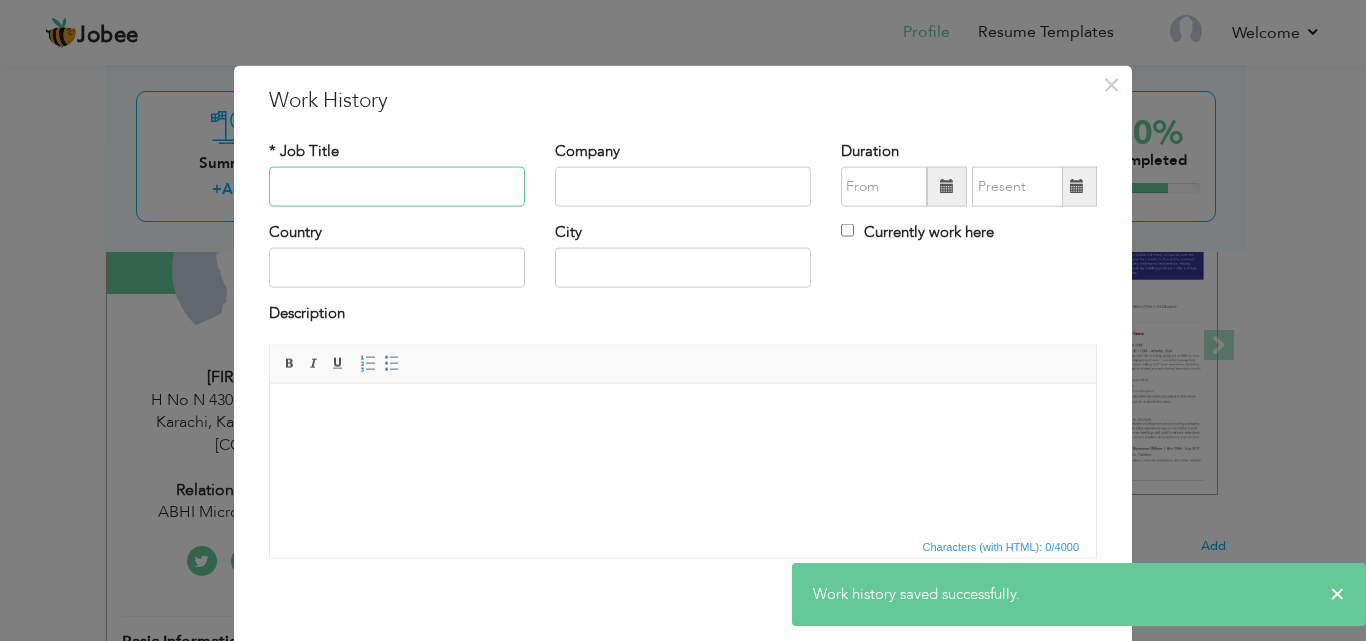 click at bounding box center (397, 187) 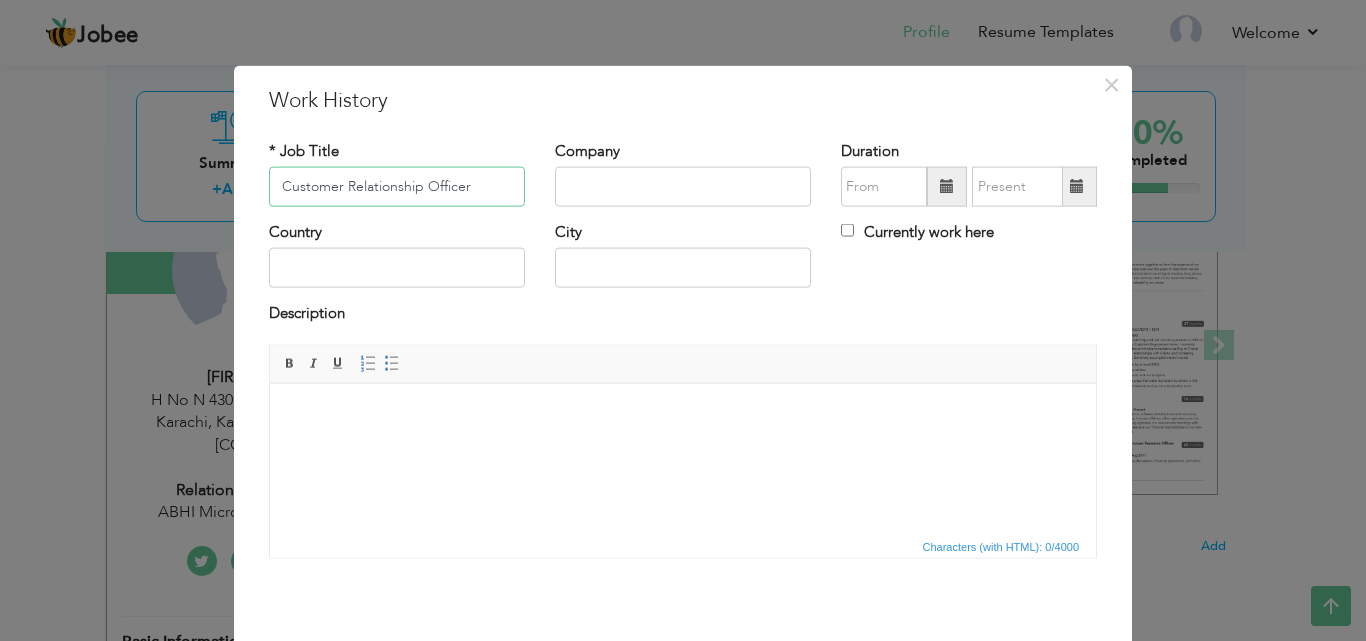 type on "Customer Relationship Officer" 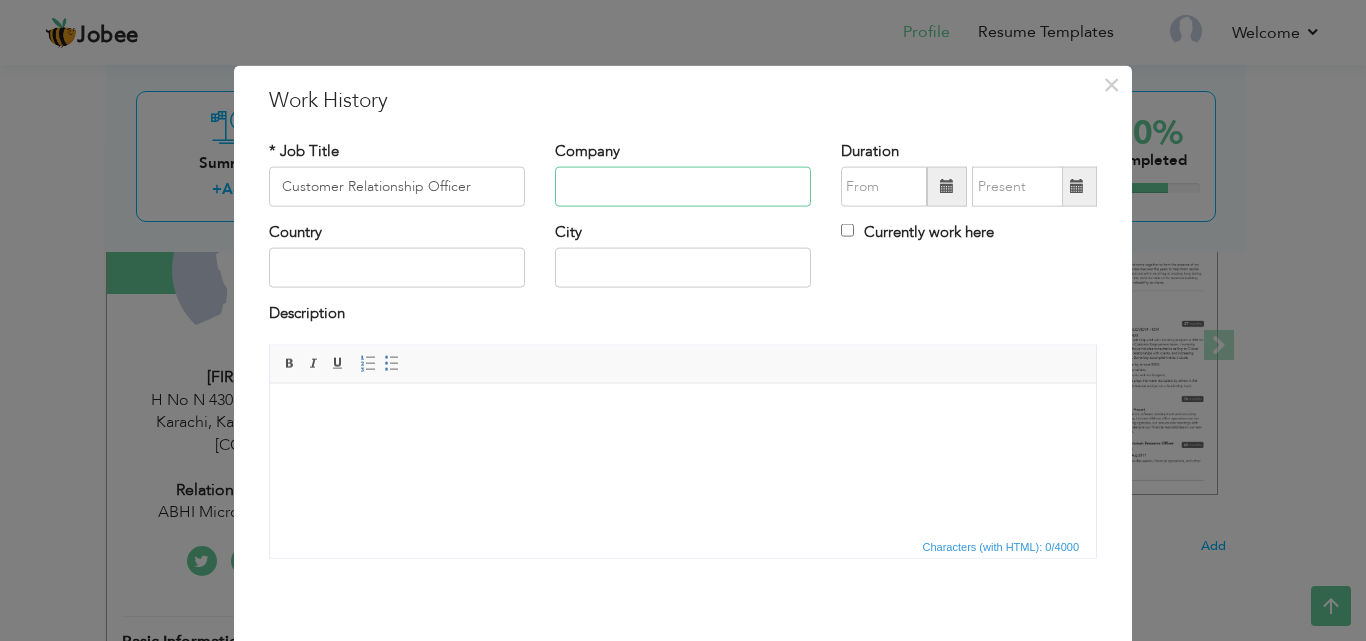 click at bounding box center [683, 187] 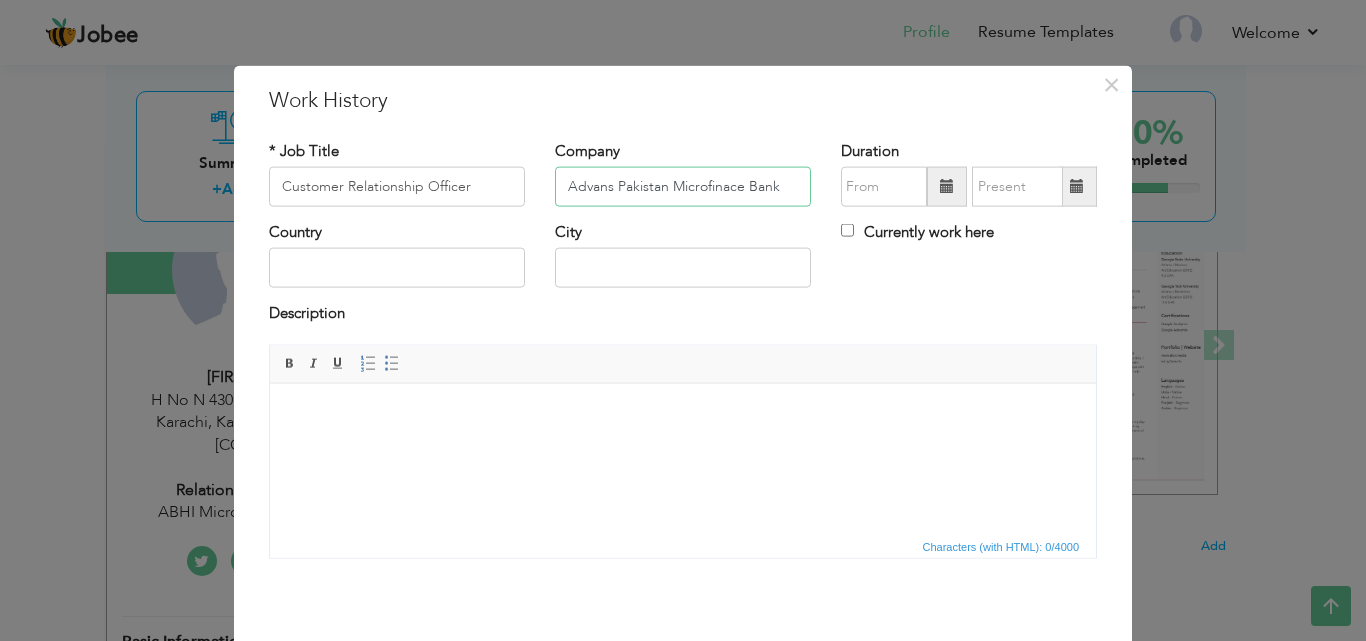 click on "Advans Pakistan Microfinace Bank" at bounding box center [683, 187] 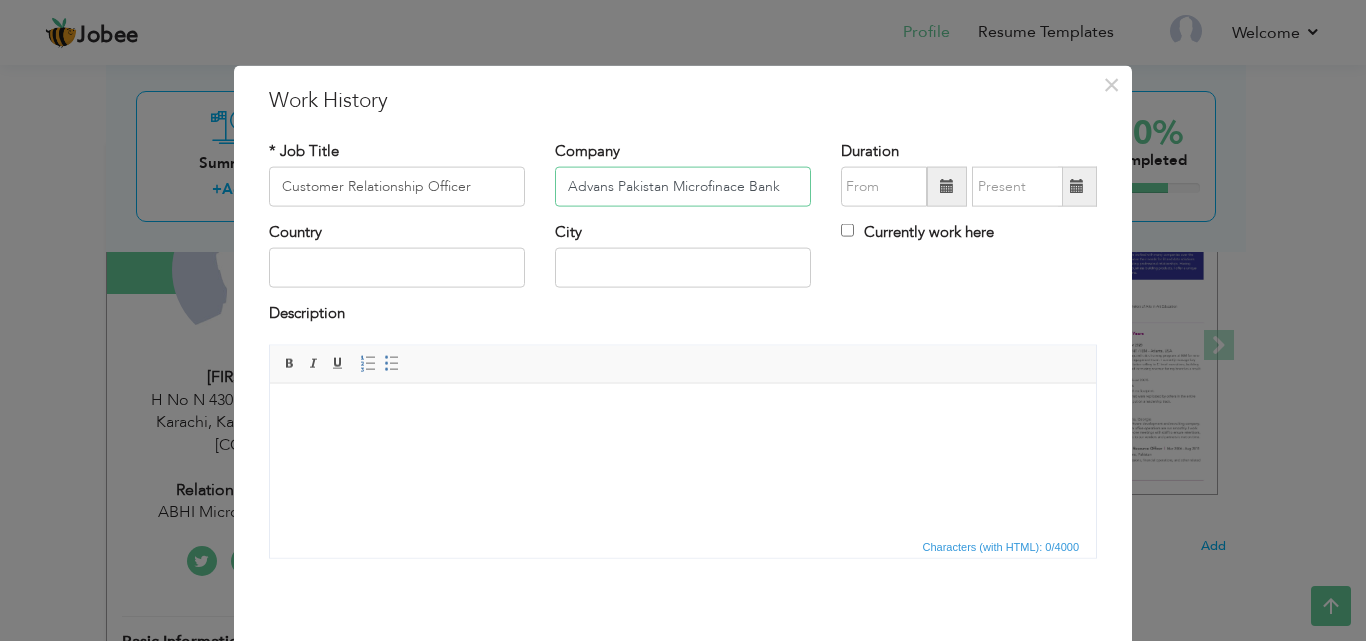 click on "Advans Pakistan Microfinace Bank" at bounding box center (683, 187) 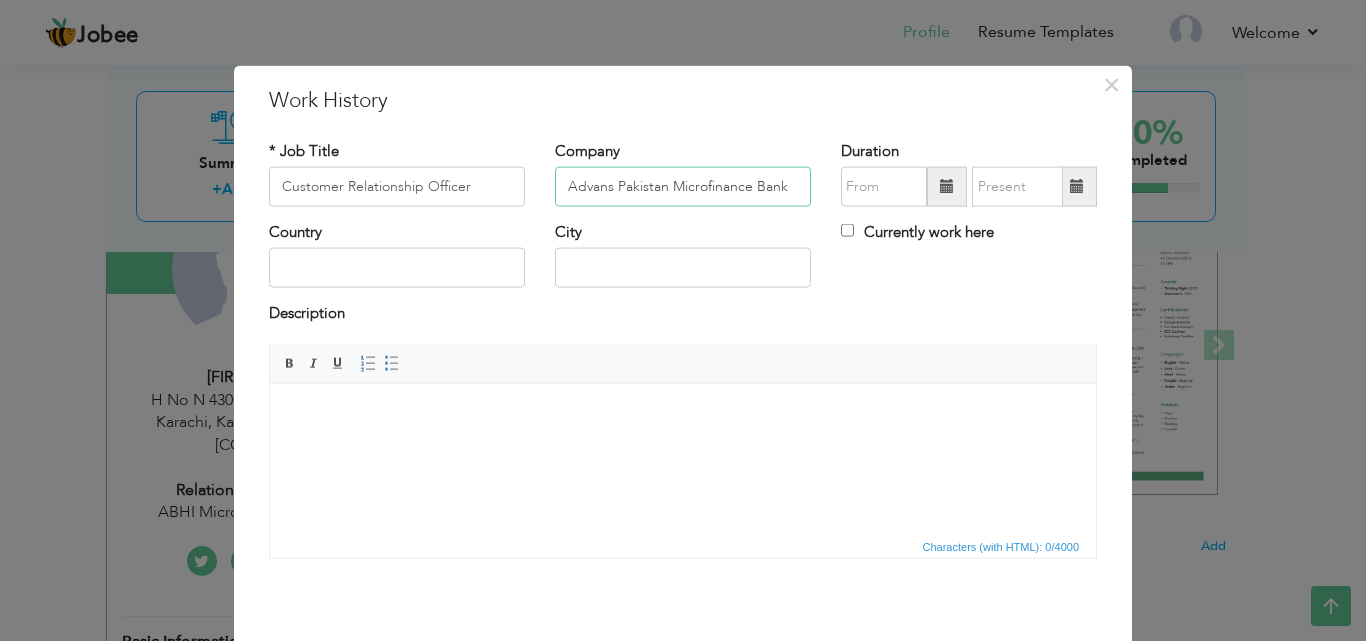 click on "Advans Pakistan Microfinance Bank" at bounding box center [683, 187] 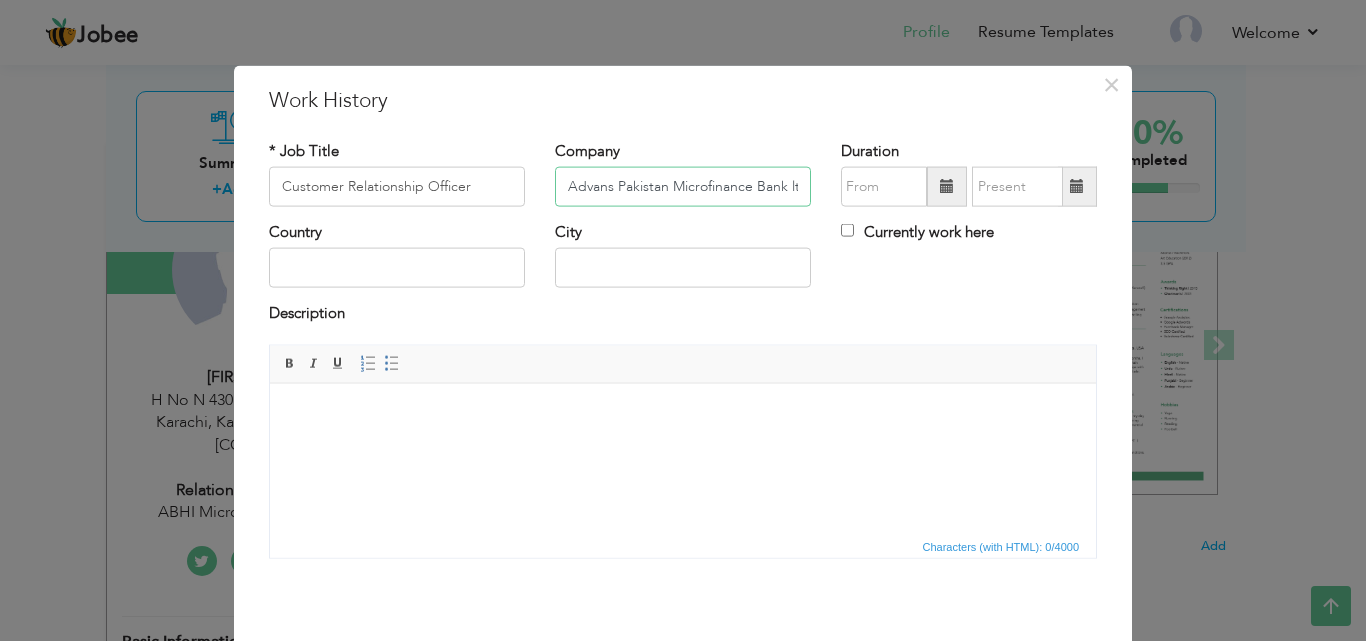 scroll, scrollTop: 0, scrollLeft: 9, axis: horizontal 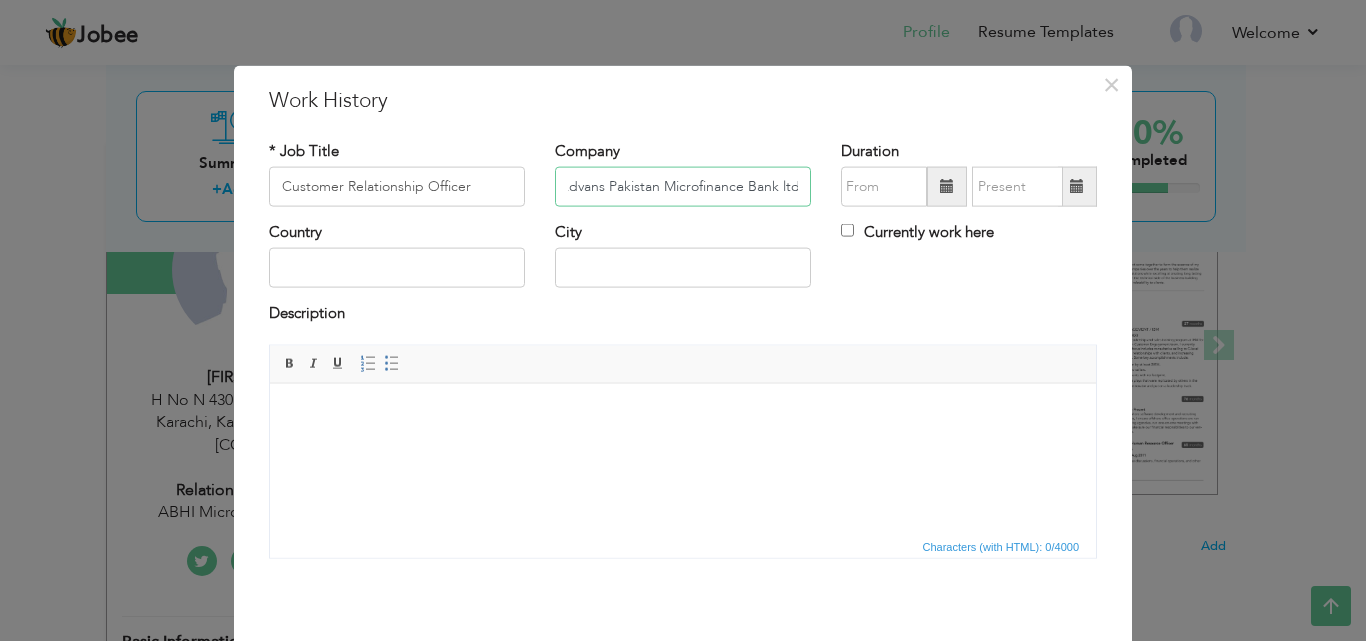 type on "Advans Pakistan Microfinance Bank ltd" 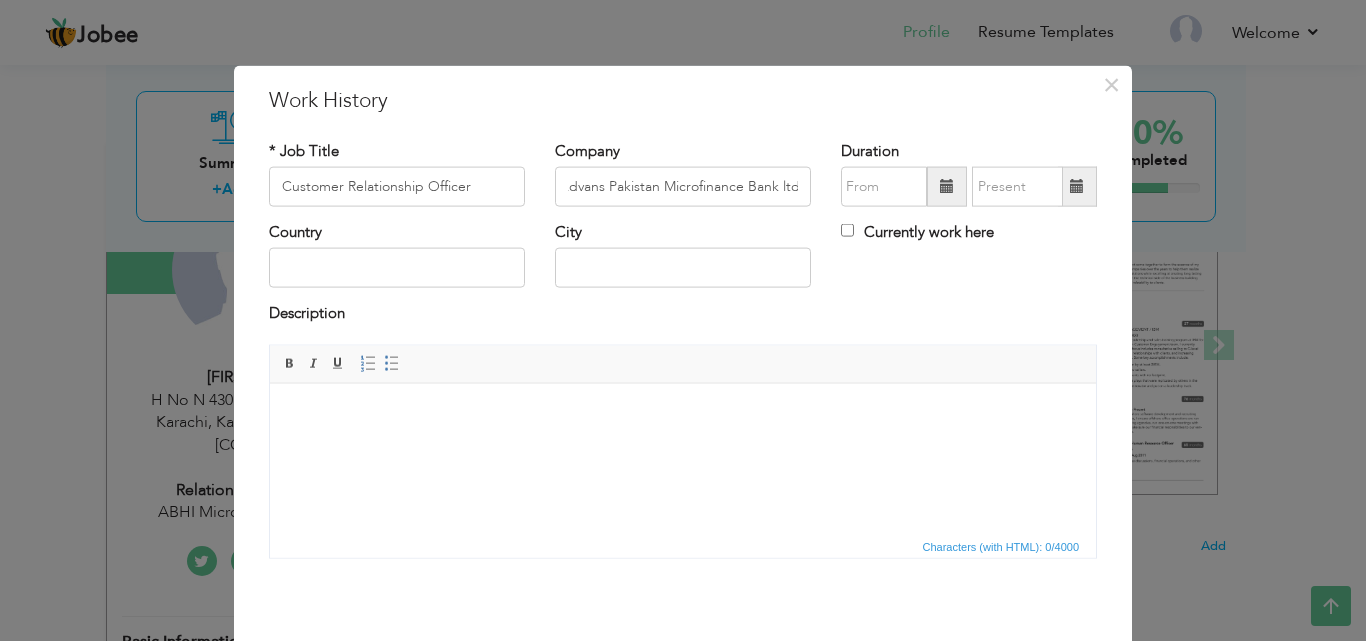 click at bounding box center (947, 186) 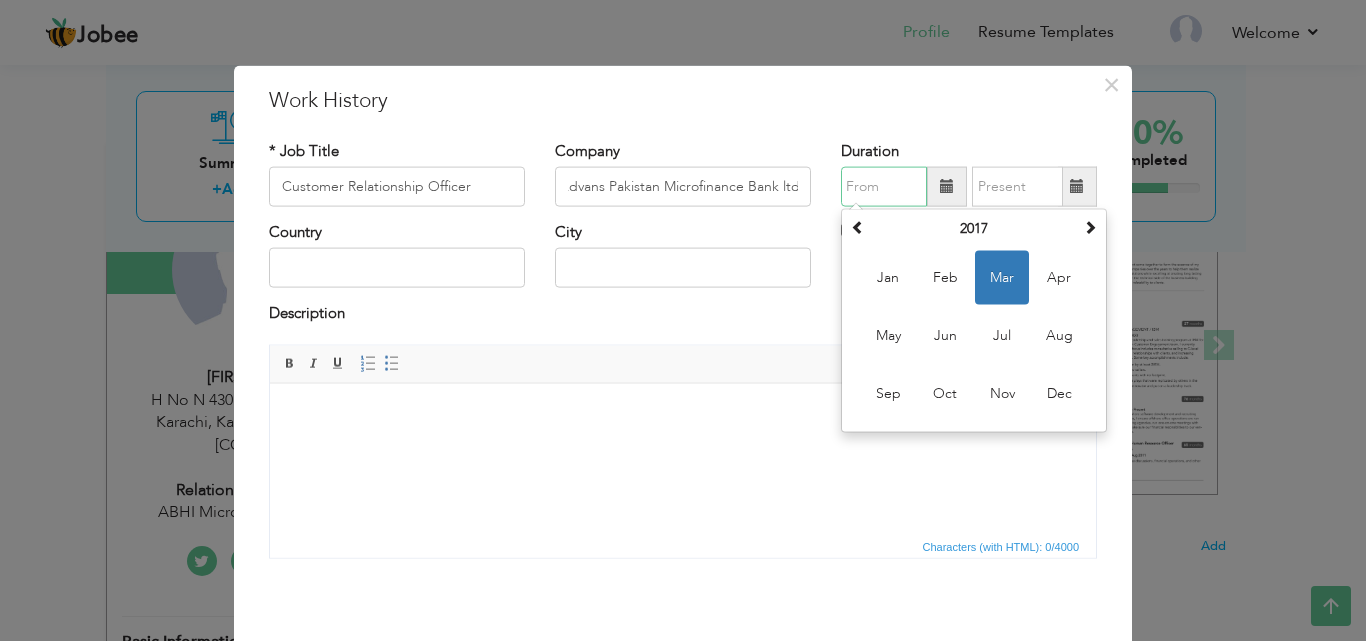 scroll, scrollTop: 0, scrollLeft: 0, axis: both 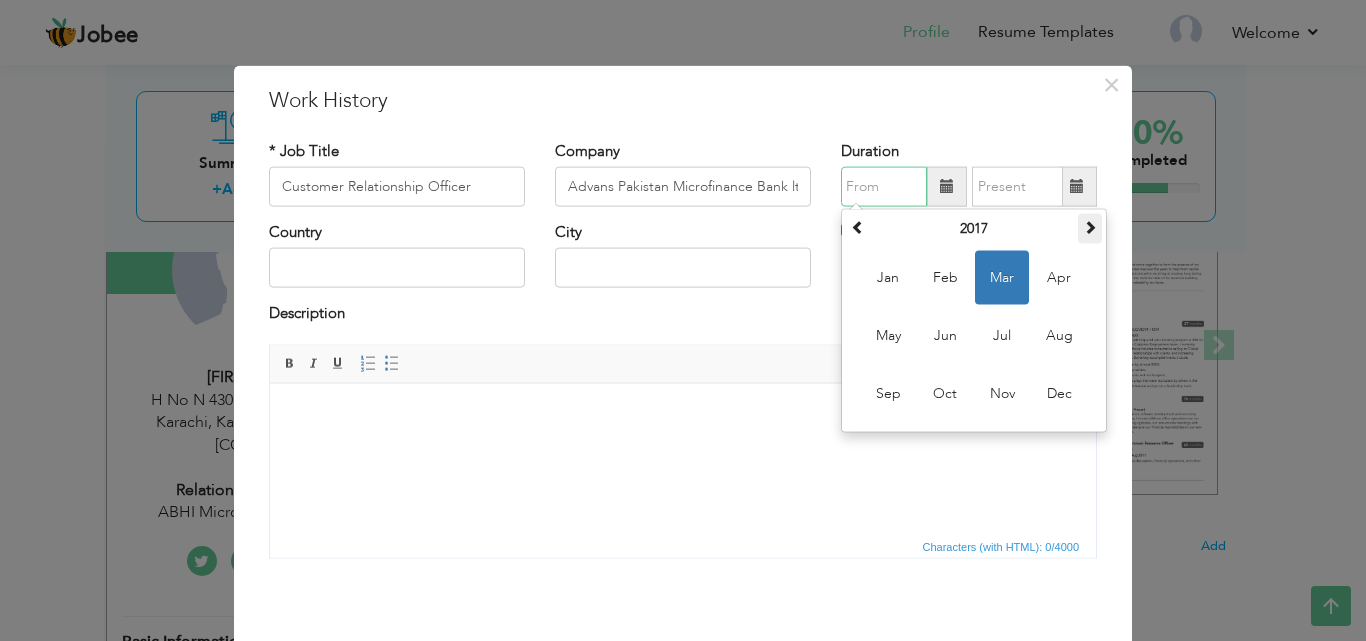 click at bounding box center (1090, 227) 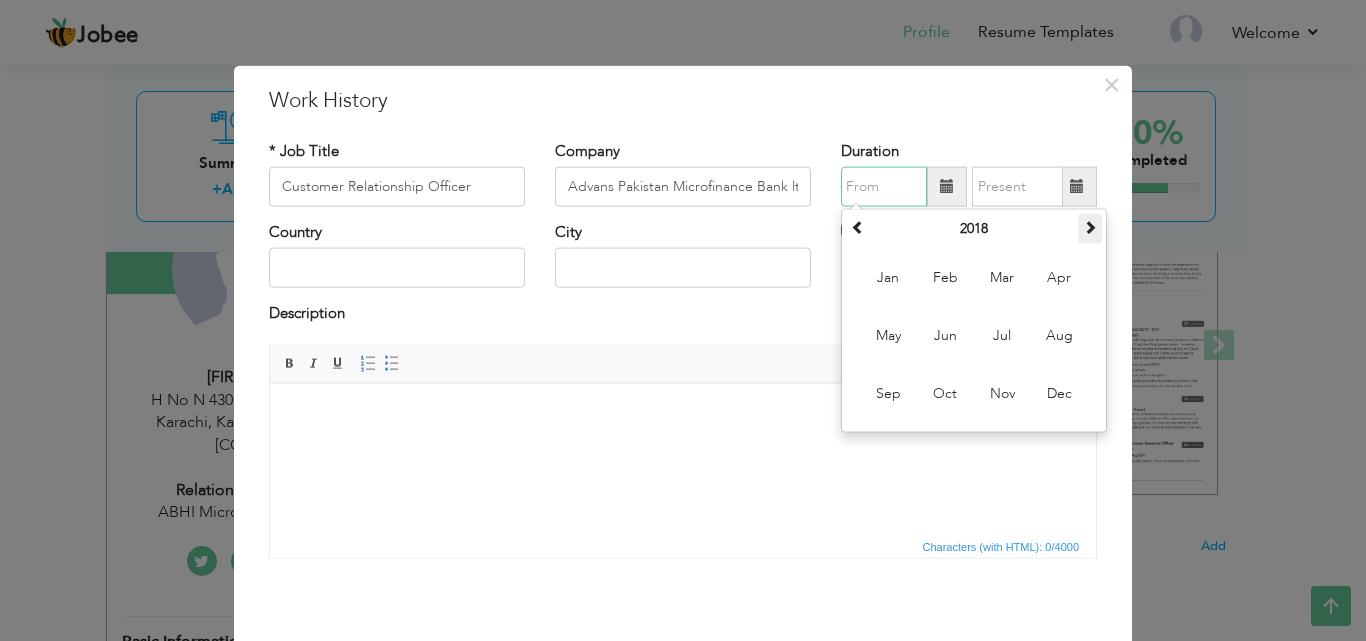 click at bounding box center [1090, 227] 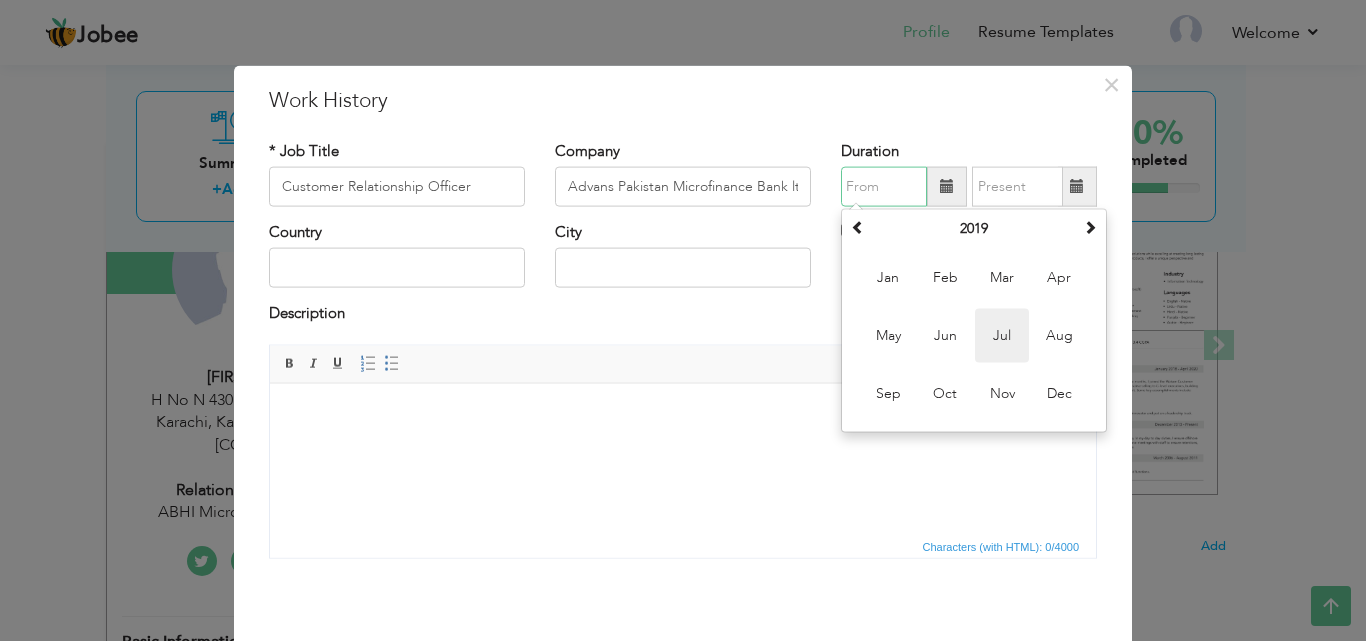 click on "Jul" at bounding box center (1002, 336) 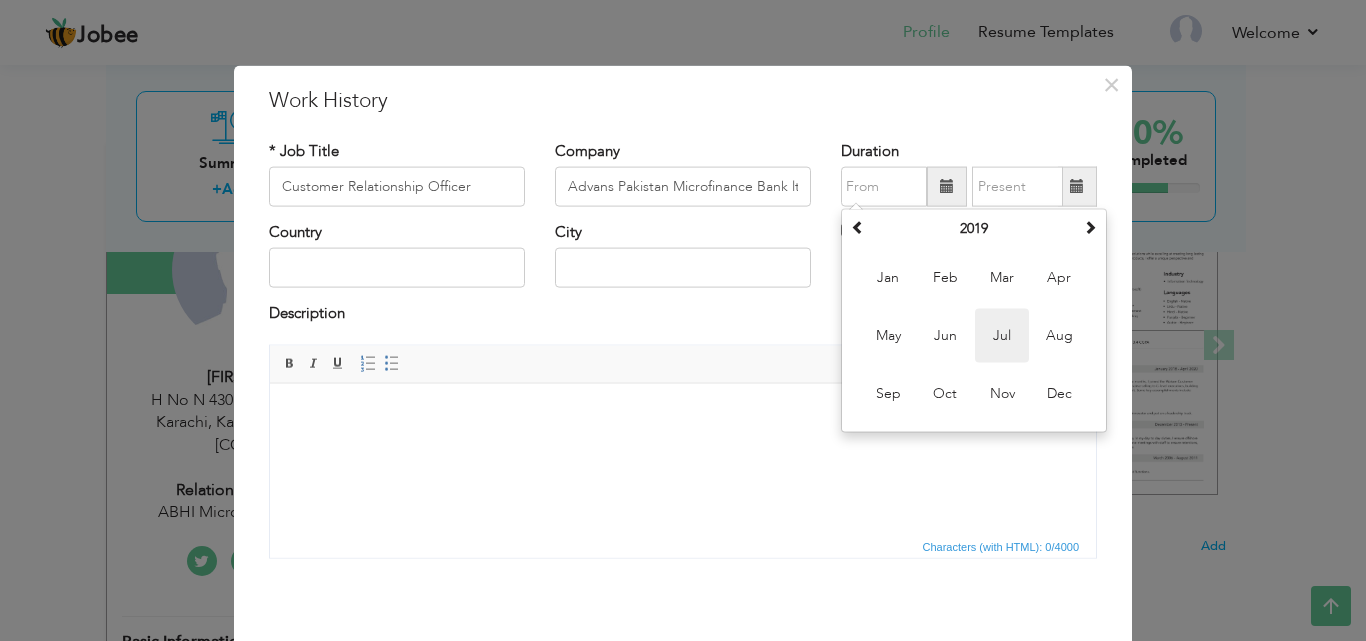 type on "07/2019" 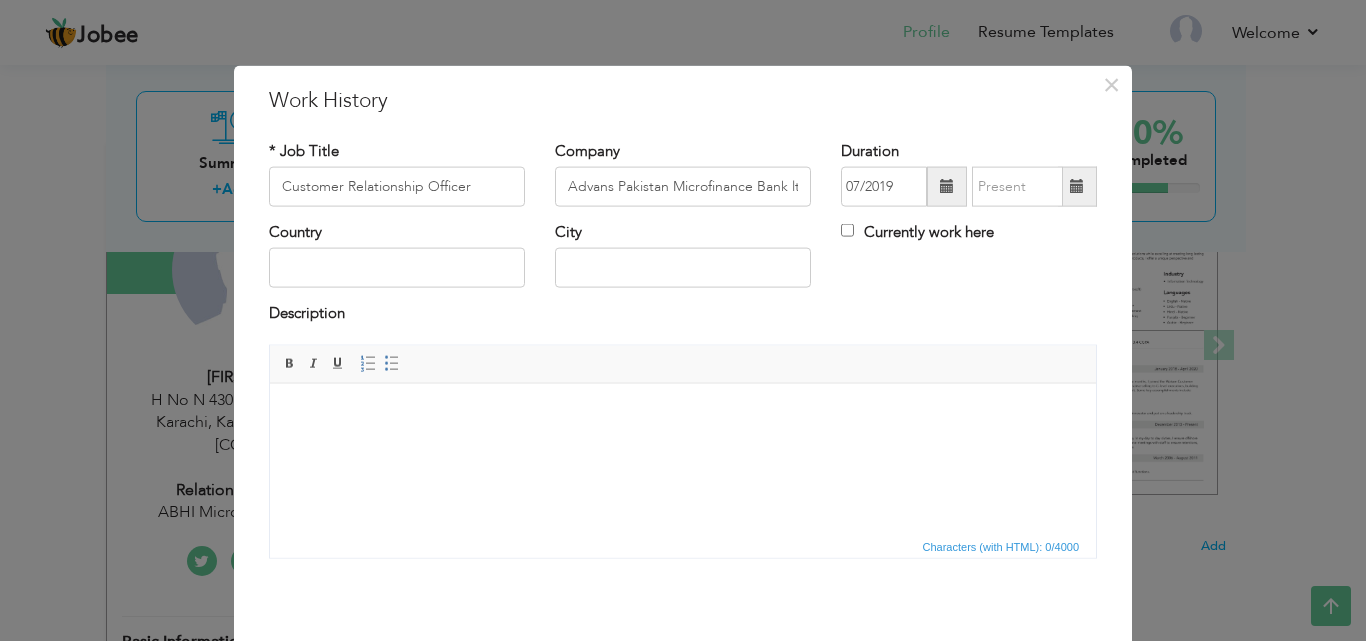 click at bounding box center [1077, 186] 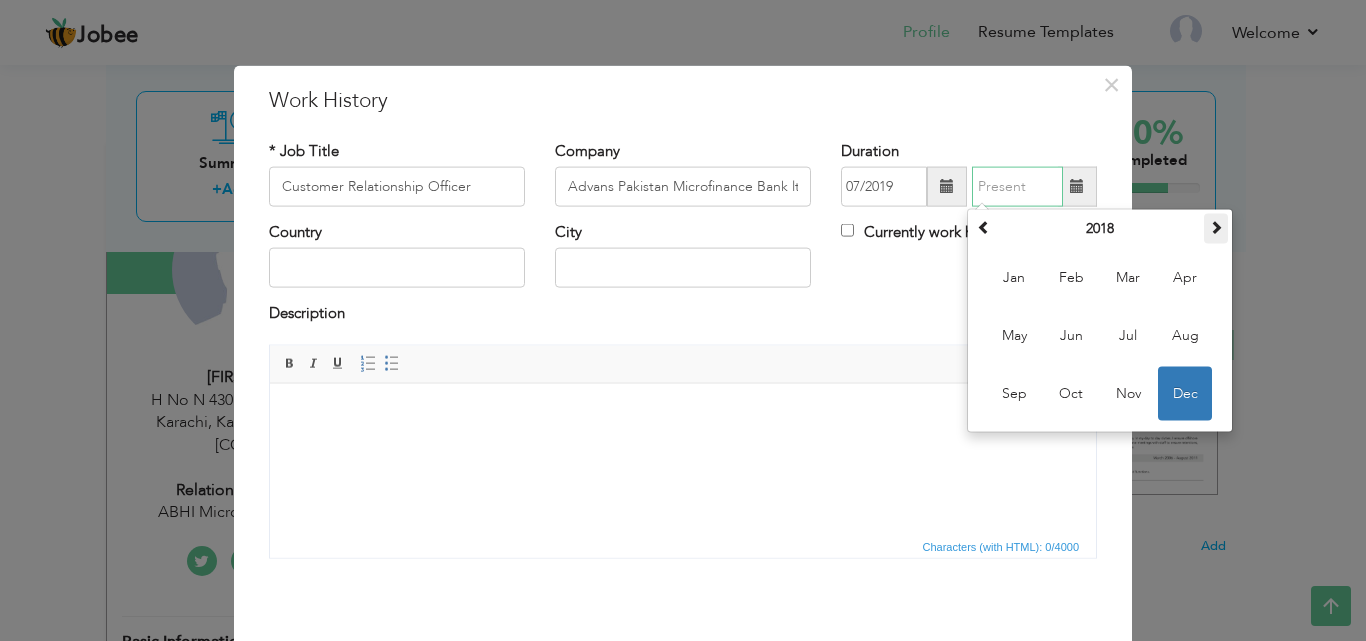 click at bounding box center [1216, 227] 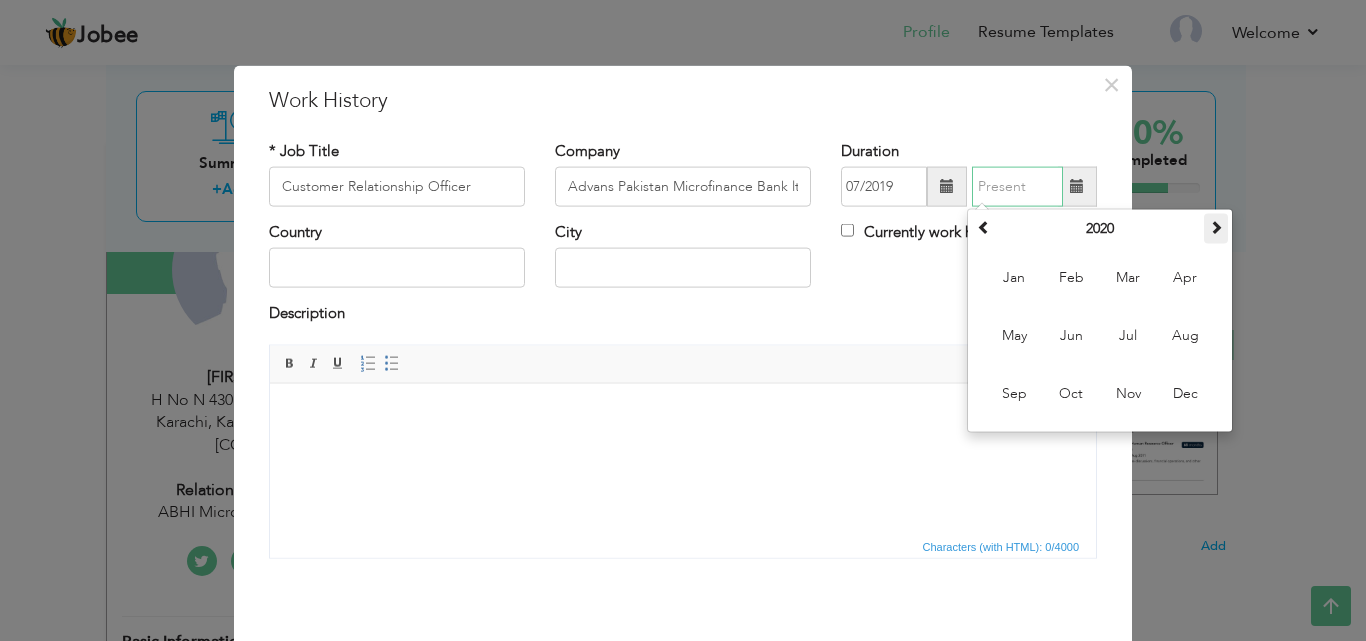 click at bounding box center (1216, 227) 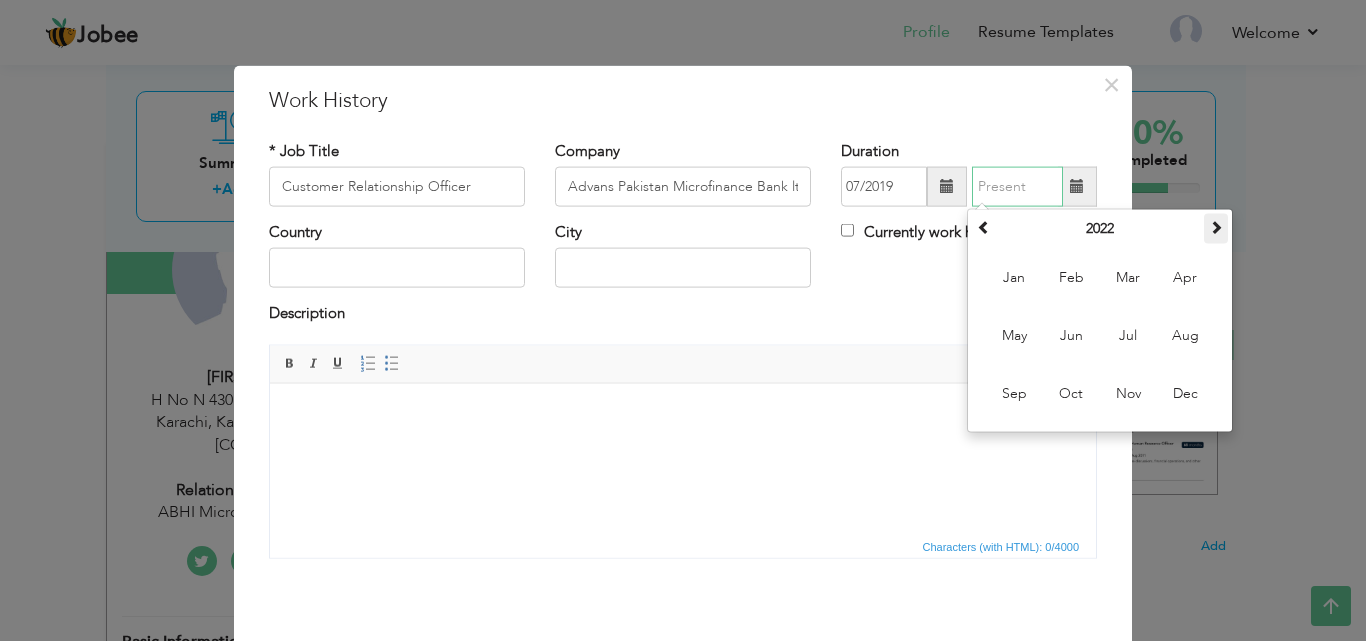 click at bounding box center (1216, 227) 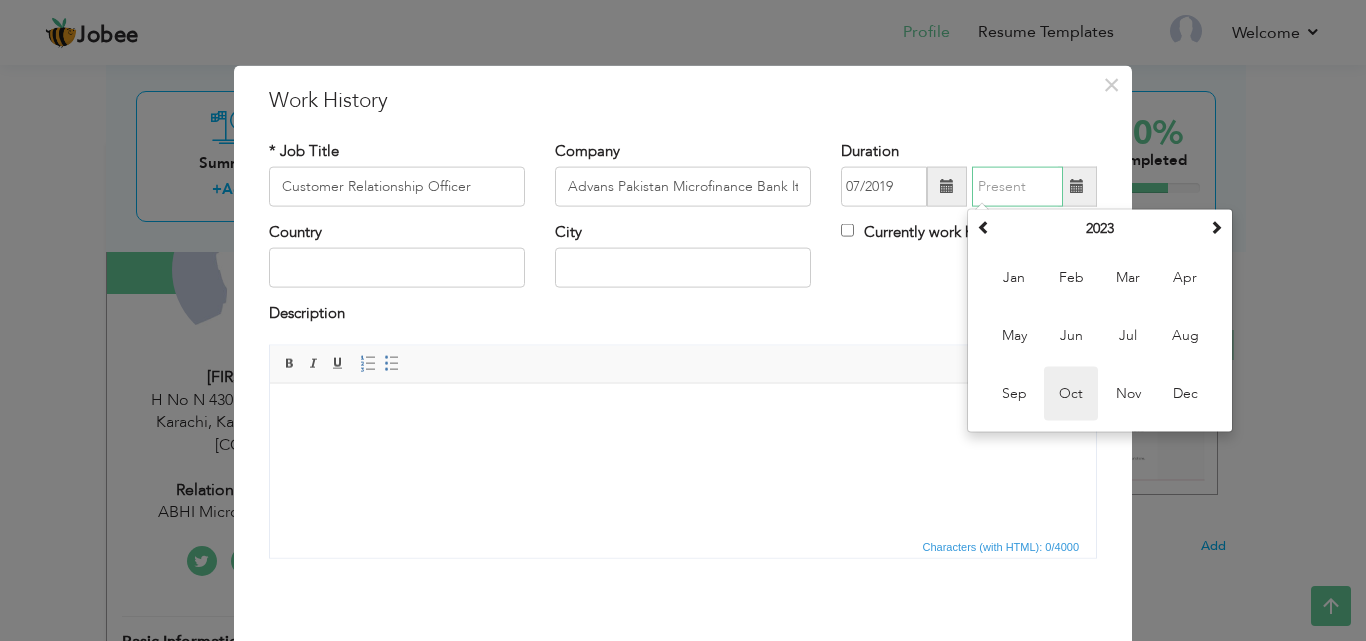click on "Oct" at bounding box center (1071, 394) 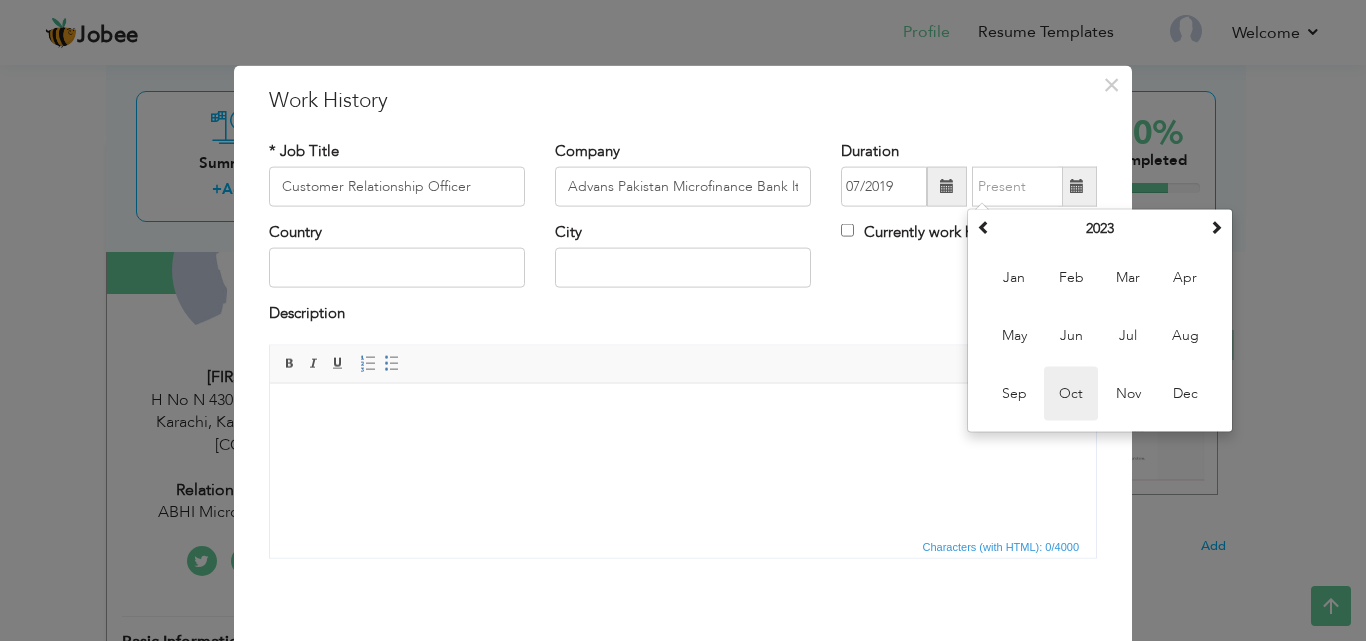type on "10/2023" 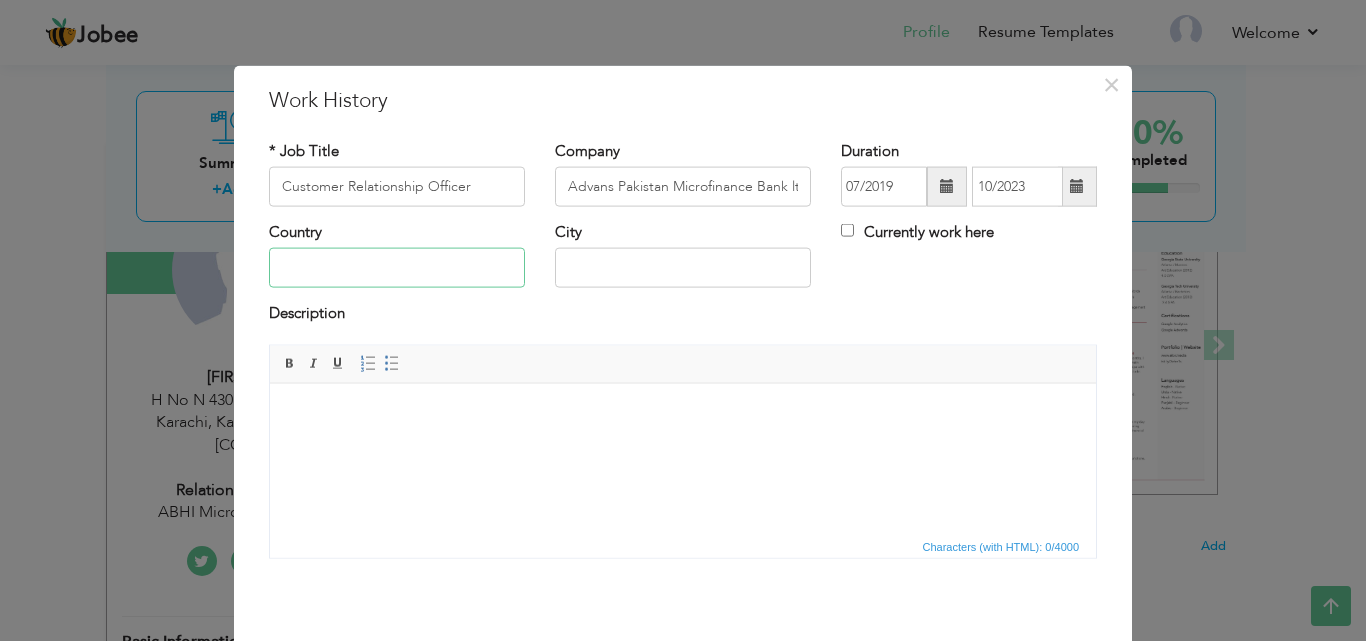 click at bounding box center (397, 268) 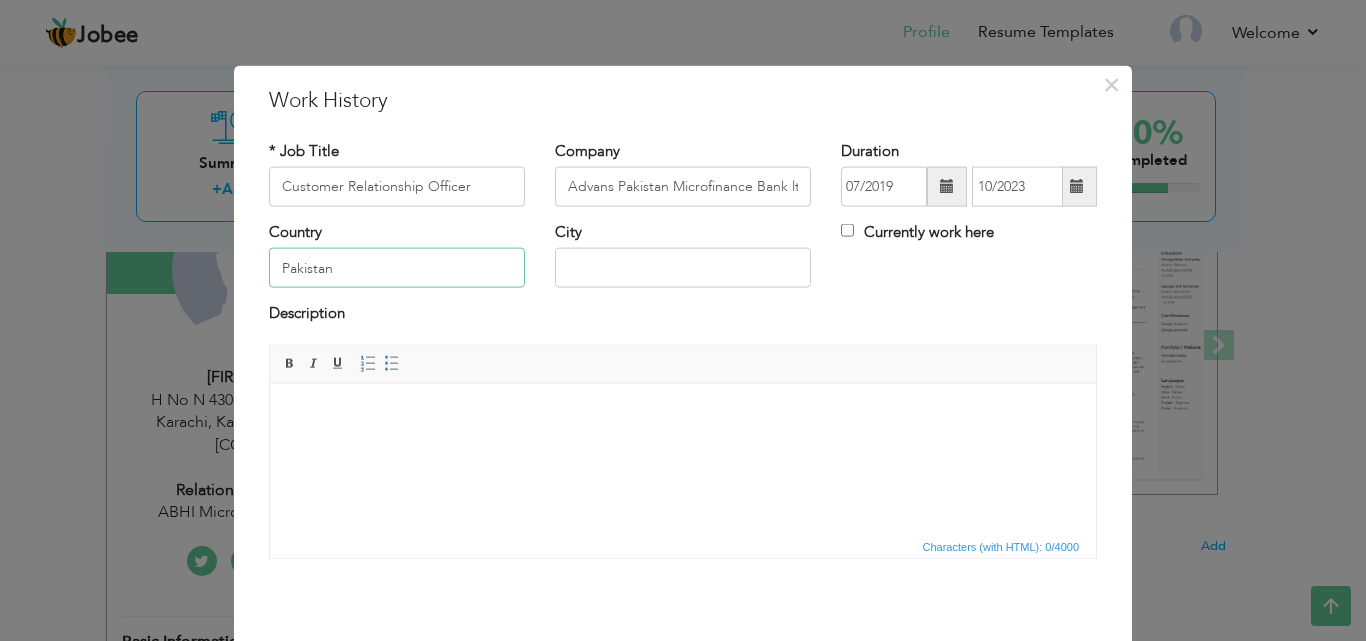 type on "Pakistan" 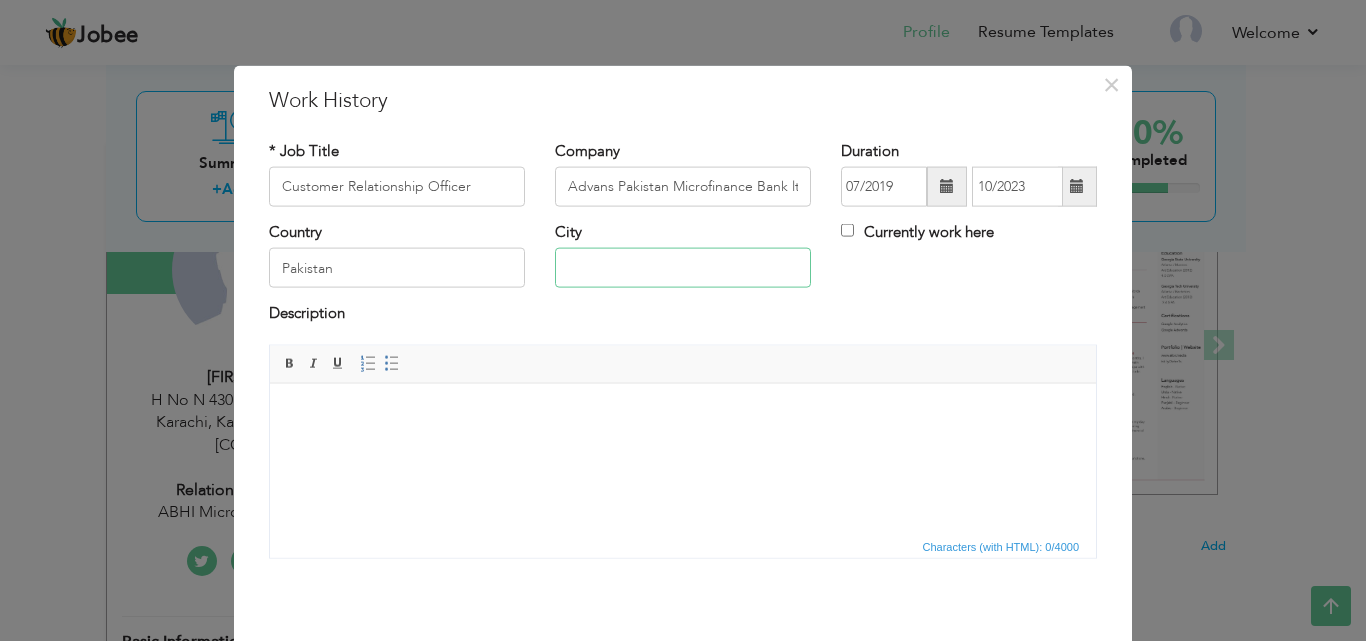 click at bounding box center [683, 268] 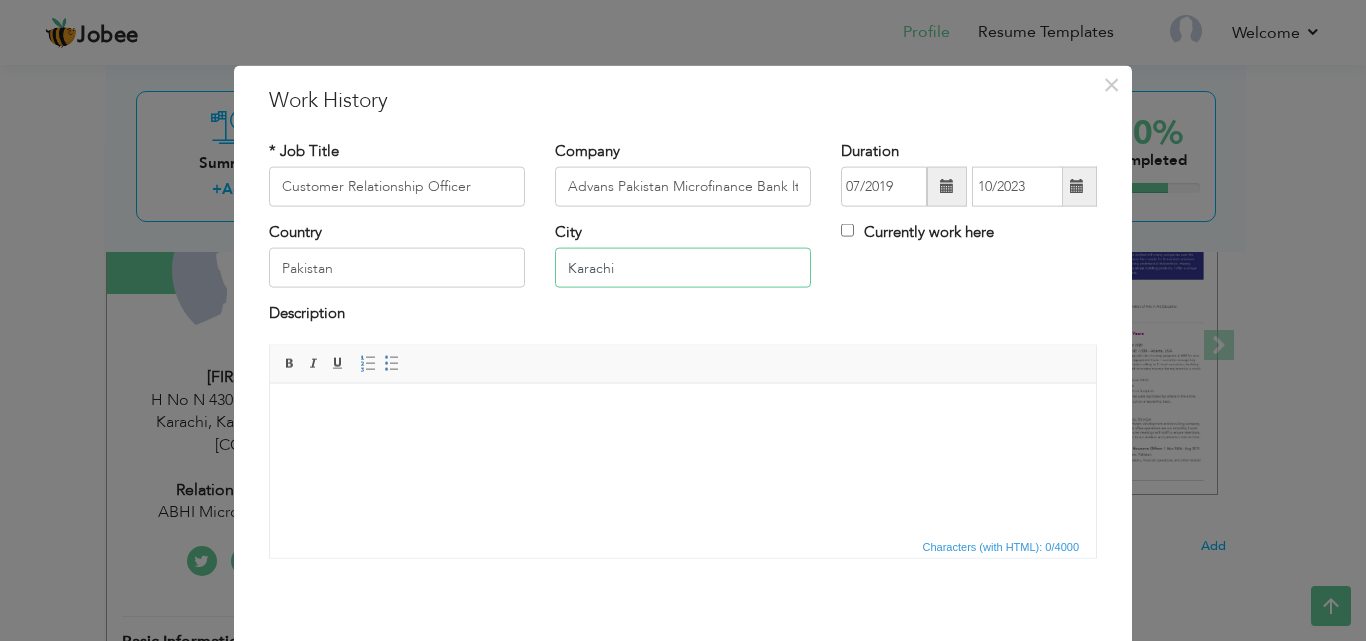 type on "Karachi" 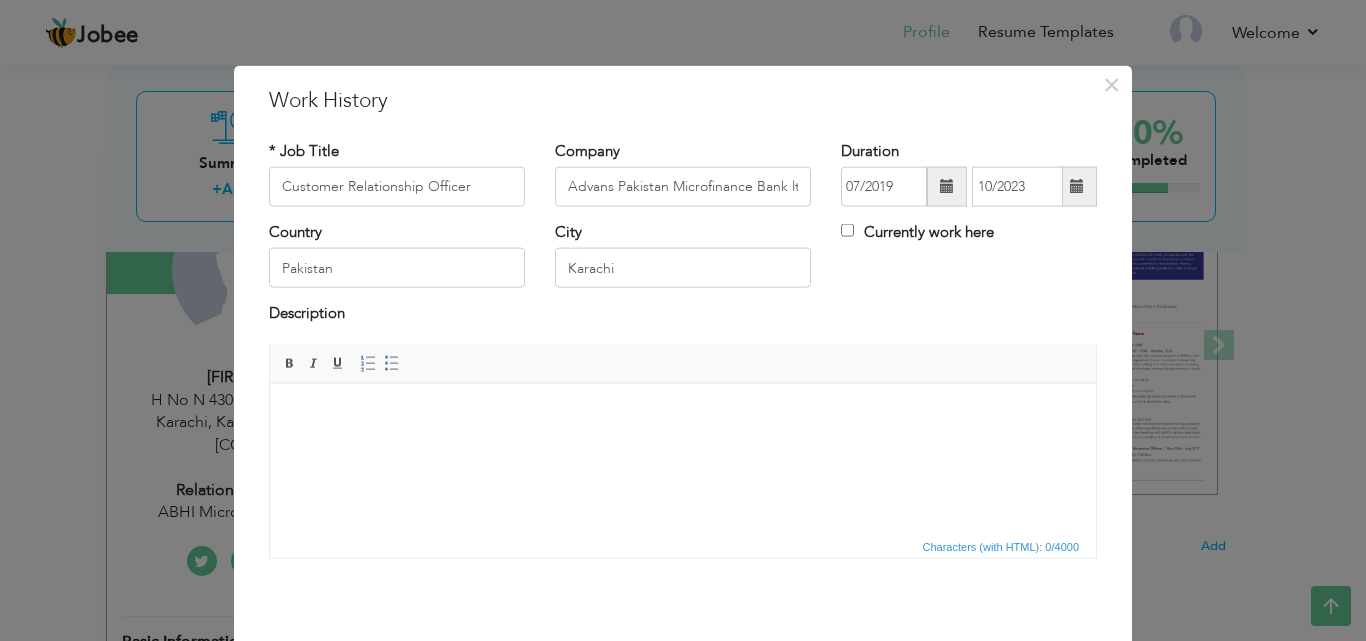click at bounding box center [683, 413] 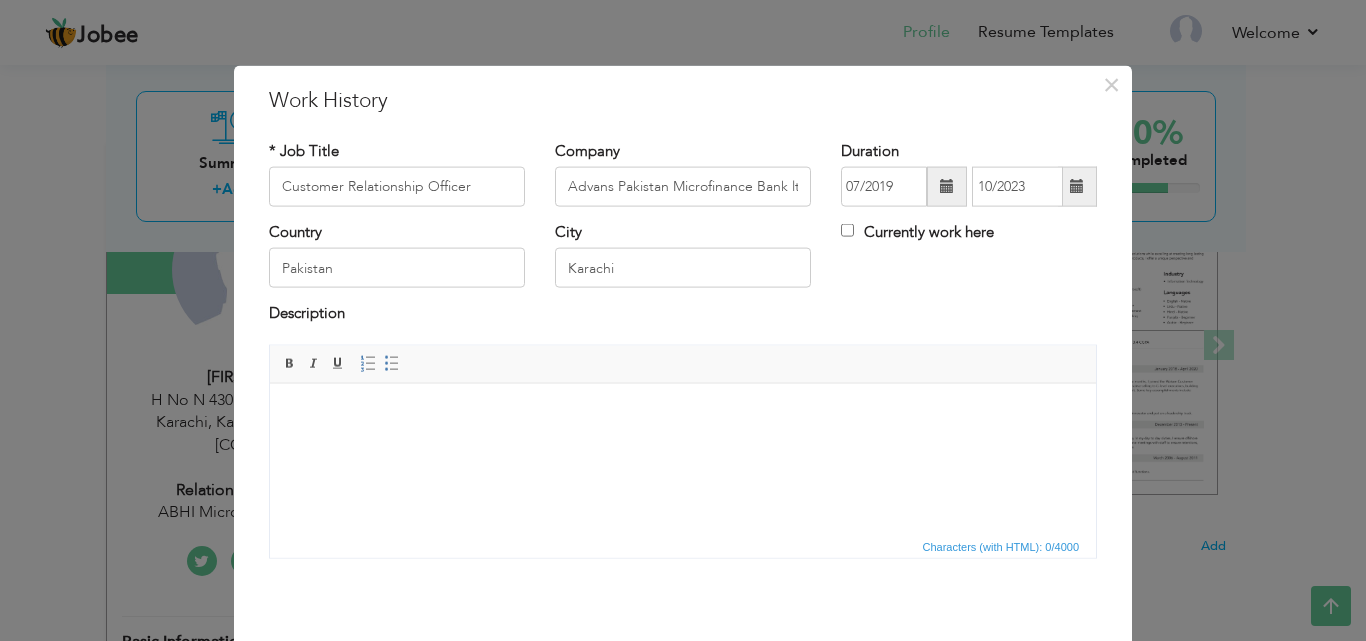 click at bounding box center (683, 413) 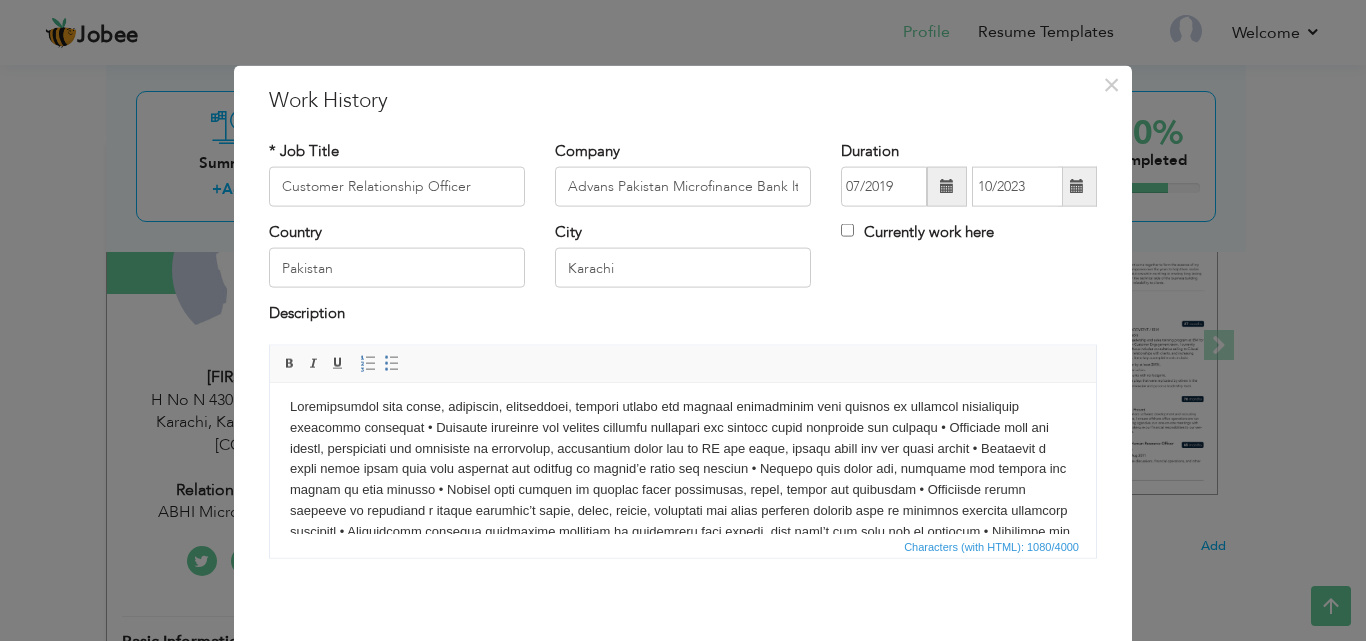 scroll, scrollTop: 0, scrollLeft: 0, axis: both 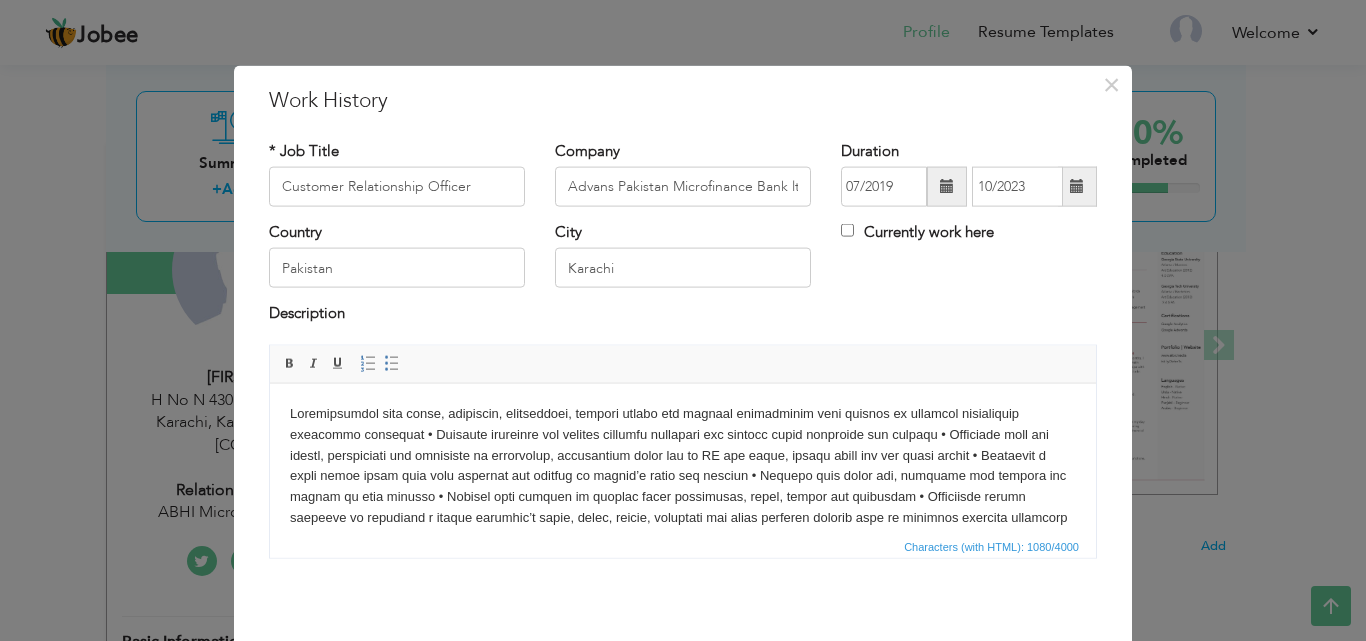 click at bounding box center (683, 486) 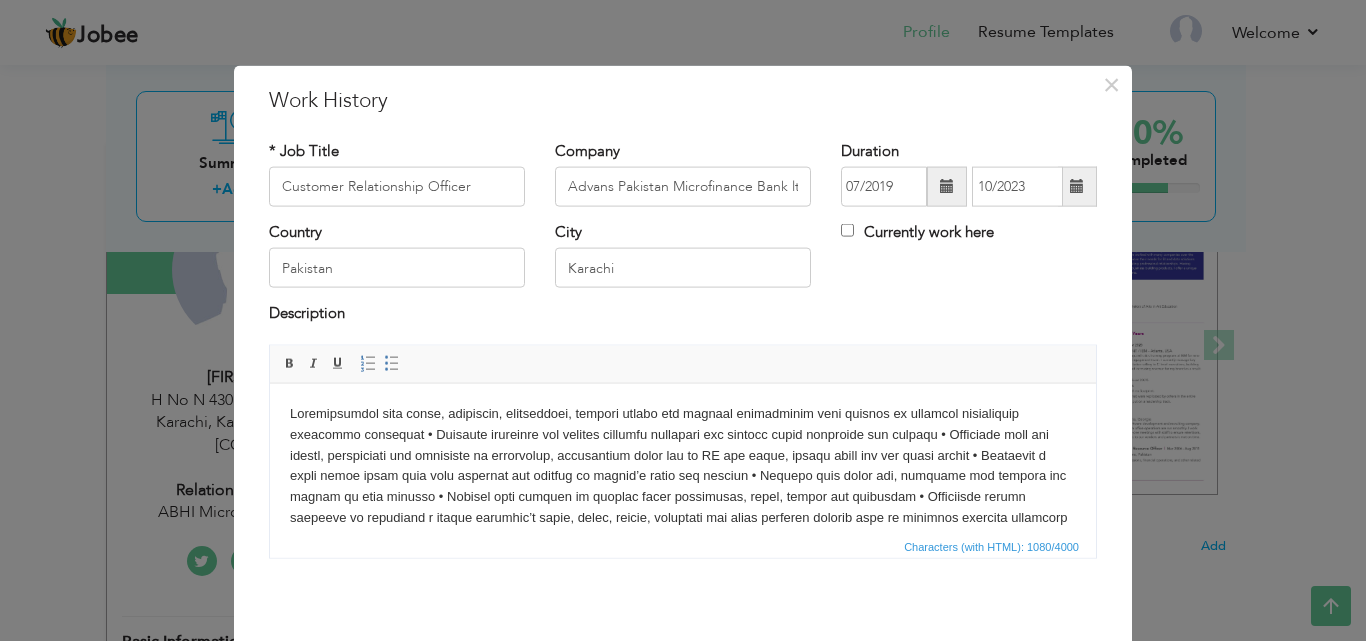click at bounding box center (683, 486) 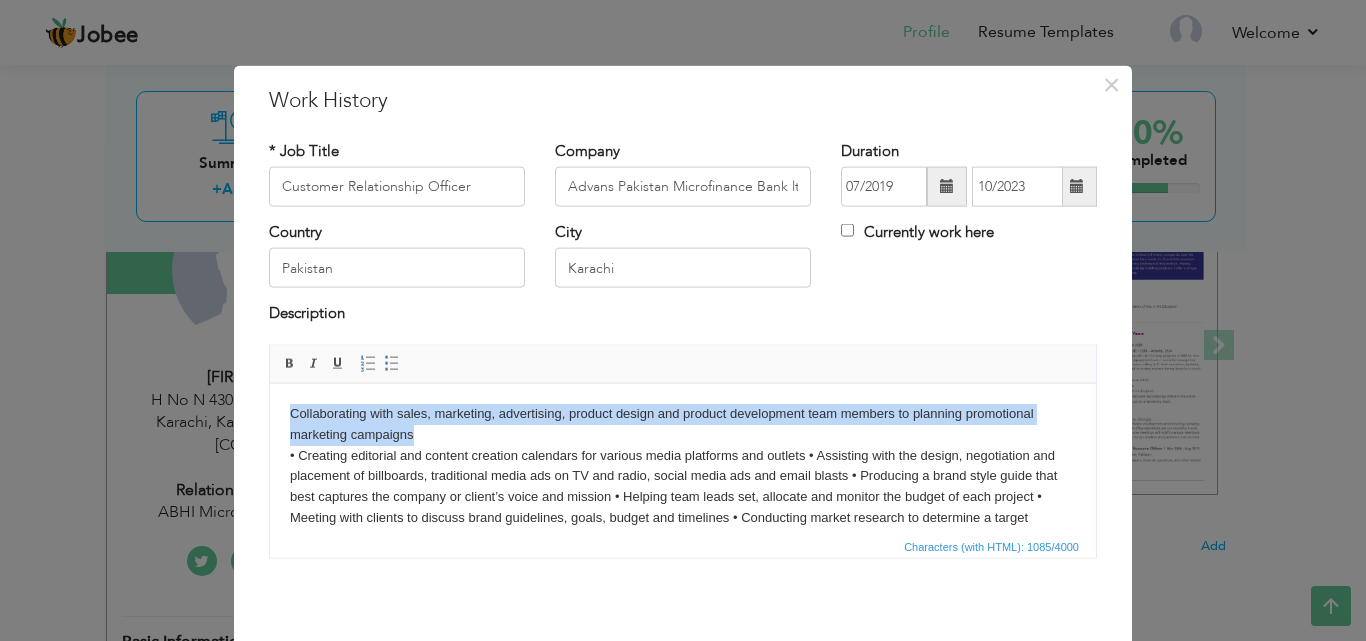 drag, startPoint x: 291, startPoint y: 405, endPoint x: 416, endPoint y: 435, distance: 128.5496 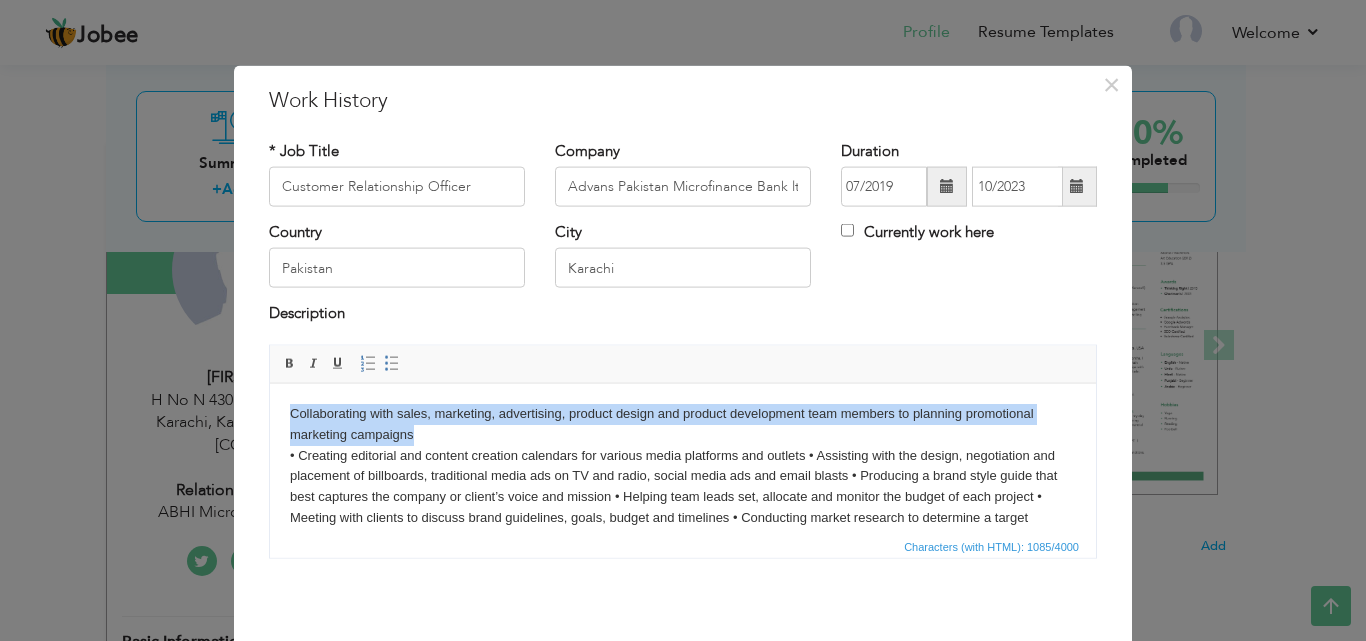 click on "Collaborating with sales, marketing, advertising, product design and product development team members to planning promotional marketing campaigns  ​​​​​​​" at bounding box center (683, 496) 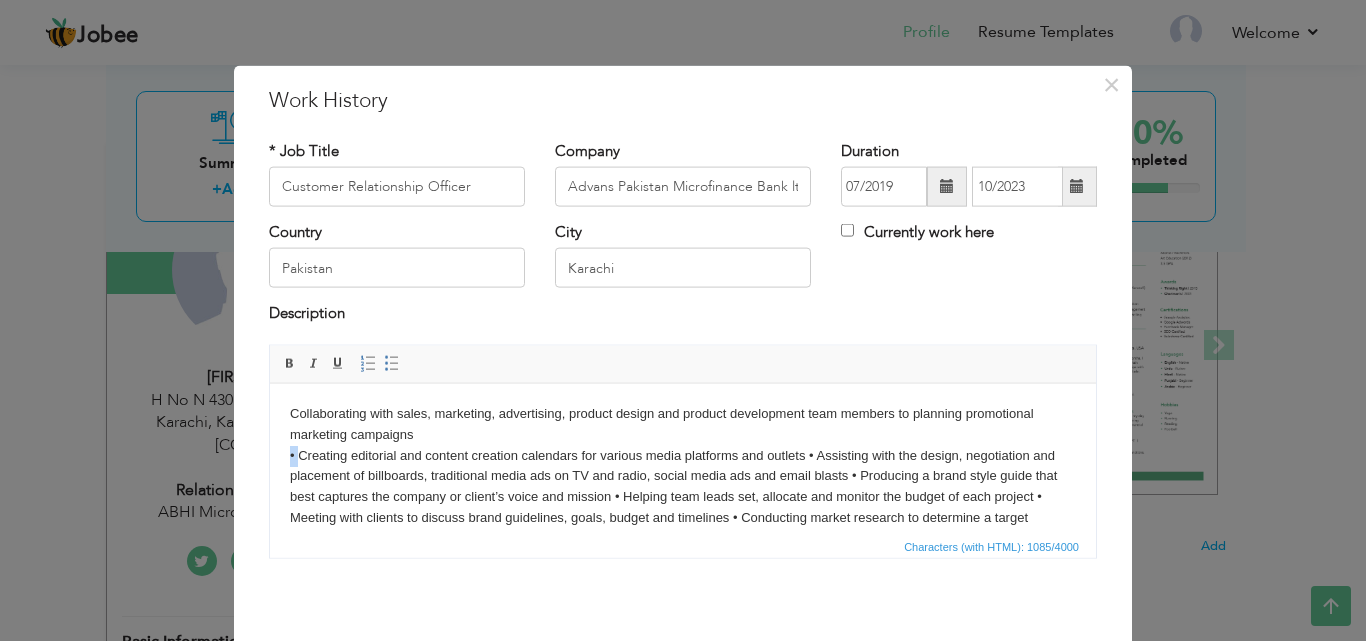 click on "Collaborating with sales, marketing, advertising, product design and product development team members to planning promotional marketing campaigns  ​​​​​​​" at bounding box center [683, 496] 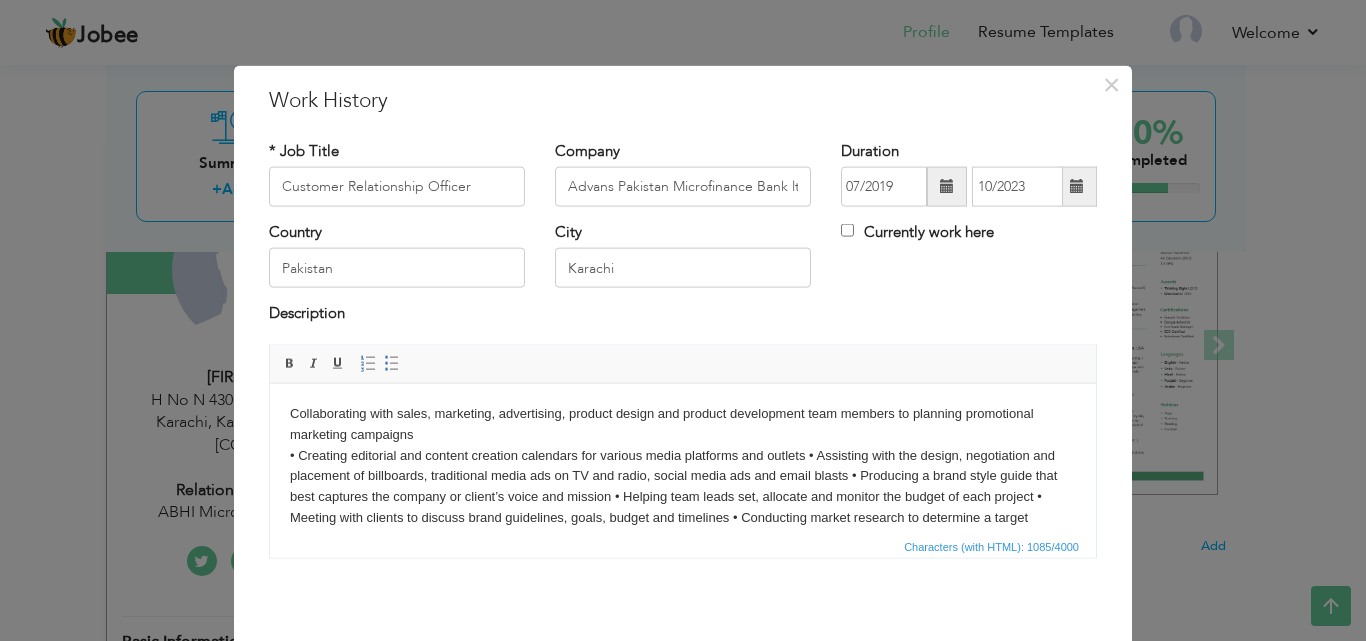 click on "Collaborating with sales, marketing, advertising, product design and product development team members to planning promotional marketing campaigns  ​​​​​​​" at bounding box center [683, 496] 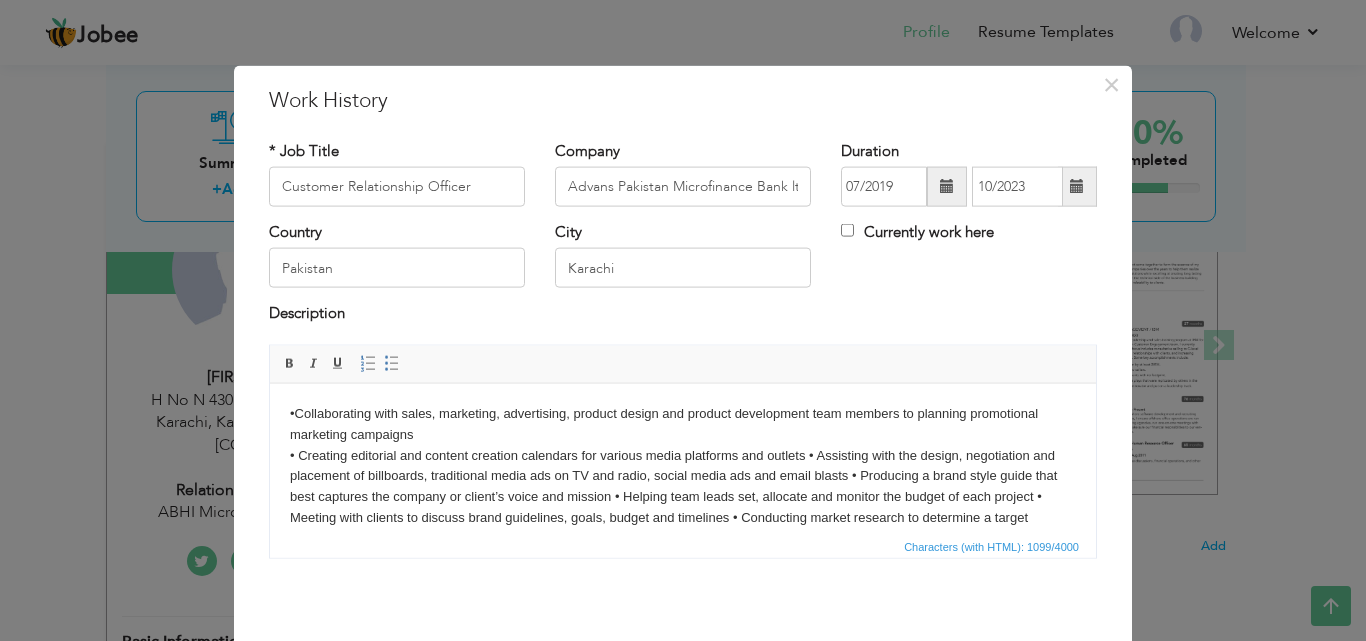 click on "​​​​​​​•  Collaborating with sales, marketing, advertising, product design and product development team members to planning promotional marketing campaigns  ​​​​​​​" at bounding box center [683, 496] 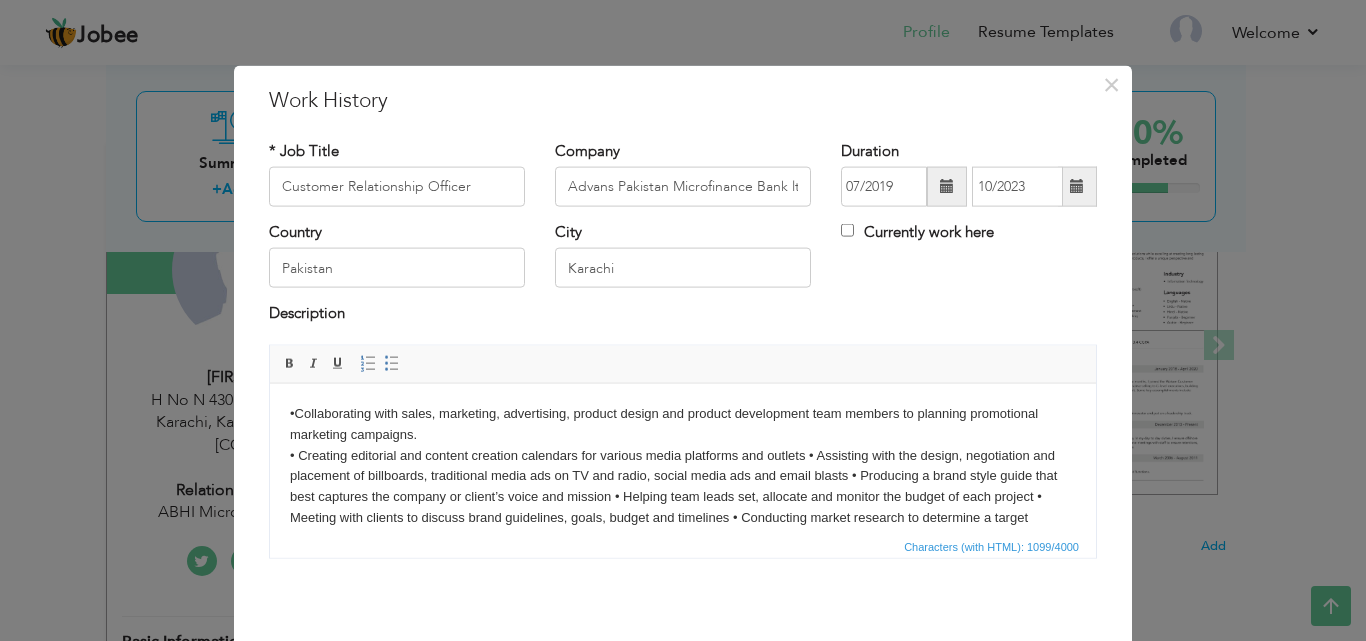 click on "​​​​​​​•  Collaborating with sales, marketing, advertising, product design and product development team members to planning promotional marketing campaigns." at bounding box center [683, 496] 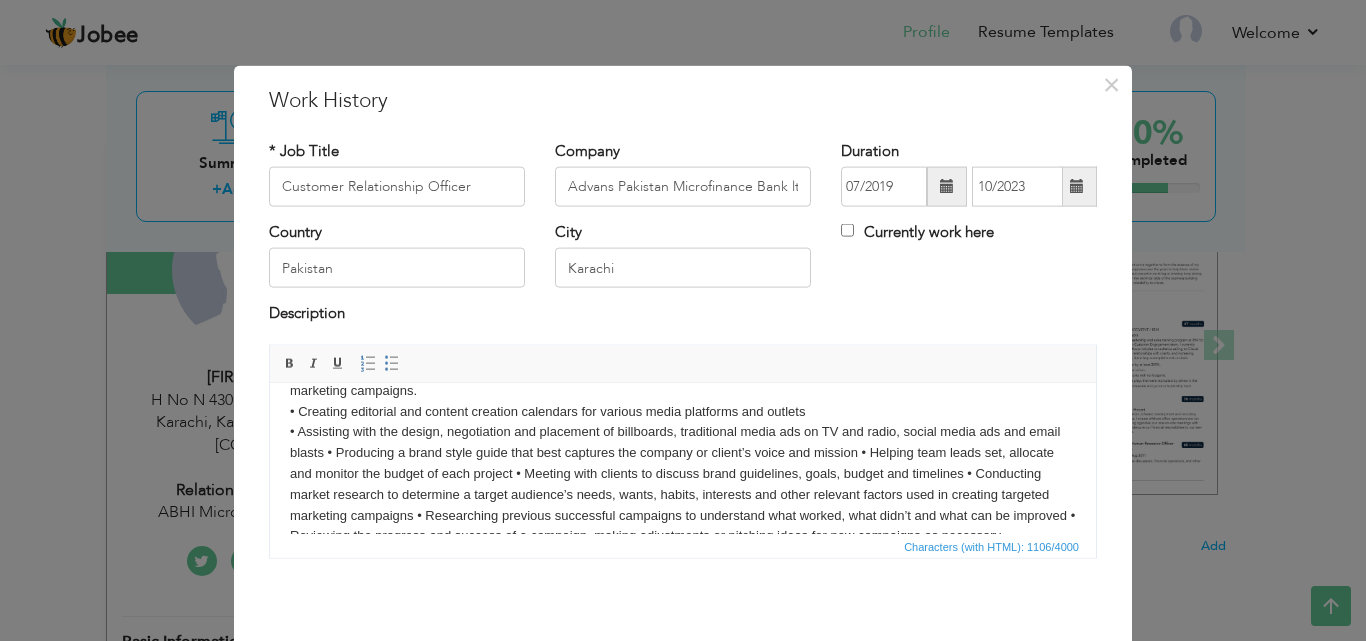 scroll, scrollTop: 0, scrollLeft: 0, axis: both 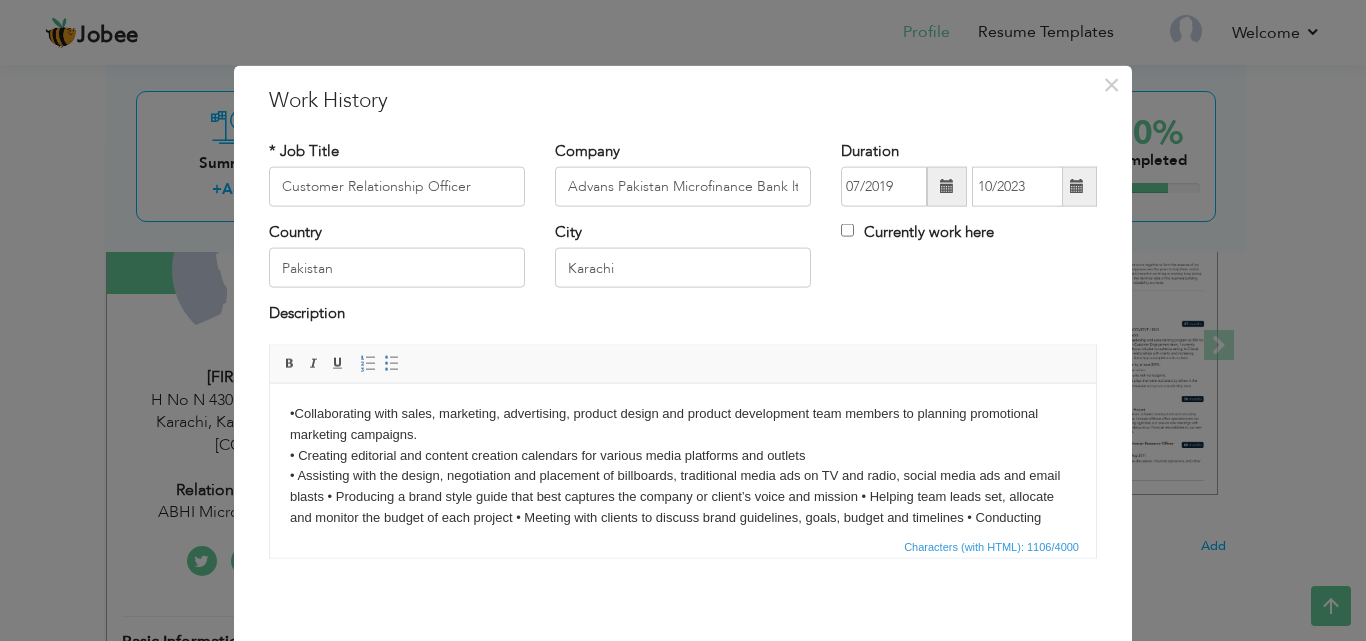 click on "​​​​​​​•  Collaborating with sales, marketing, advertising, product design and product development team members to planning promotional marketing campaigns. • Creating editorial and content creation calendars for various media platforms and outlets ​​​​​​​" at bounding box center (683, 496) 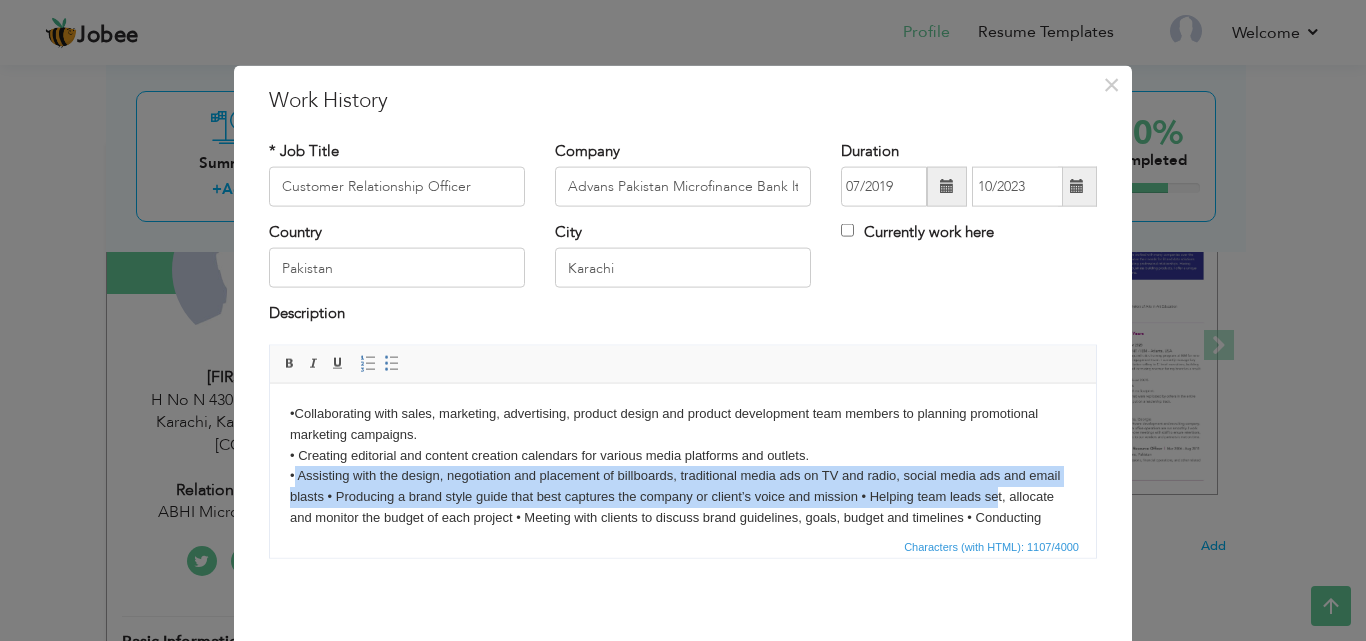 drag, startPoint x: 294, startPoint y: 475, endPoint x: 1026, endPoint y: 487, distance: 732.0983 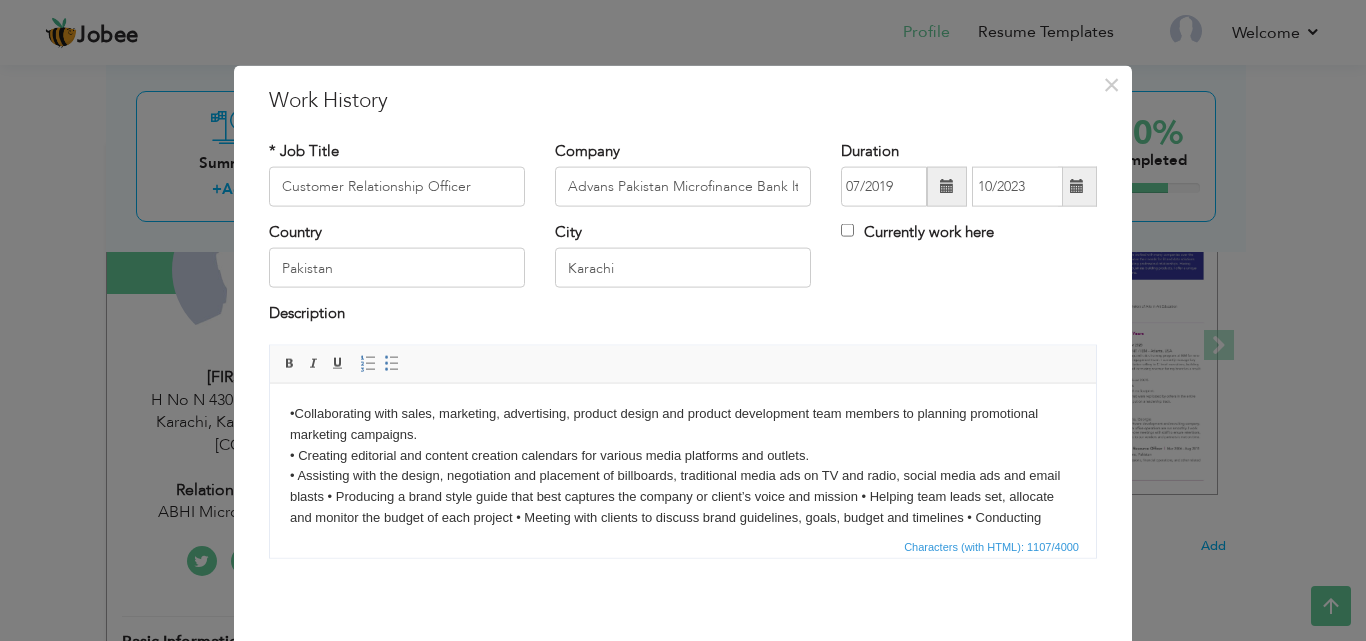 click on "​​​​​​​•  Collaborating with sales, marketing, advertising, product design and product development team members to planning promotional marketing campaigns. • Creating editorial and content creation calendars for various media platforms and outlets. ​​​​​​​" at bounding box center (683, 496) 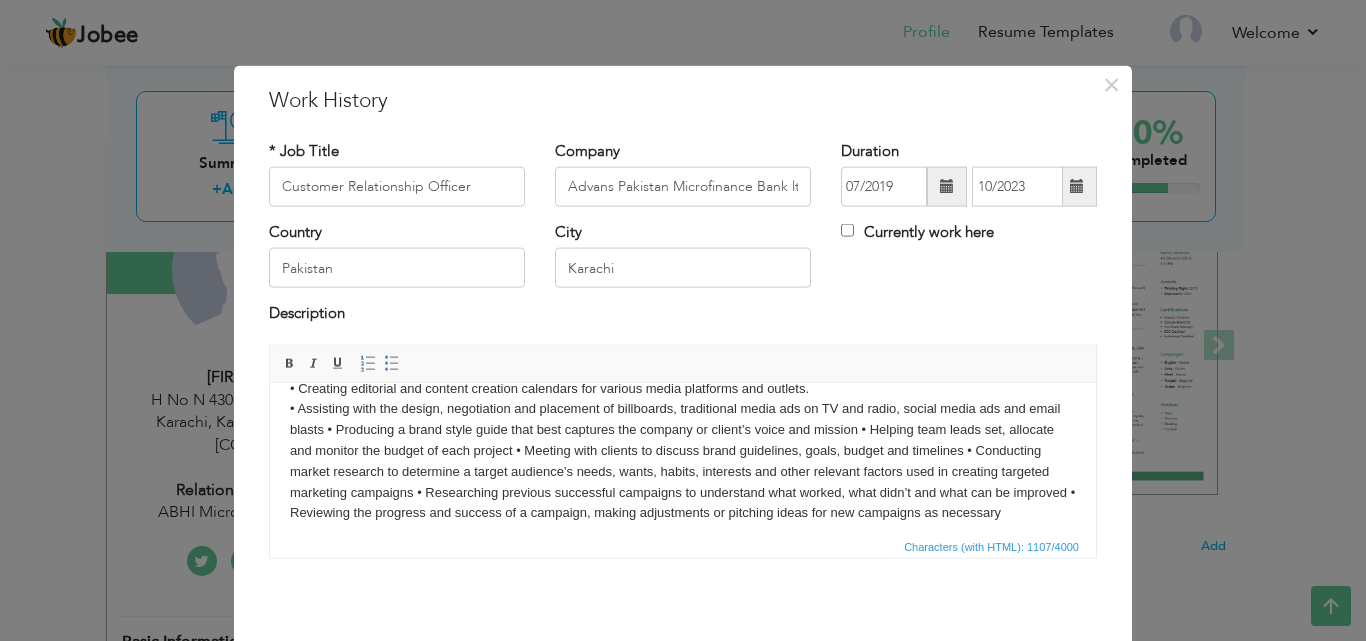 scroll, scrollTop: 98, scrollLeft: 0, axis: vertical 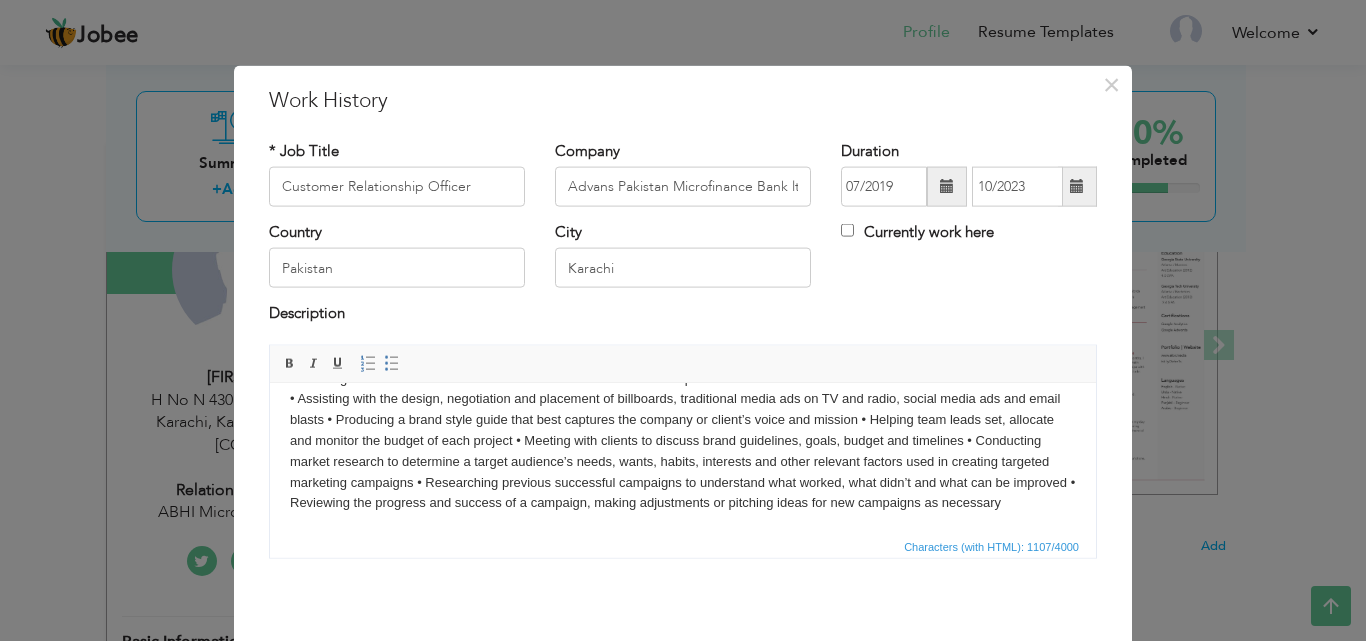 drag, startPoint x: 290, startPoint y: 407, endPoint x: 879, endPoint y: 610, distance: 623.0008 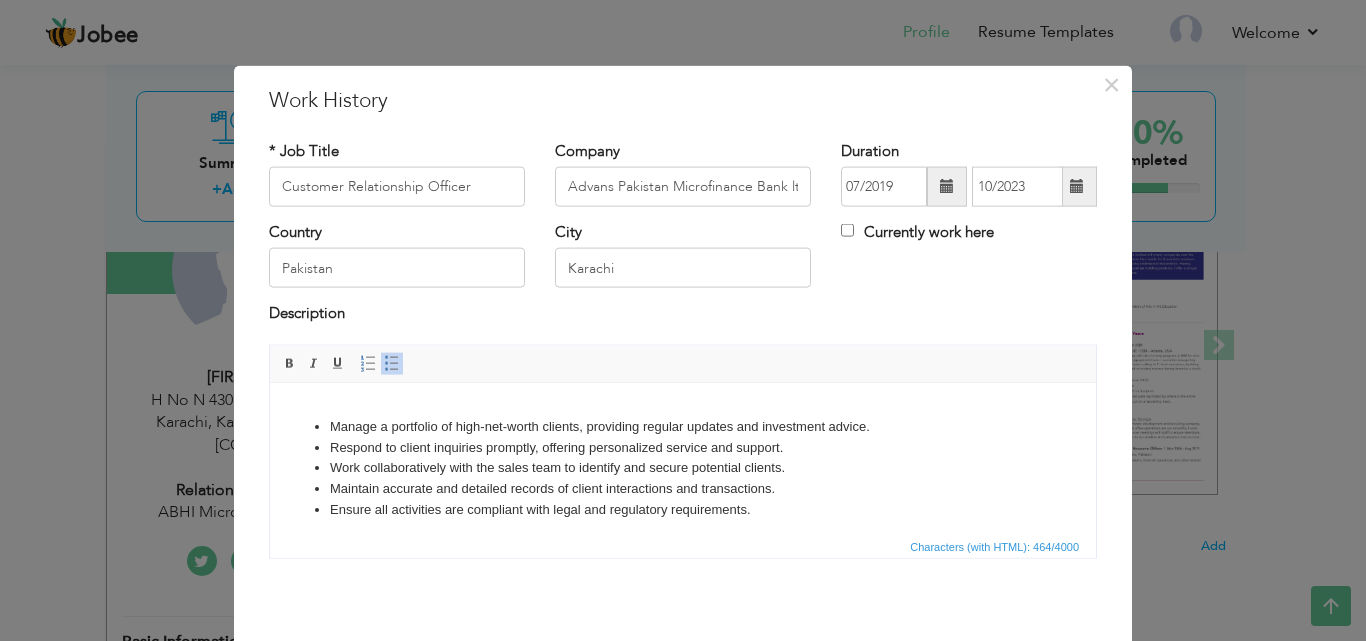 scroll, scrollTop: 0, scrollLeft: 0, axis: both 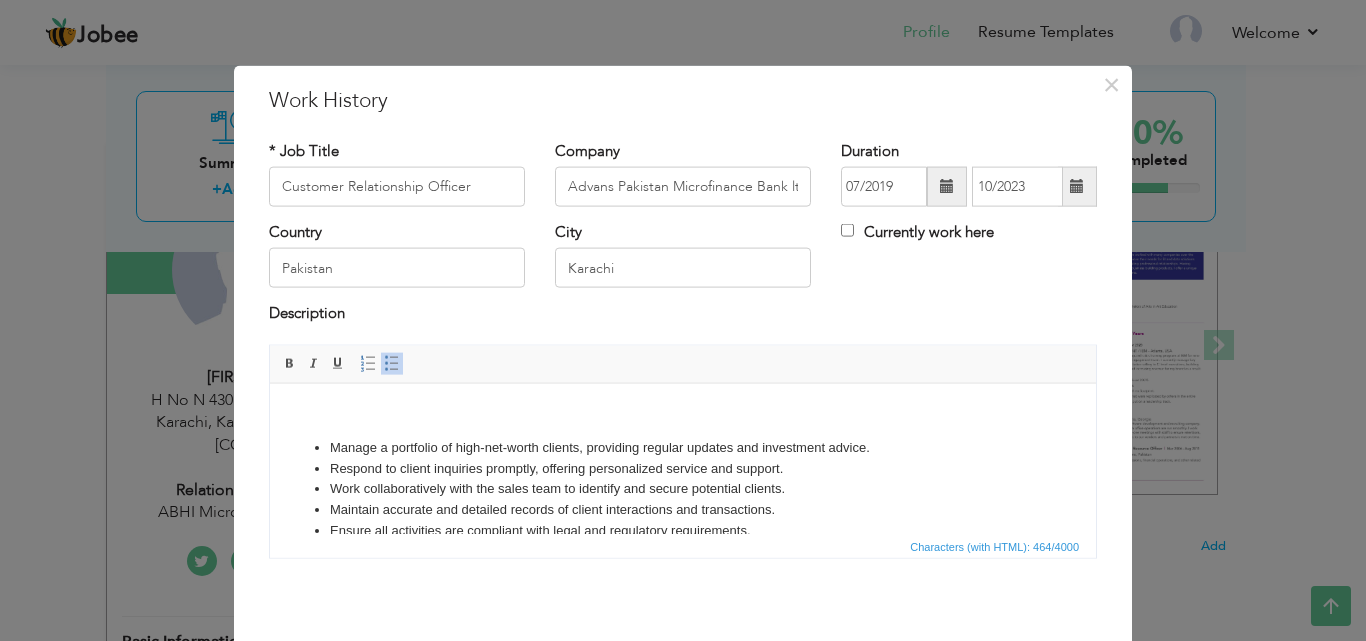 click on "​​​​​​​ Manage a portfolio of high-net-worth clients, providing regular updates and investment advice. Respond to client inquiries promptly, offering personalized service and support. Work collaboratively with the sales team to identify and secure potential clients. Maintain accurate and detailed records of client interactions and transactions. Ensure all activities are compliant with legal and regulatory requirements." at bounding box center [683, 489] 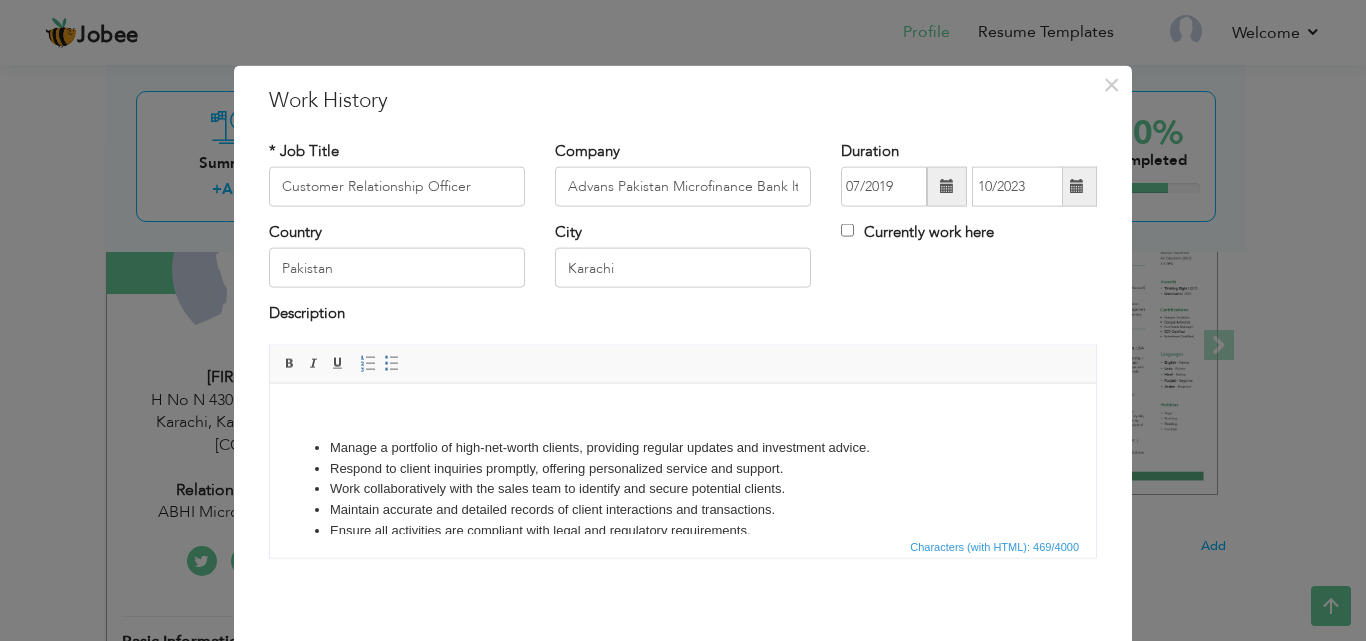 click on "​​​​​ Manage a portfolio of high-net-worth clients, providing regular updates and investment advice. Respond to client inquiries promptly, offering personalized service and support. Work collaboratively with the sales team to identify and secure potential clients. Maintain accurate and detailed records of client interactions and transactions. Ensure all activities are compliant with legal and regulatory requirements." at bounding box center [683, 489] 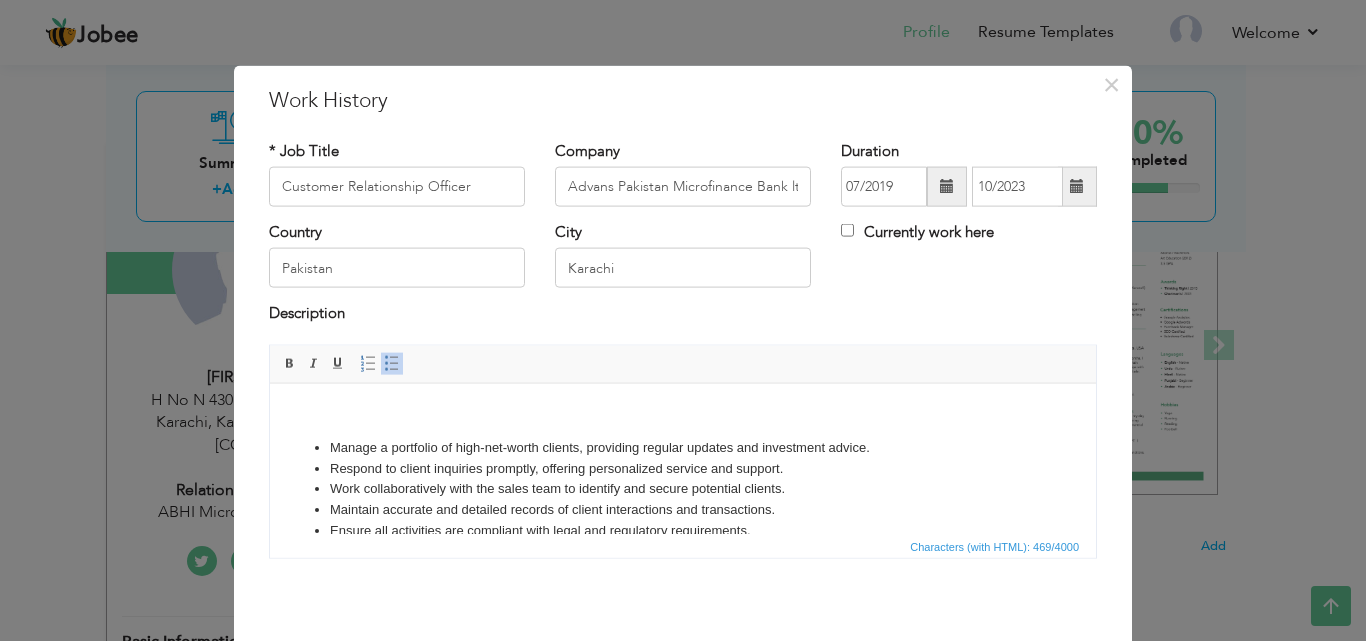 click on "​​​​​ Manage a portfolio of high-net-worth clients, providing regular updates and investment advice. Respond to client inquiries promptly, offering personalized service and support. Work collaboratively with the sales team to identify and secure potential clients. Maintain accurate and detailed records of client interactions and transactions. Ensure all activities are compliant with legal and regulatory requirements." at bounding box center (683, 489) 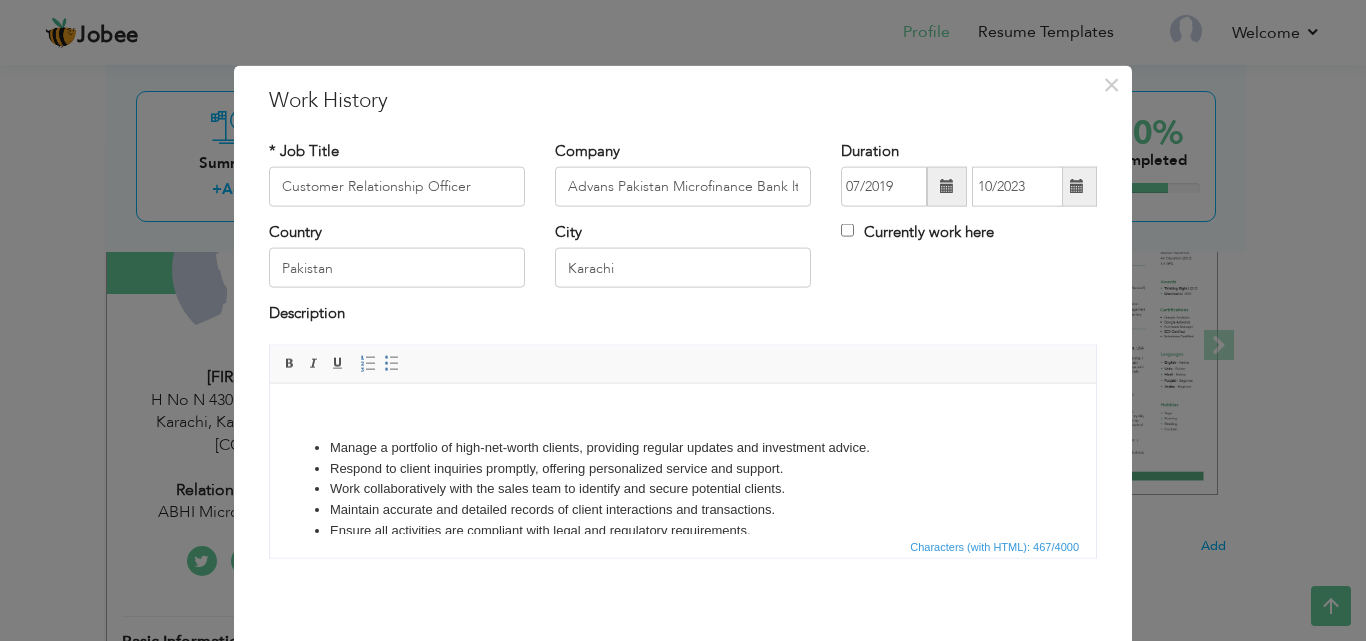 click on "​​​ Manage a portfolio of high-net-worth clients, providing regular updates and investment advice. Respond to client inquiries promptly, offering personalized service and support. Work collaboratively with the sales team to identify and secure potential clients. Maintain accurate and detailed records of client interactions and transactions. Ensure all activities are compliant with legal and regulatory requirements." at bounding box center [683, 489] 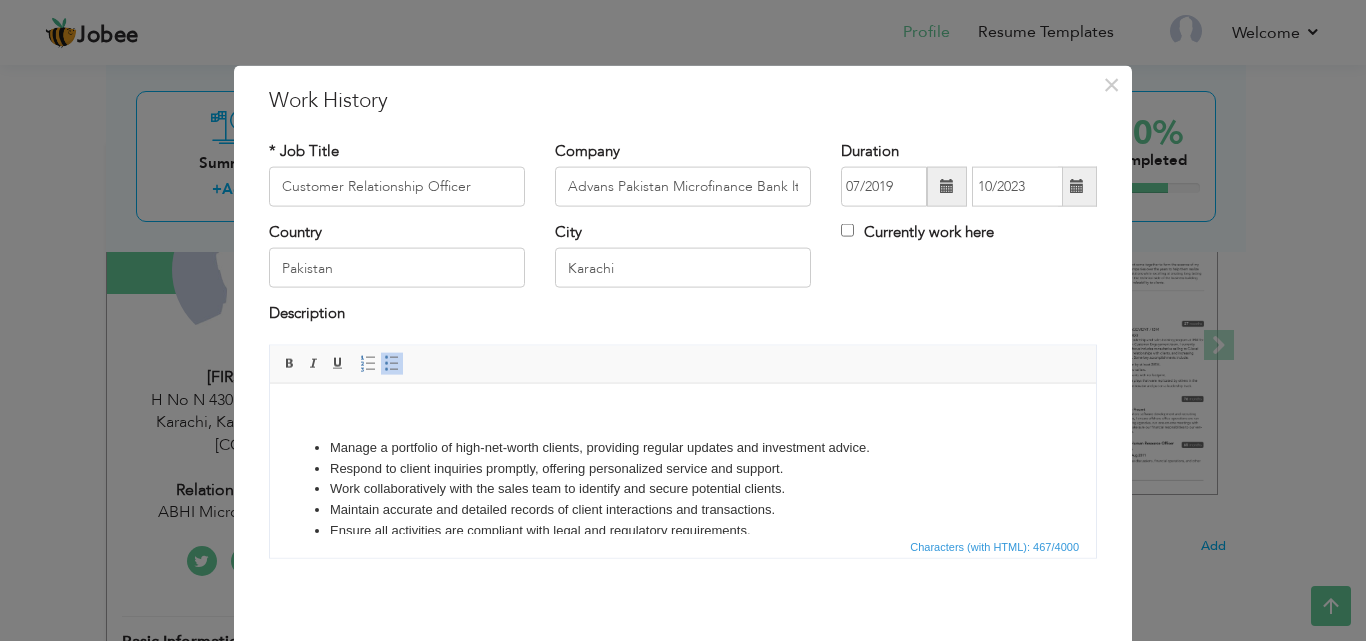 click on "​​​ Manage a portfolio of high-net-worth clients, providing regular updates and investment advice. Respond to client inquiries promptly, offering personalized service and support. Work collaboratively with the sales team to identify and secure potential clients. Maintain accurate and detailed records of client interactions and transactions. Ensure all activities are compliant with legal and regulatory requirements." at bounding box center (683, 489) 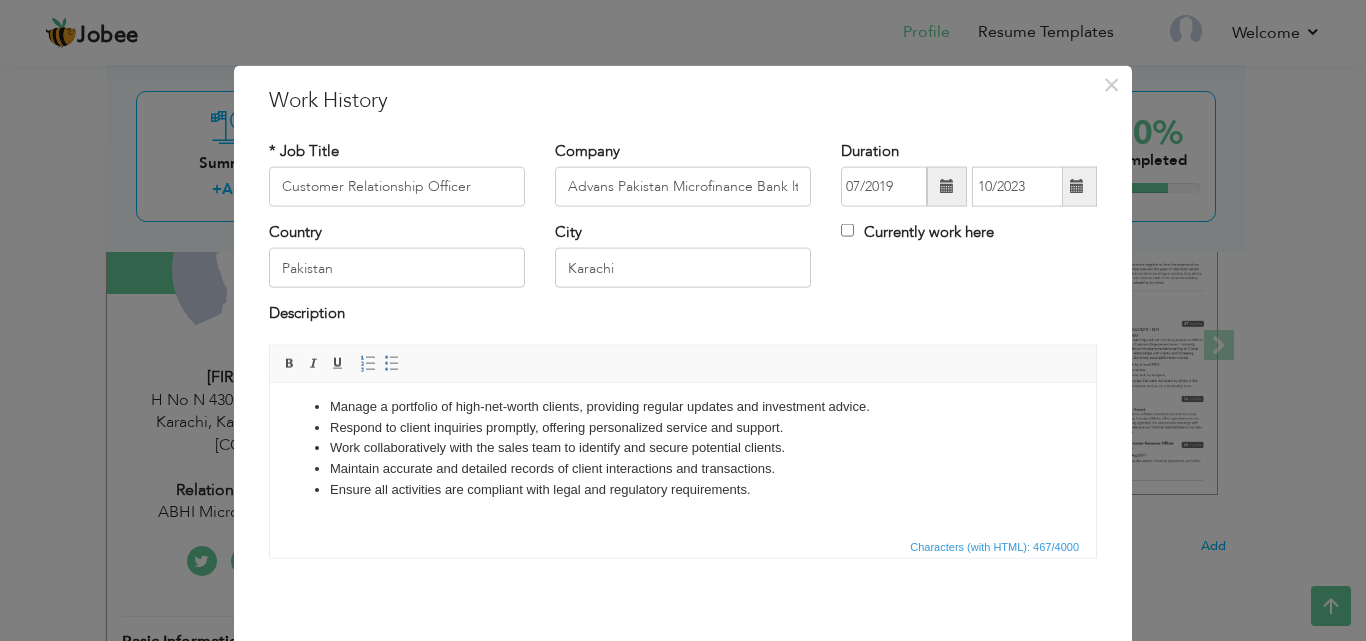 scroll, scrollTop: 62, scrollLeft: 0, axis: vertical 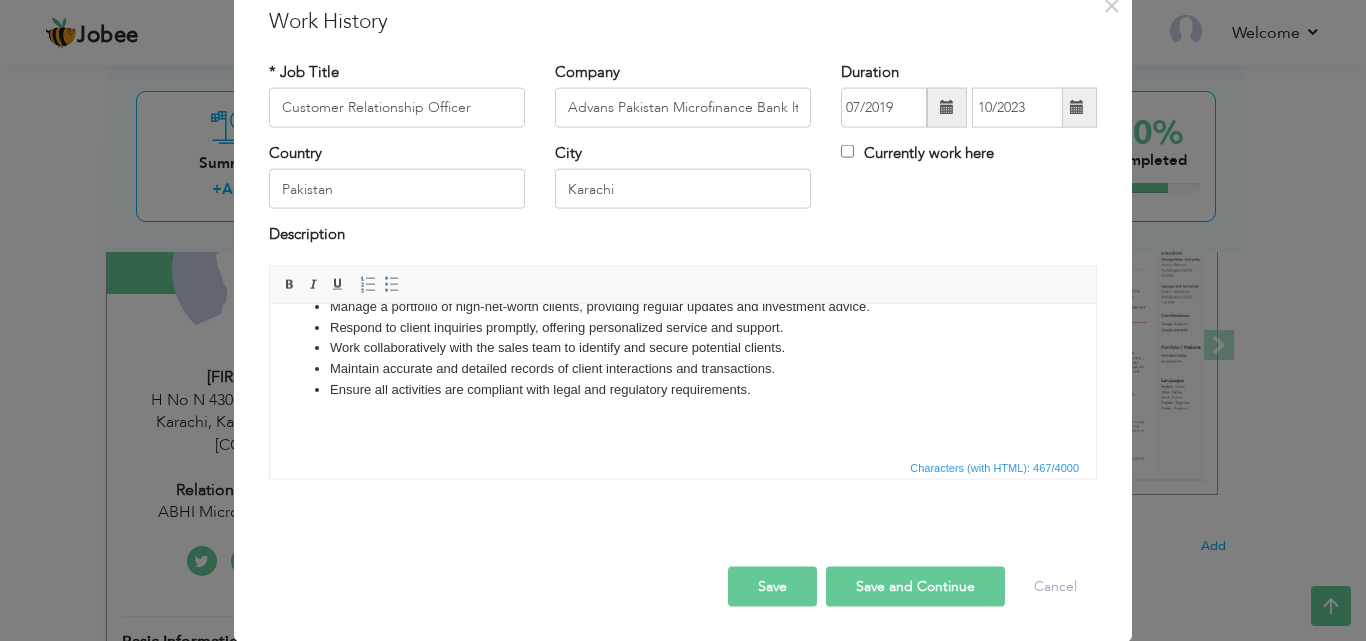 click on "Save and Continue" at bounding box center [915, 586] 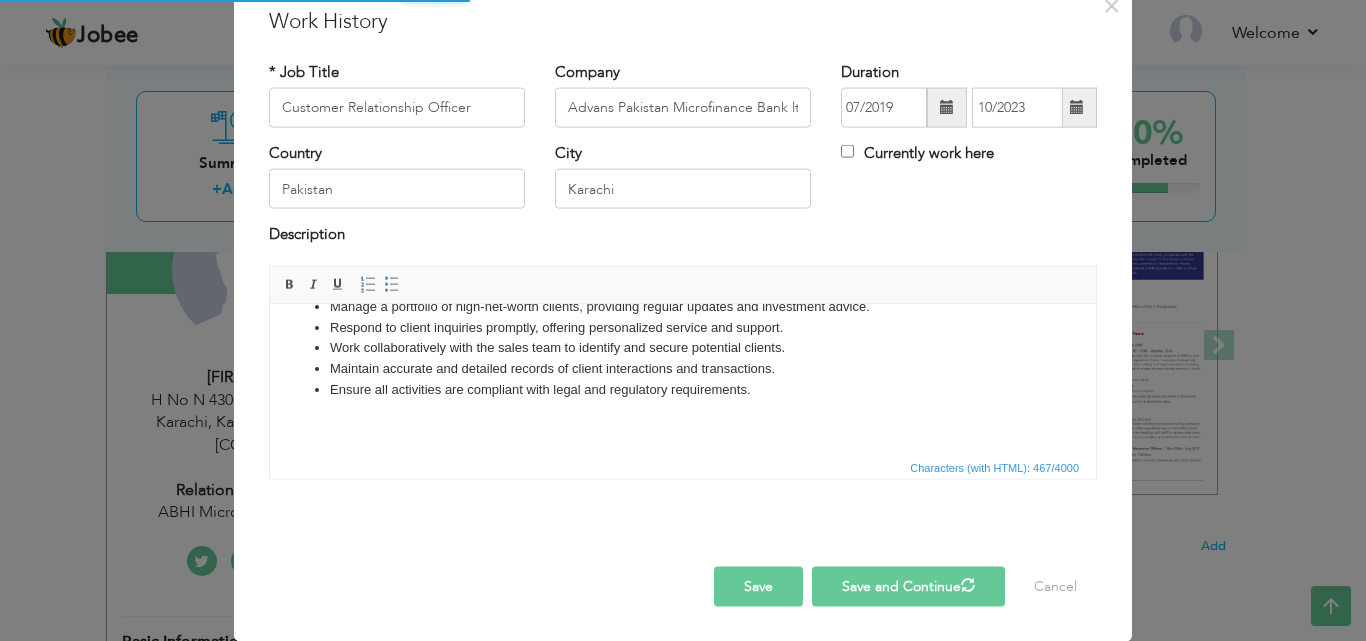 type 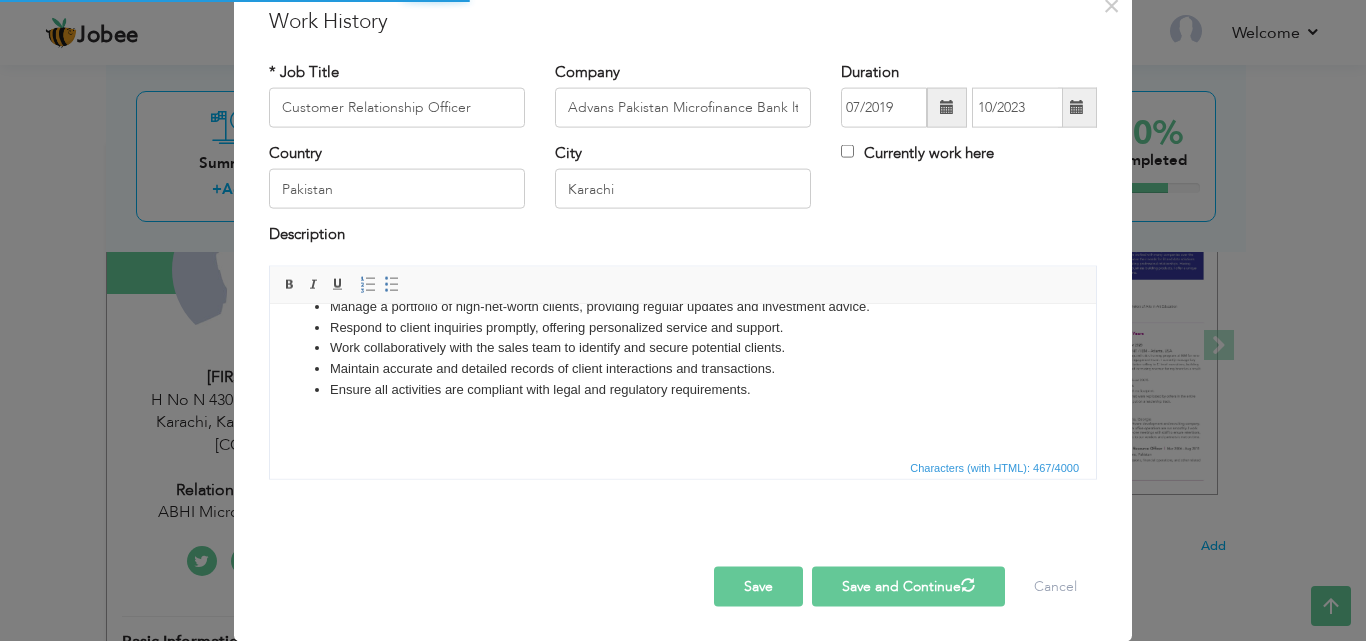 type 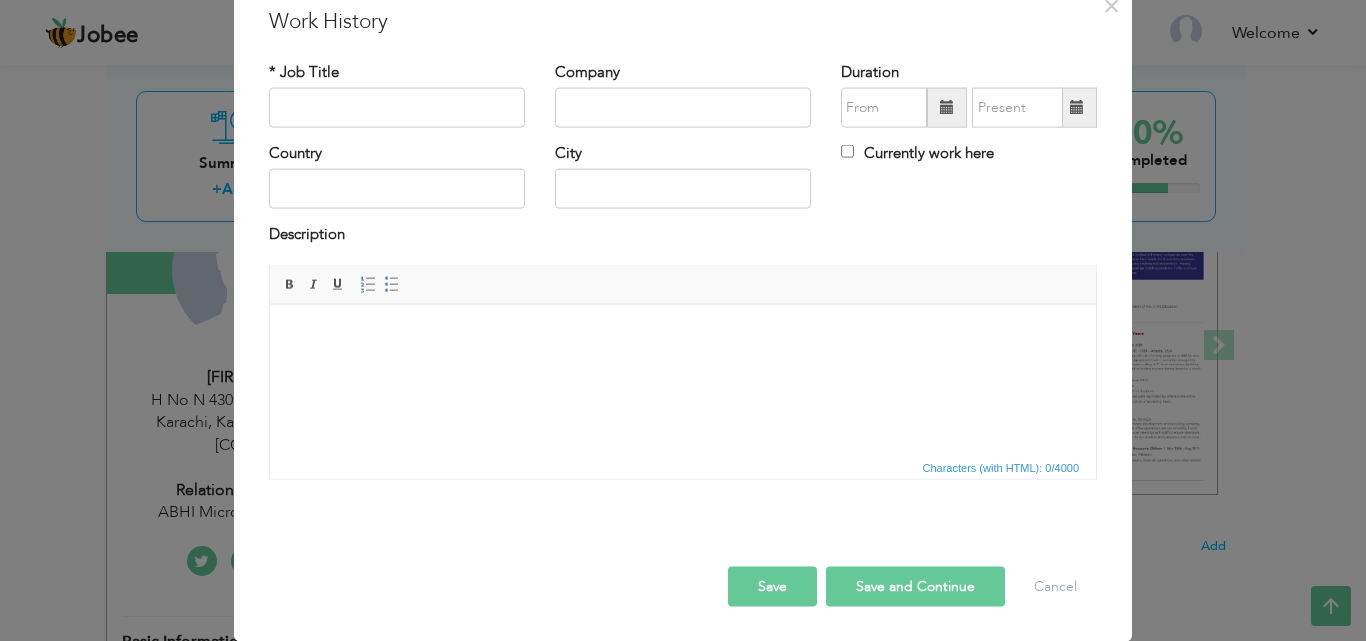 scroll, scrollTop: 0, scrollLeft: 0, axis: both 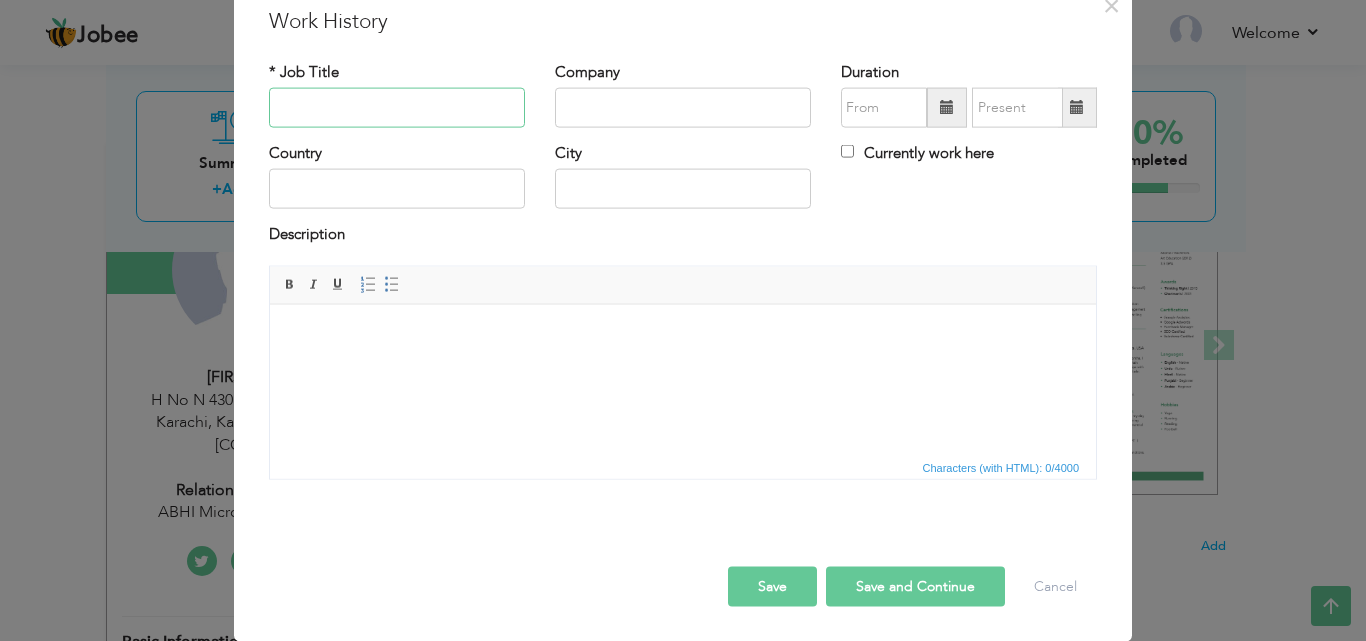 click at bounding box center (397, 108) 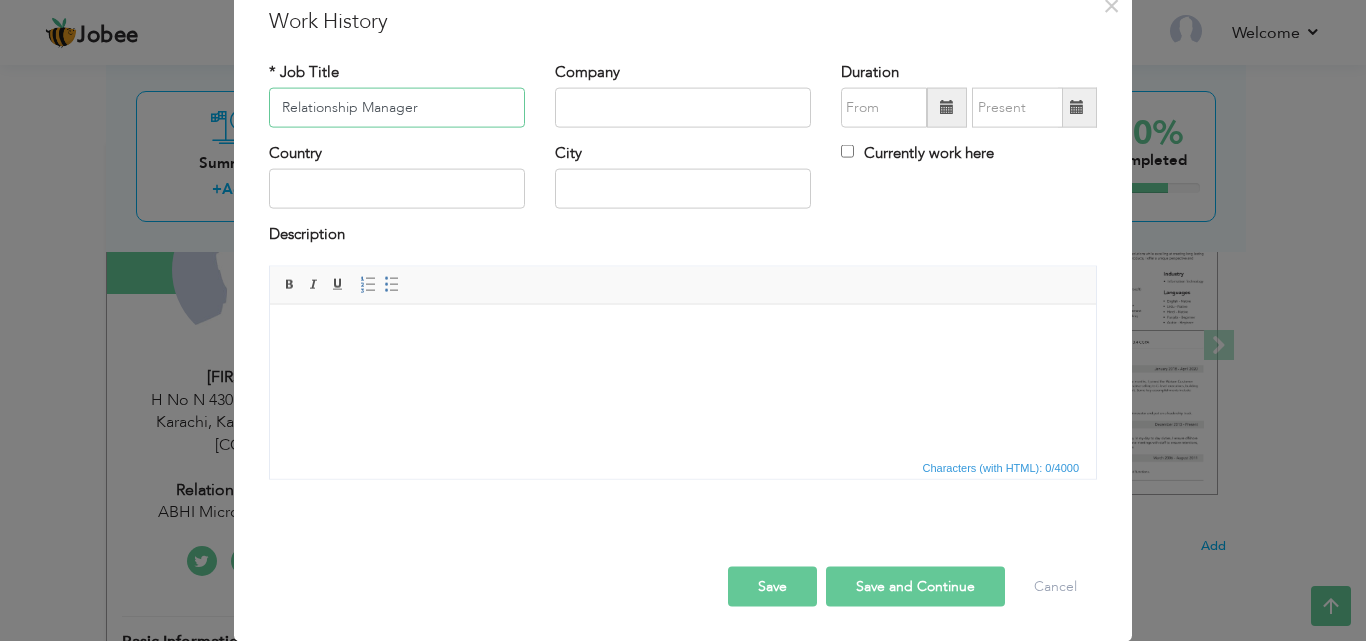 type on "Relationship Manager" 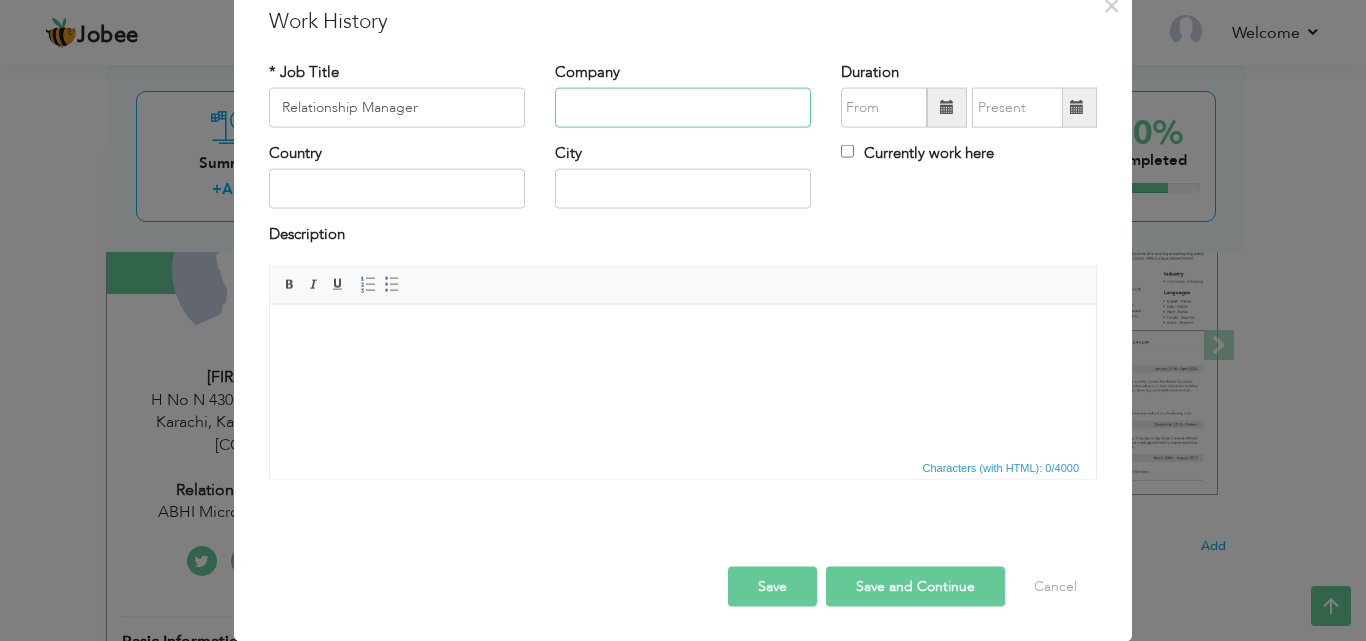 click at bounding box center [683, 108] 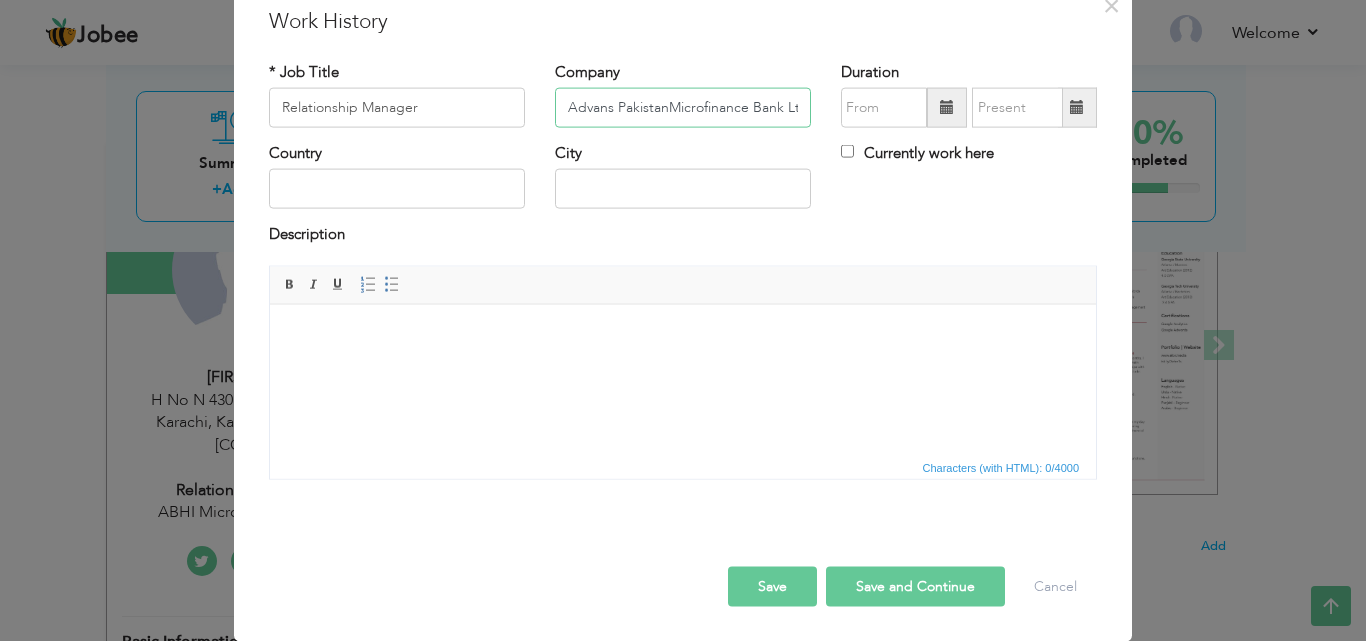 scroll, scrollTop: 0, scrollLeft: 9, axis: horizontal 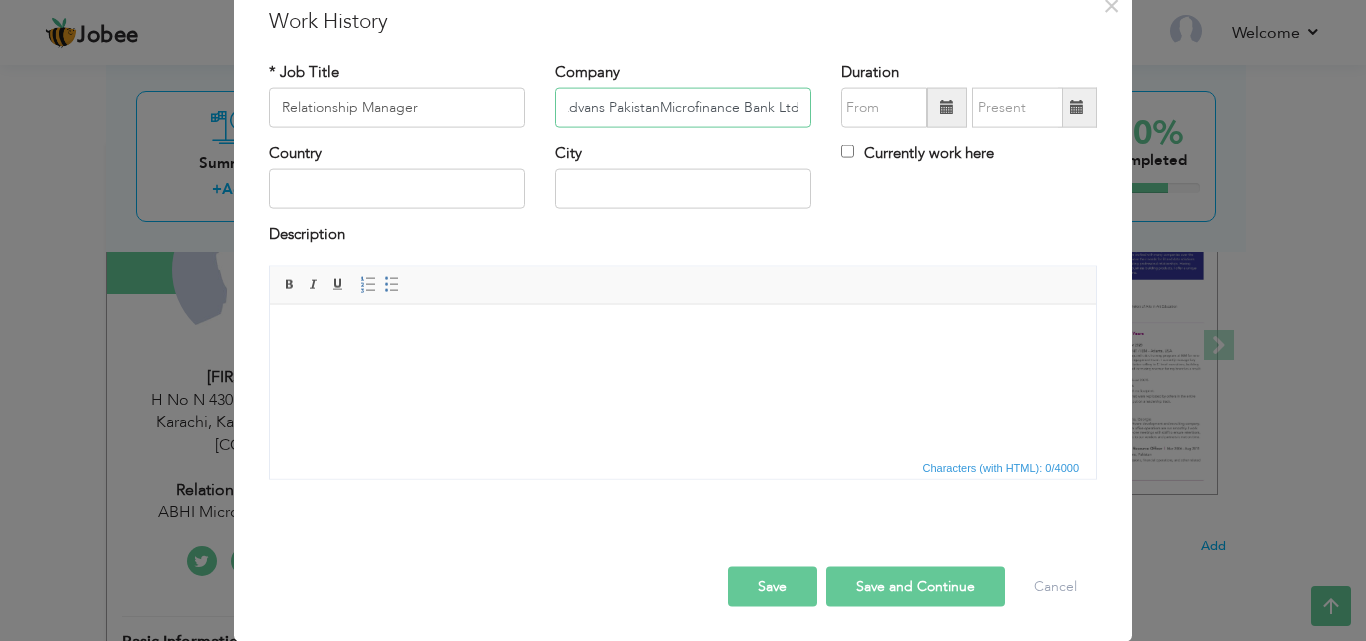 click on "Advans PakistanMicrofinance Bank Ltd" at bounding box center (683, 108) 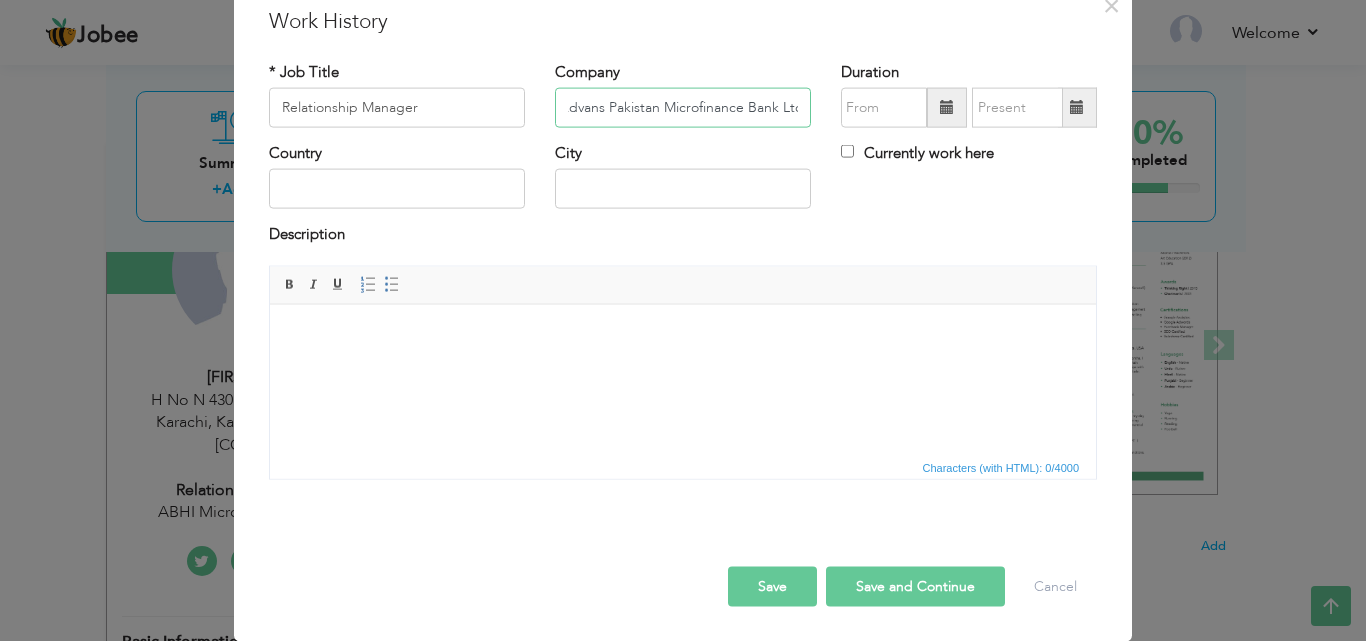 type on "Advans Pakistan Microfinance Bank Ltd" 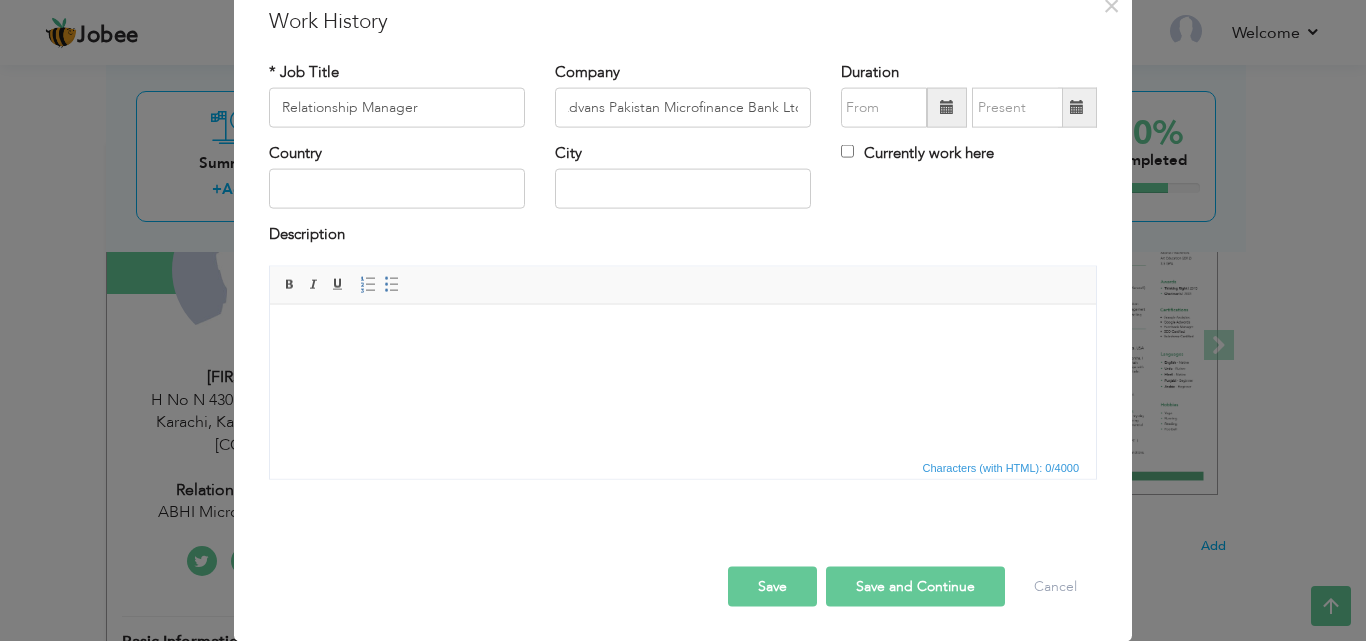 click at bounding box center [947, 107] 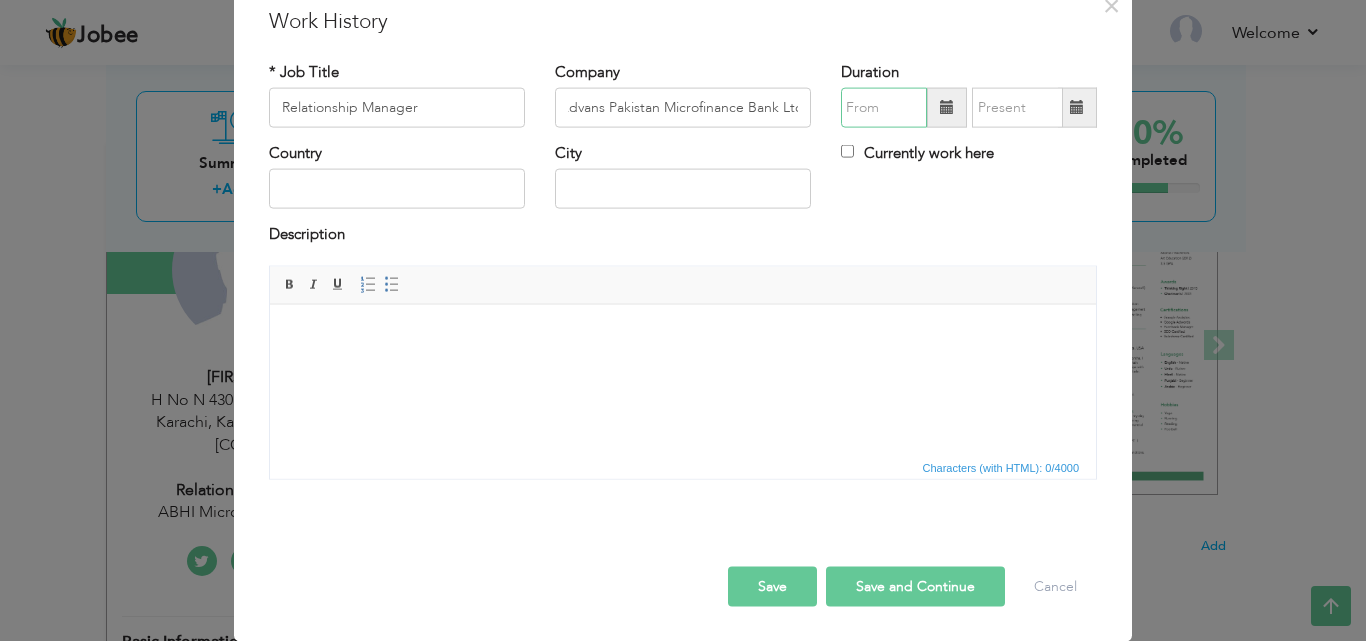 scroll, scrollTop: 0, scrollLeft: 0, axis: both 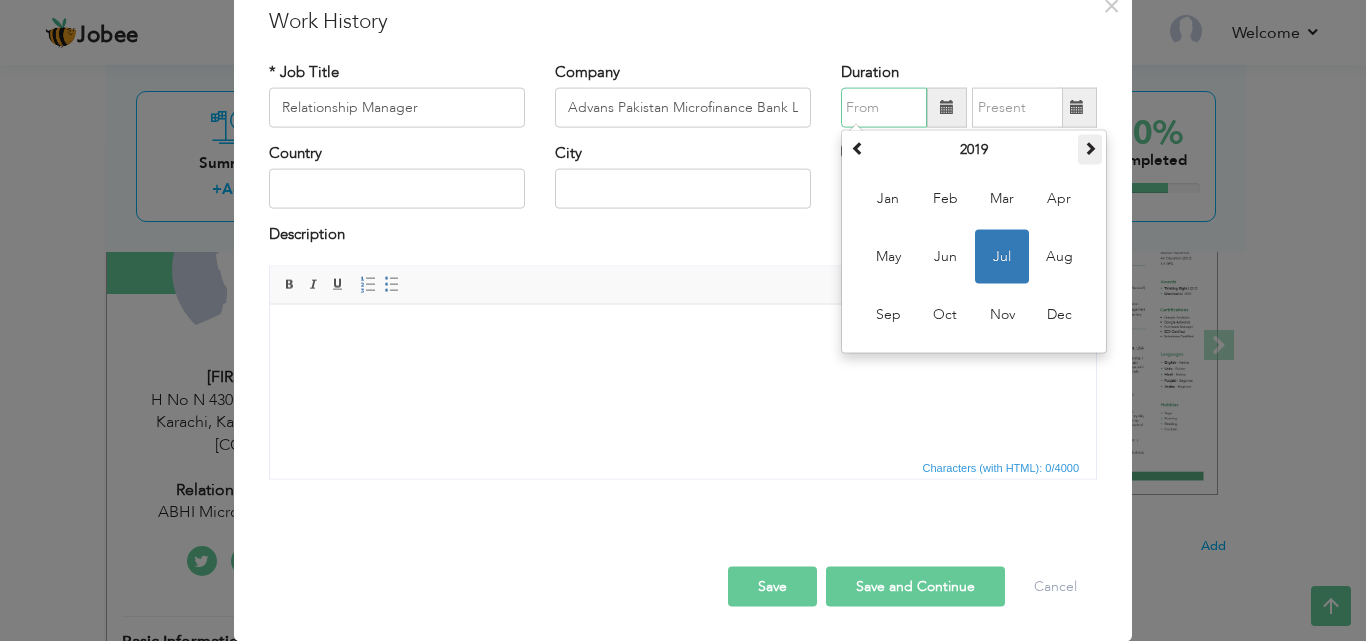 click at bounding box center [1090, 148] 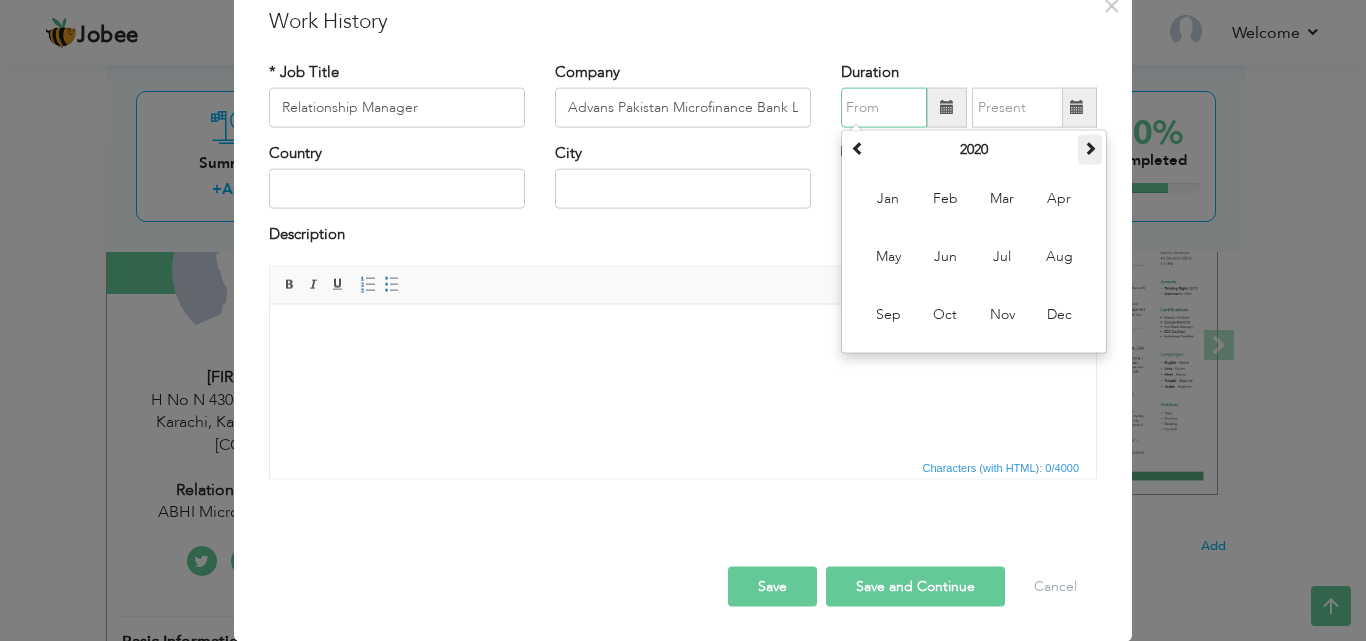 click at bounding box center [1090, 148] 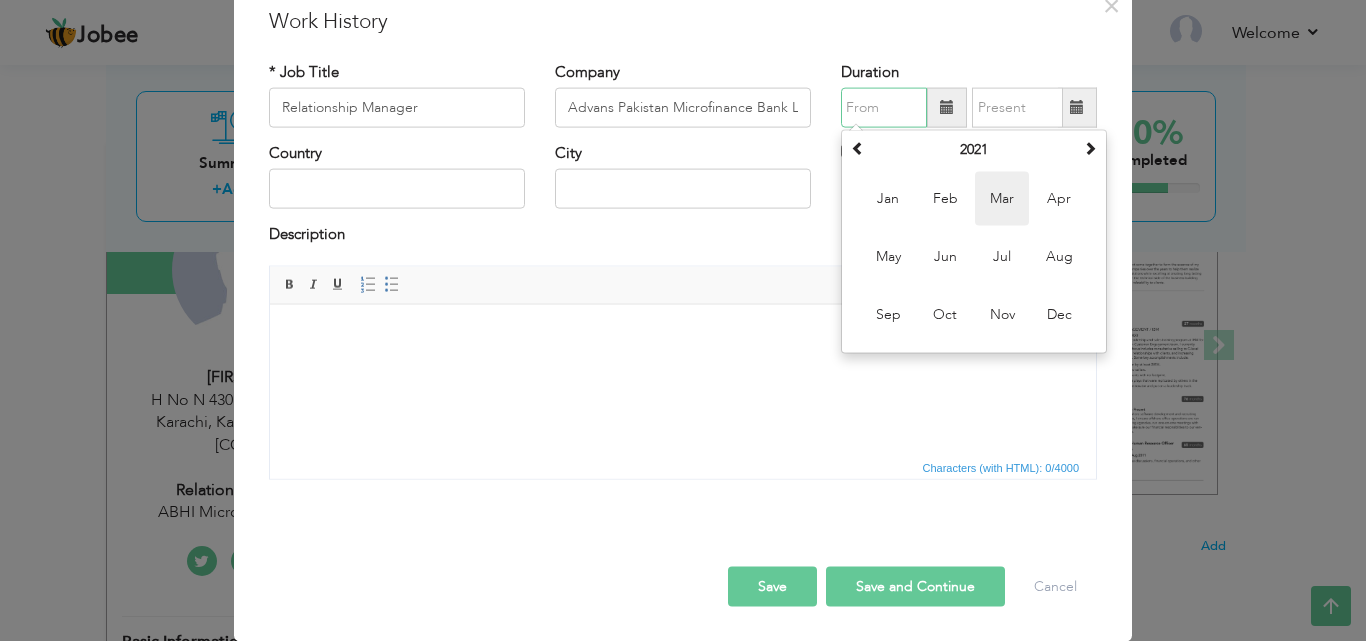 click on "Mar" at bounding box center [1002, 199] 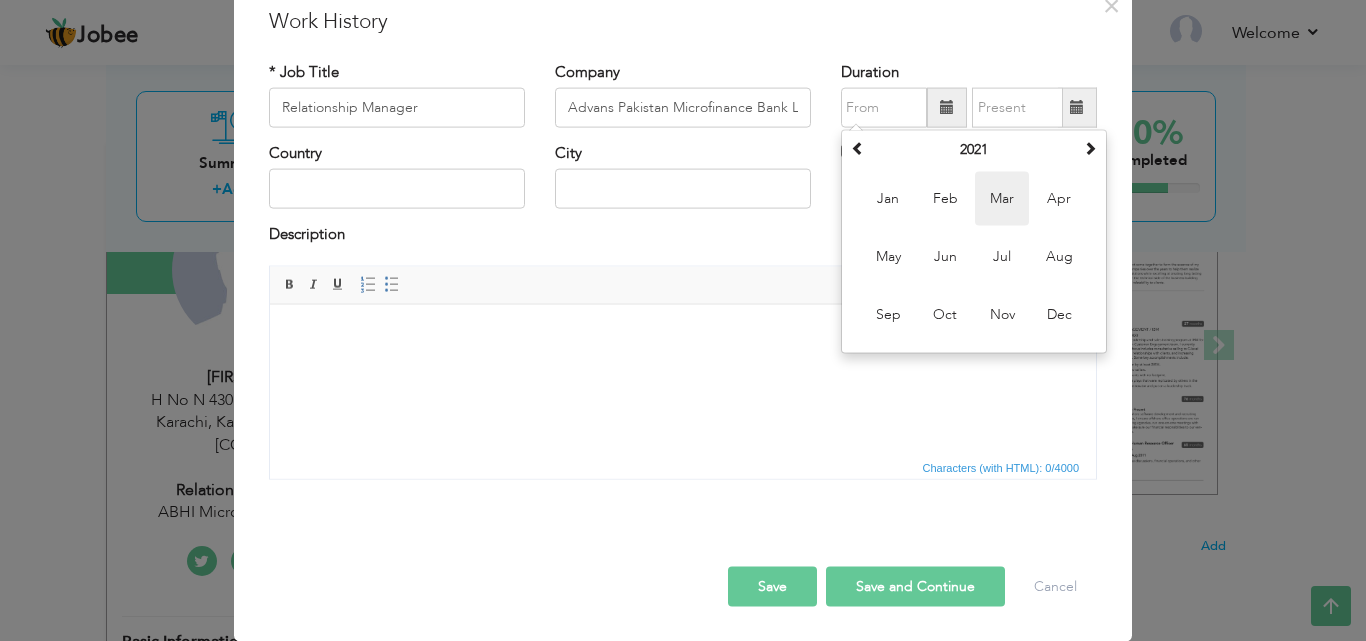 type on "03/2021" 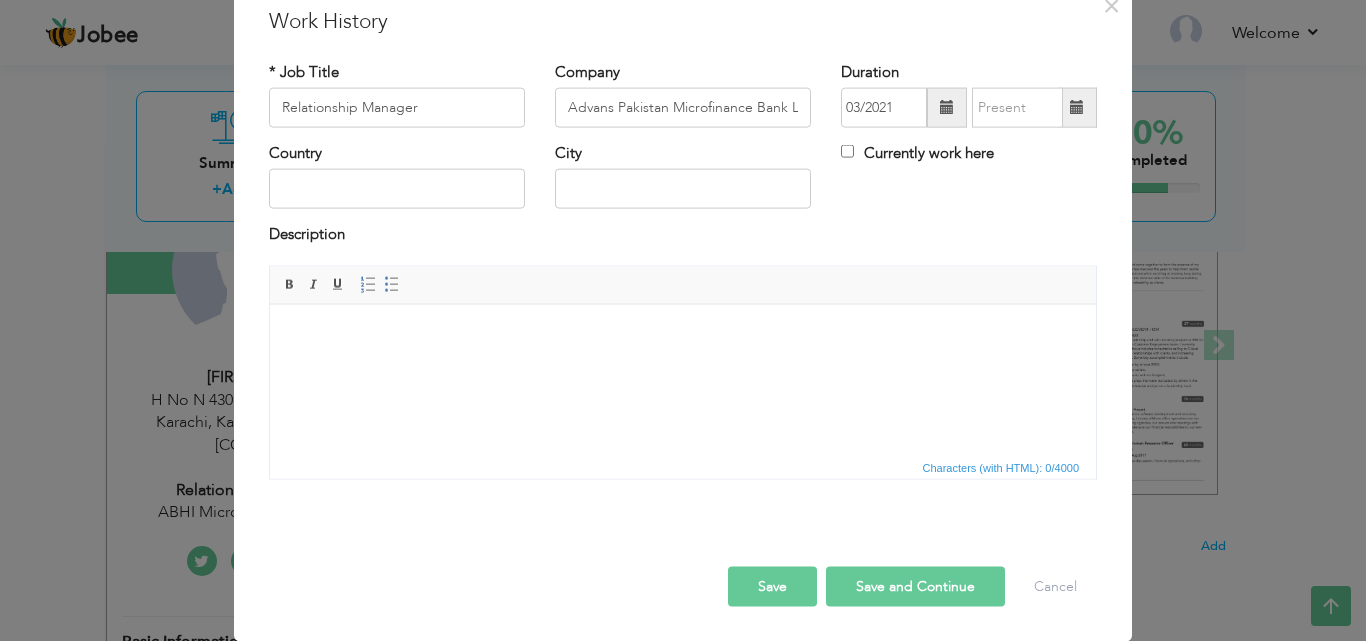 click at bounding box center [1077, 108] 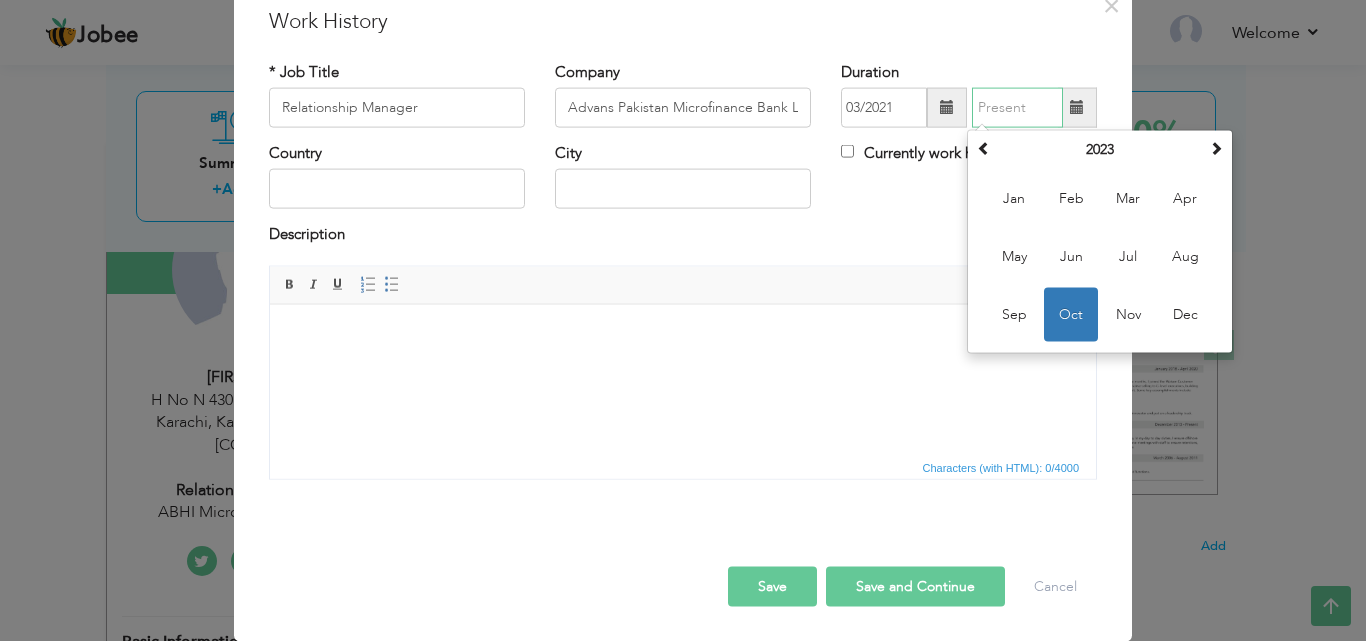 click on "Oct" at bounding box center (1071, 315) 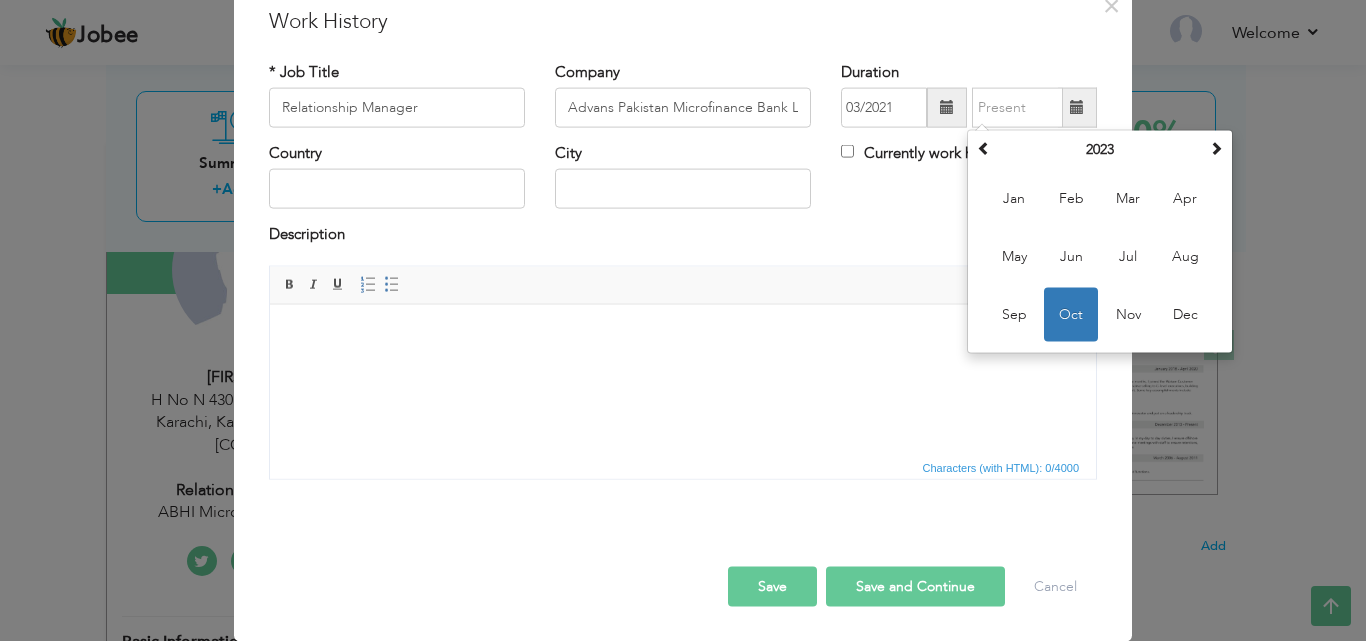 type on "10/2023" 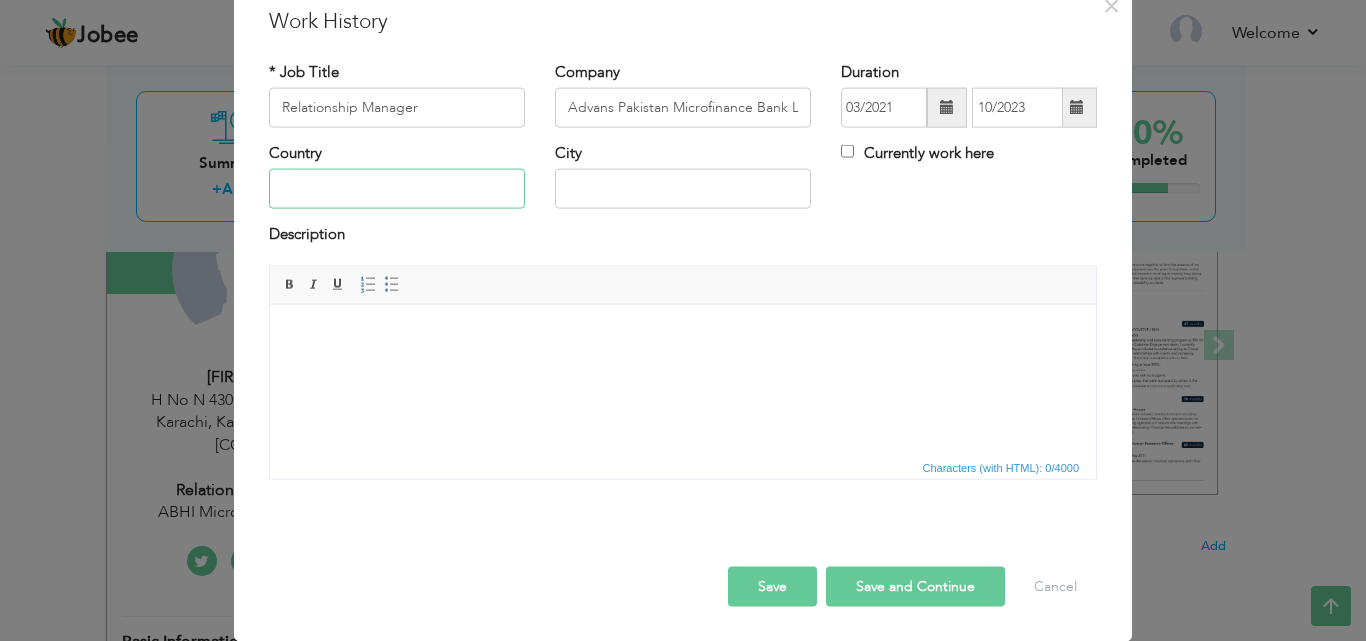 click at bounding box center [397, 189] 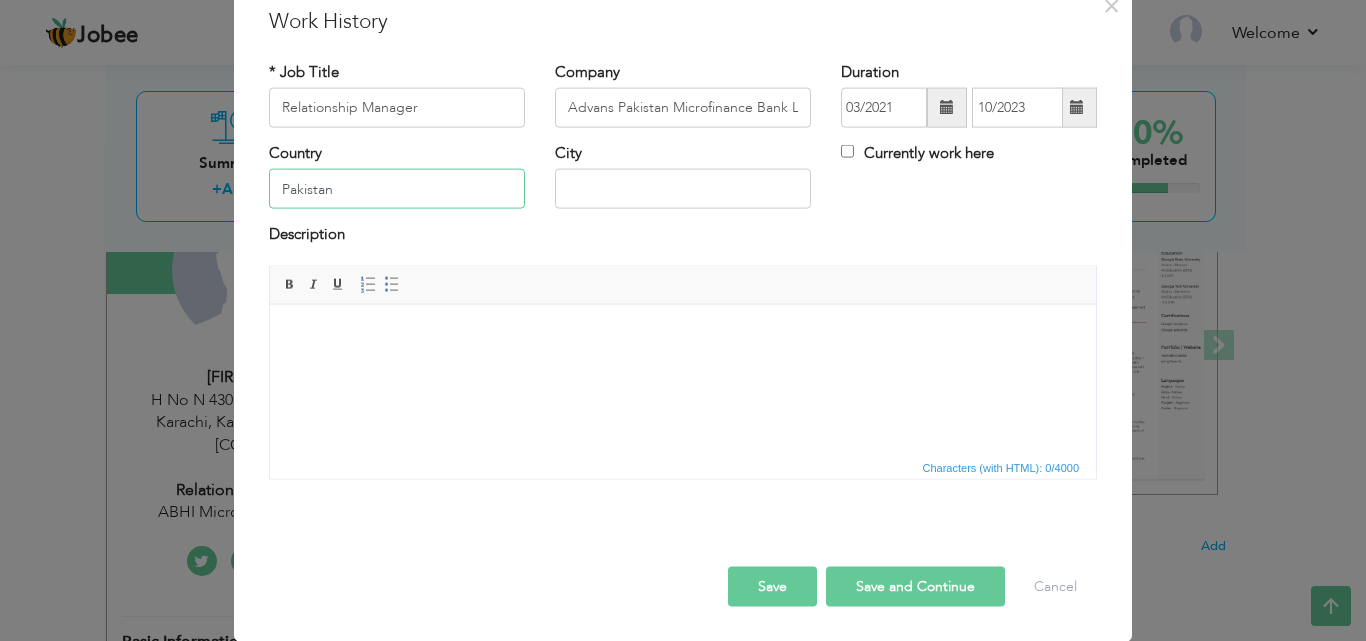 type on "Pakistan" 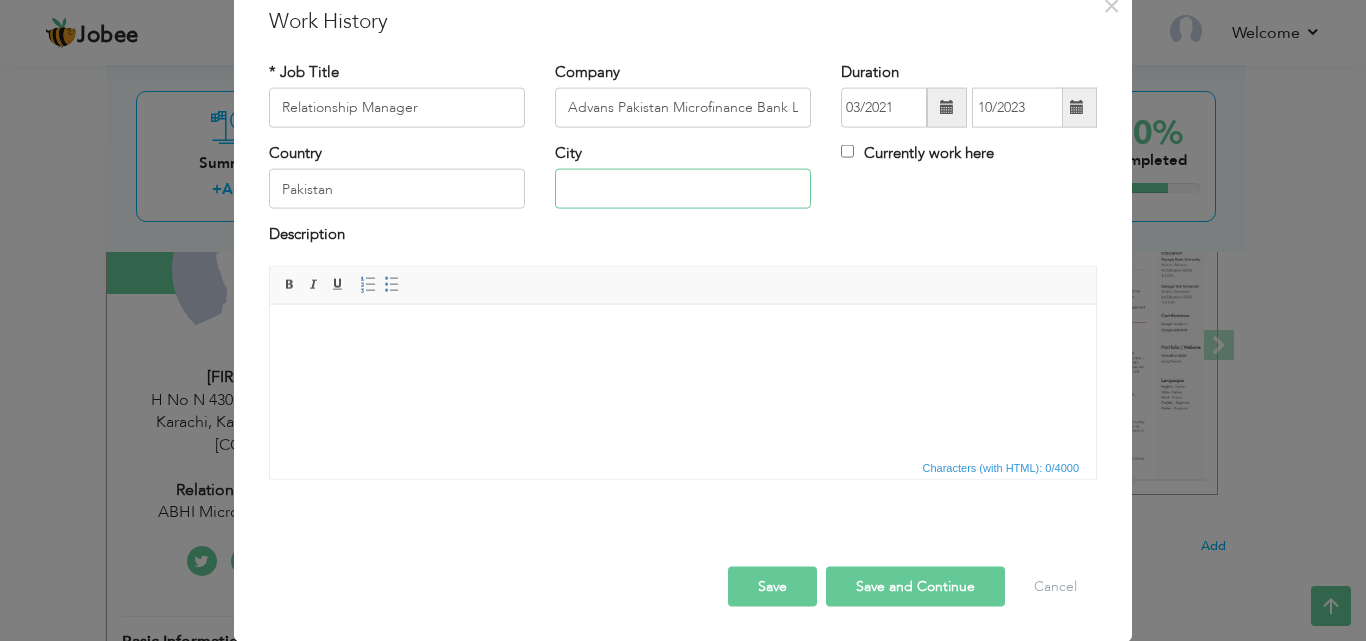 click at bounding box center (683, 189) 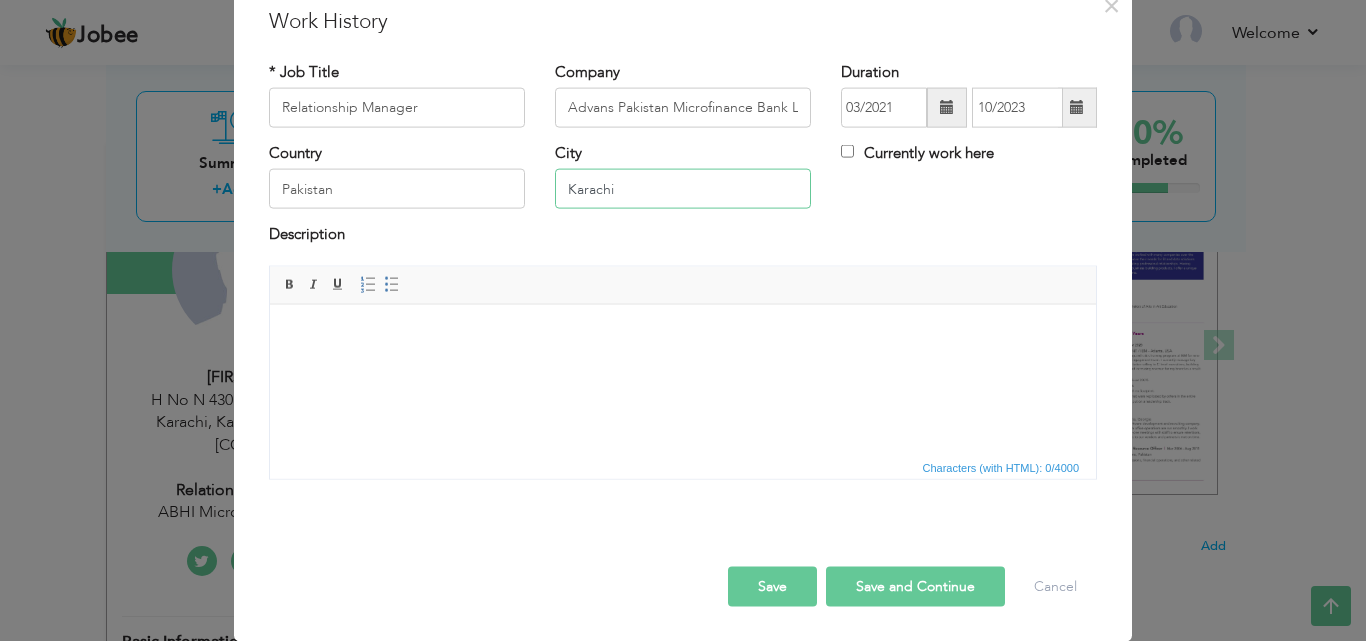 type on "Karachi" 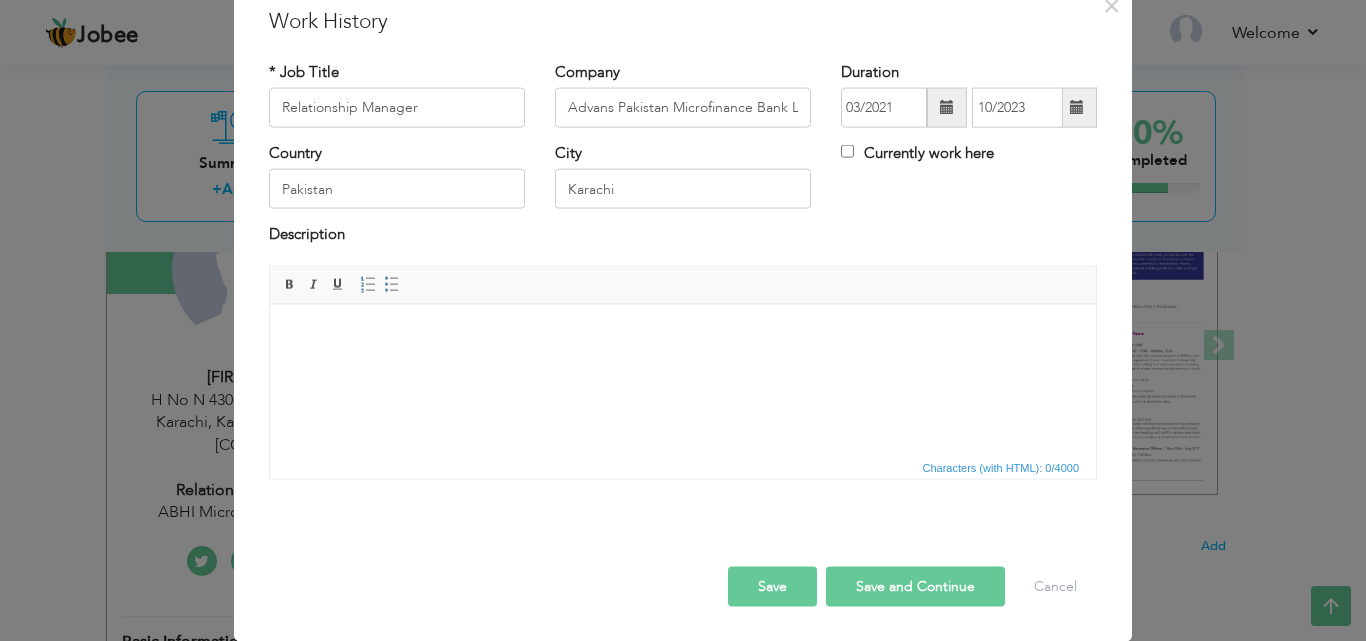 click at bounding box center (683, 334) 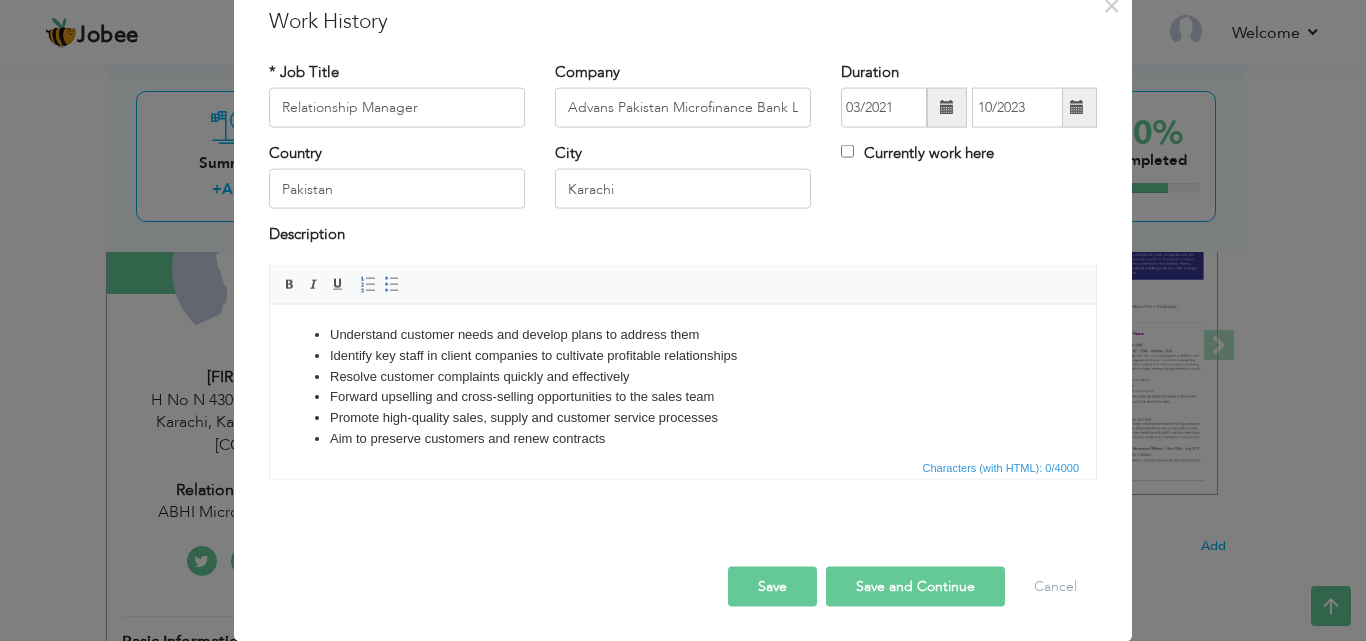 scroll, scrollTop: 32, scrollLeft: 0, axis: vertical 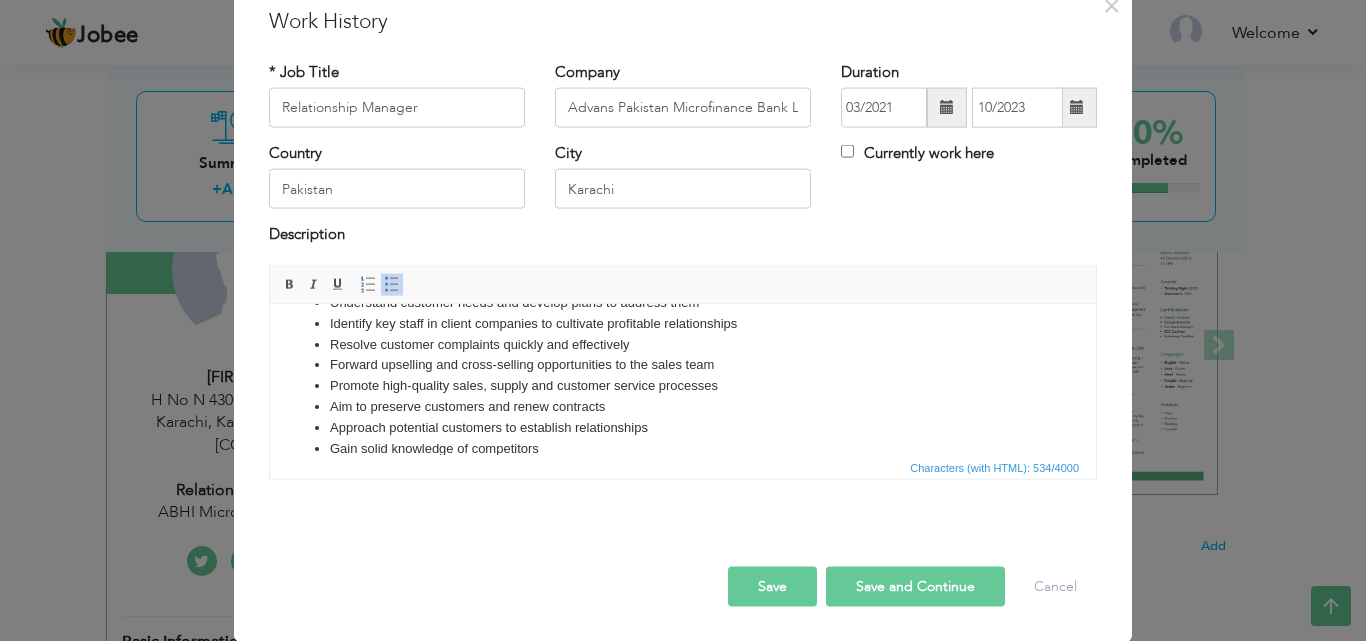 click on "Save and Continue" at bounding box center (915, 586) 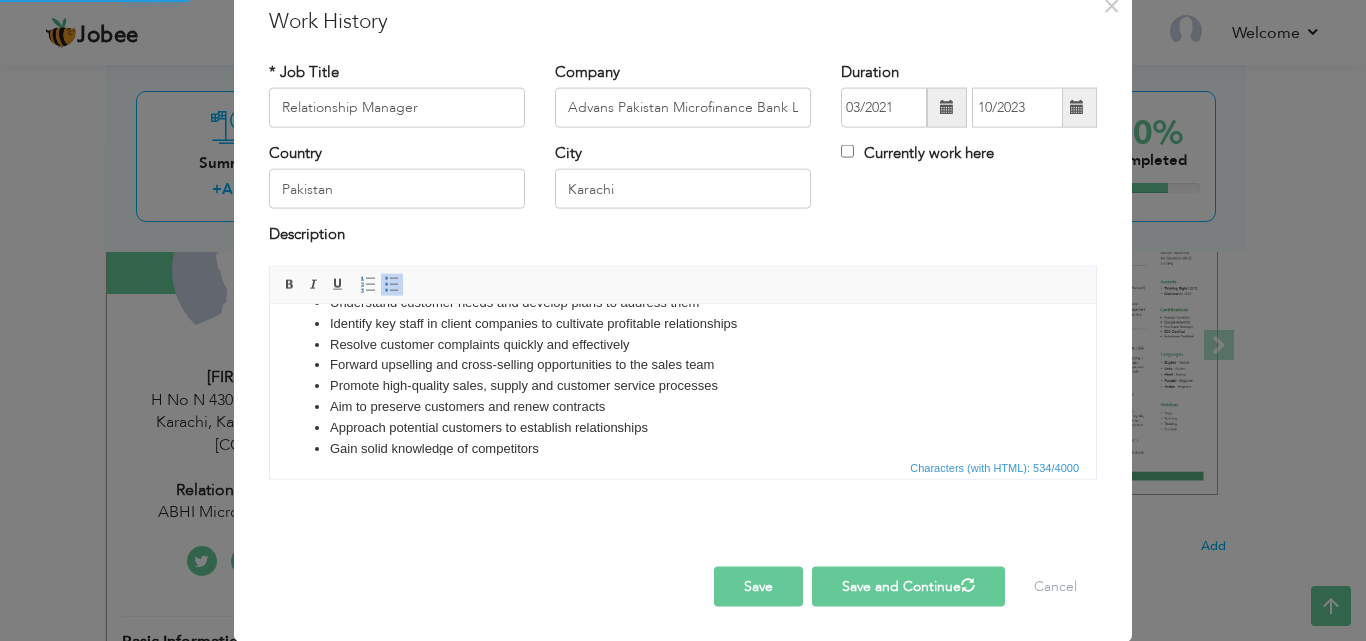 type 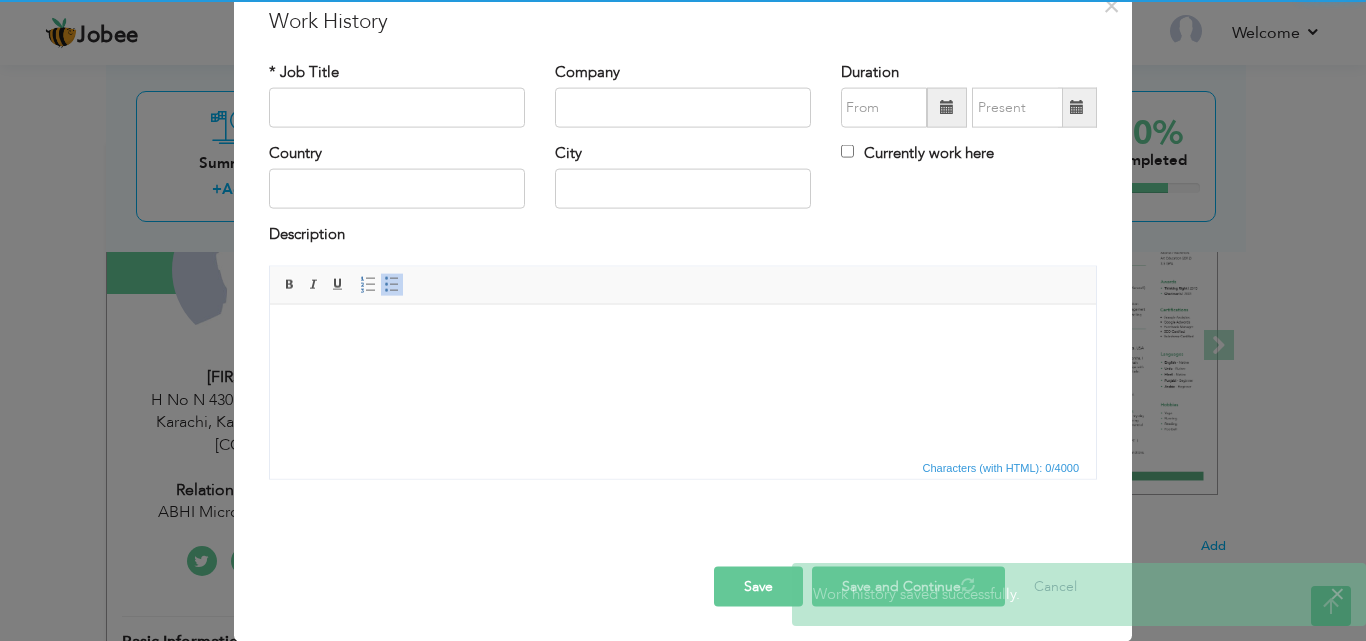 scroll, scrollTop: 0, scrollLeft: 0, axis: both 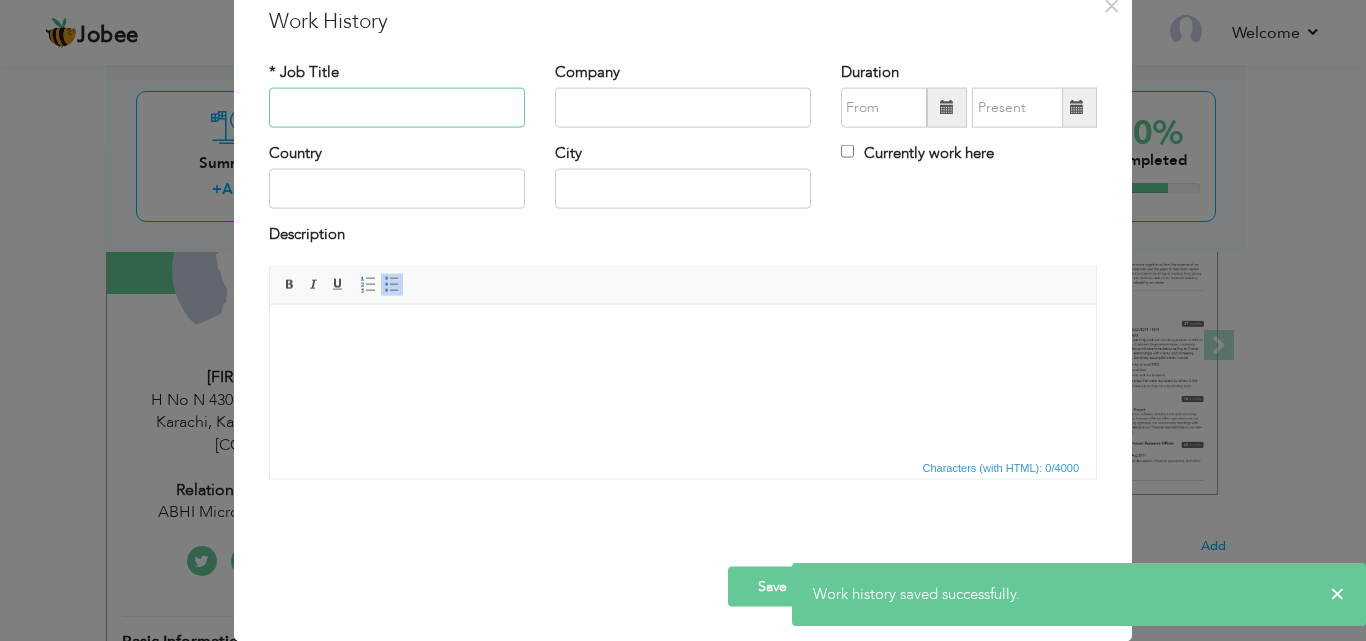 click at bounding box center (397, 108) 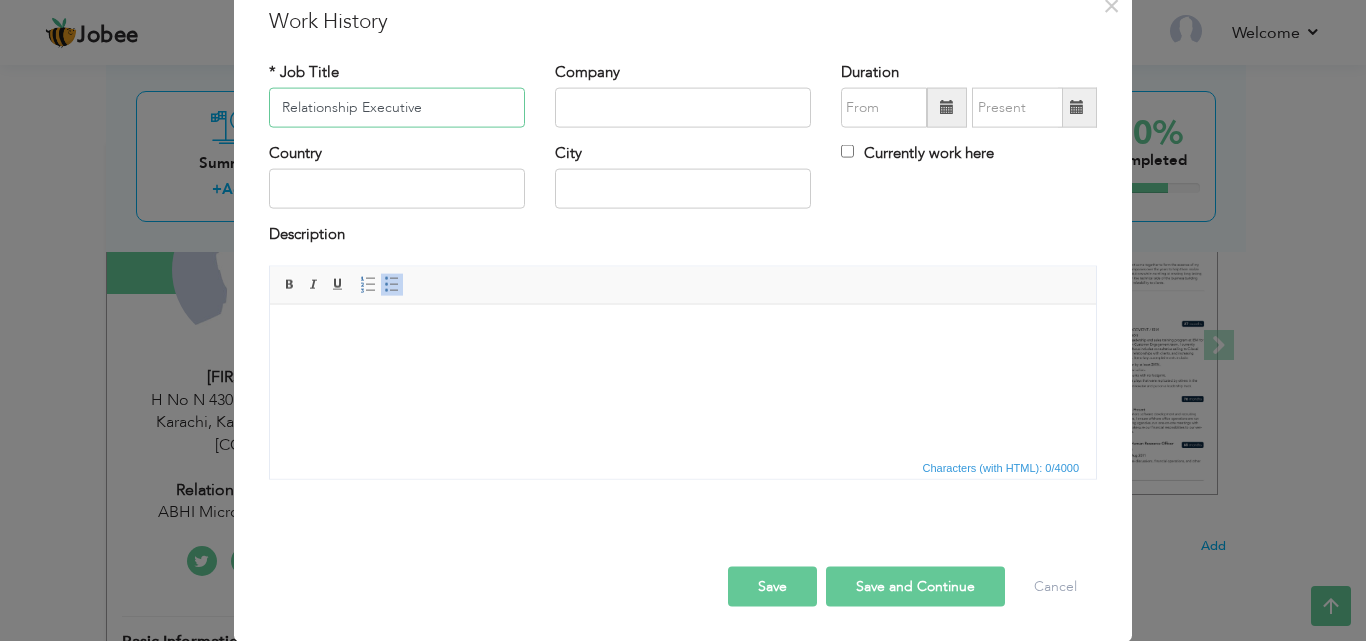 type on "Relationship Executive" 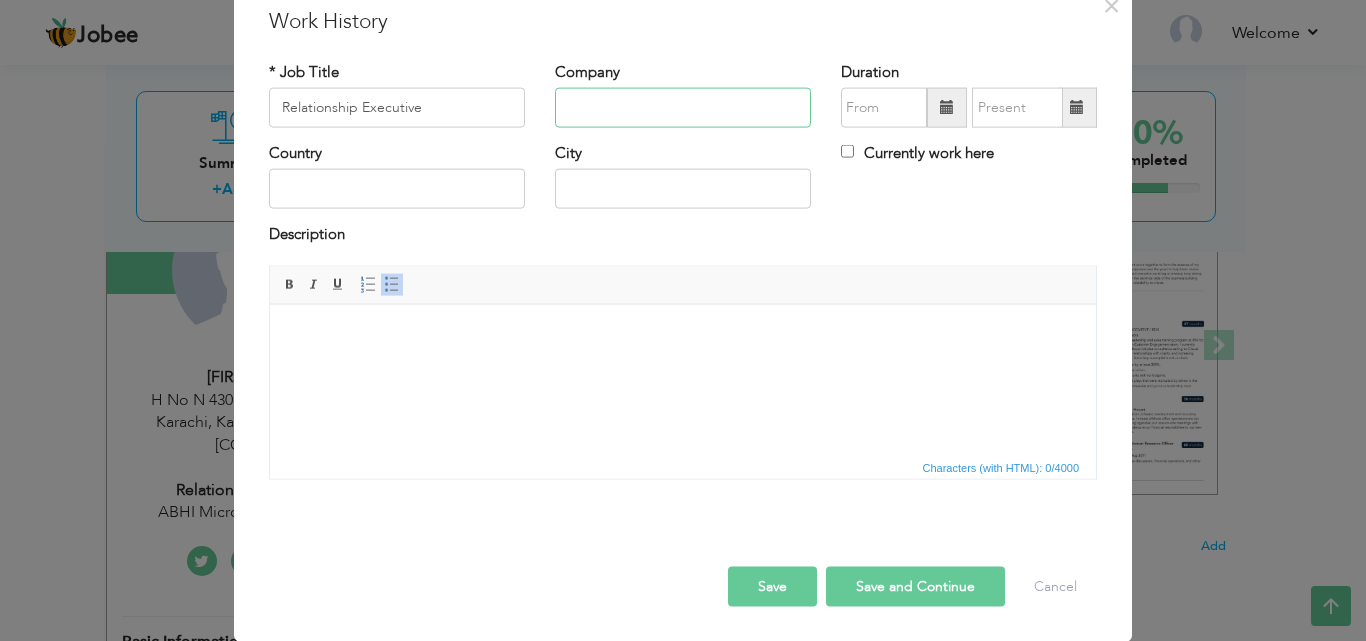 click at bounding box center (683, 108) 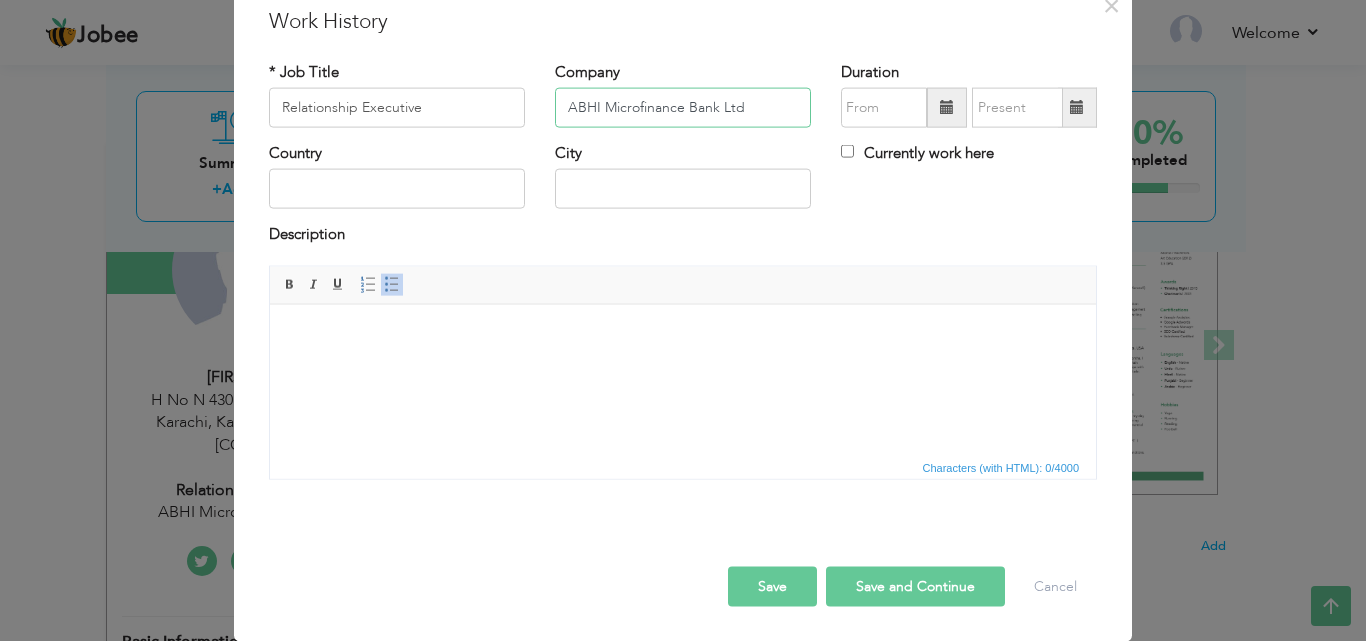 type on "ABHI Microfinance Bank Ltd" 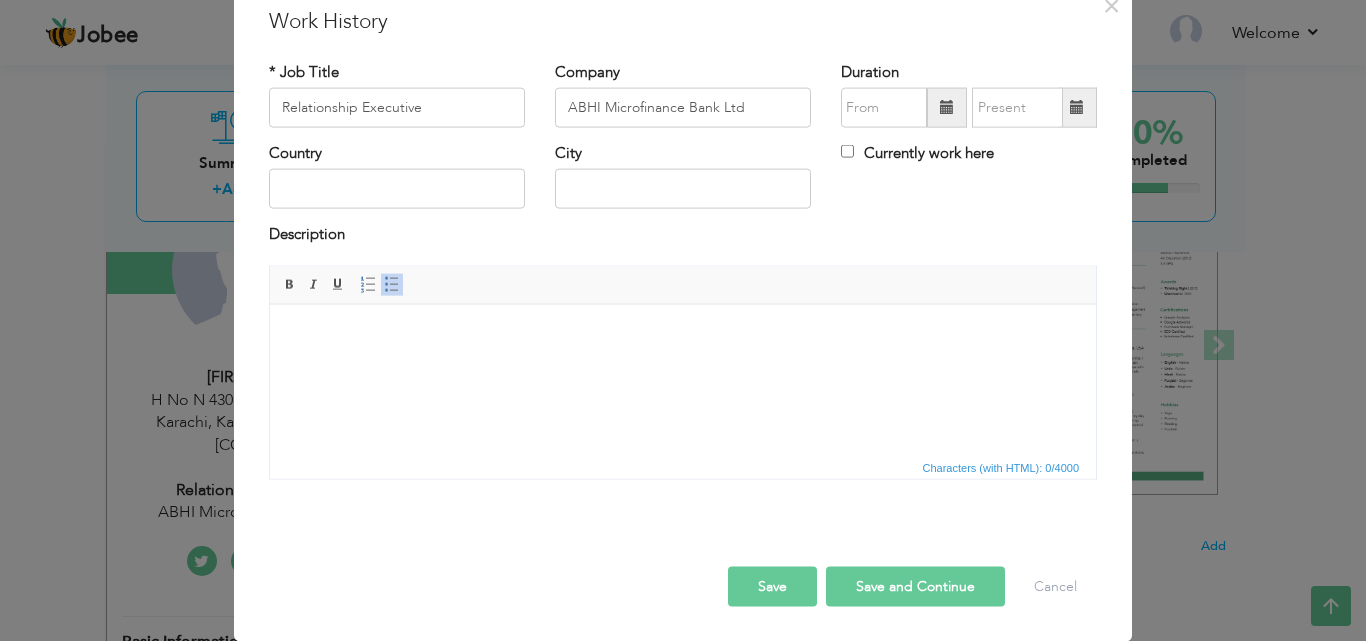 click at bounding box center [947, 107] 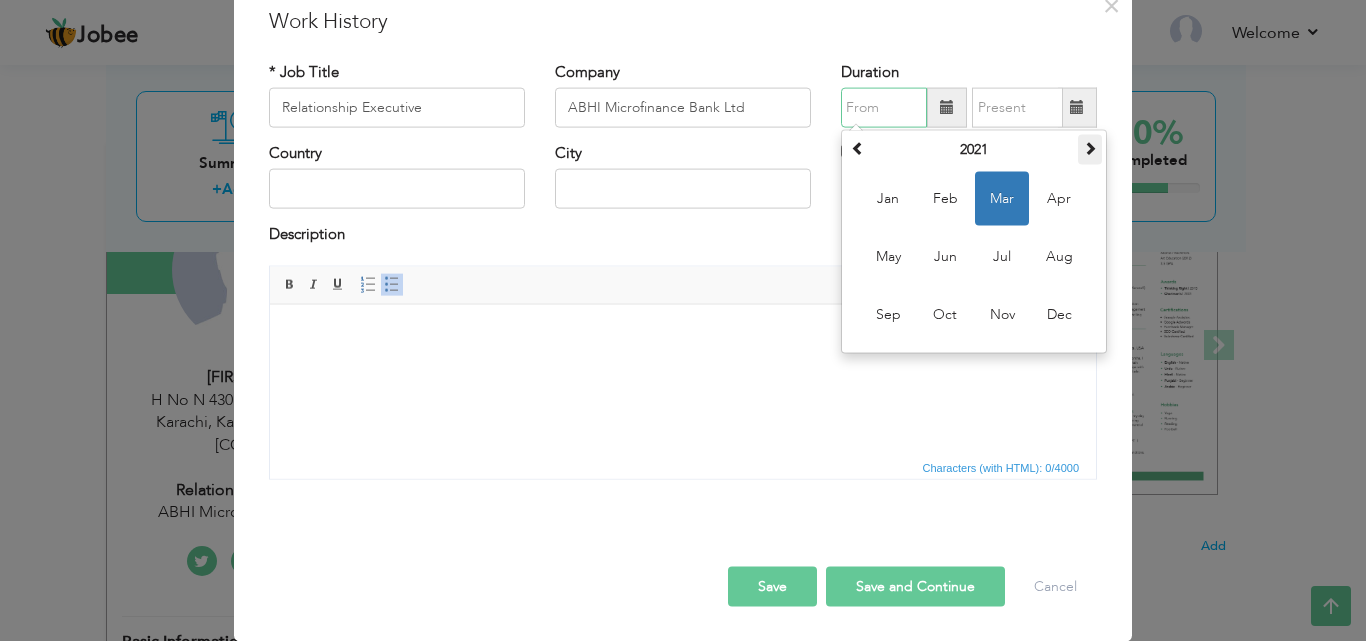 click at bounding box center (1090, 148) 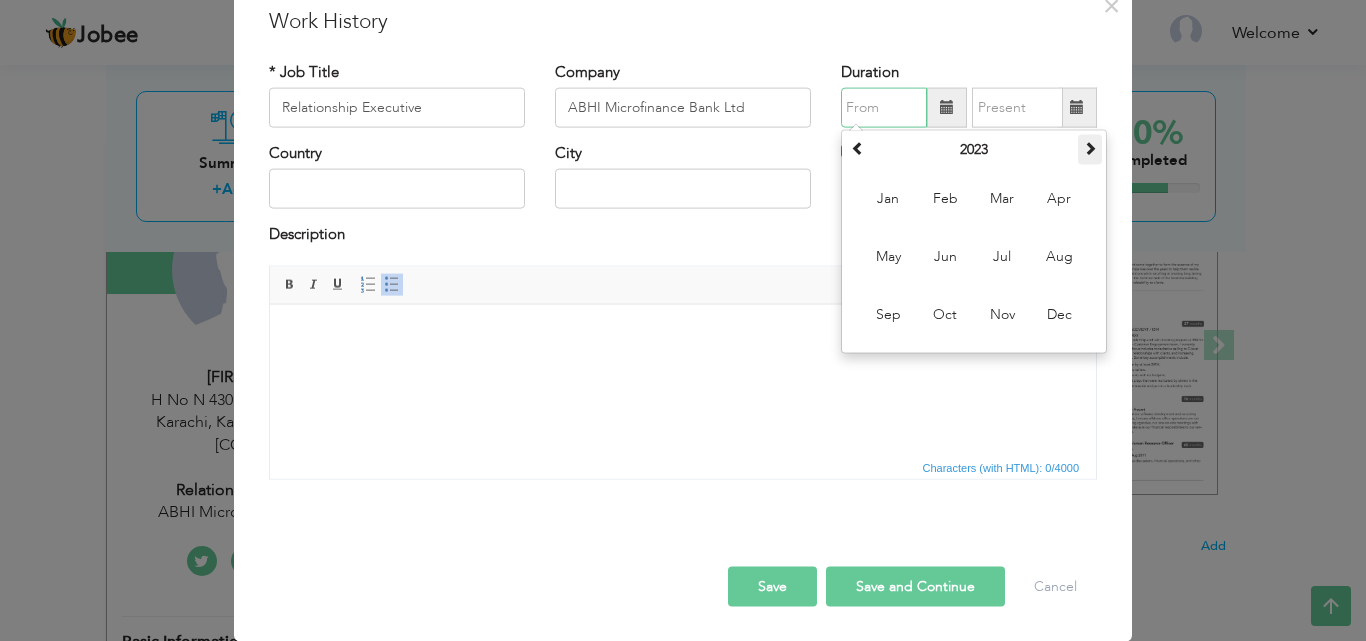 click at bounding box center (1090, 148) 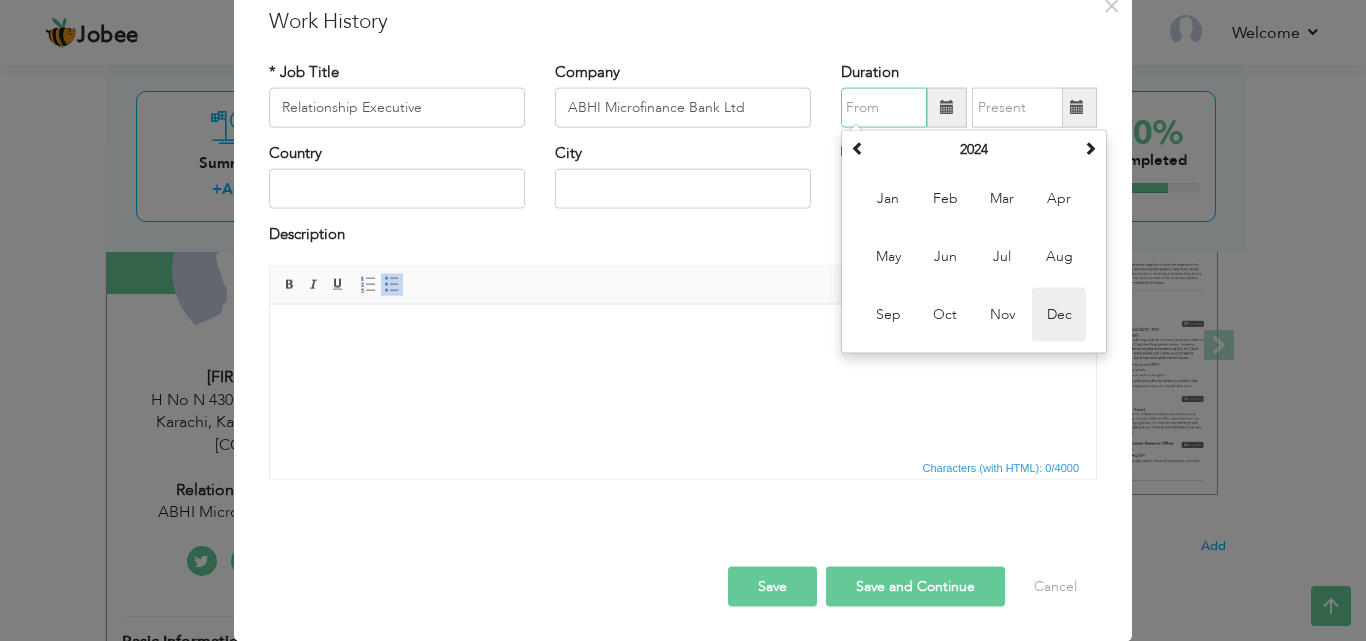 click on "Dec" at bounding box center [1059, 315] 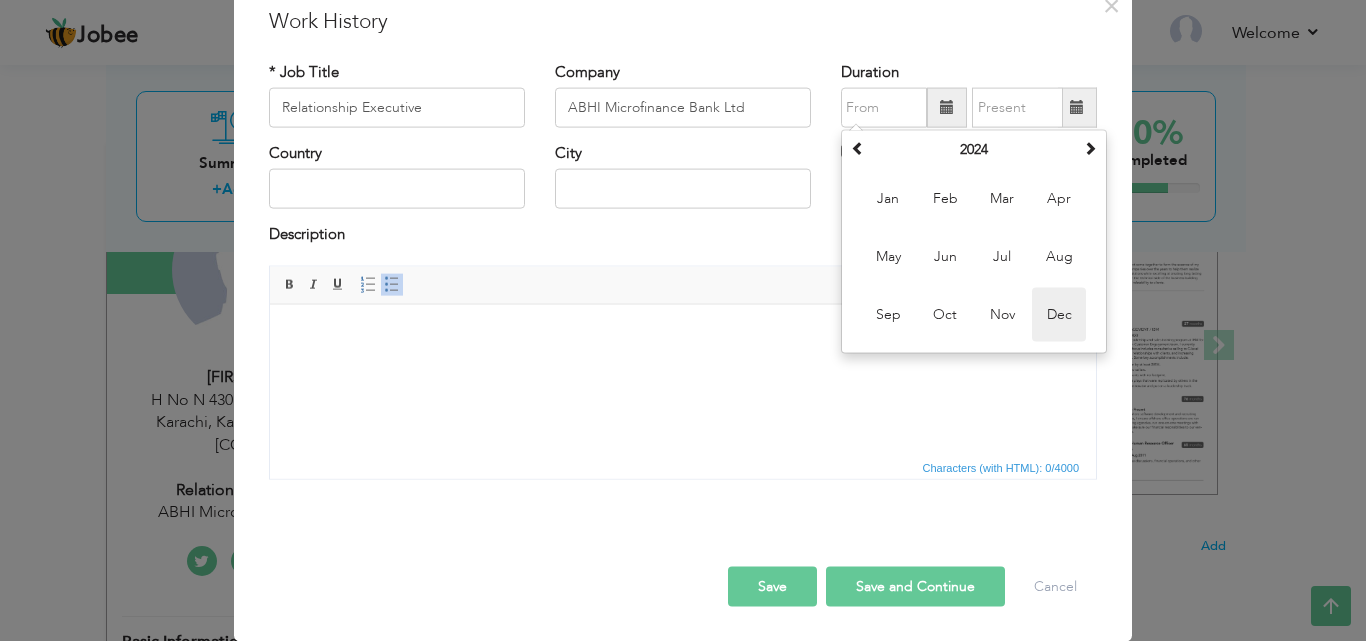 type on "12/2024" 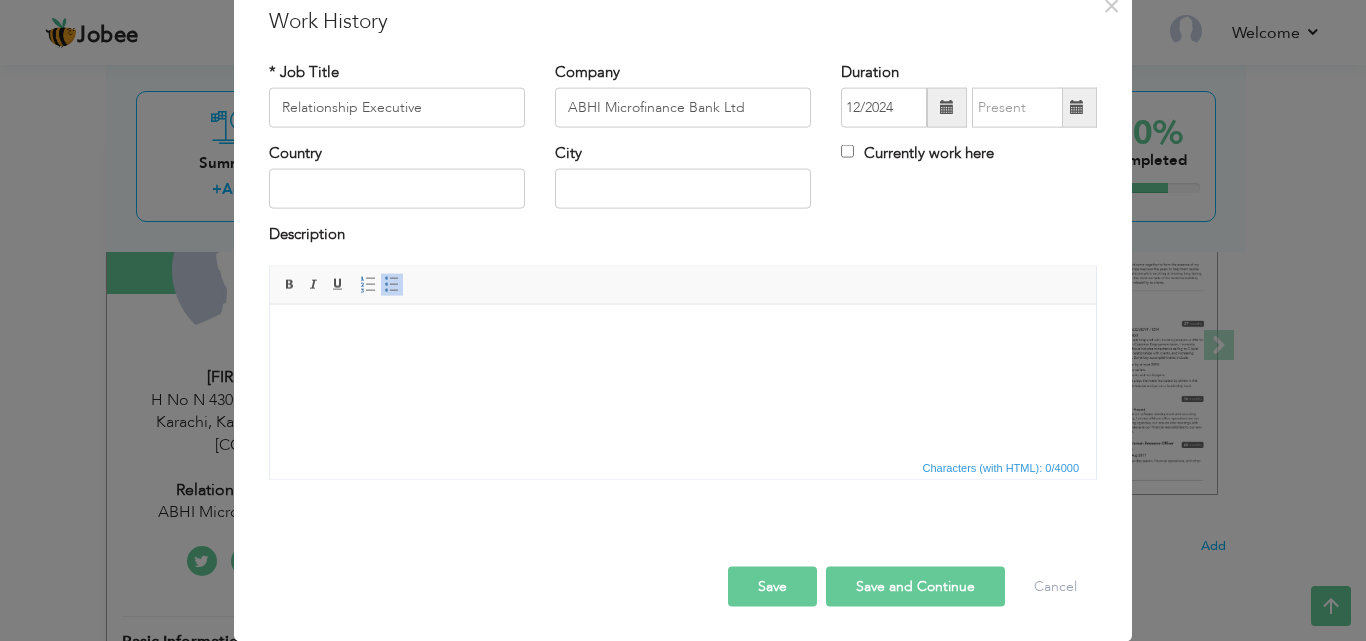 click on "Currently work here" at bounding box center [917, 153] 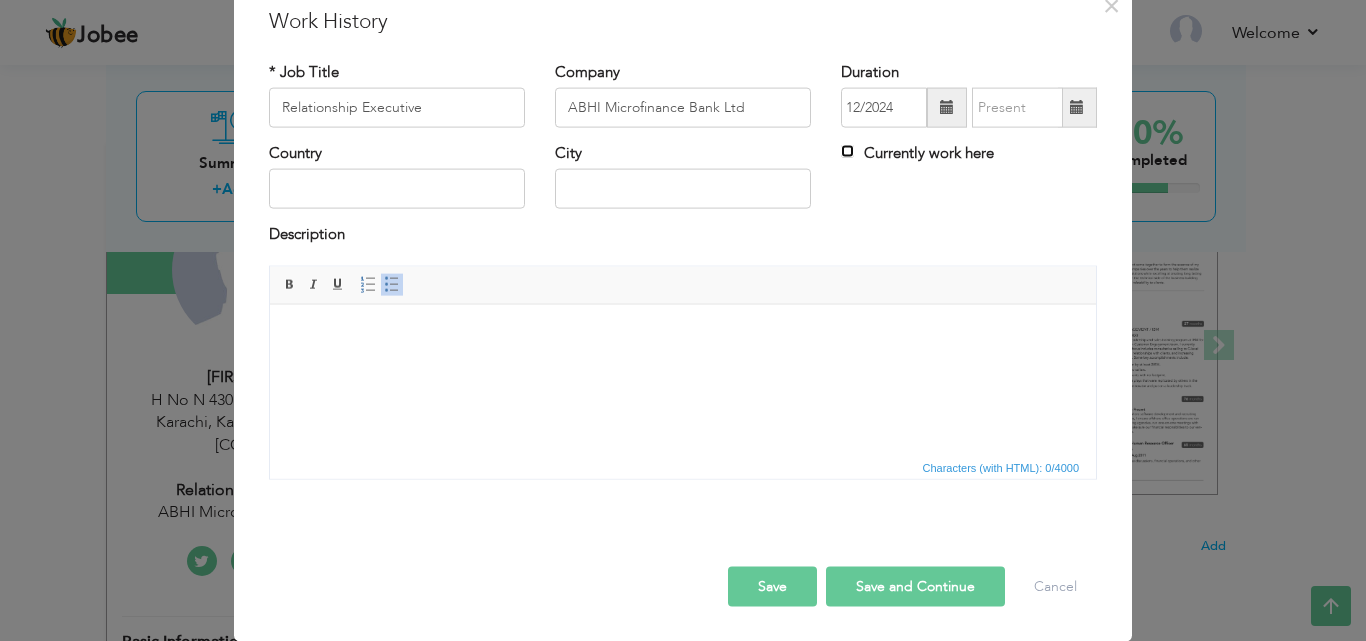 click on "Currently work here" at bounding box center (847, 151) 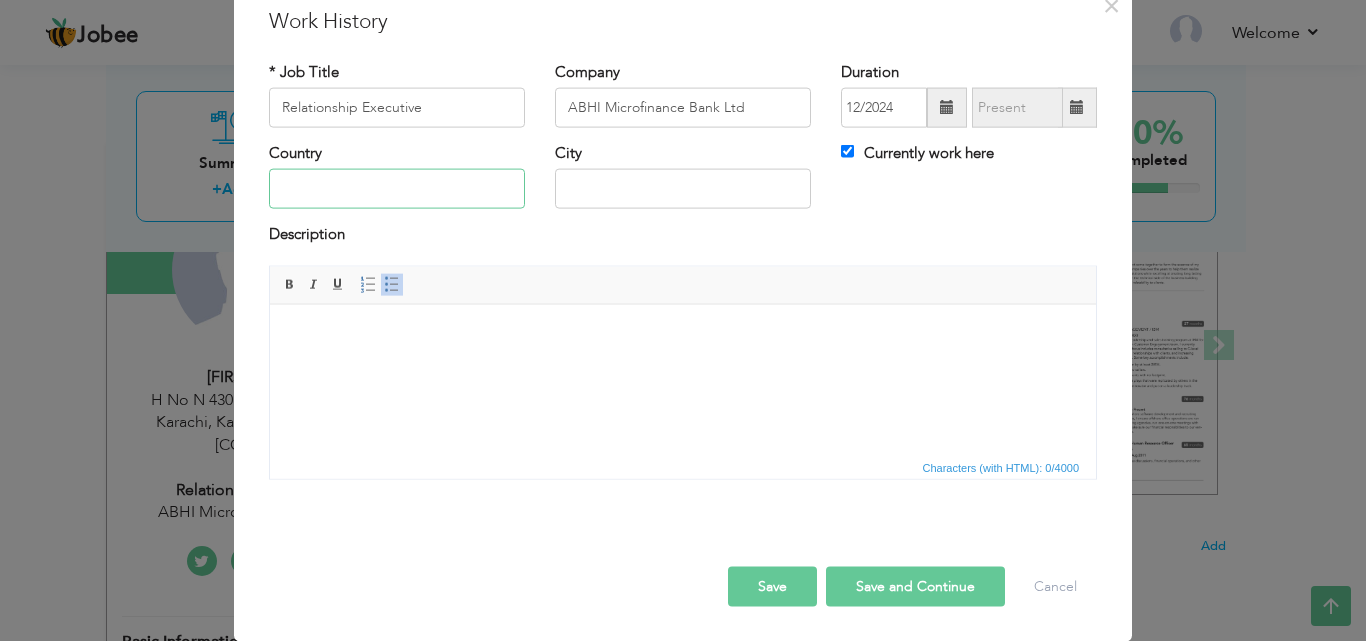 click at bounding box center (397, 189) 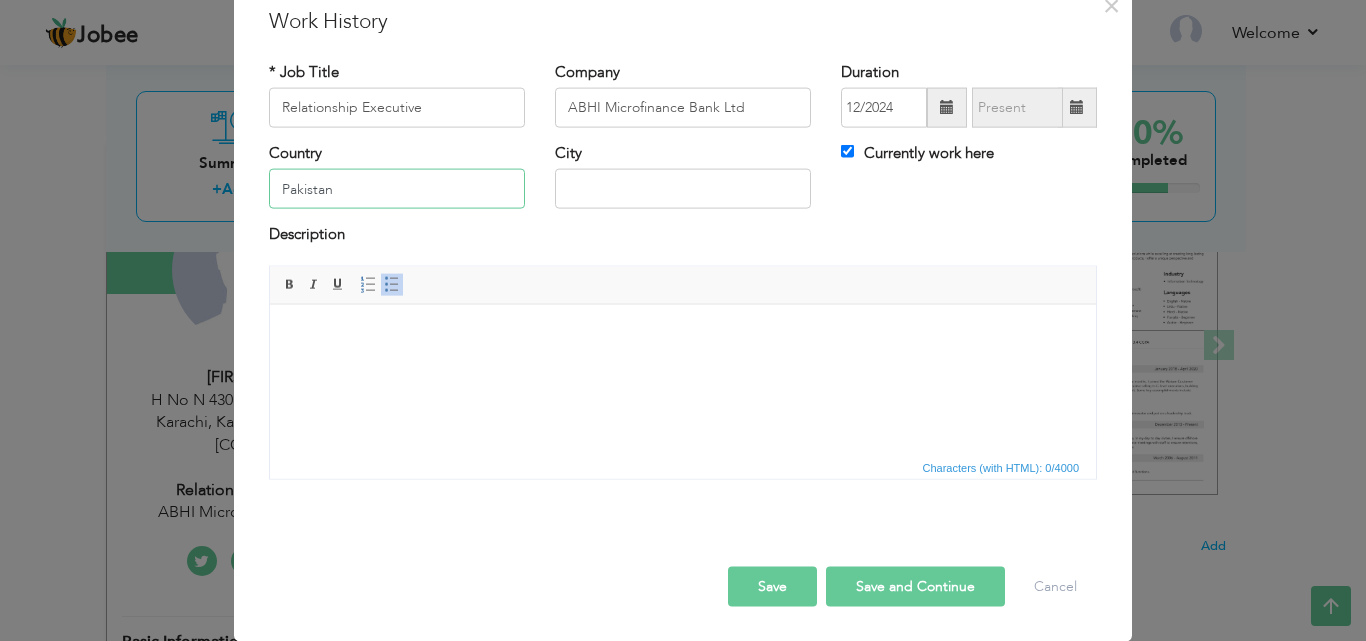 type on "Pakistan" 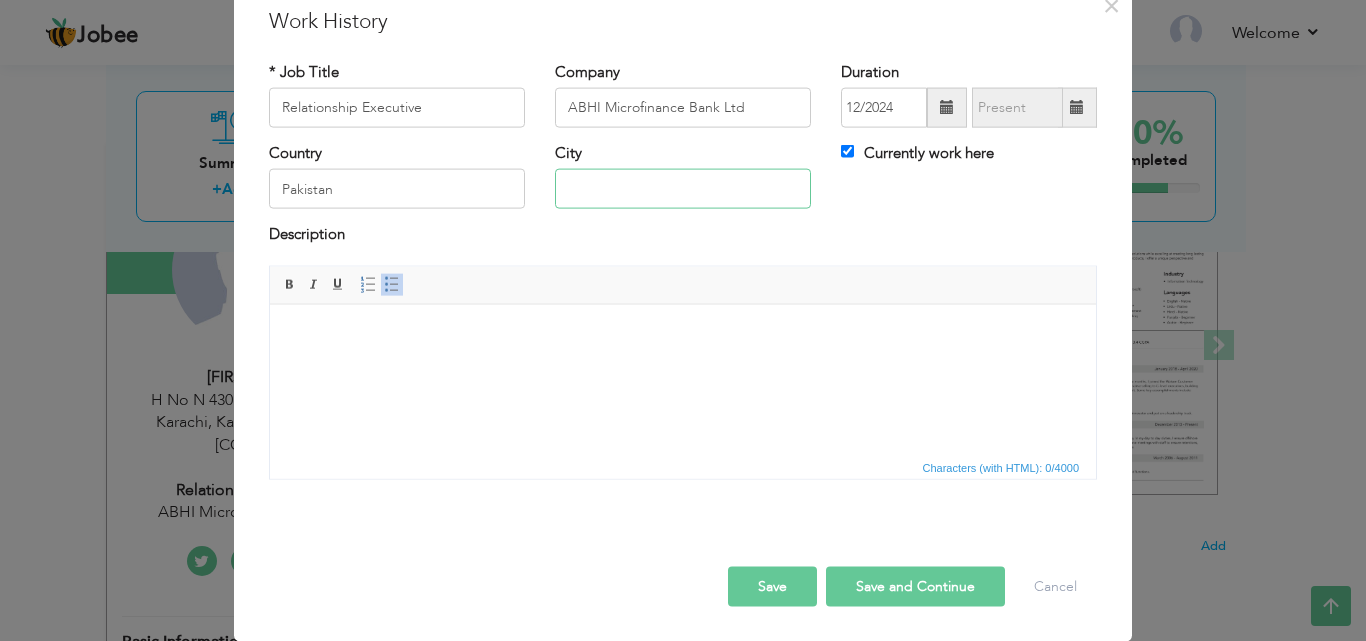 click at bounding box center [683, 189] 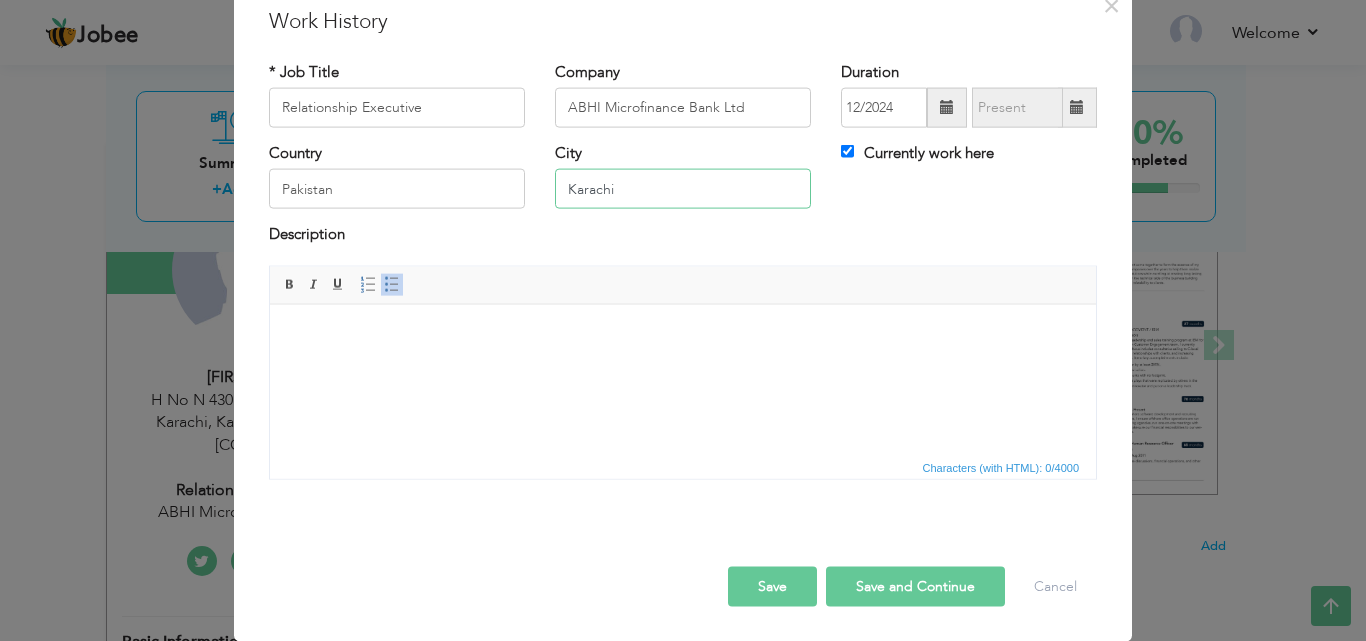 type on "Karachi" 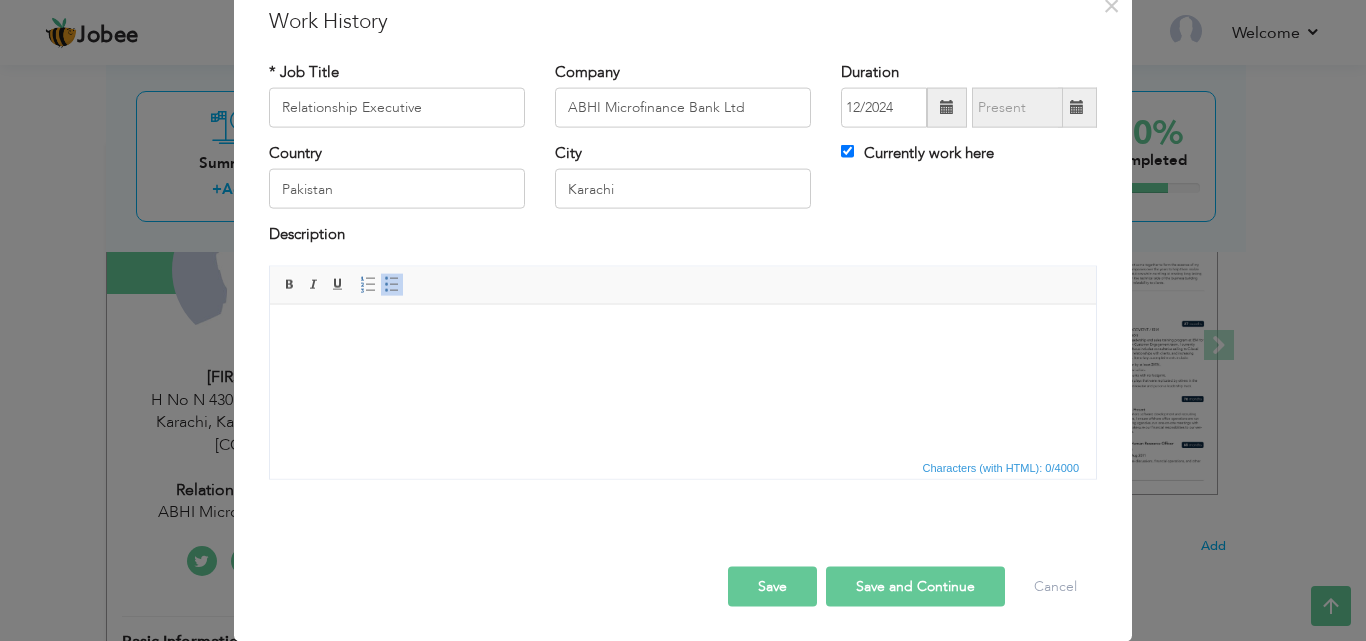 click at bounding box center [683, 334] 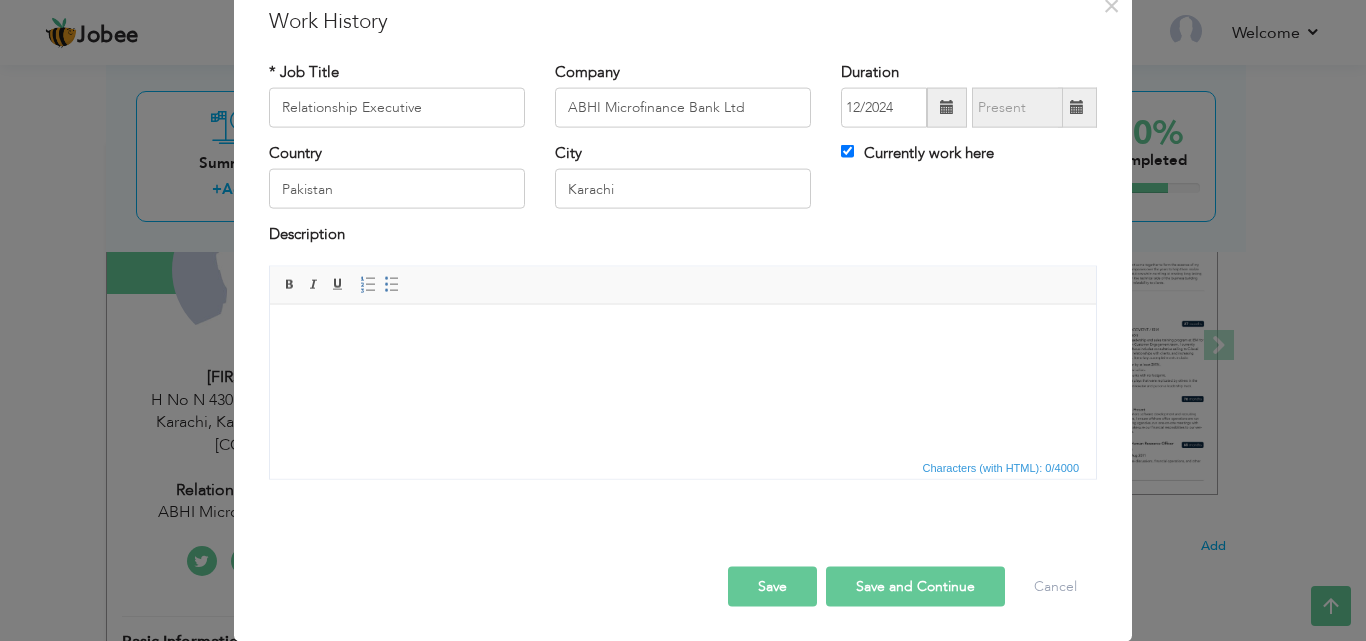 click at bounding box center (683, 334) 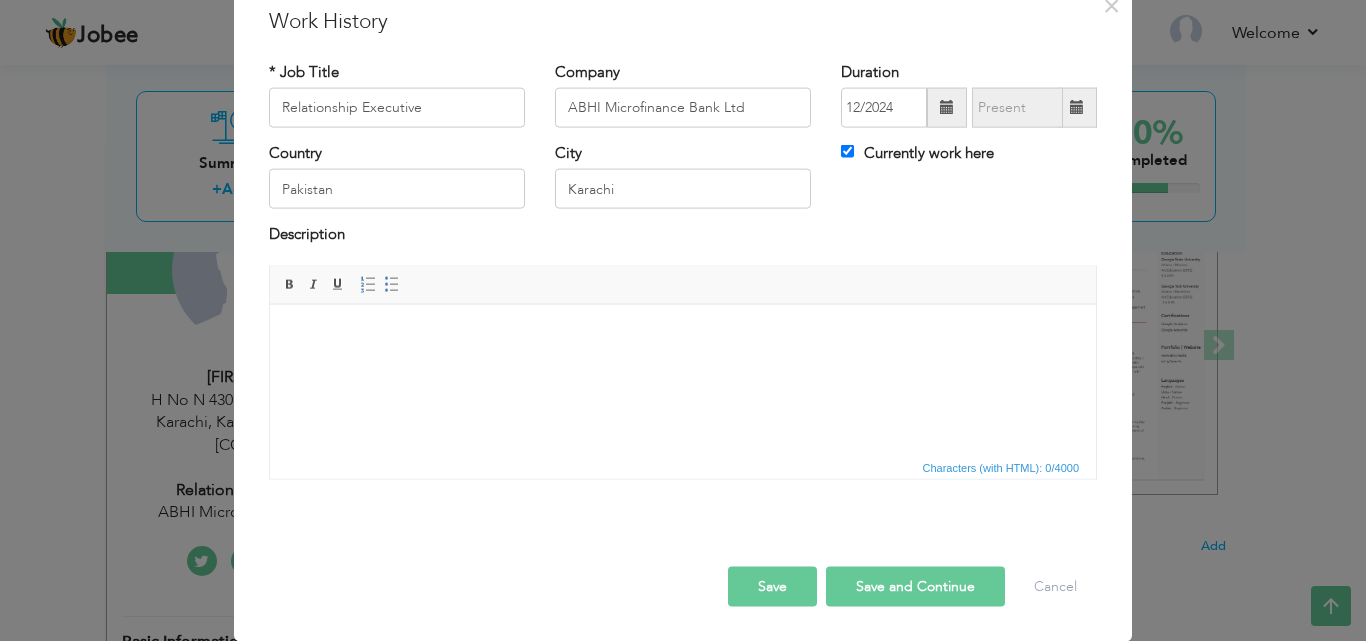 scroll, scrollTop: 32, scrollLeft: 0, axis: vertical 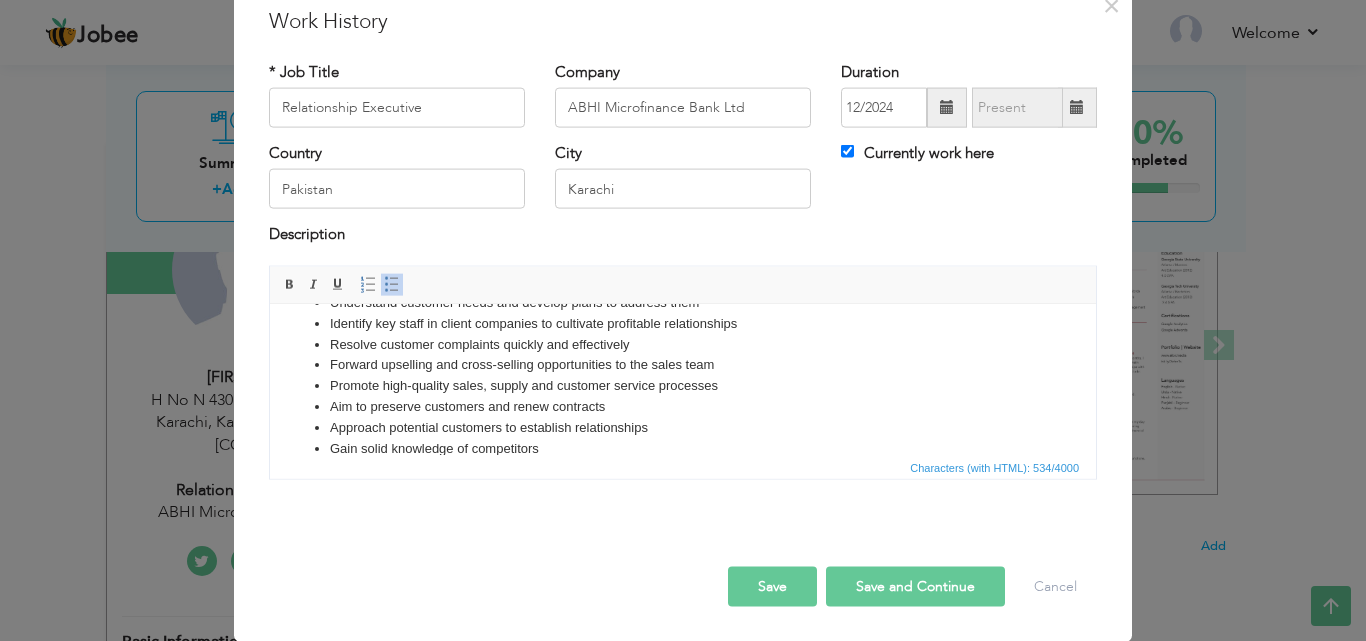 click on "Save" at bounding box center (772, 586) 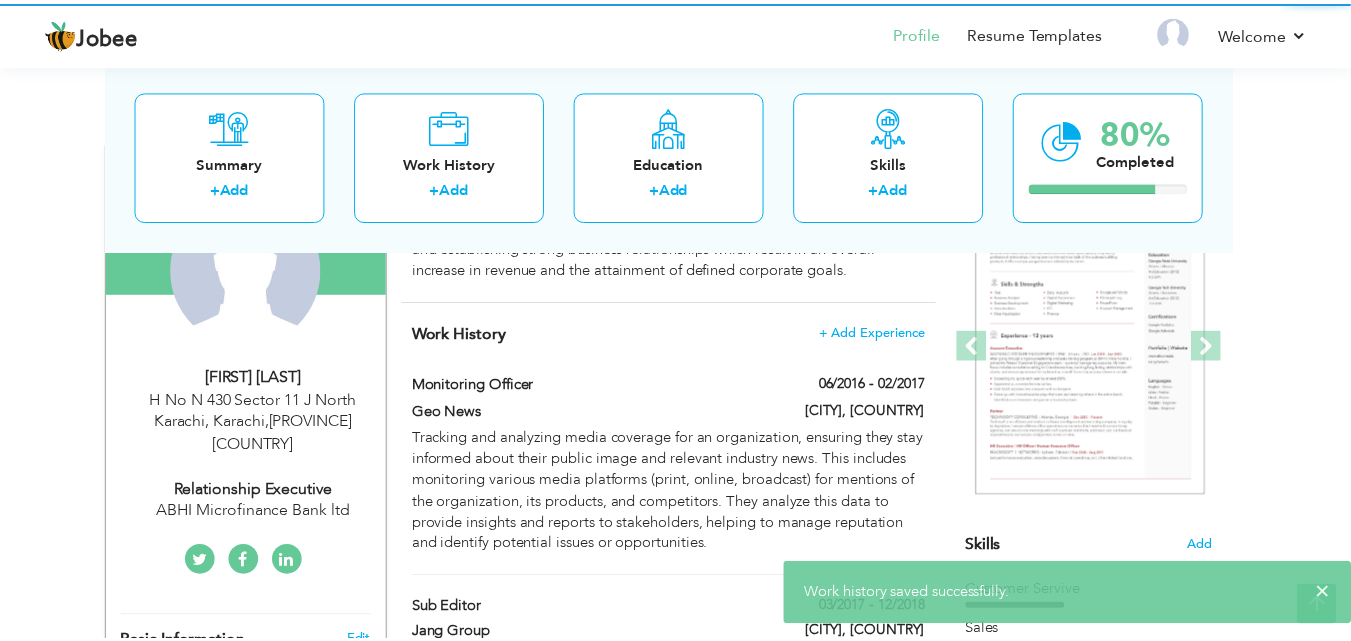 scroll, scrollTop: 0, scrollLeft: 0, axis: both 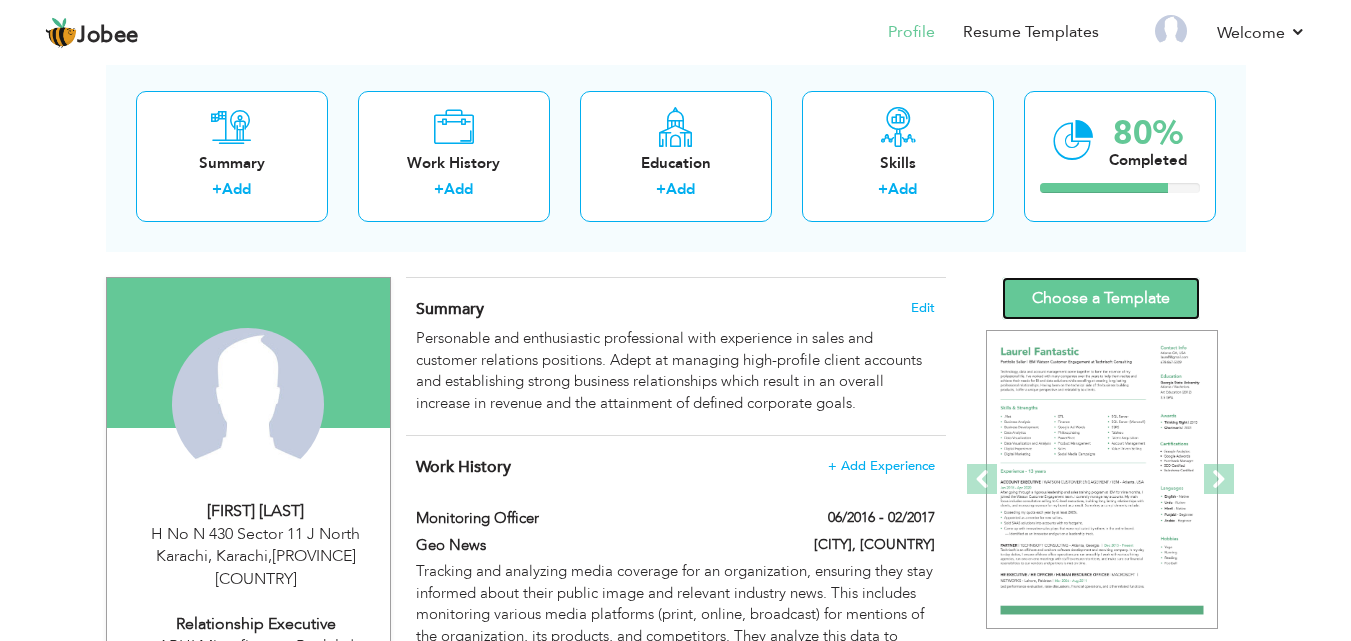 click on "Choose a Template" at bounding box center (1101, 298) 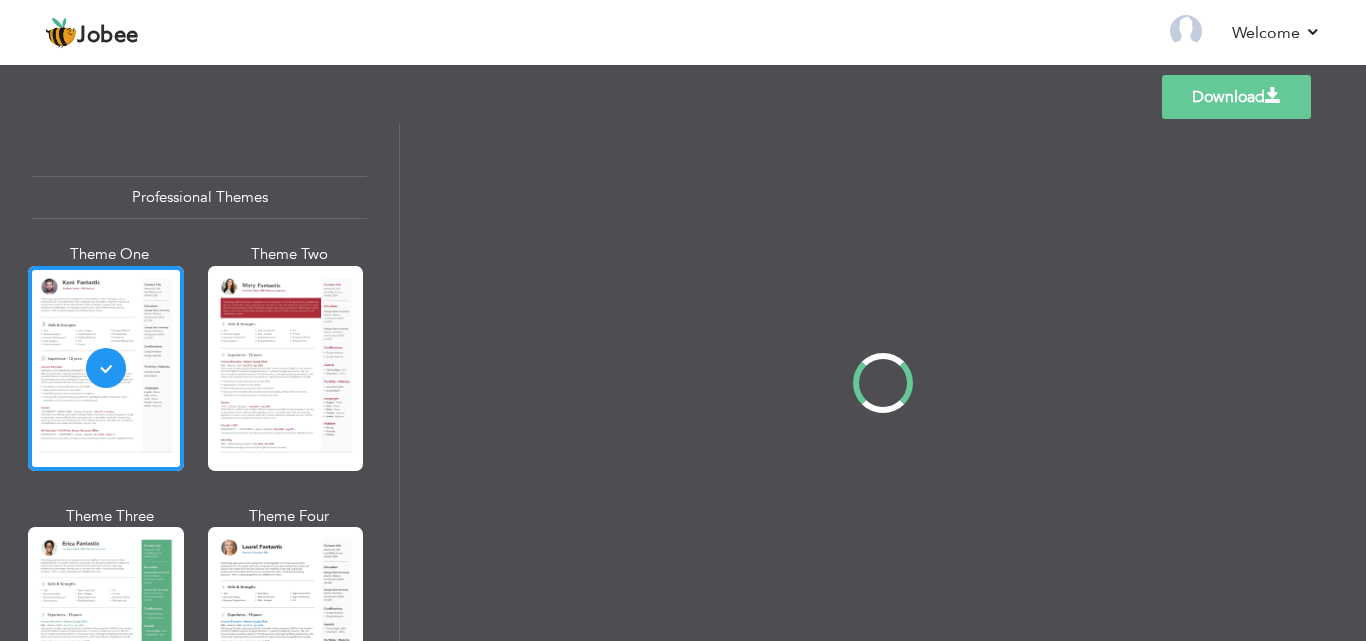 scroll, scrollTop: 0, scrollLeft: 0, axis: both 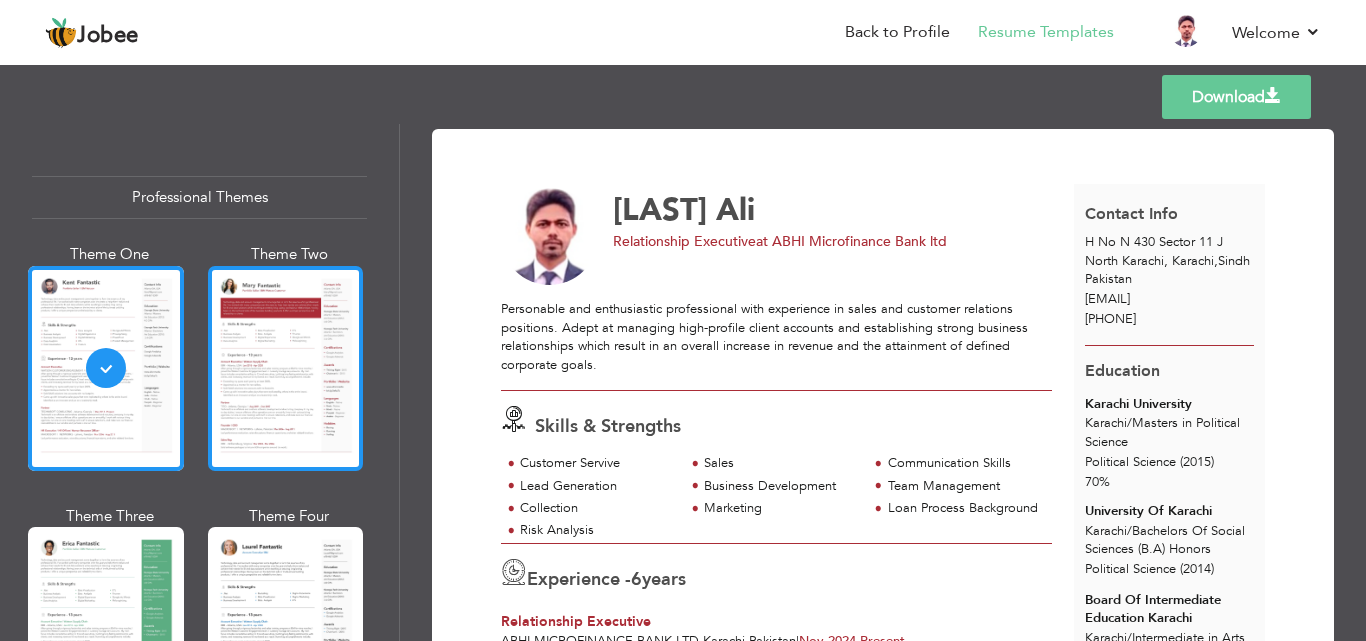 click at bounding box center (286, 368) 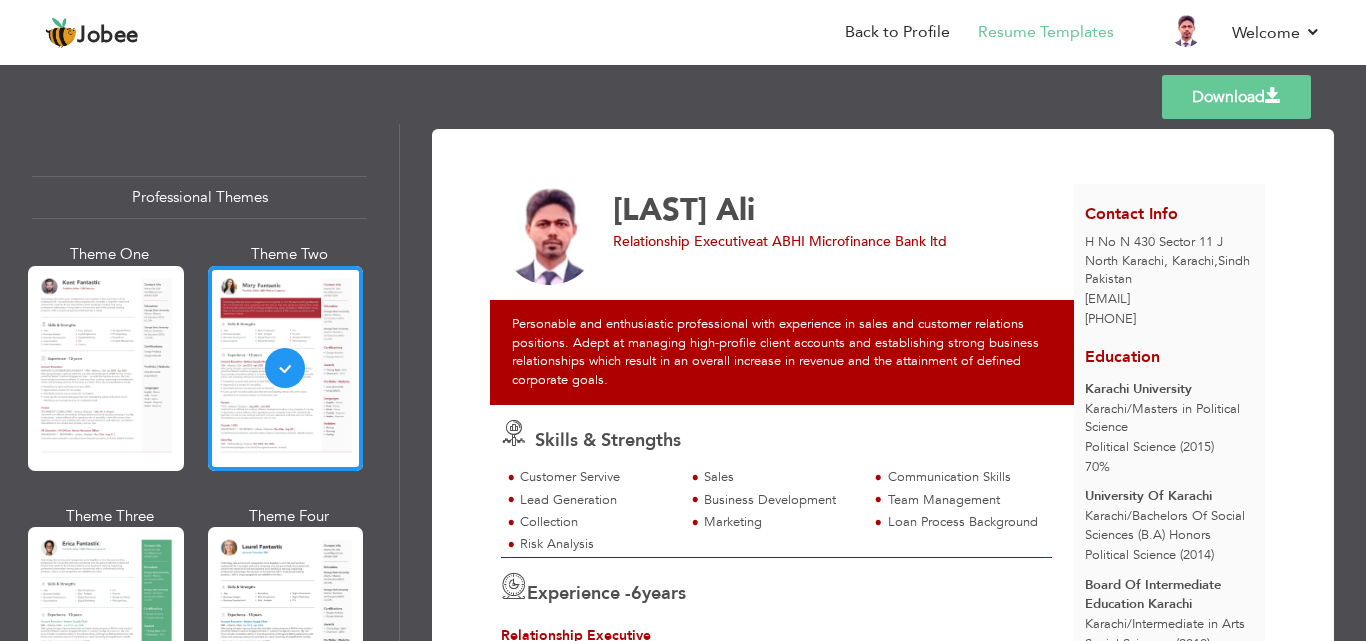 scroll, scrollTop: 100, scrollLeft: 0, axis: vertical 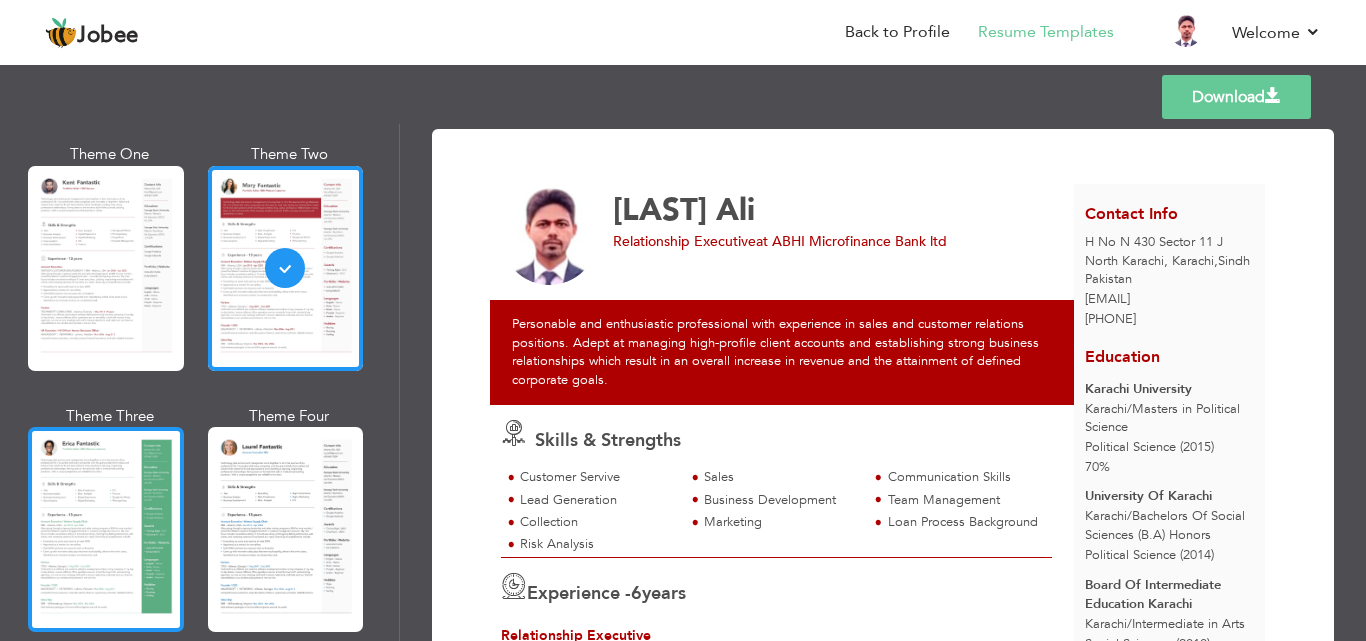 click at bounding box center (106, 529) 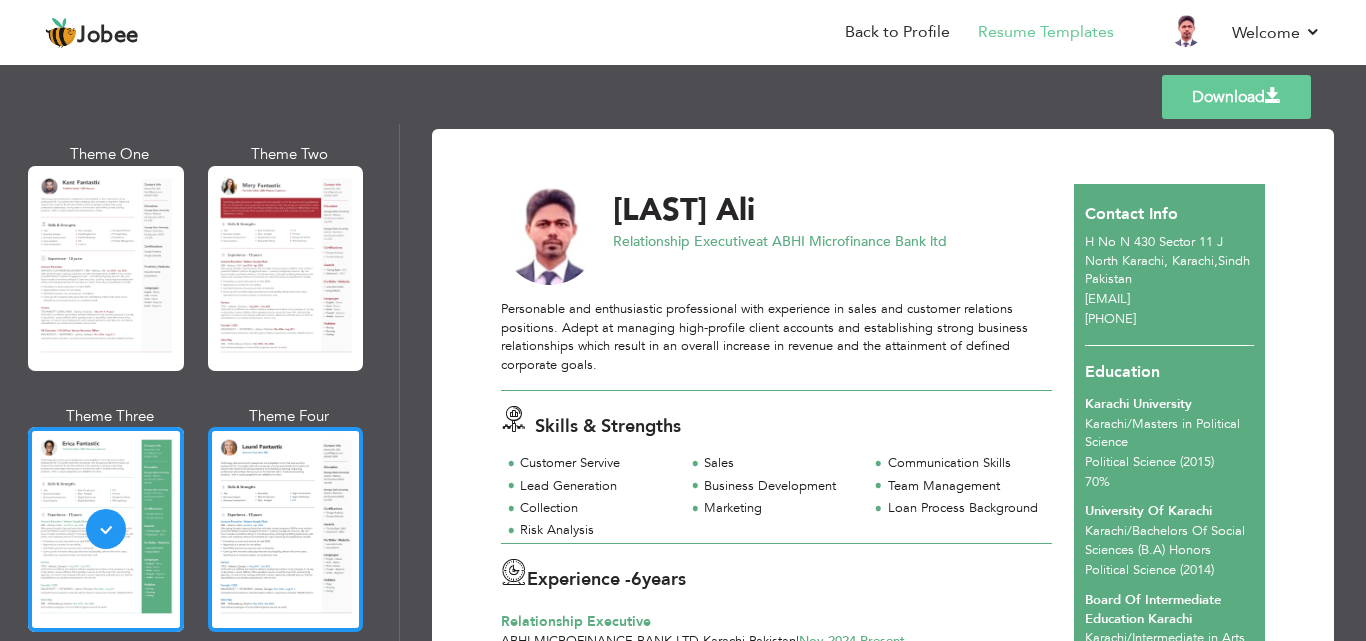 click at bounding box center [286, 529] 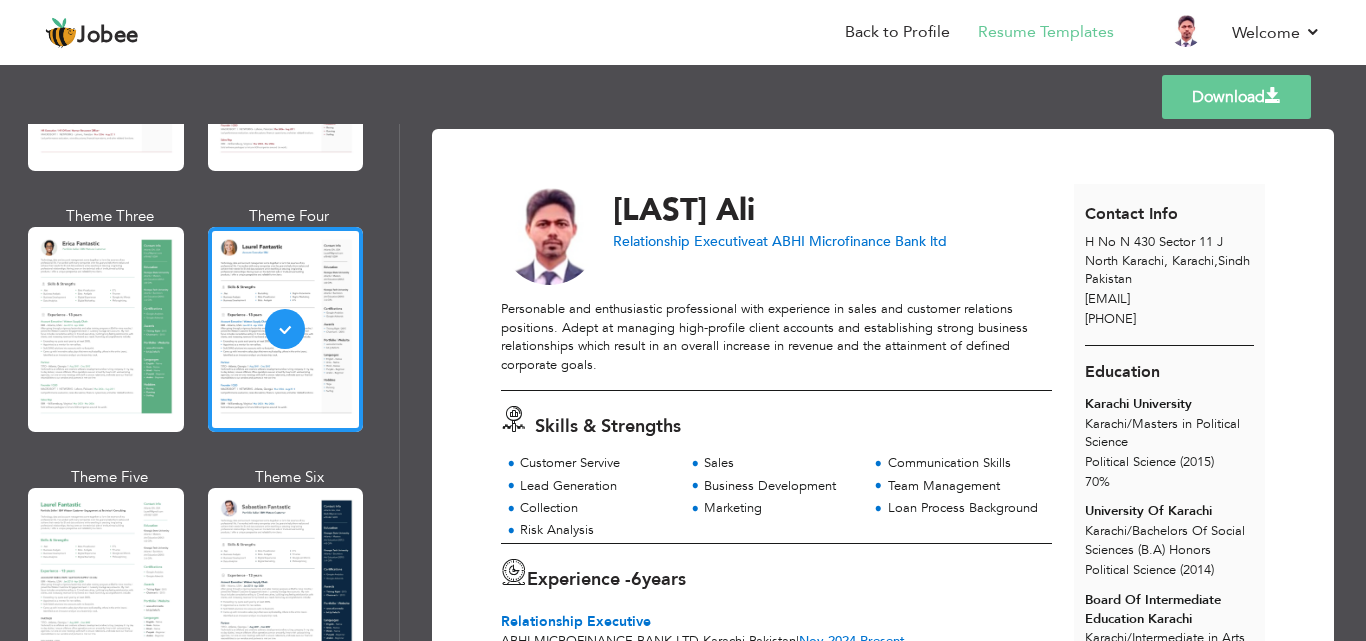 scroll, scrollTop: 400, scrollLeft: 0, axis: vertical 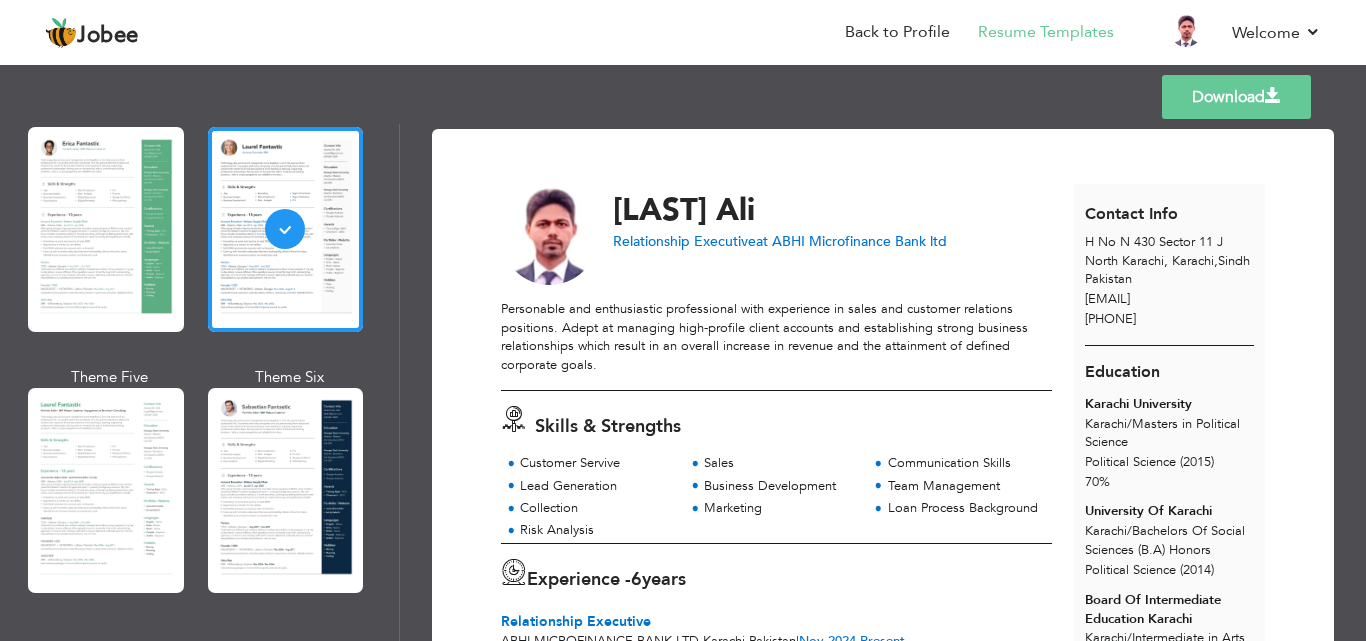 click at bounding box center (286, 490) 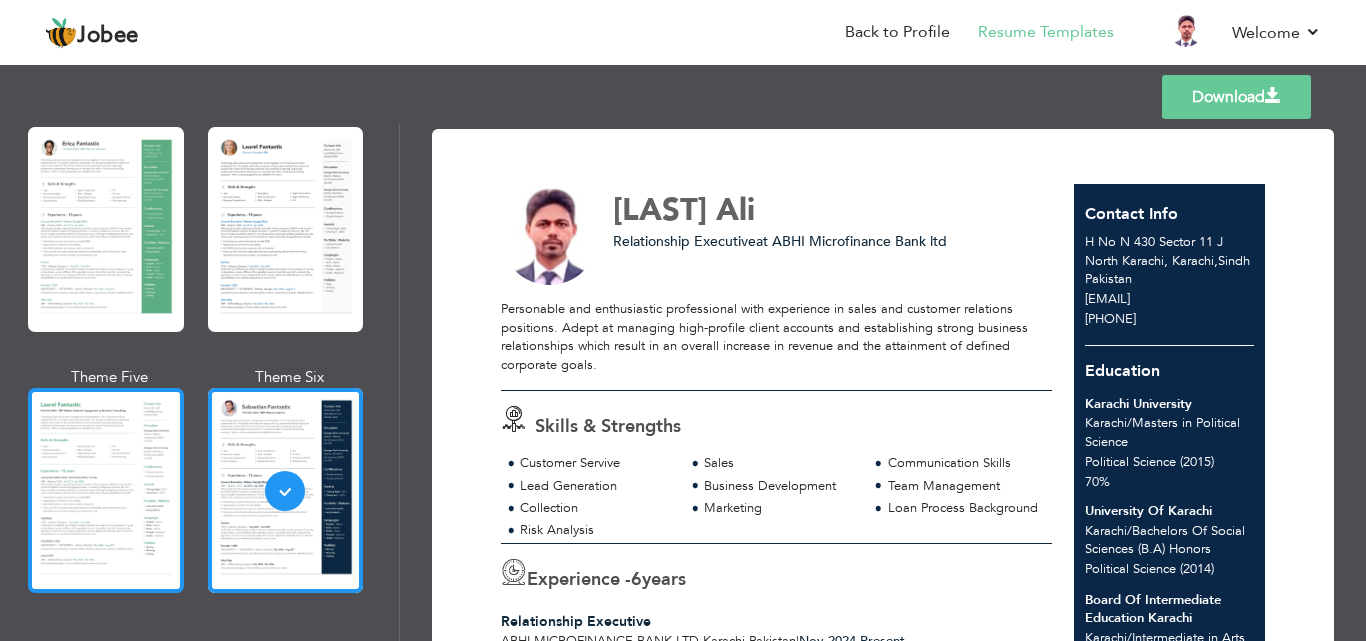 click at bounding box center (106, 490) 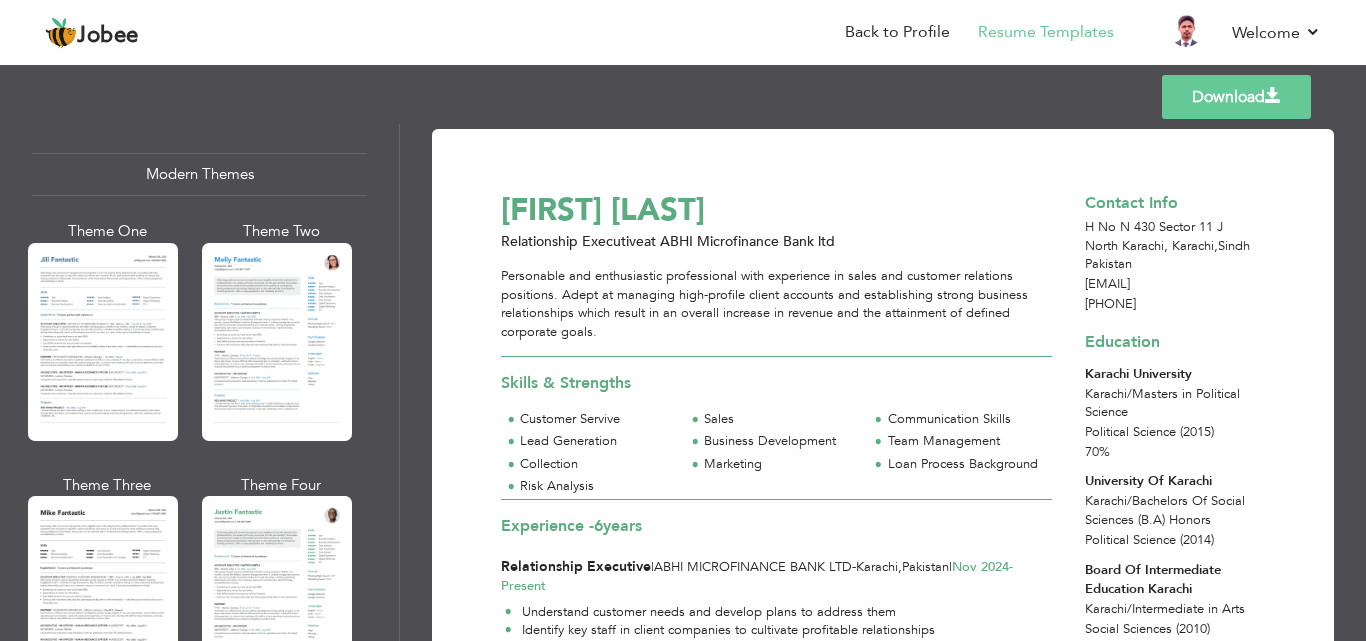 scroll, scrollTop: 900, scrollLeft: 0, axis: vertical 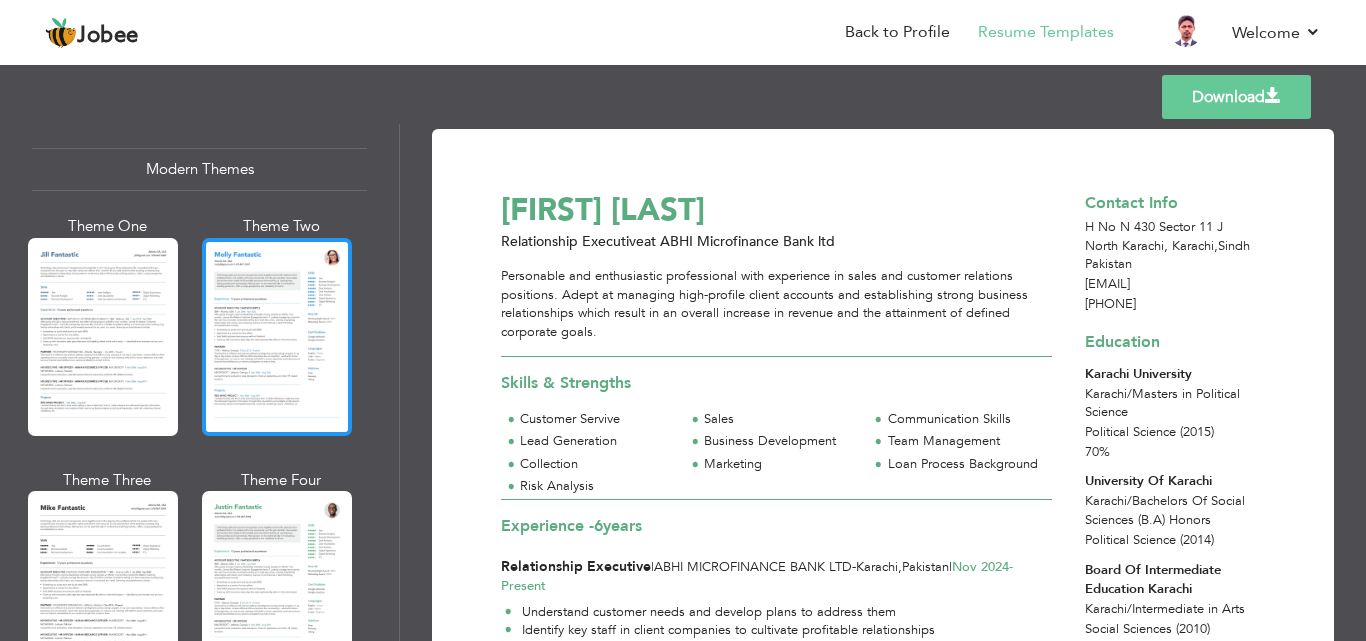 click at bounding box center [277, 337] 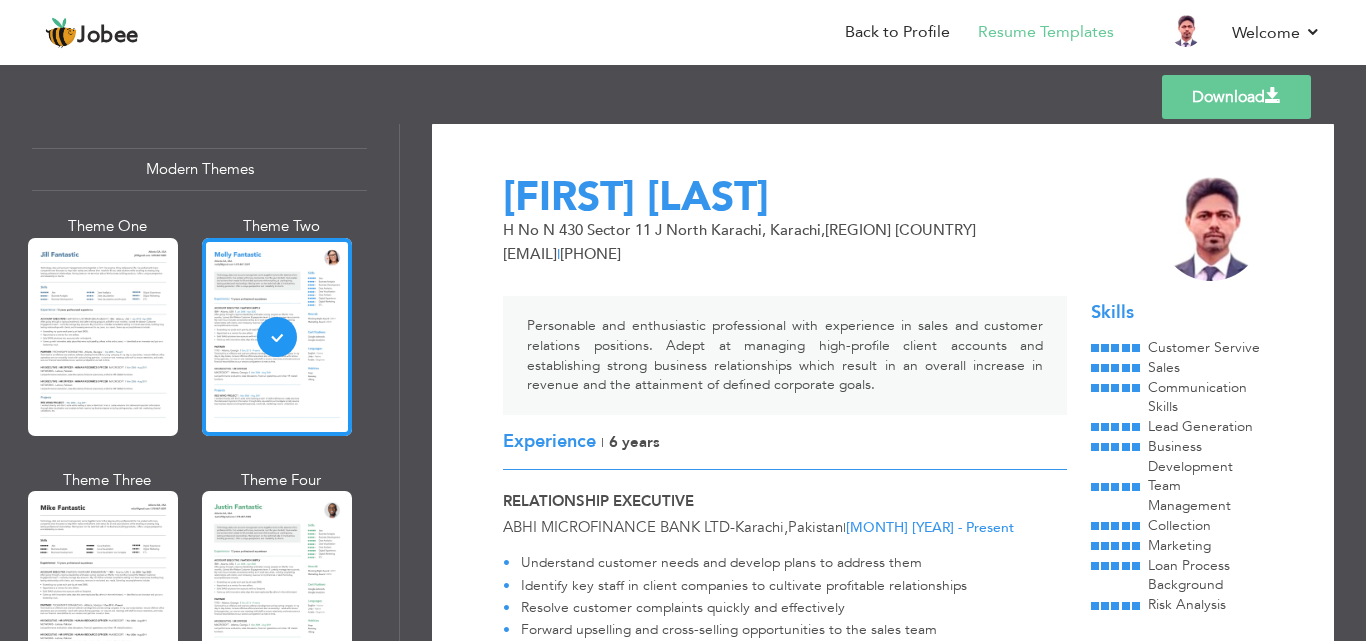 scroll, scrollTop: 0, scrollLeft: 0, axis: both 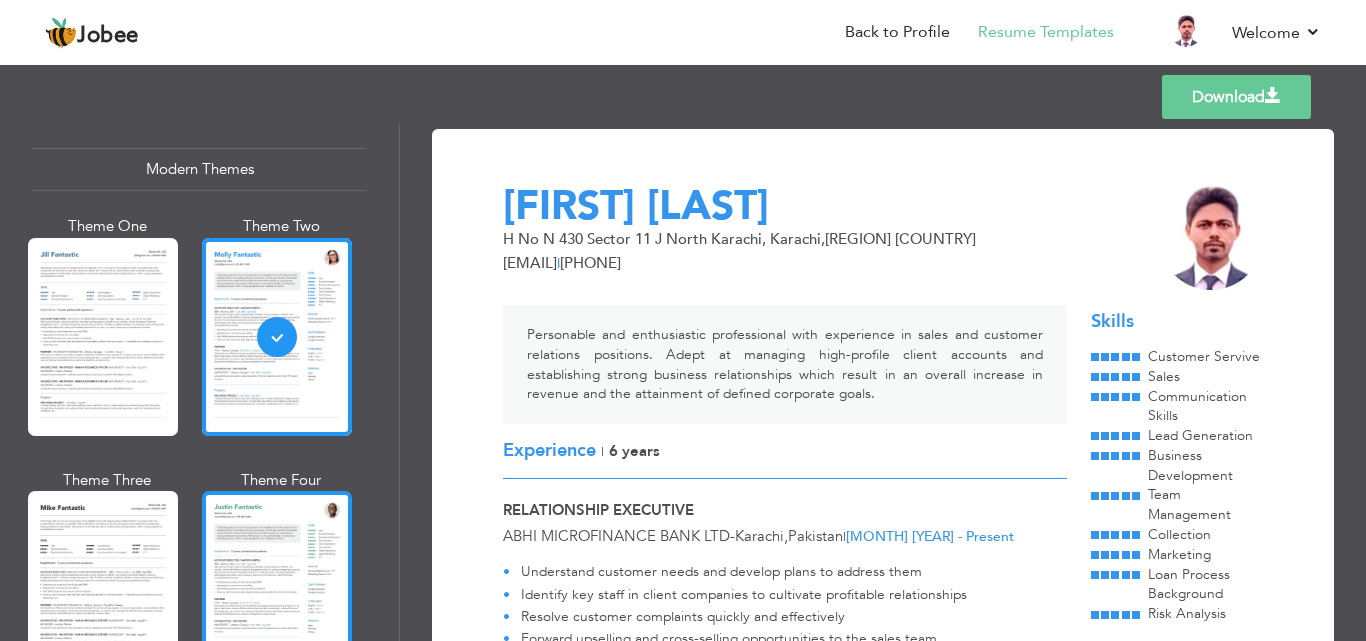 click at bounding box center (277, 590) 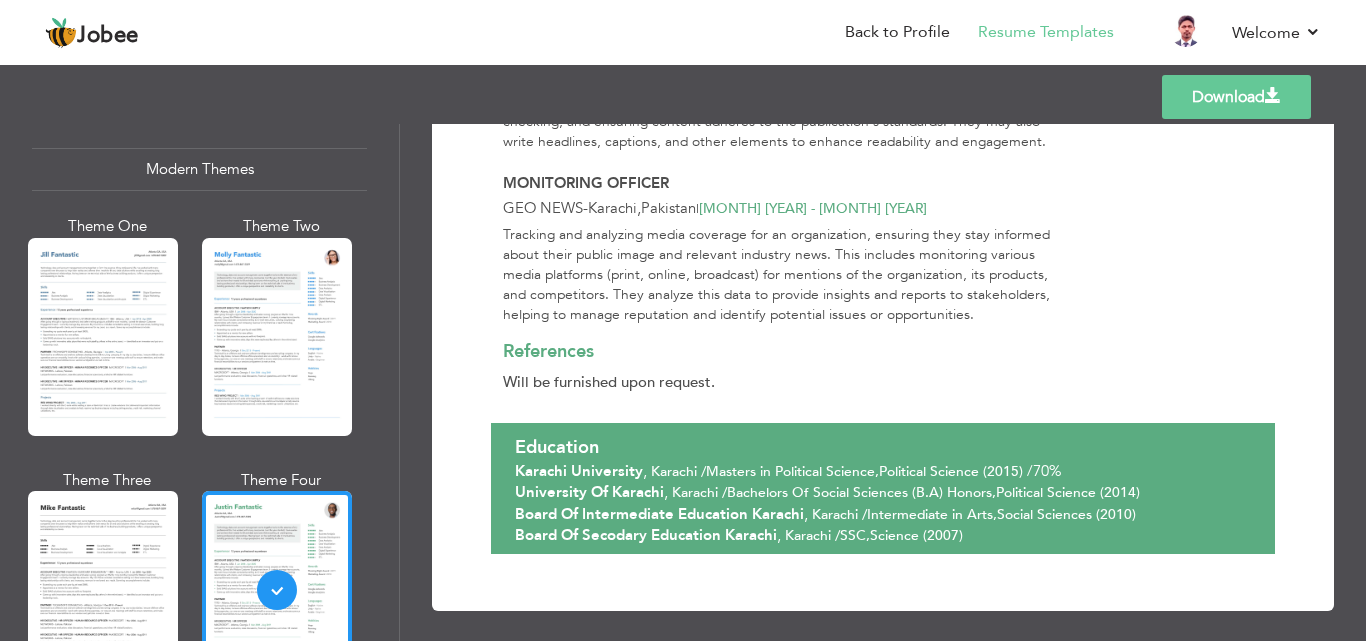 scroll, scrollTop: 1328, scrollLeft: 0, axis: vertical 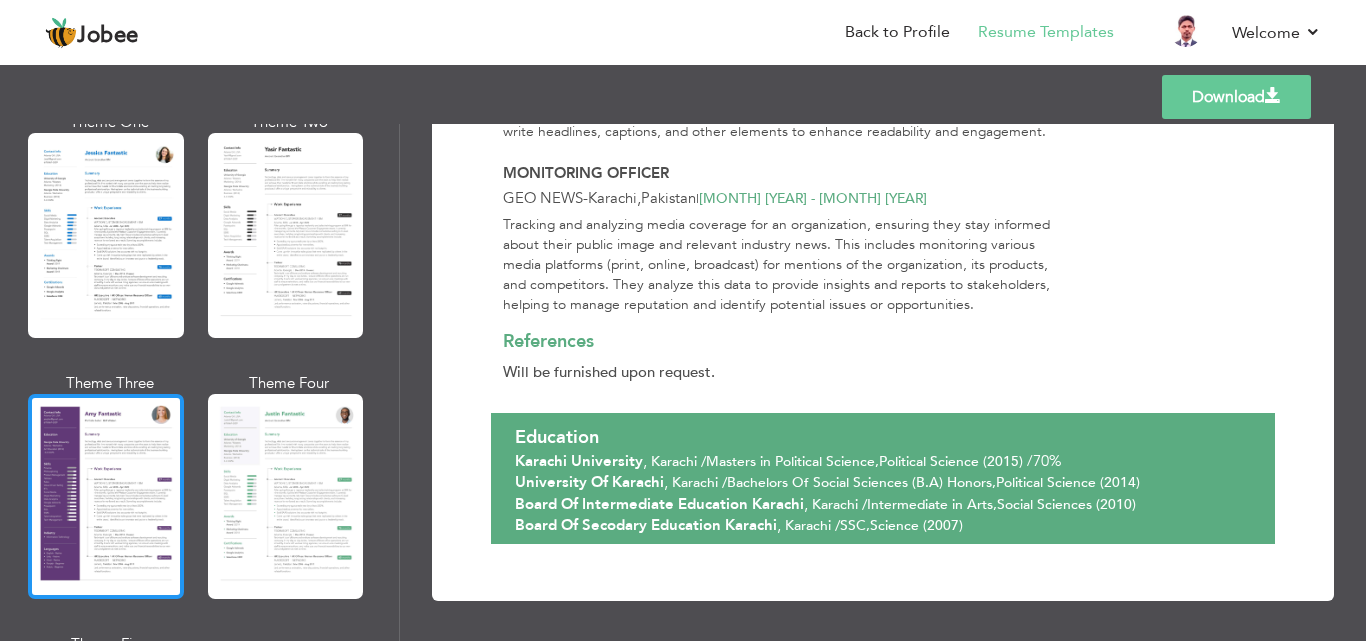 click at bounding box center (106, 496) 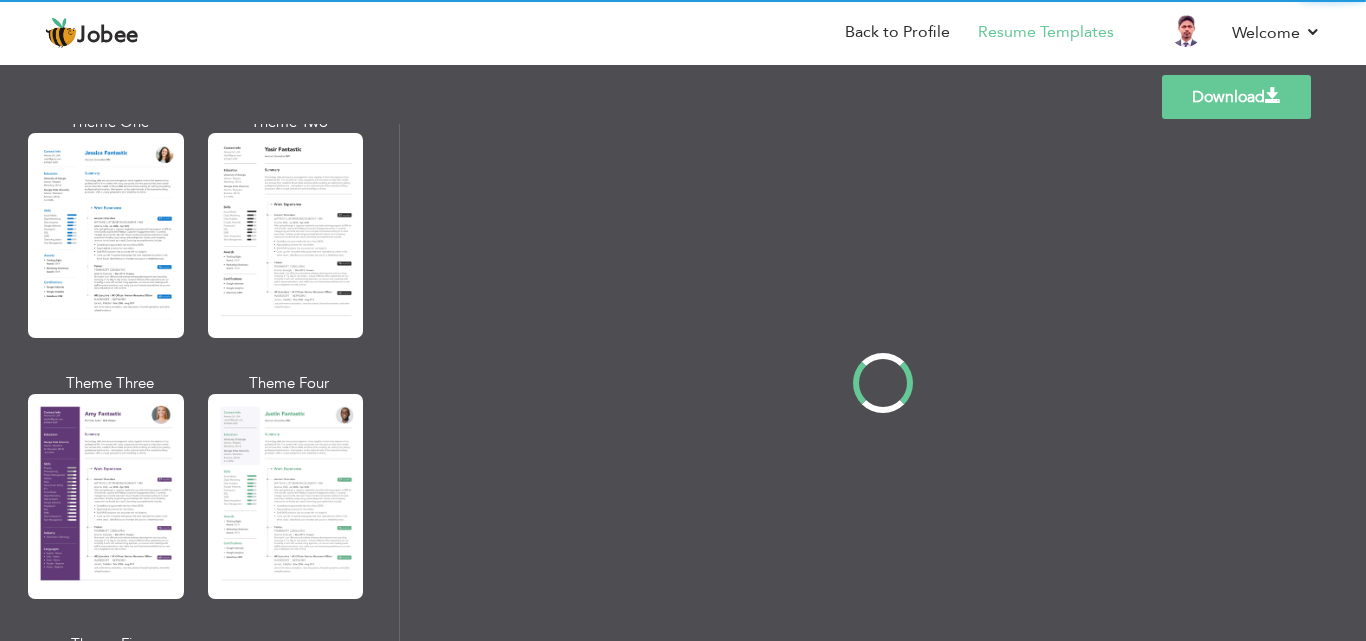 scroll, scrollTop: 0, scrollLeft: 0, axis: both 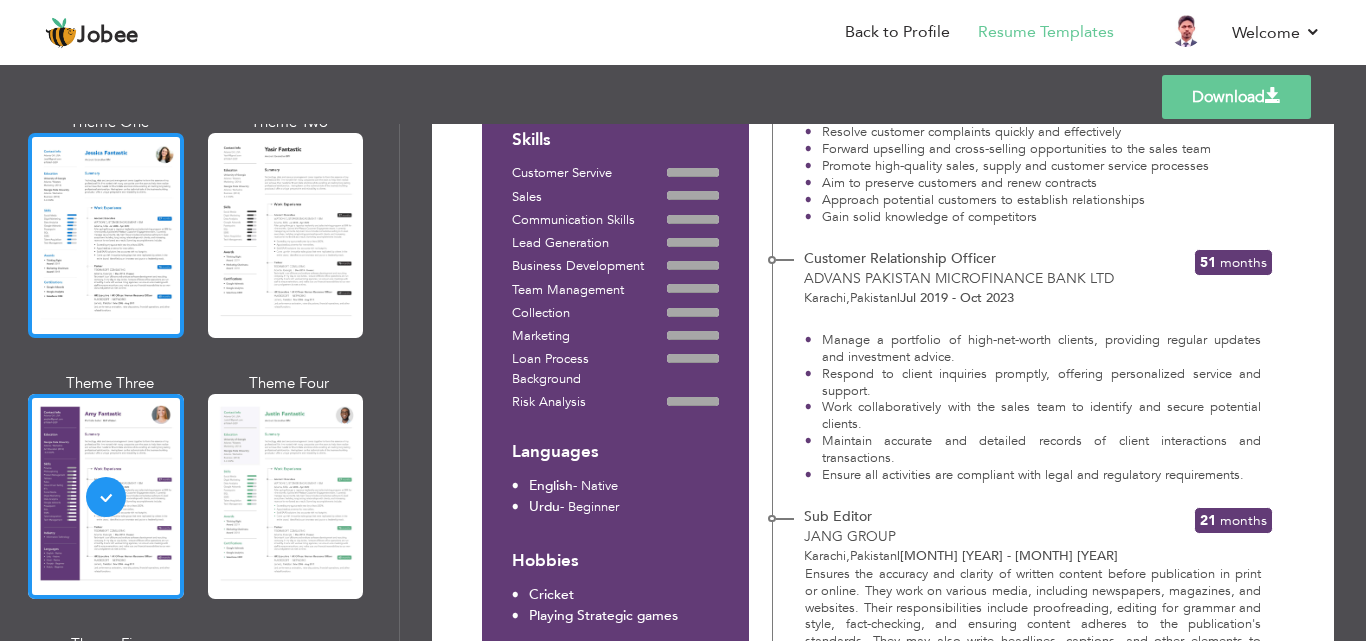 click at bounding box center [106, 235] 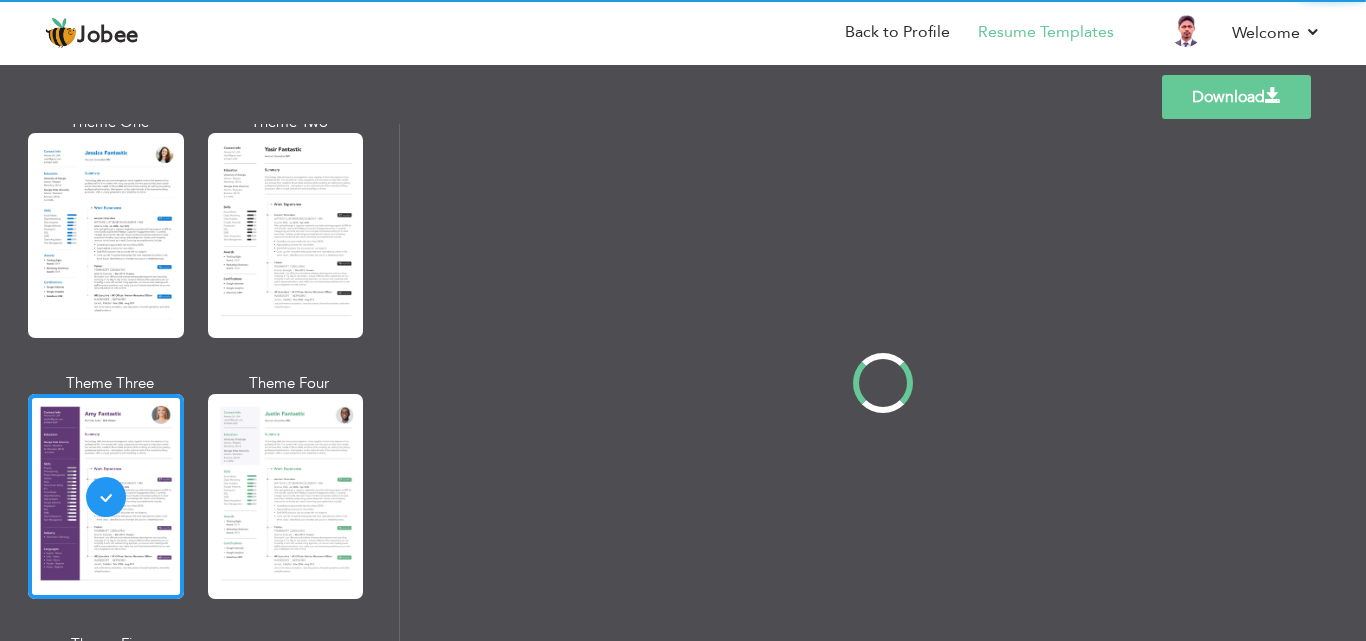 scroll, scrollTop: 0, scrollLeft: 0, axis: both 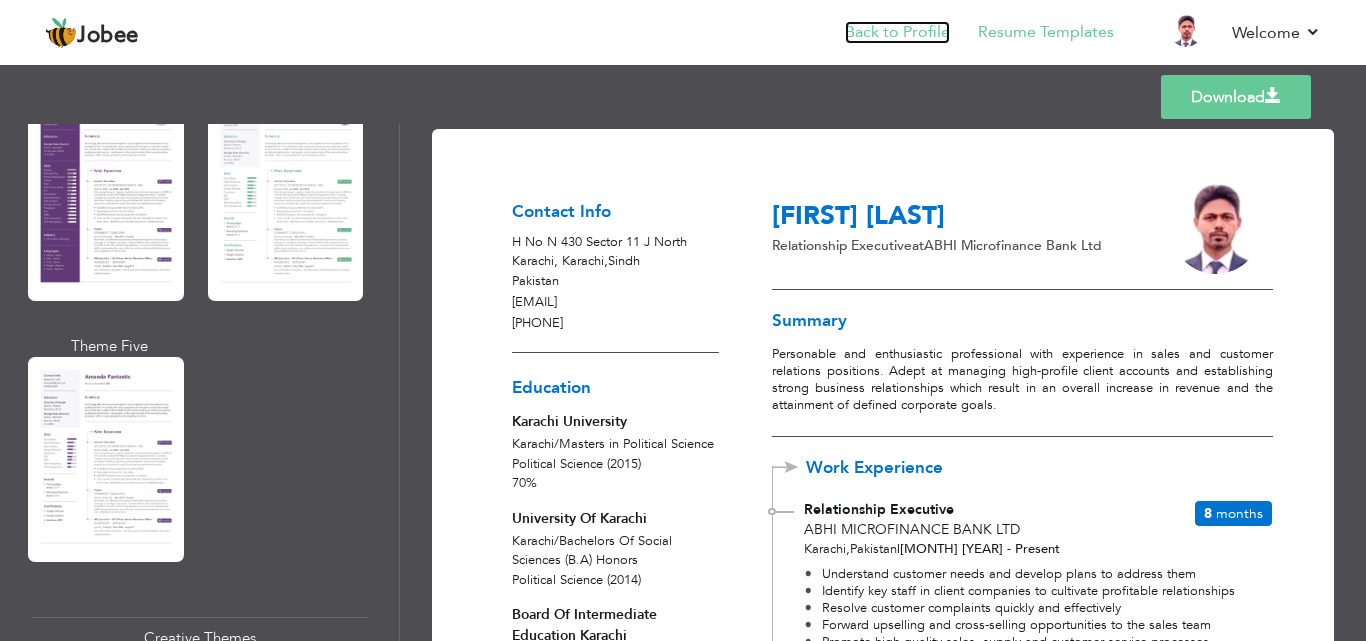 click on "Back to Profile" at bounding box center (897, 32) 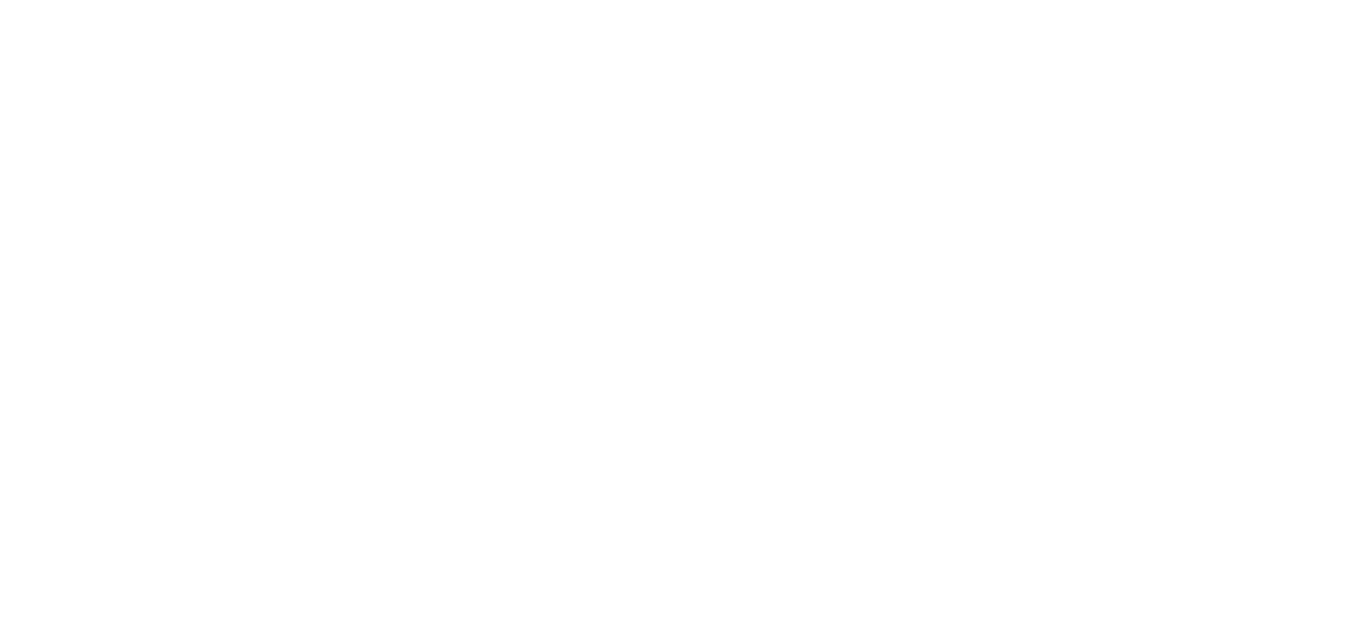 scroll, scrollTop: 0, scrollLeft: 0, axis: both 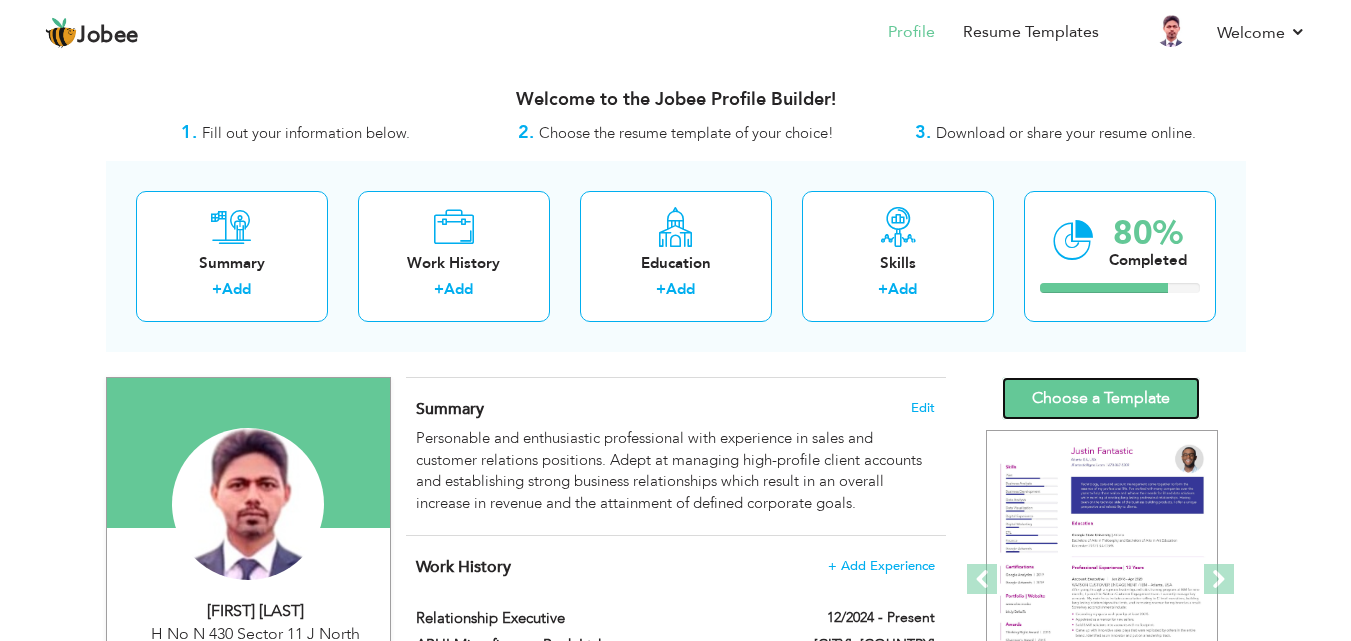 click on "Choose a Template" at bounding box center [1101, 398] 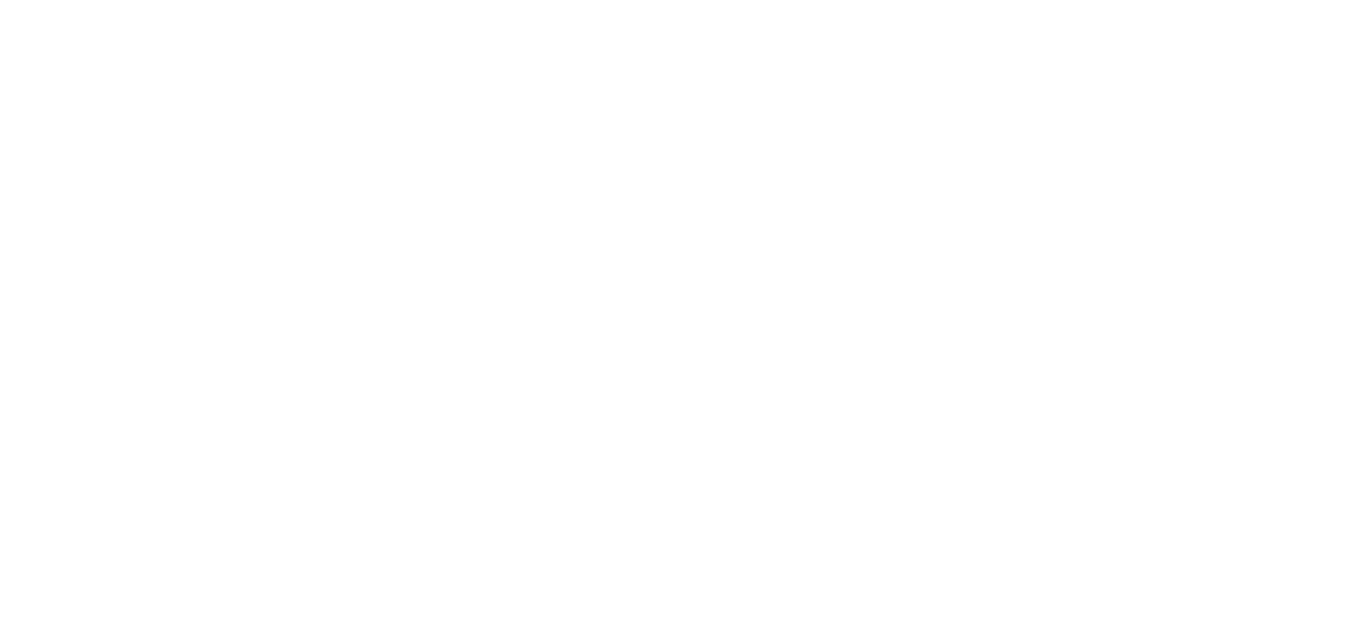 scroll, scrollTop: 0, scrollLeft: 0, axis: both 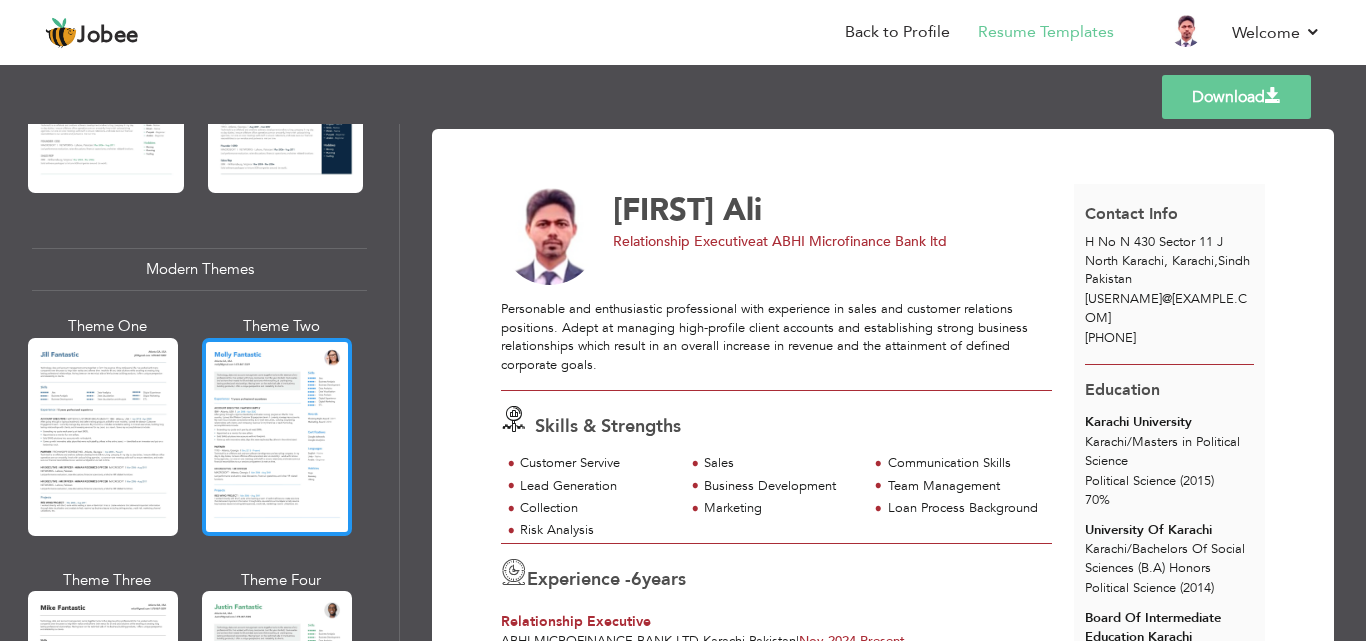 click at bounding box center [277, 437] 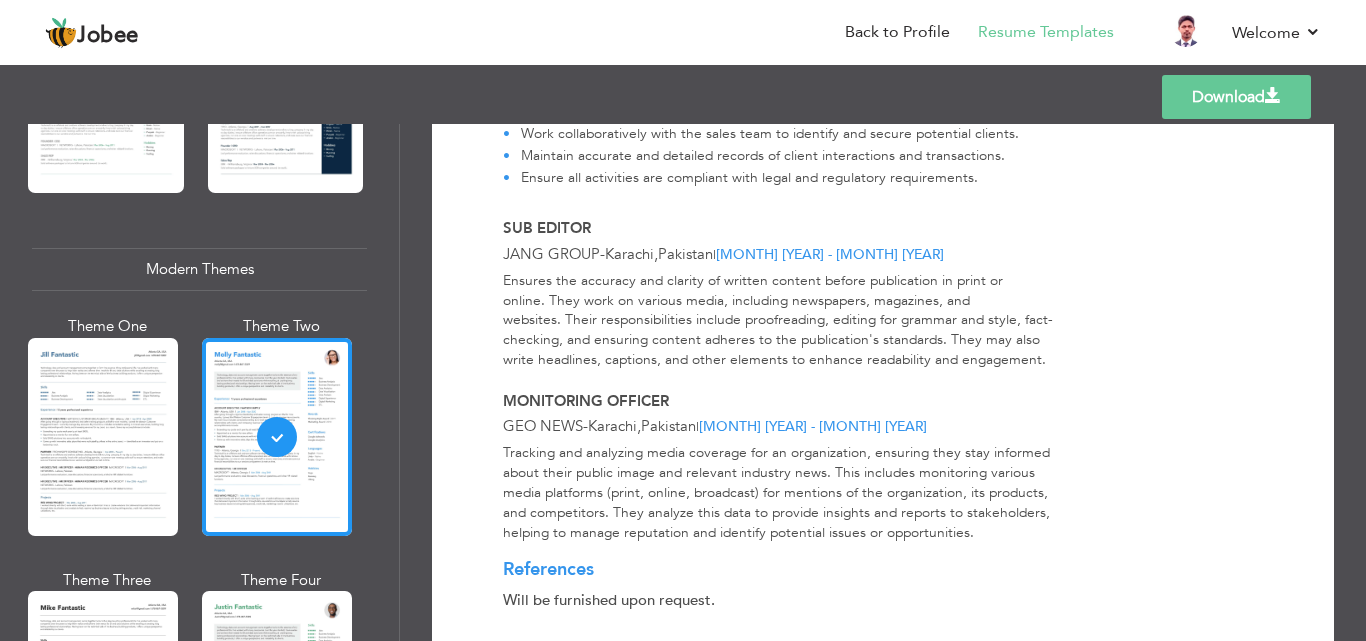 scroll, scrollTop: 1328, scrollLeft: 0, axis: vertical 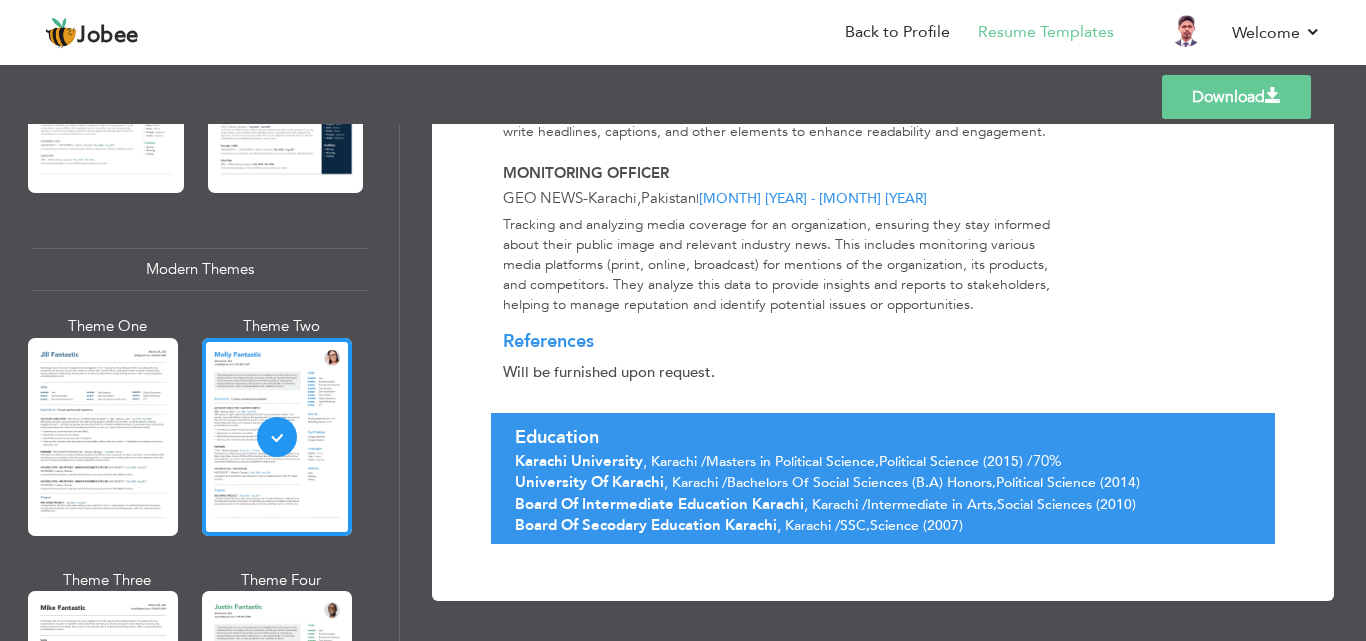 click on "Download" at bounding box center (1236, 97) 